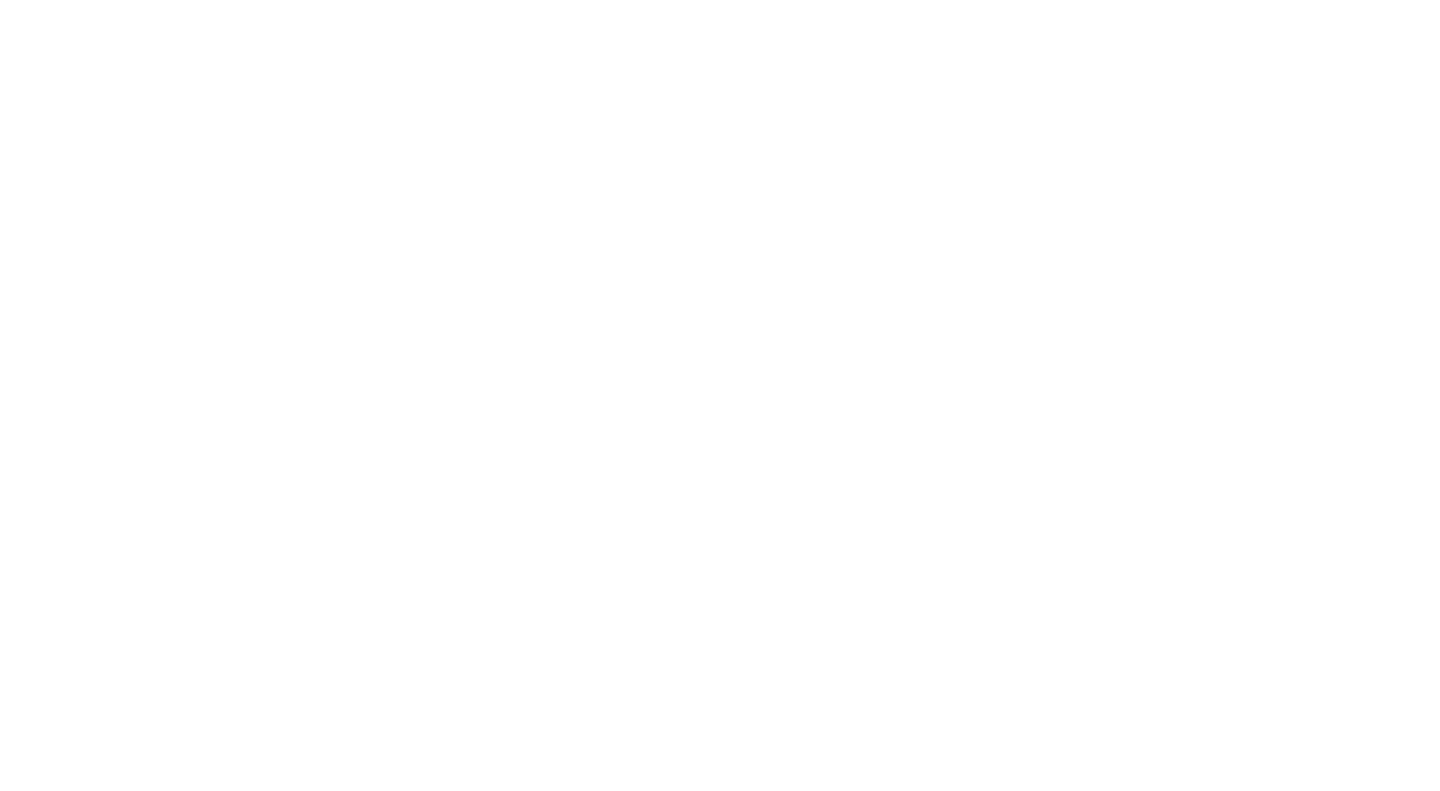 scroll, scrollTop: 0, scrollLeft: 0, axis: both 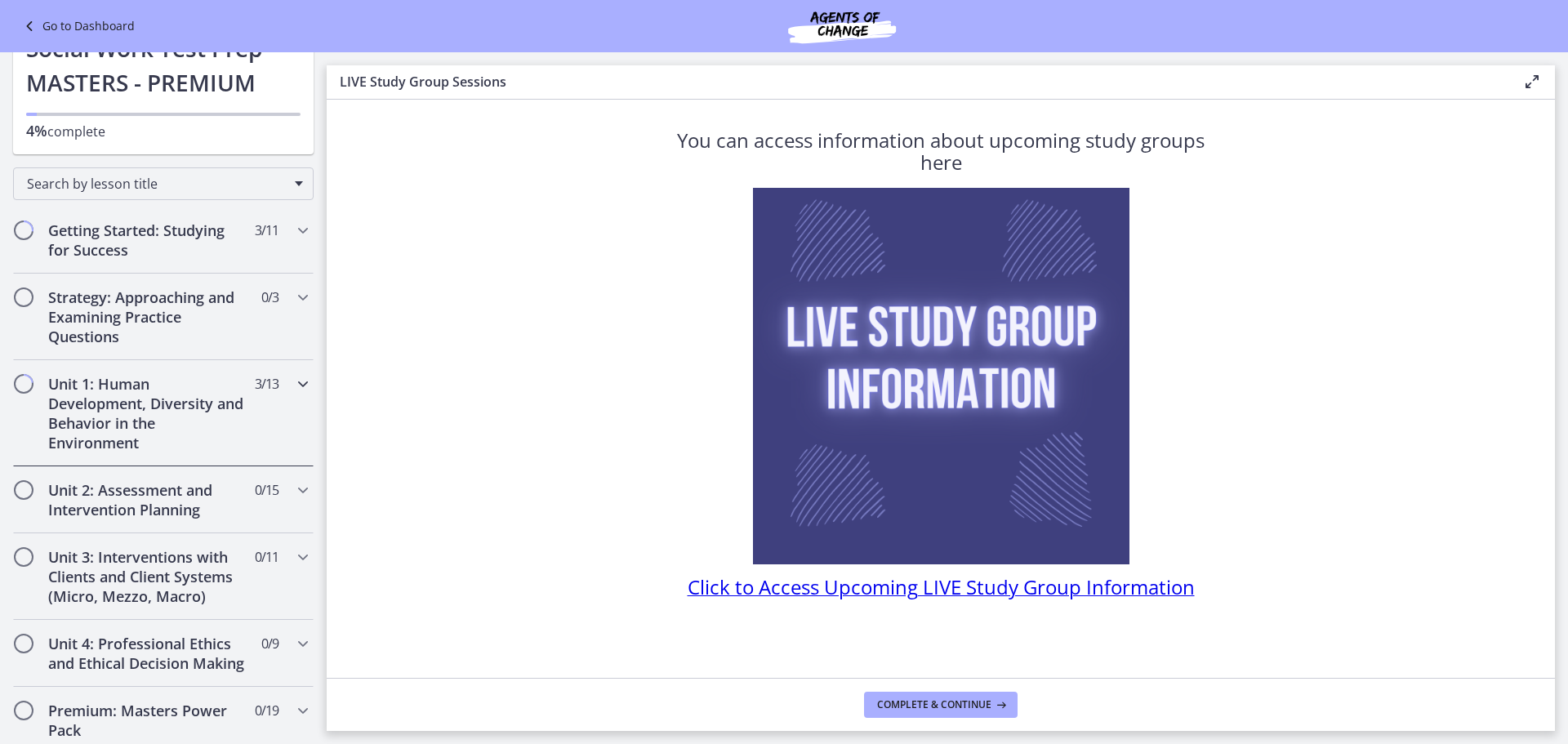 click on "Unit 1: Human Development, Diversity and Behavior in the Environment" at bounding box center [148, 413] 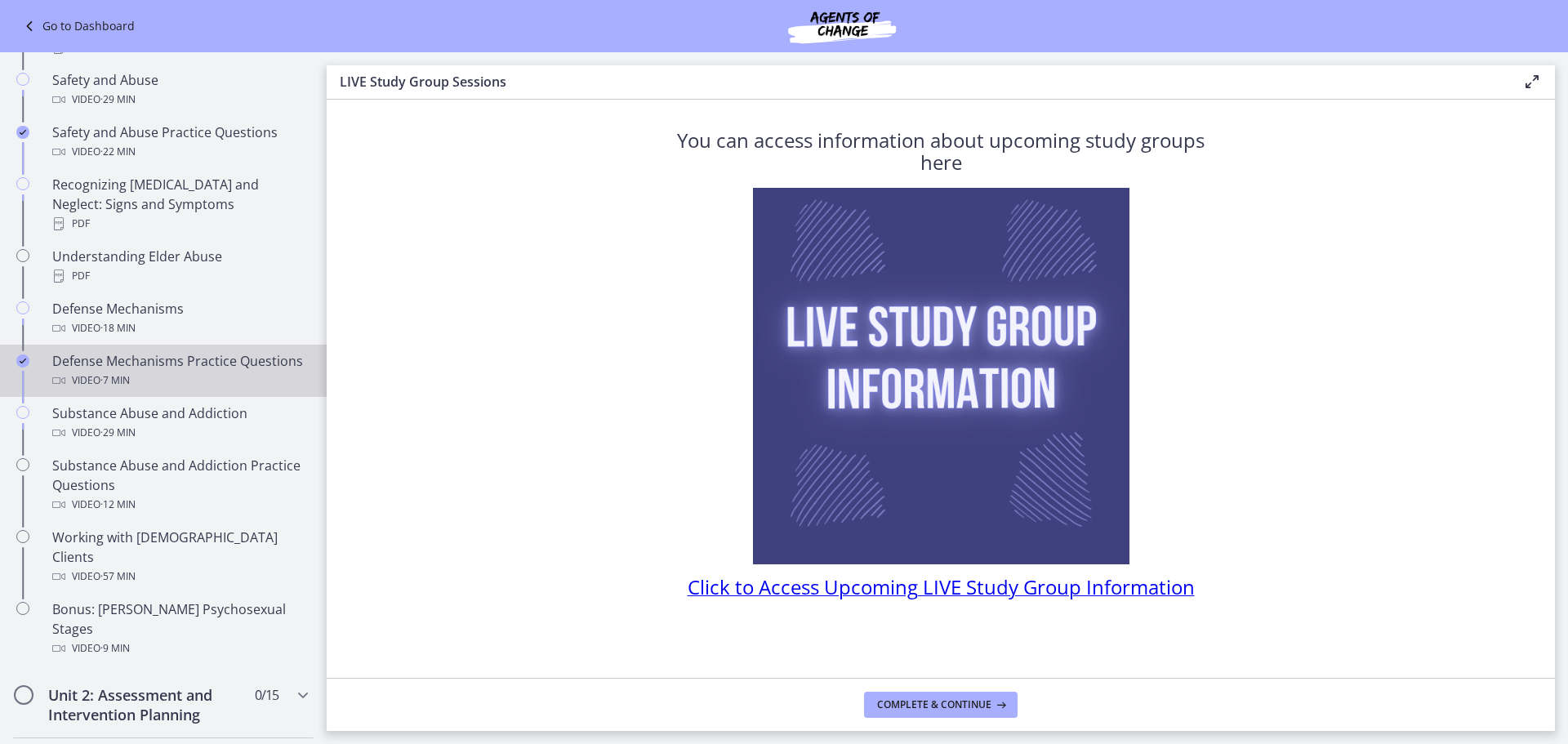 scroll, scrollTop: 735, scrollLeft: 0, axis: vertical 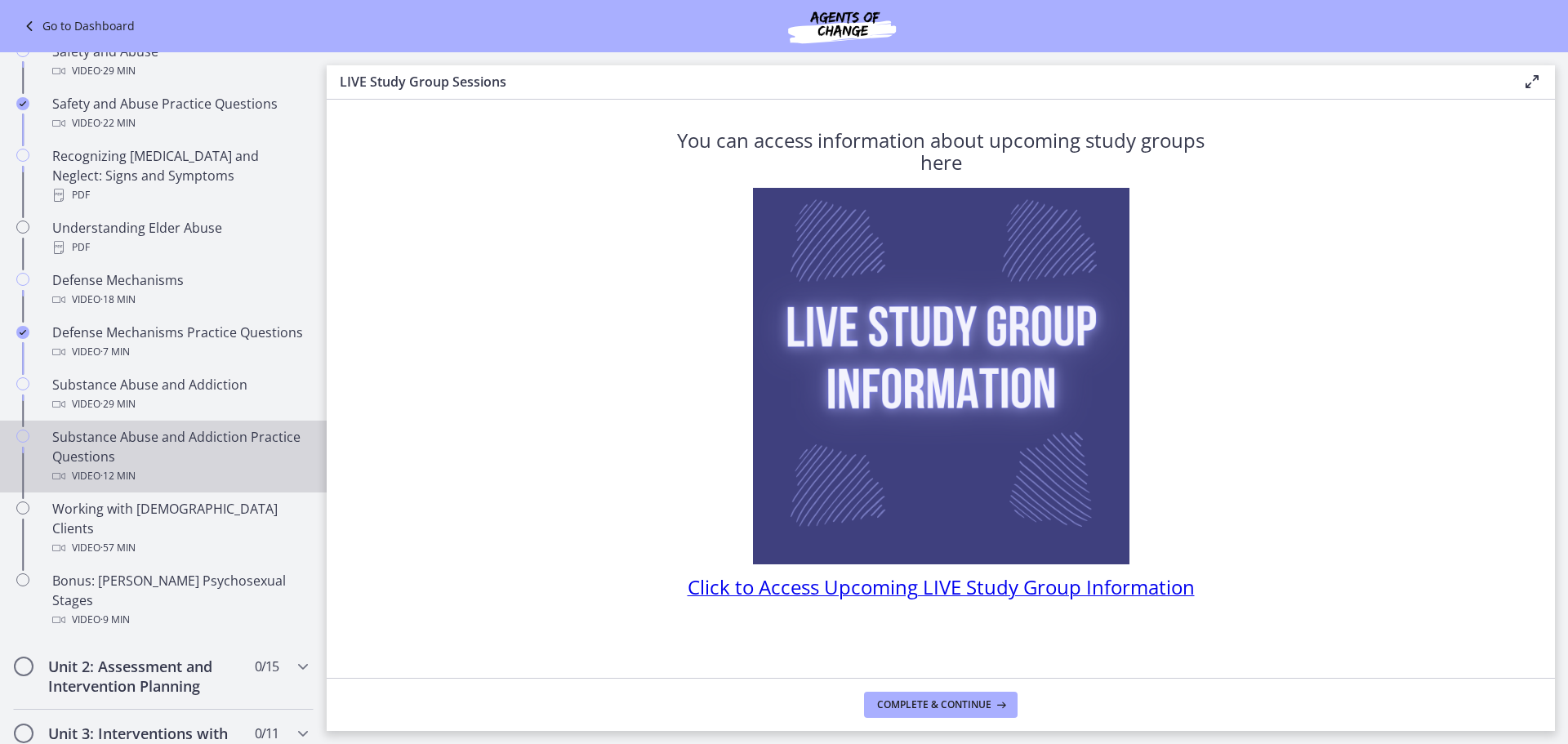 click on "Substance Abuse and Addiction Practice Questions
Video
·  12 min" at bounding box center (180, 457) 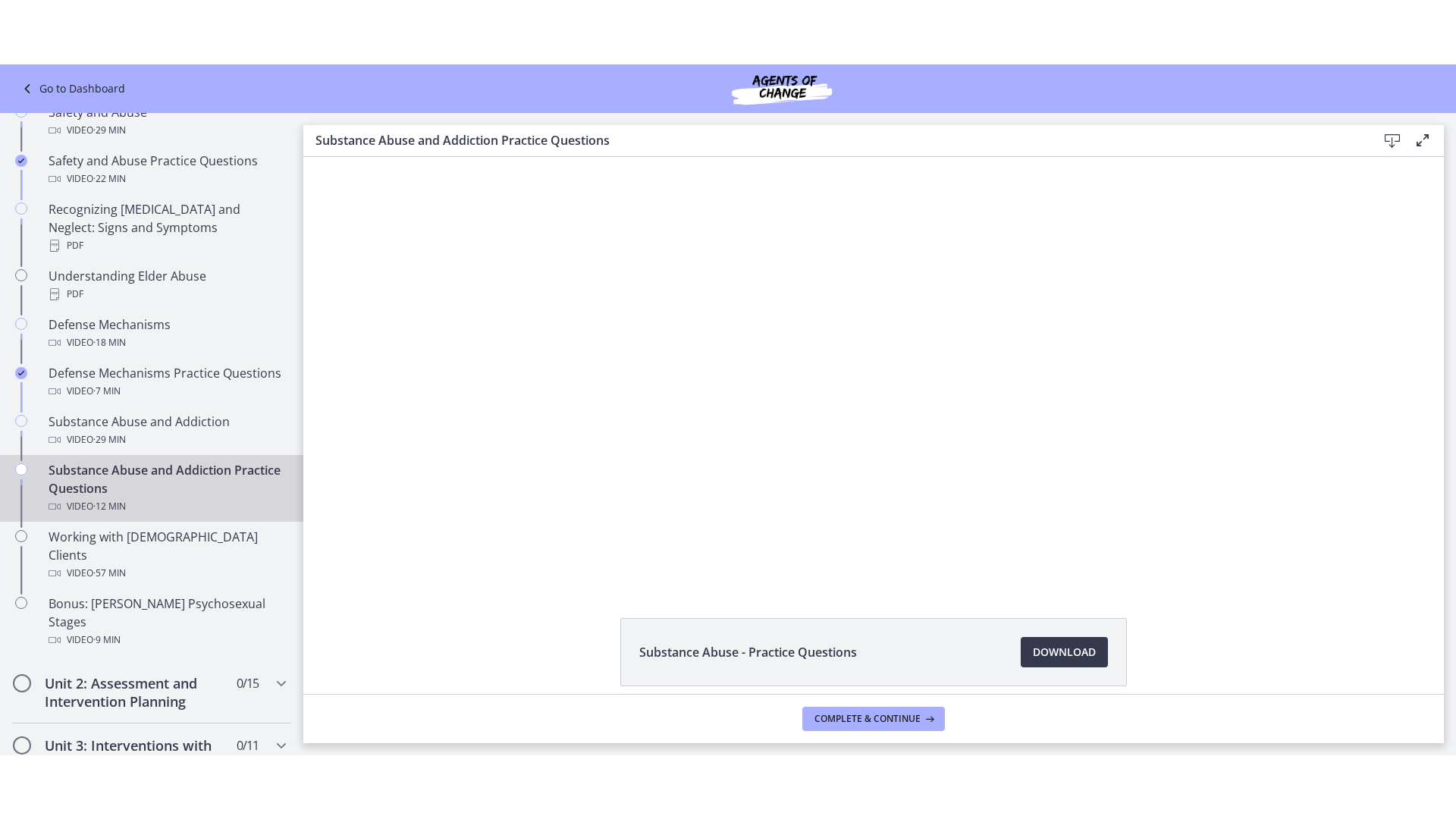 scroll, scrollTop: 0, scrollLeft: 0, axis: both 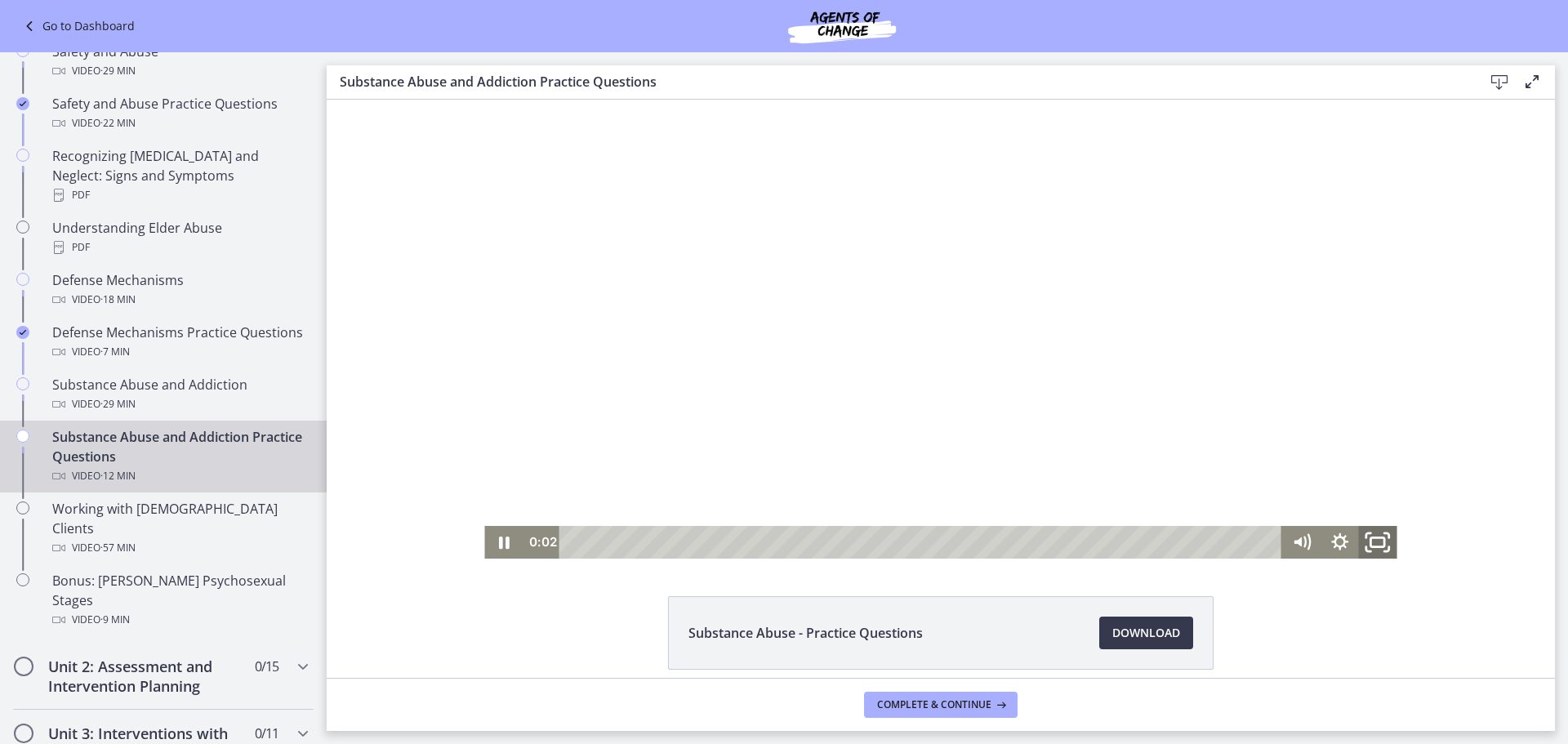 click 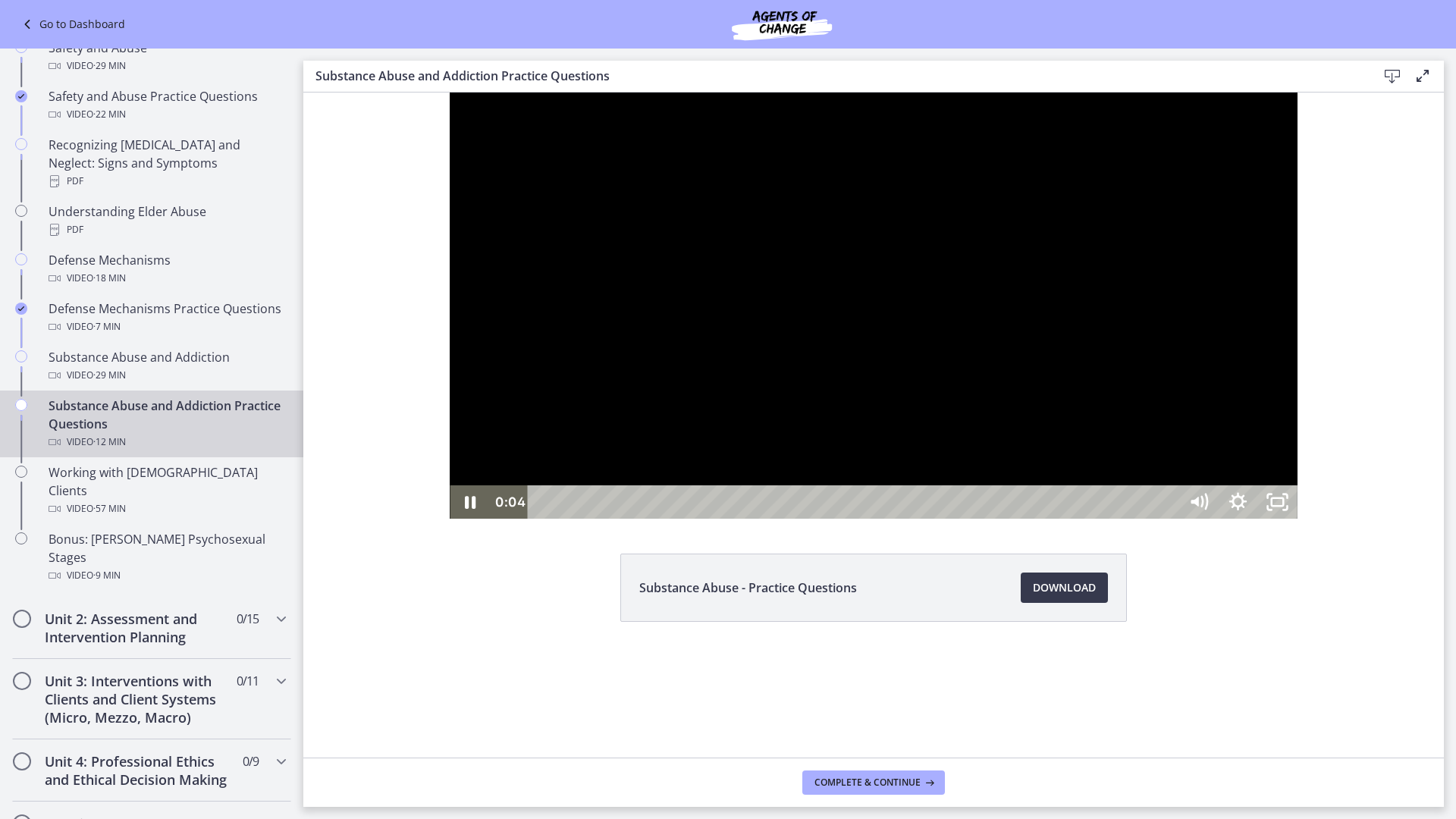 type 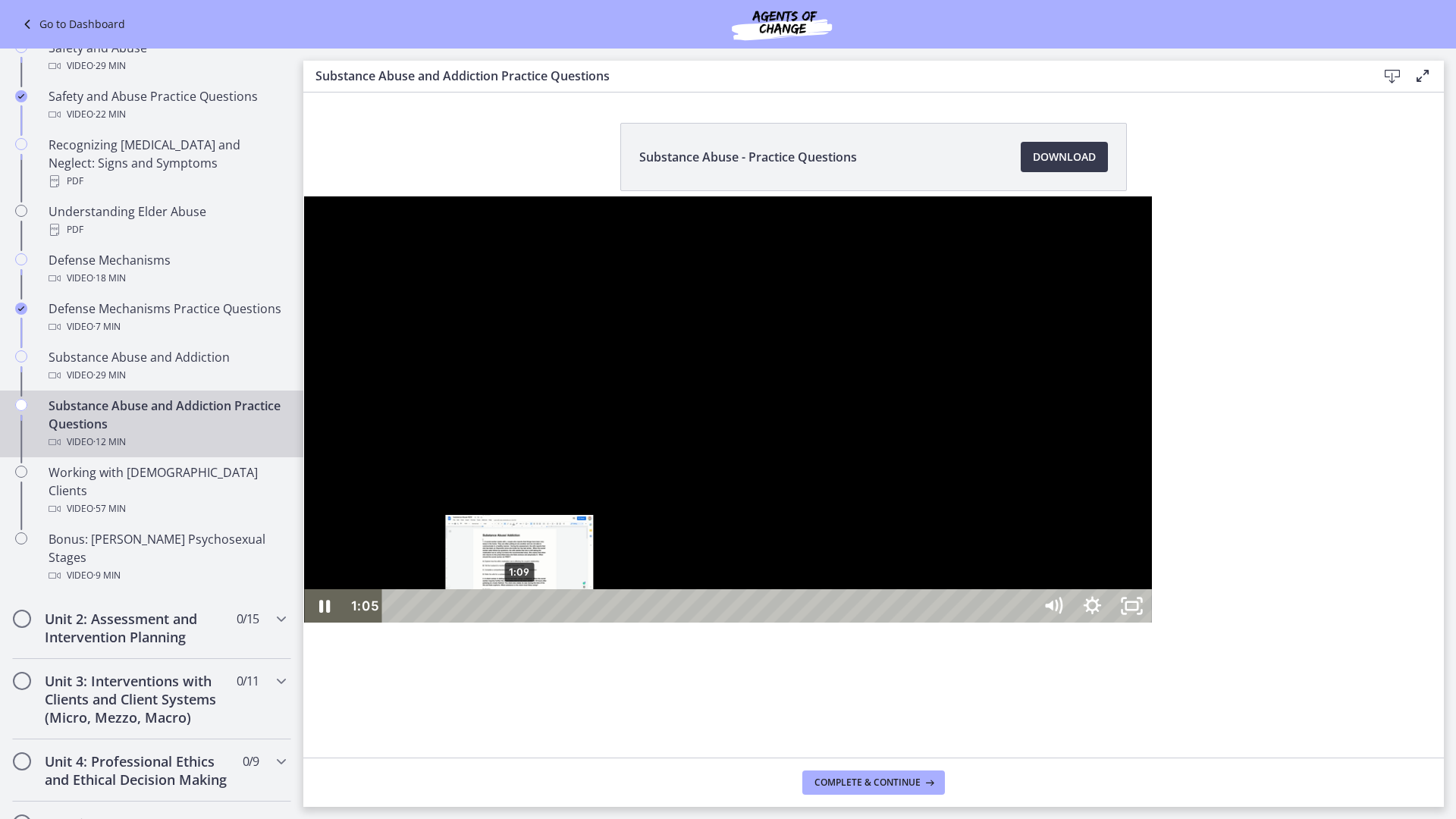 click on "1:09" at bounding box center (710, 606) 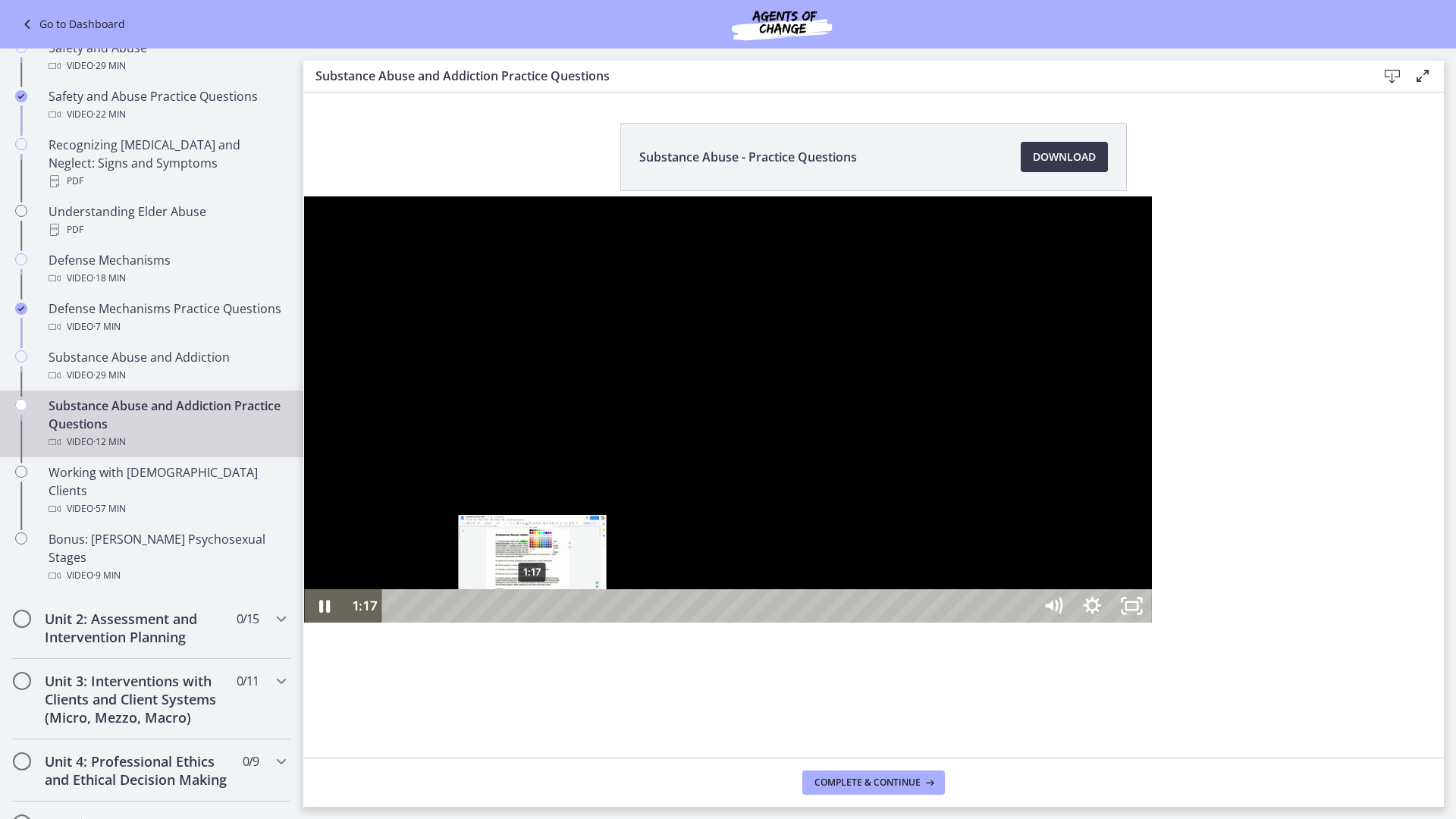 click on "1:17" at bounding box center [710, 606] 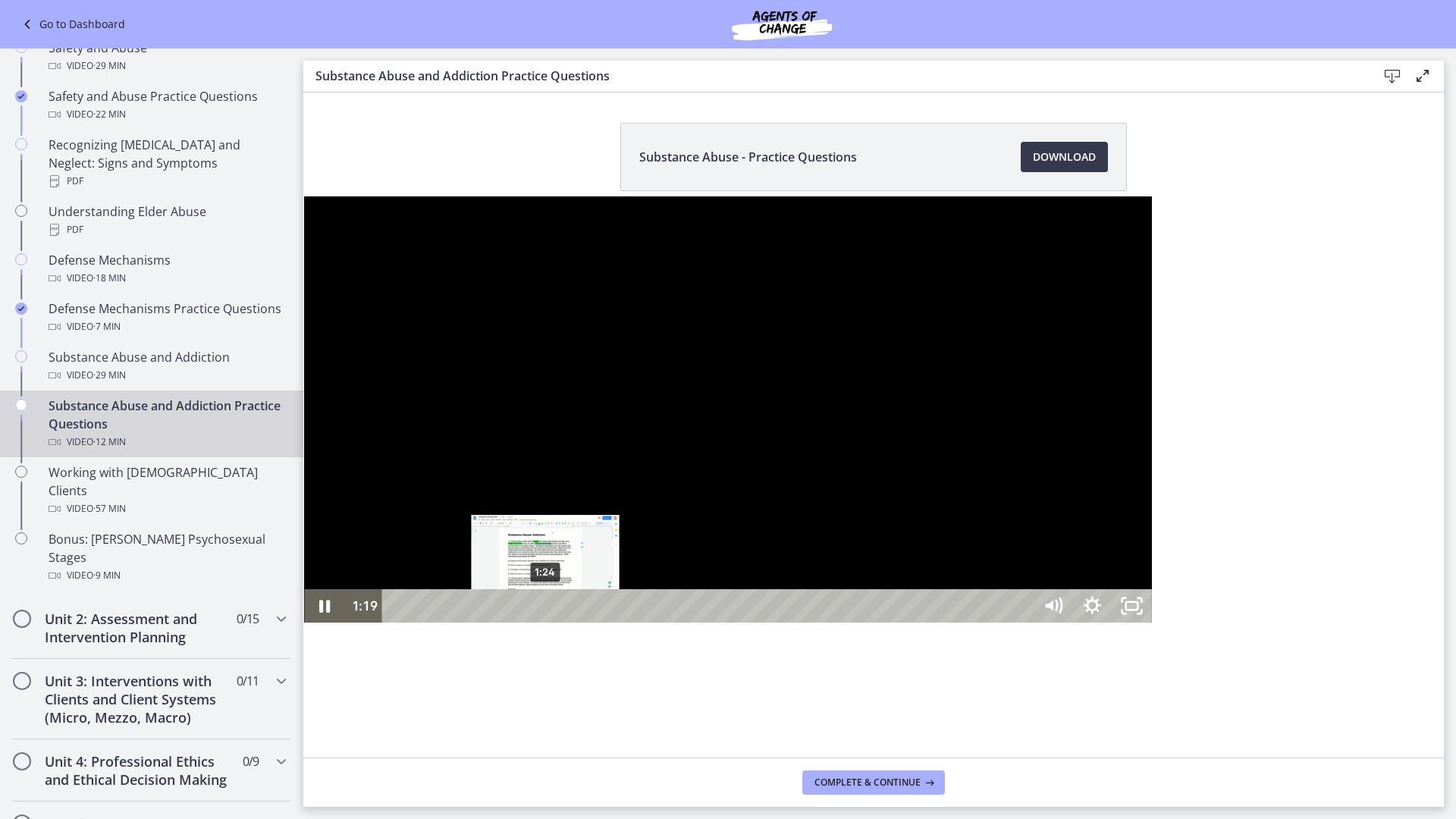 click on "1:24" at bounding box center (710, 606) 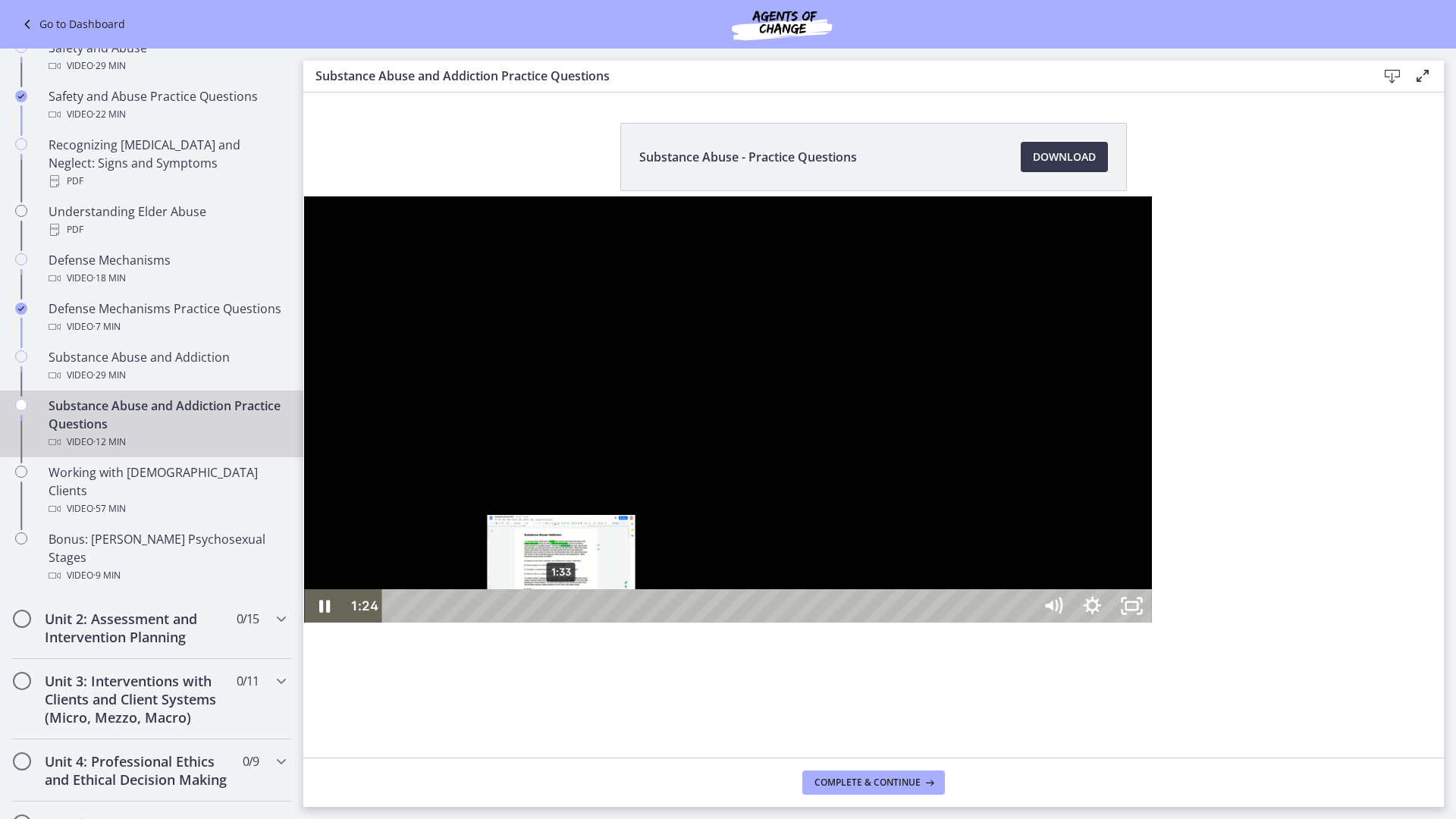 click on "1:33" at bounding box center [710, 606] 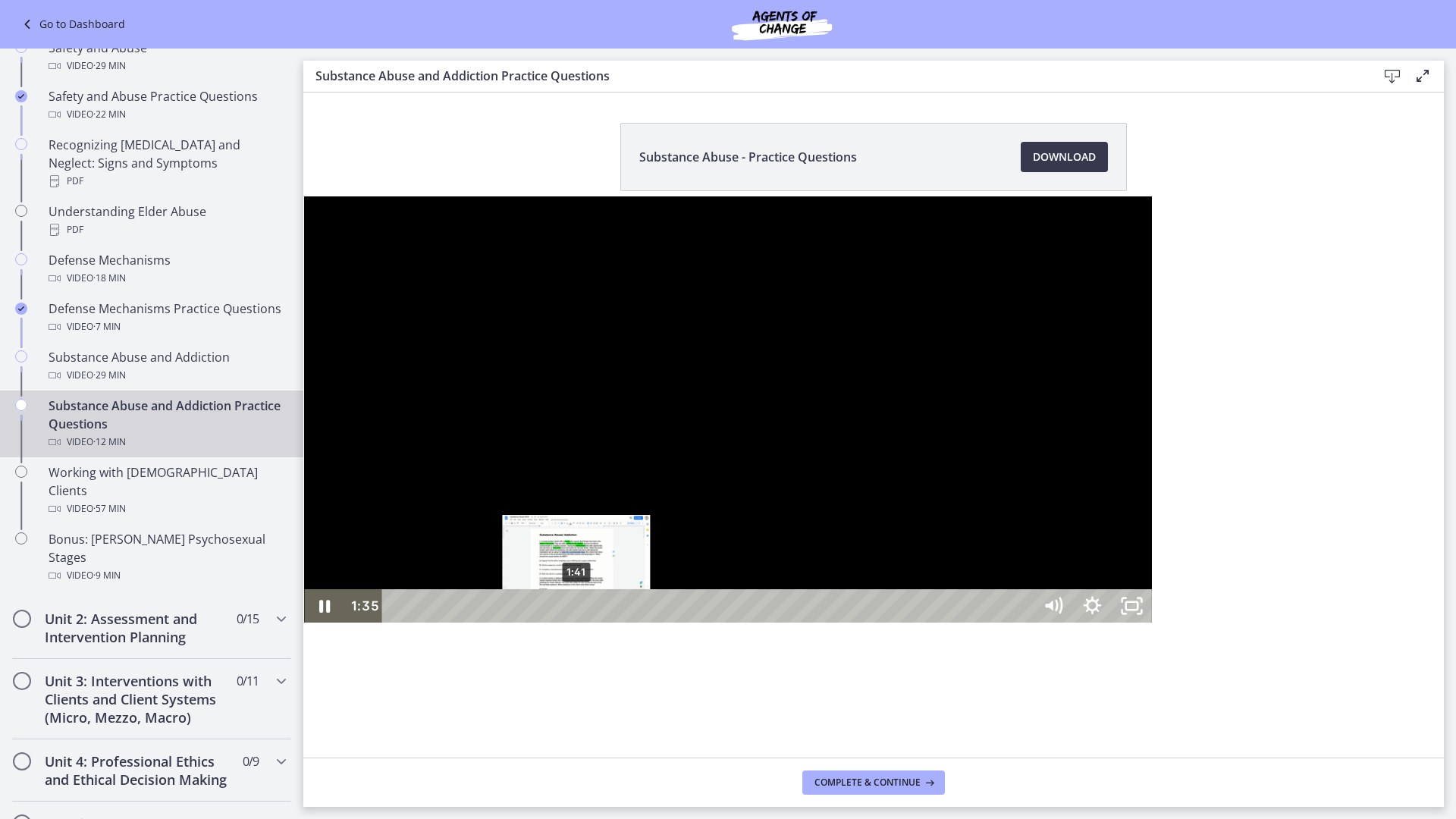 click on "1:41" at bounding box center [710, 606] 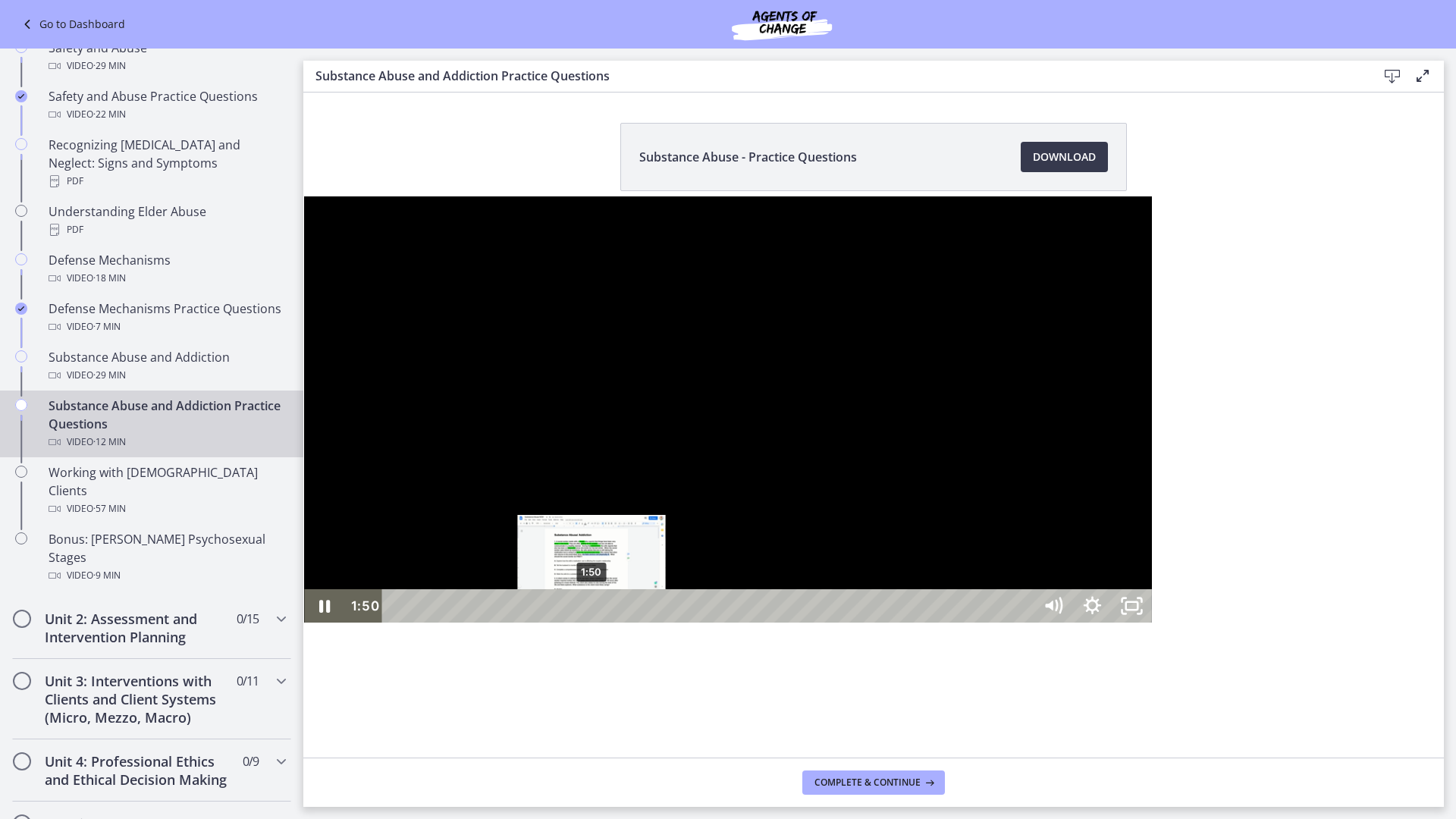click on "1:50" at bounding box center [710, 606] 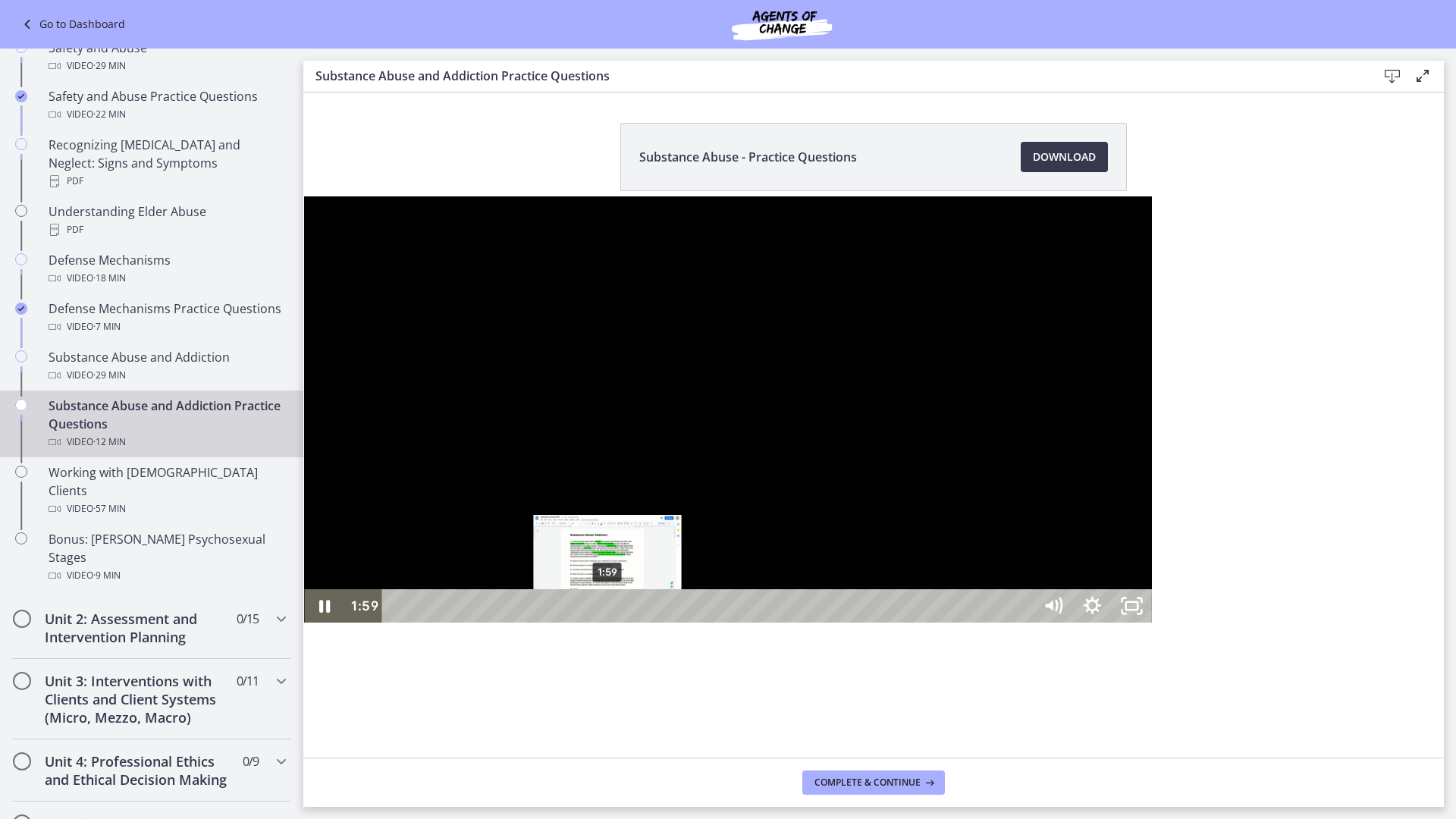 click on "1:59" at bounding box center (710, 606) 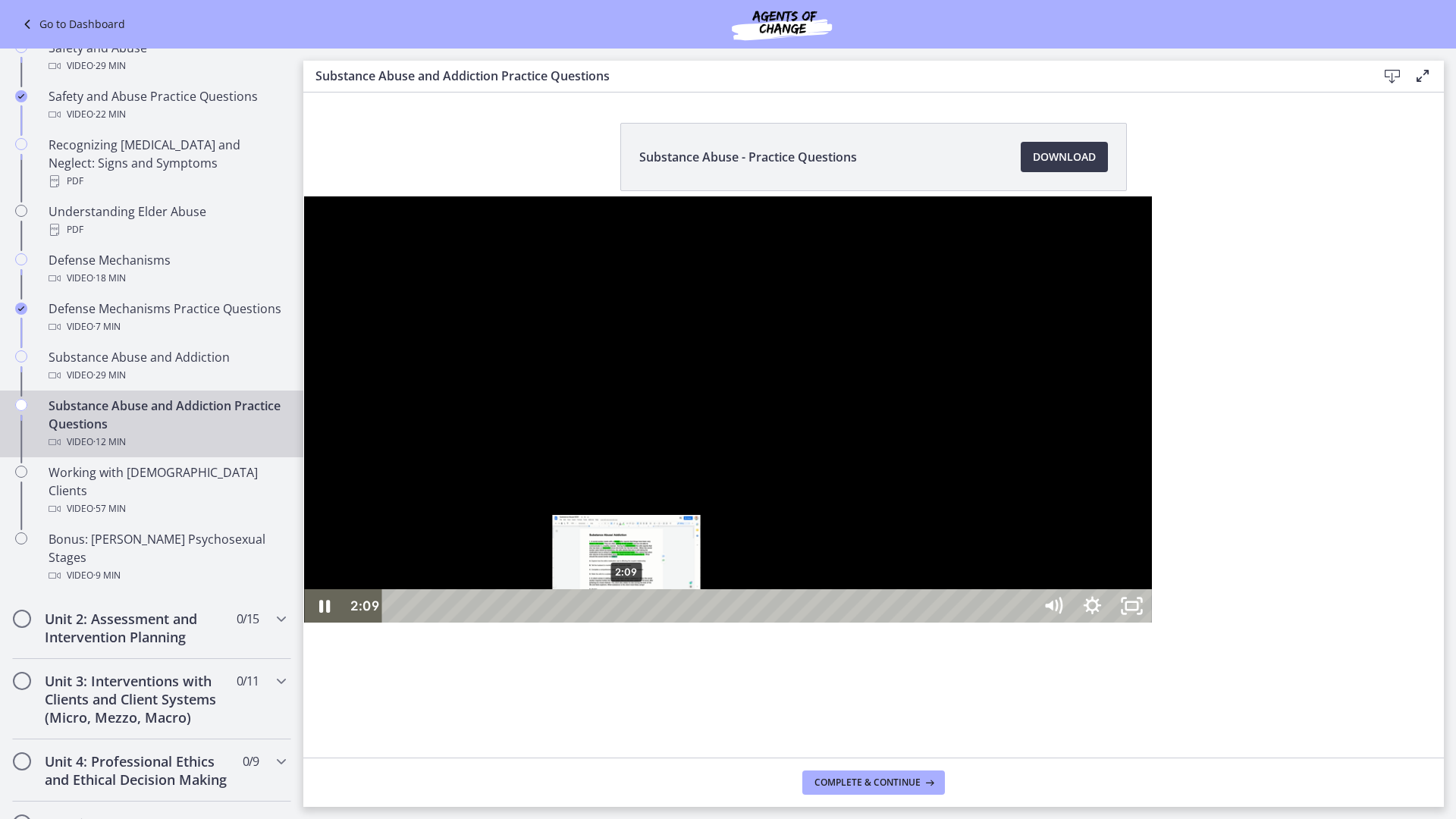 click on "2:09" at bounding box center (710, 606) 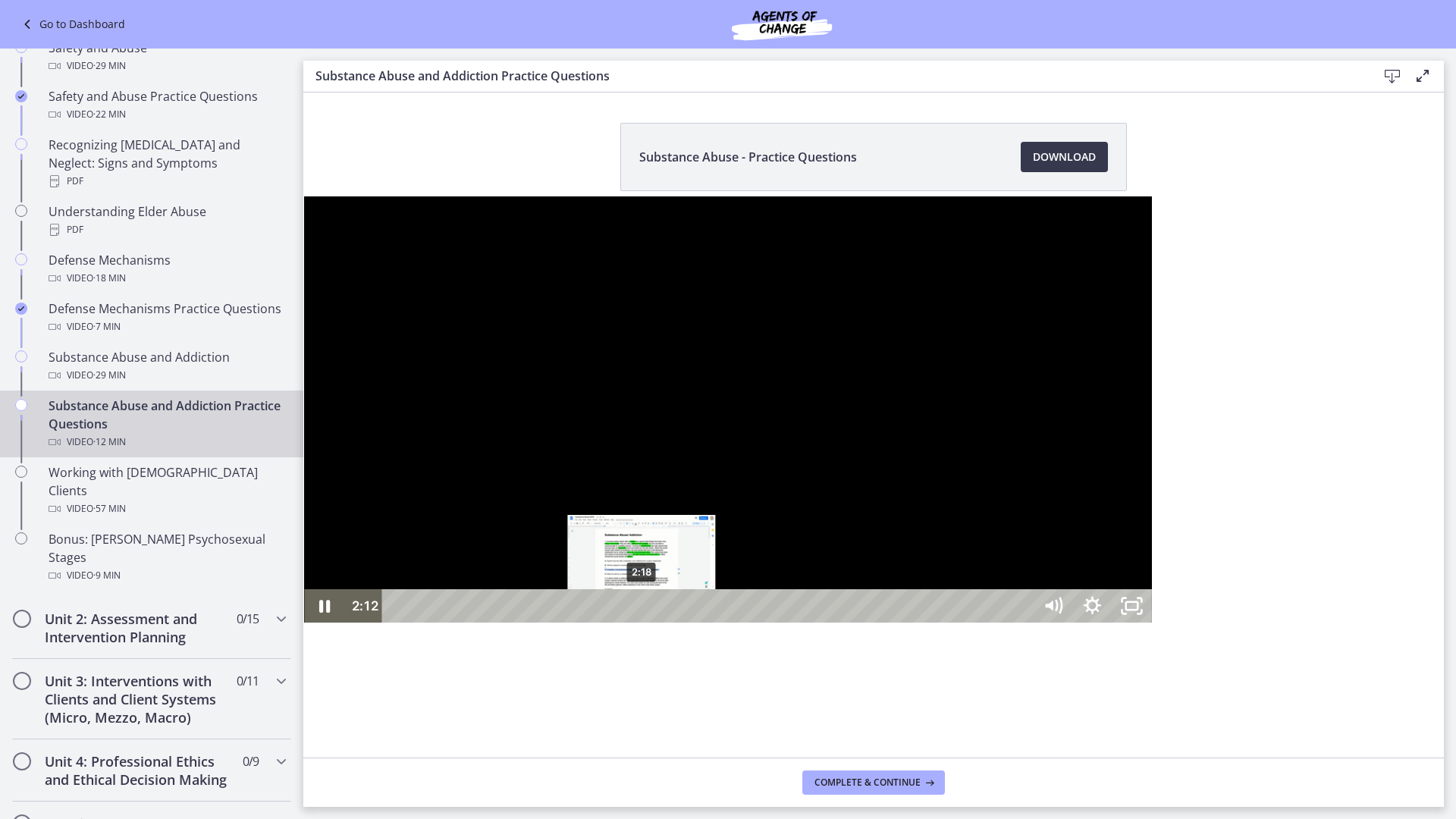 click on "2:18" at bounding box center (710, 606) 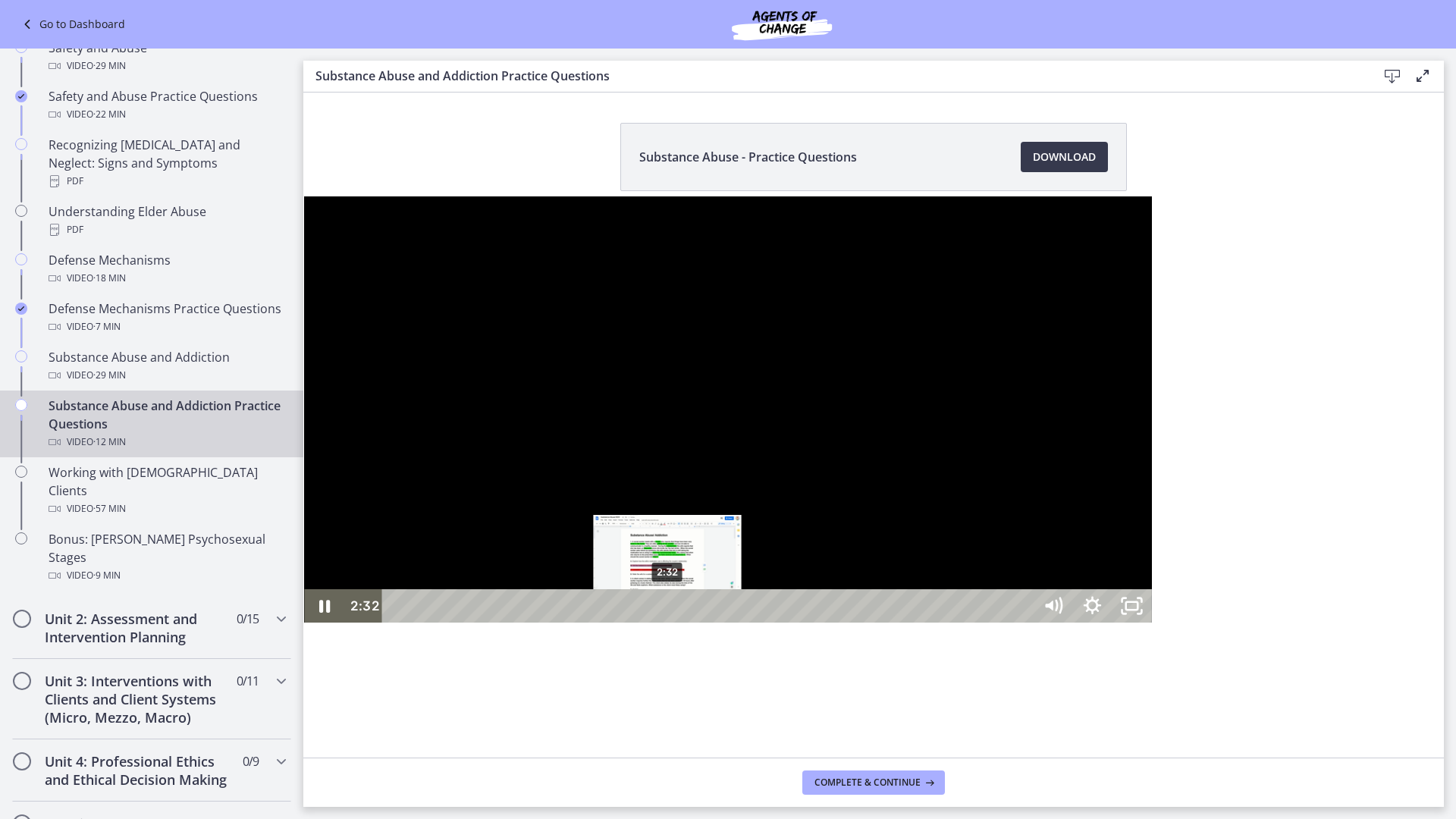 click on "2:32" at bounding box center (710, 606) 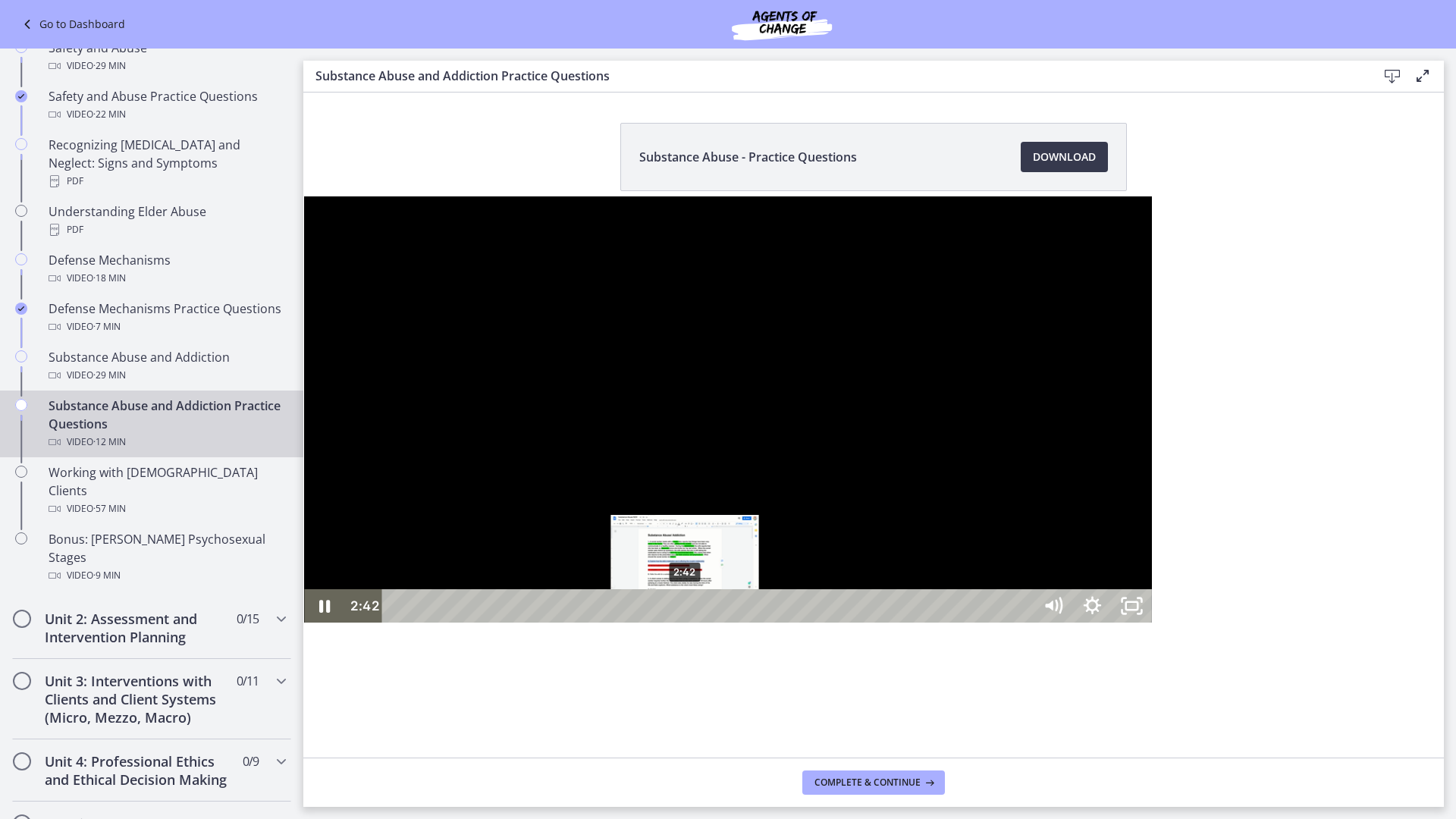 click on "2:42" at bounding box center (710, 606) 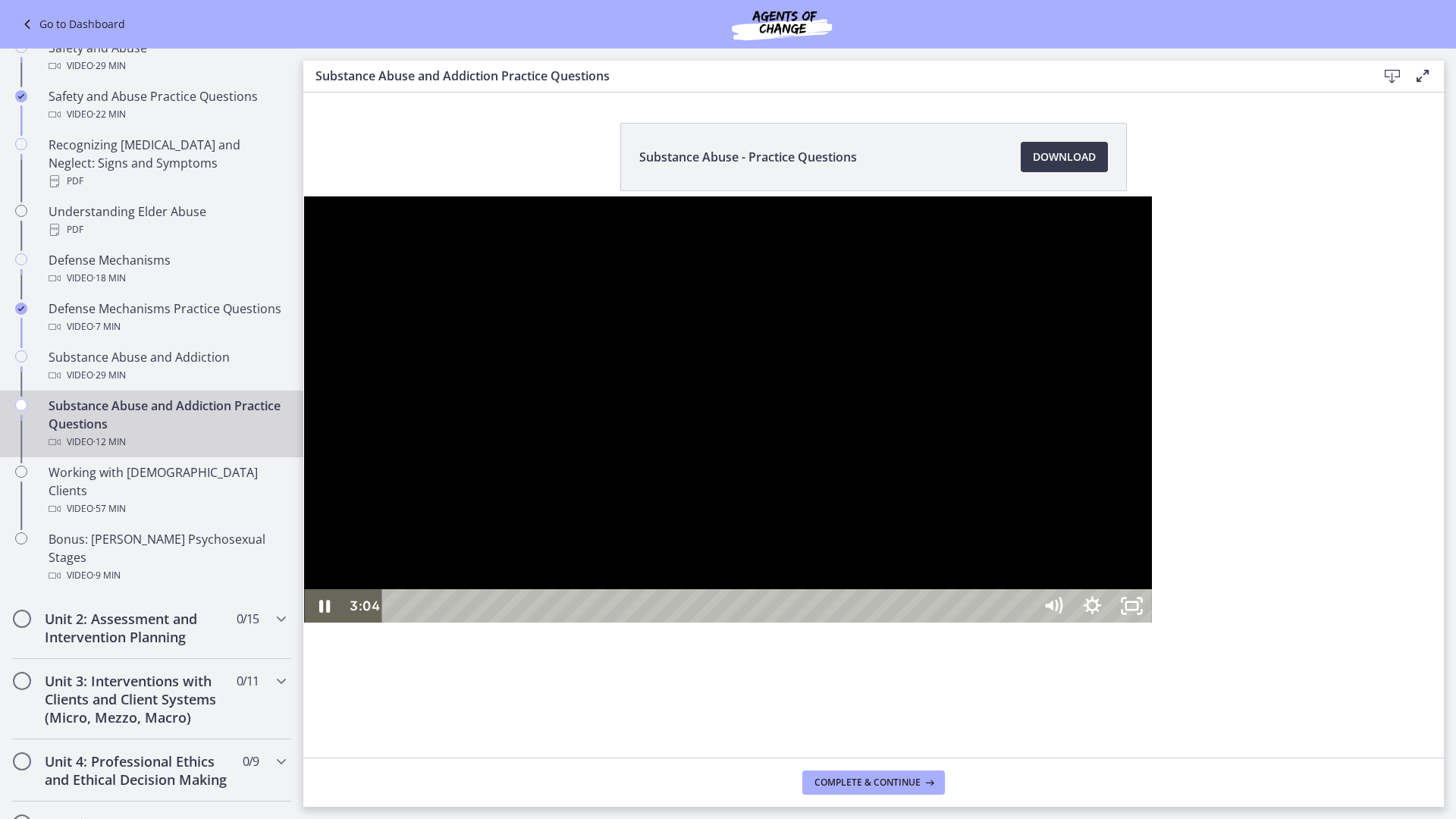 click at bounding box center (727, 410) 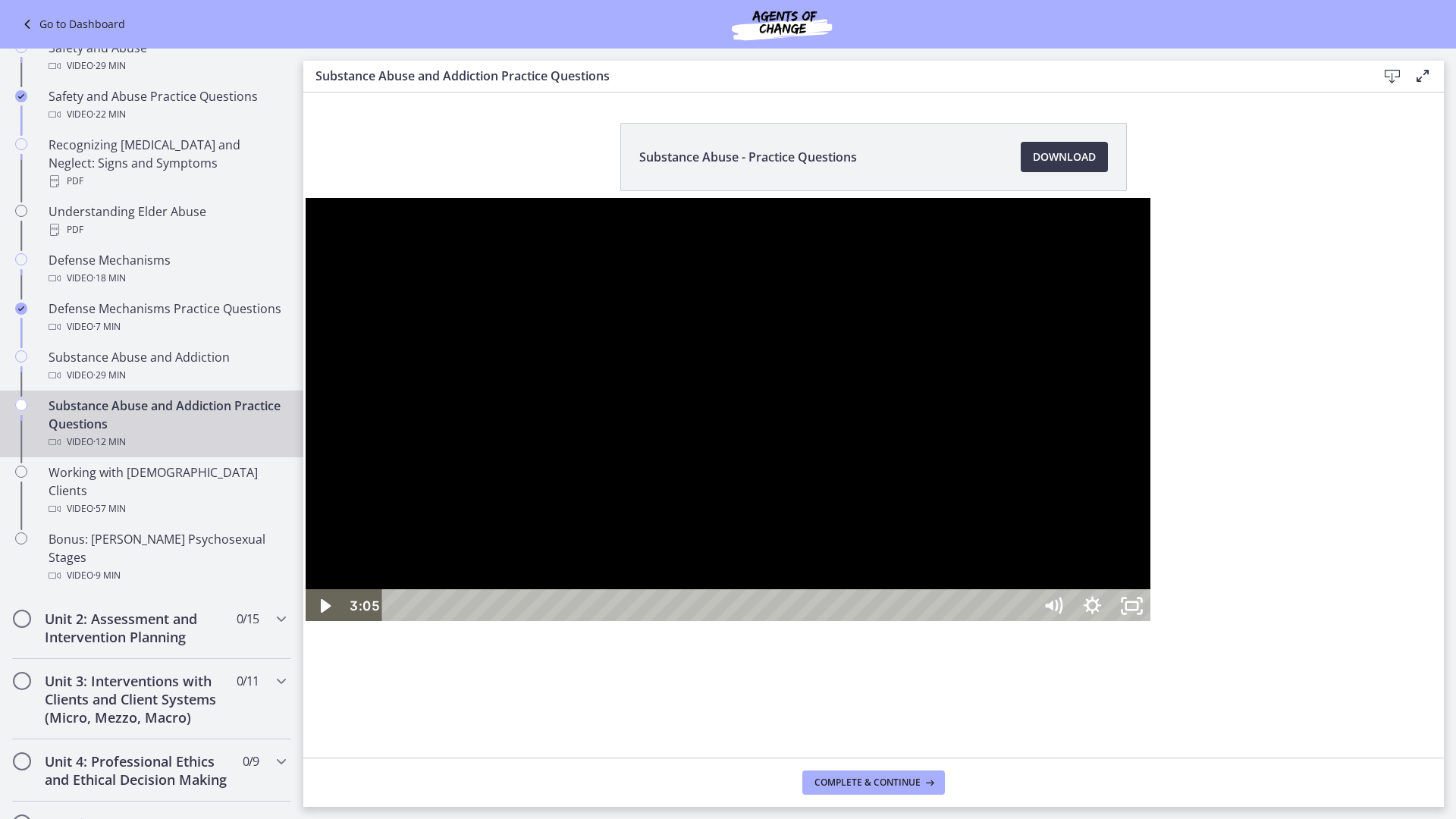 click at bounding box center (727, 410) 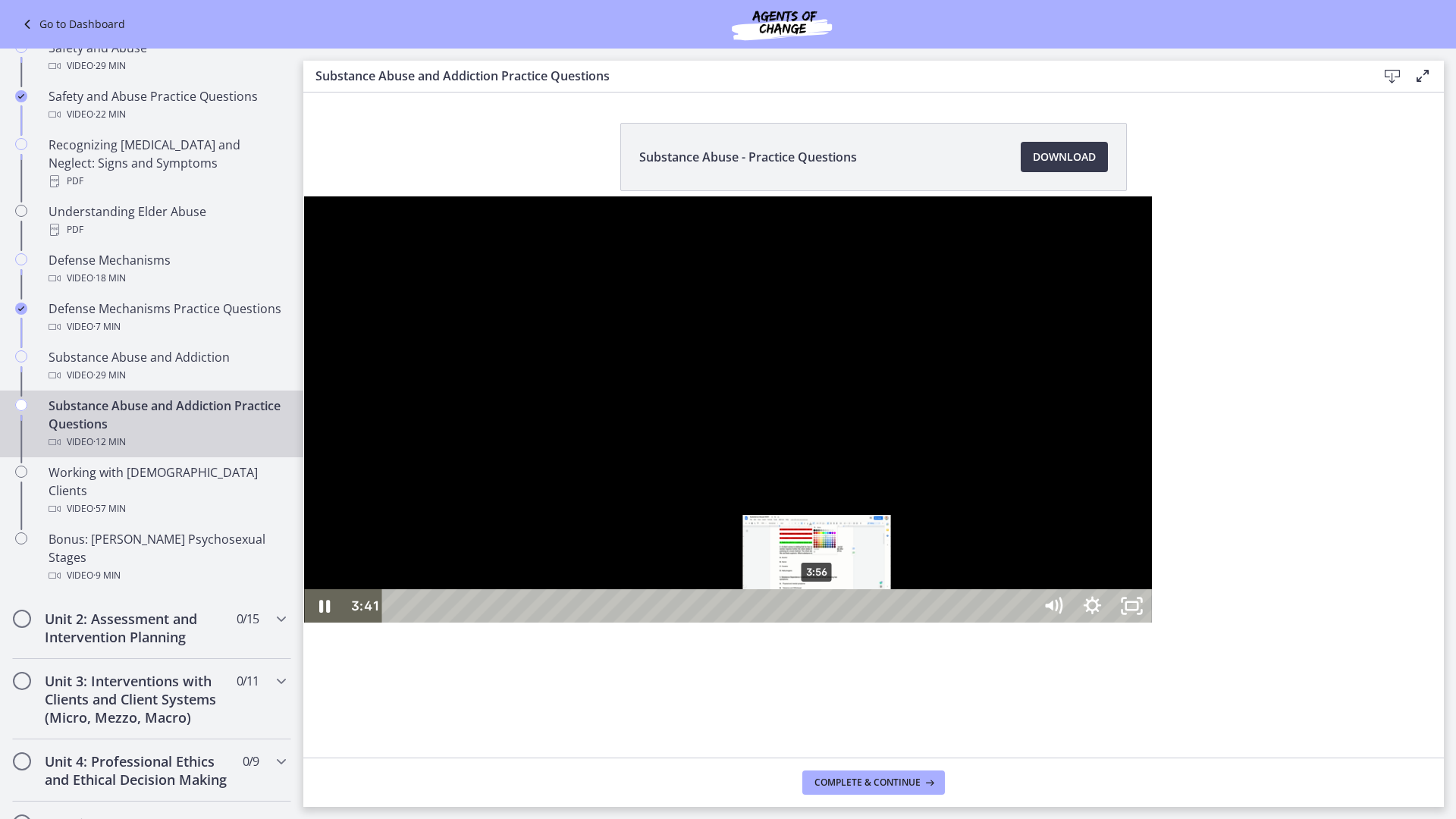 click on "3:56" at bounding box center [710, 606] 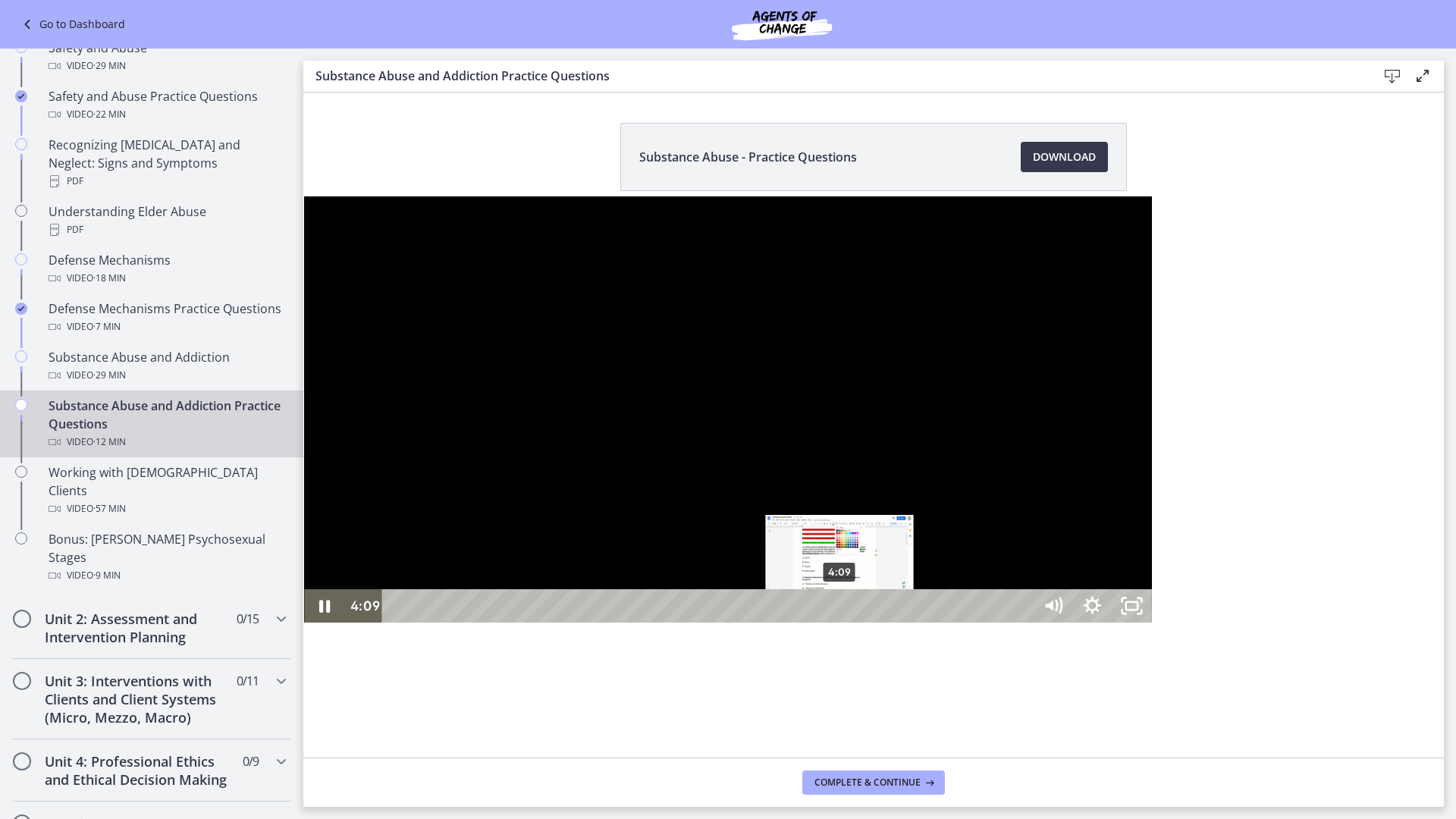click on "4:09" at bounding box center (710, 606) 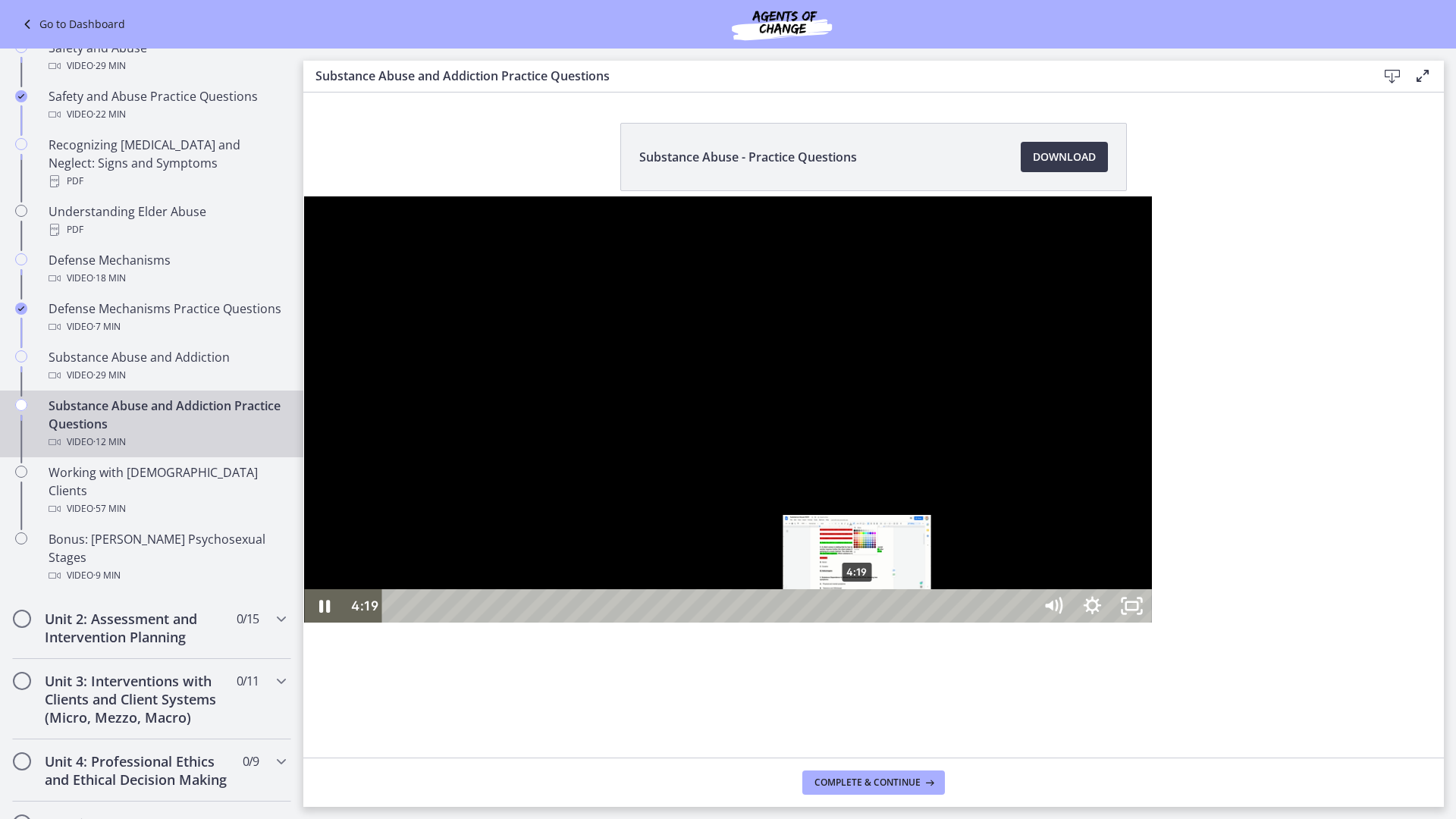 click on "4:19" at bounding box center (710, 606) 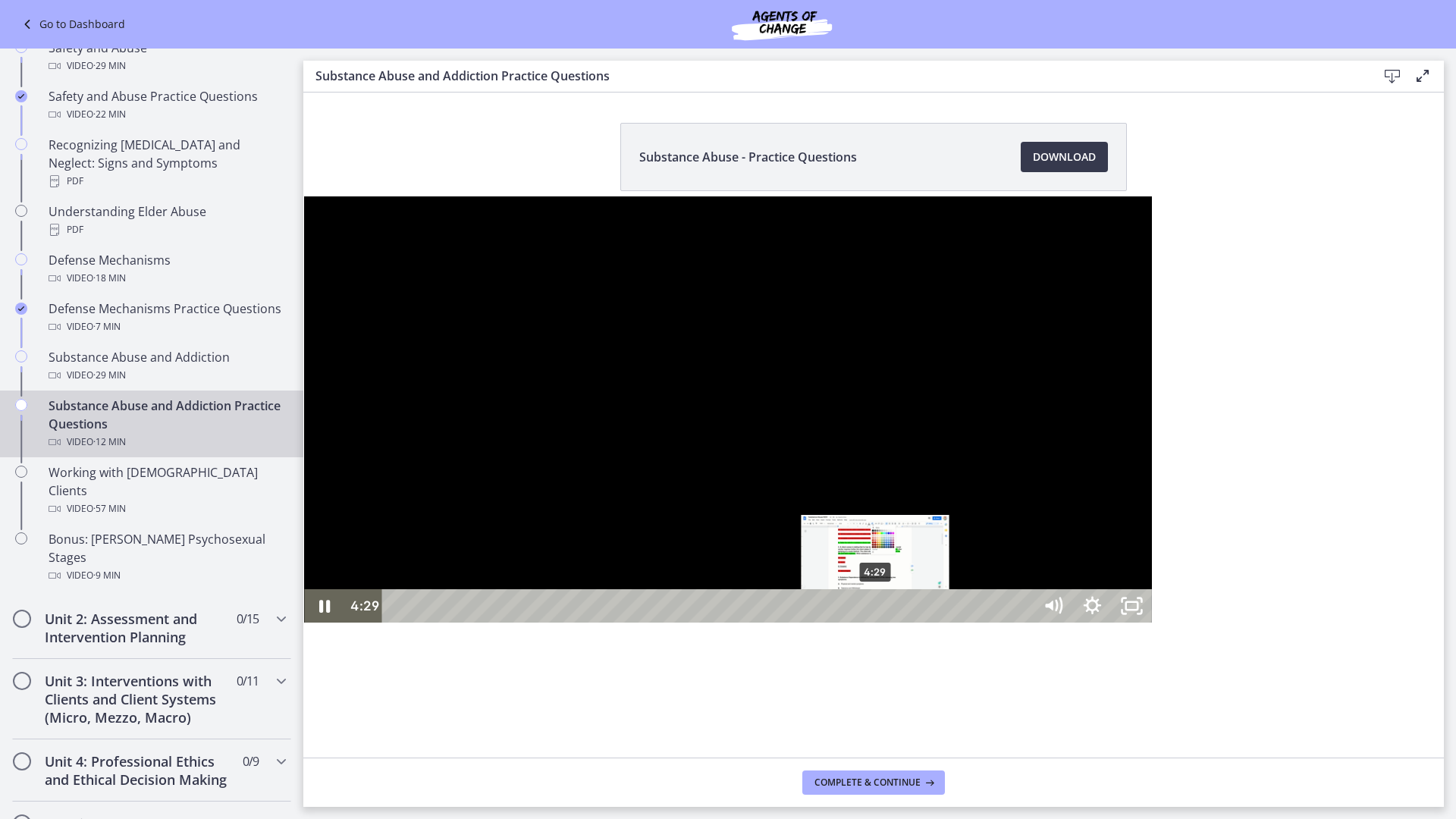 click on "4:29" at bounding box center [710, 606] 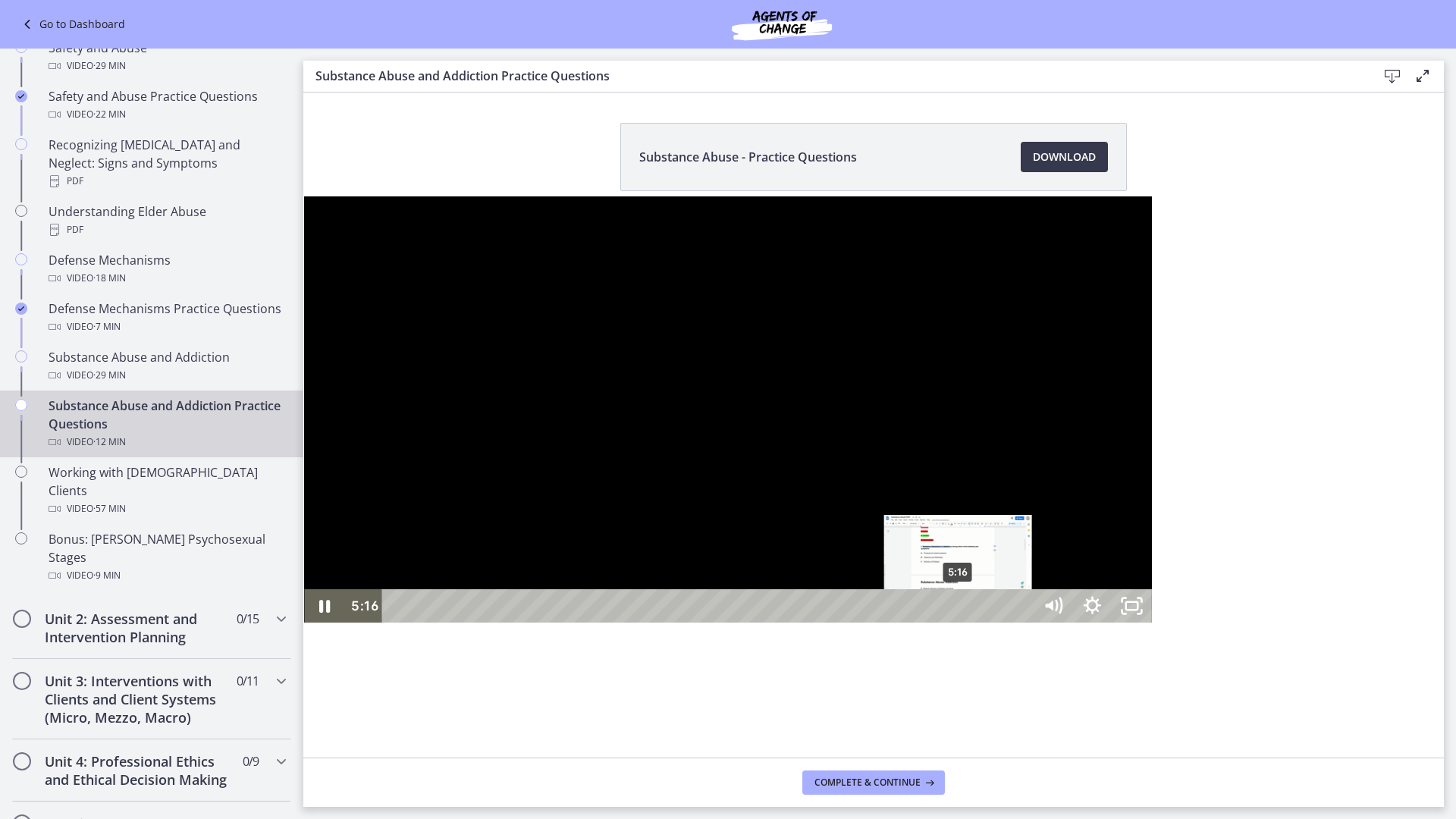 click on "5:16" at bounding box center (710, 606) 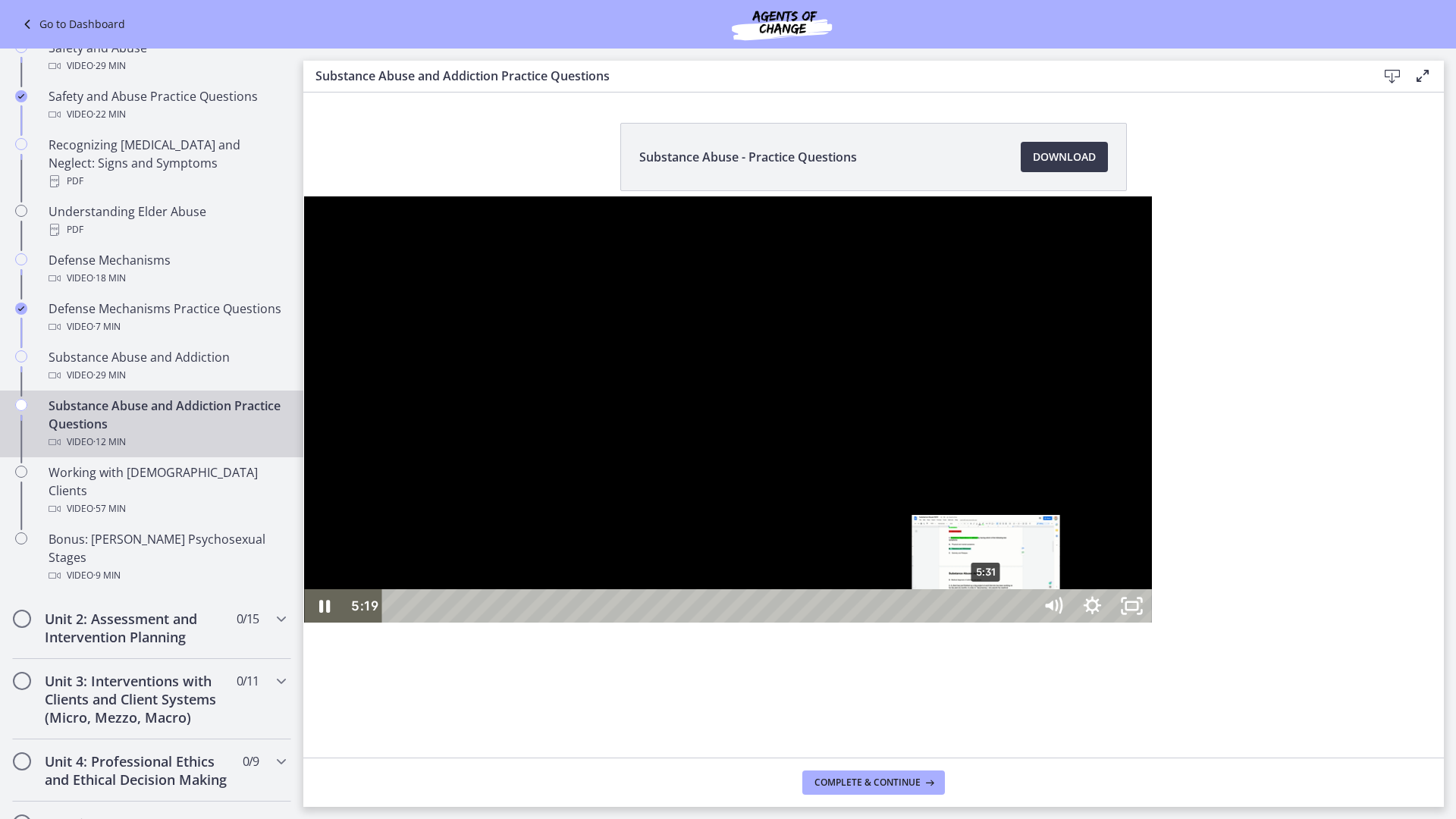 click on "5:31" at bounding box center (710, 606) 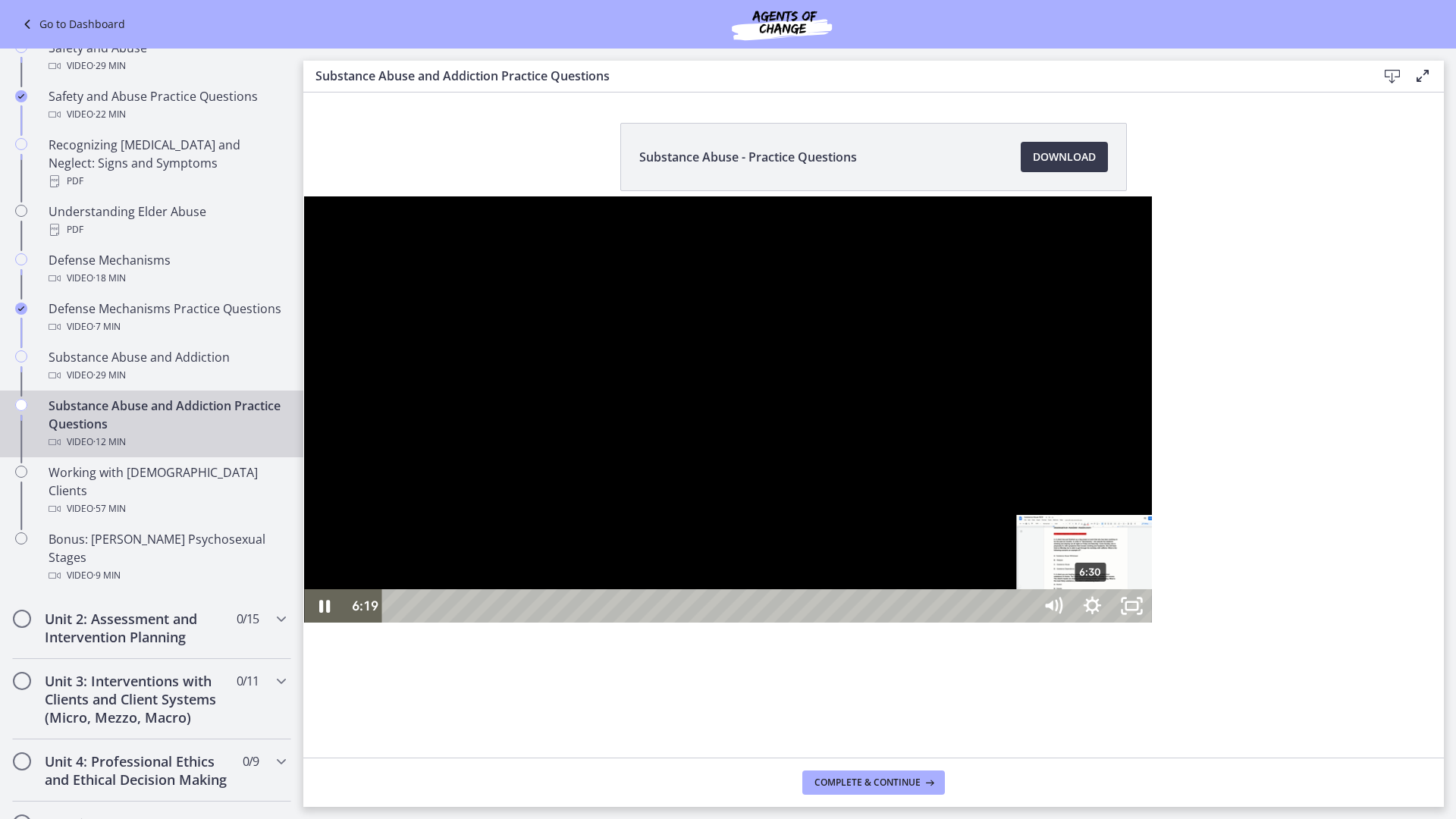 click on "6:30" at bounding box center [710, 606] 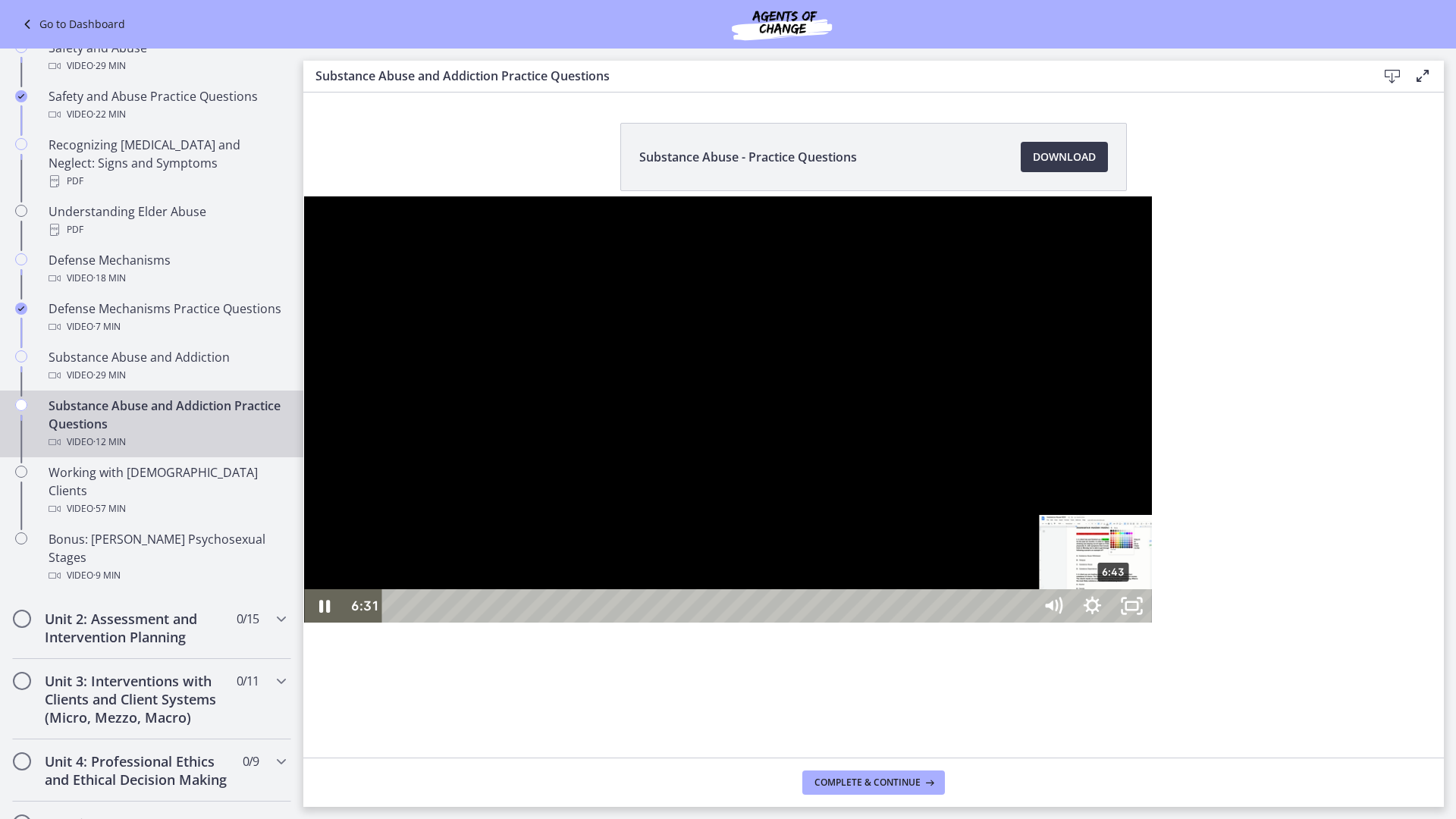 click on "6:43" at bounding box center [710, 606] 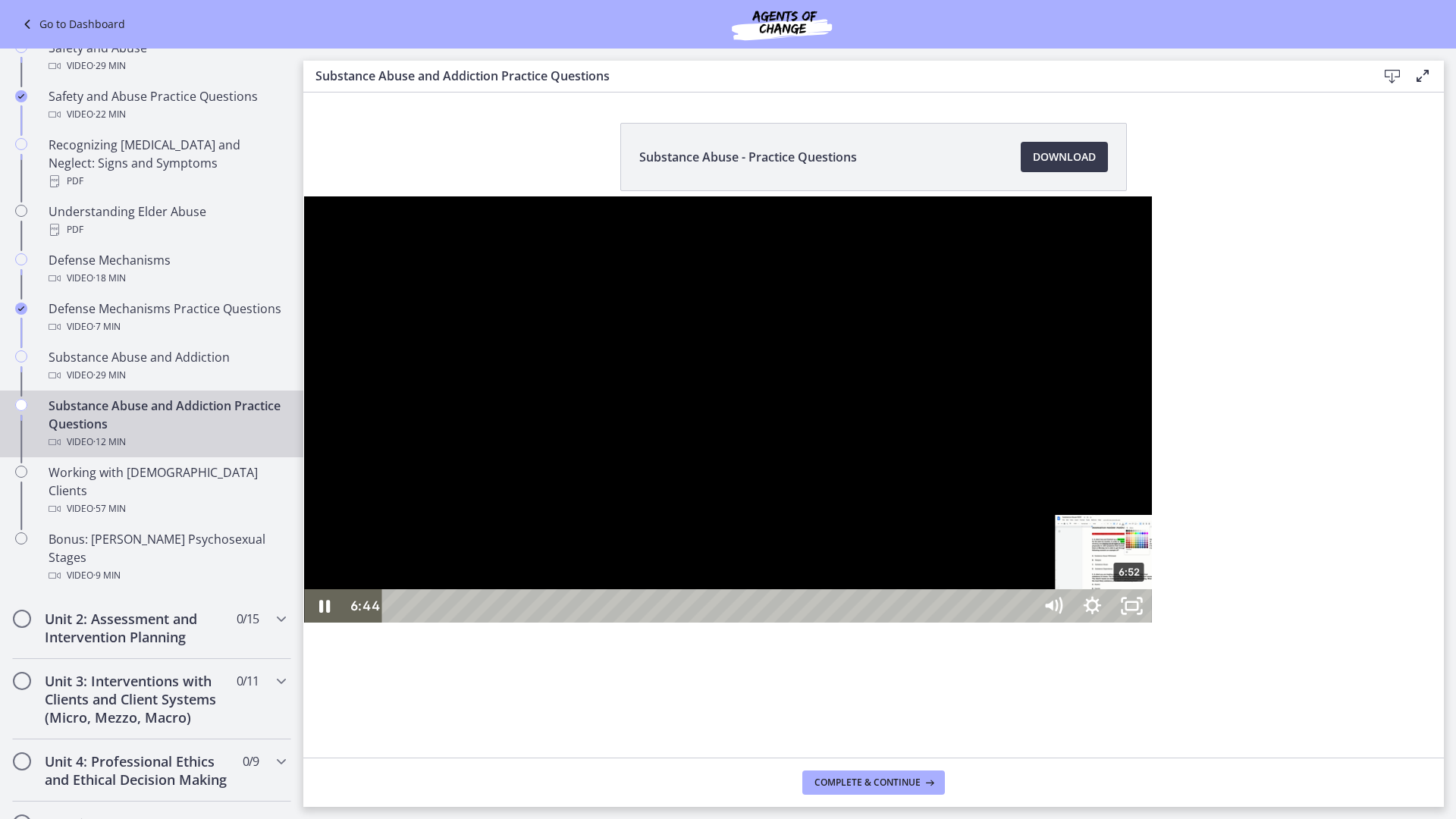 click on "6:52" at bounding box center [710, 606] 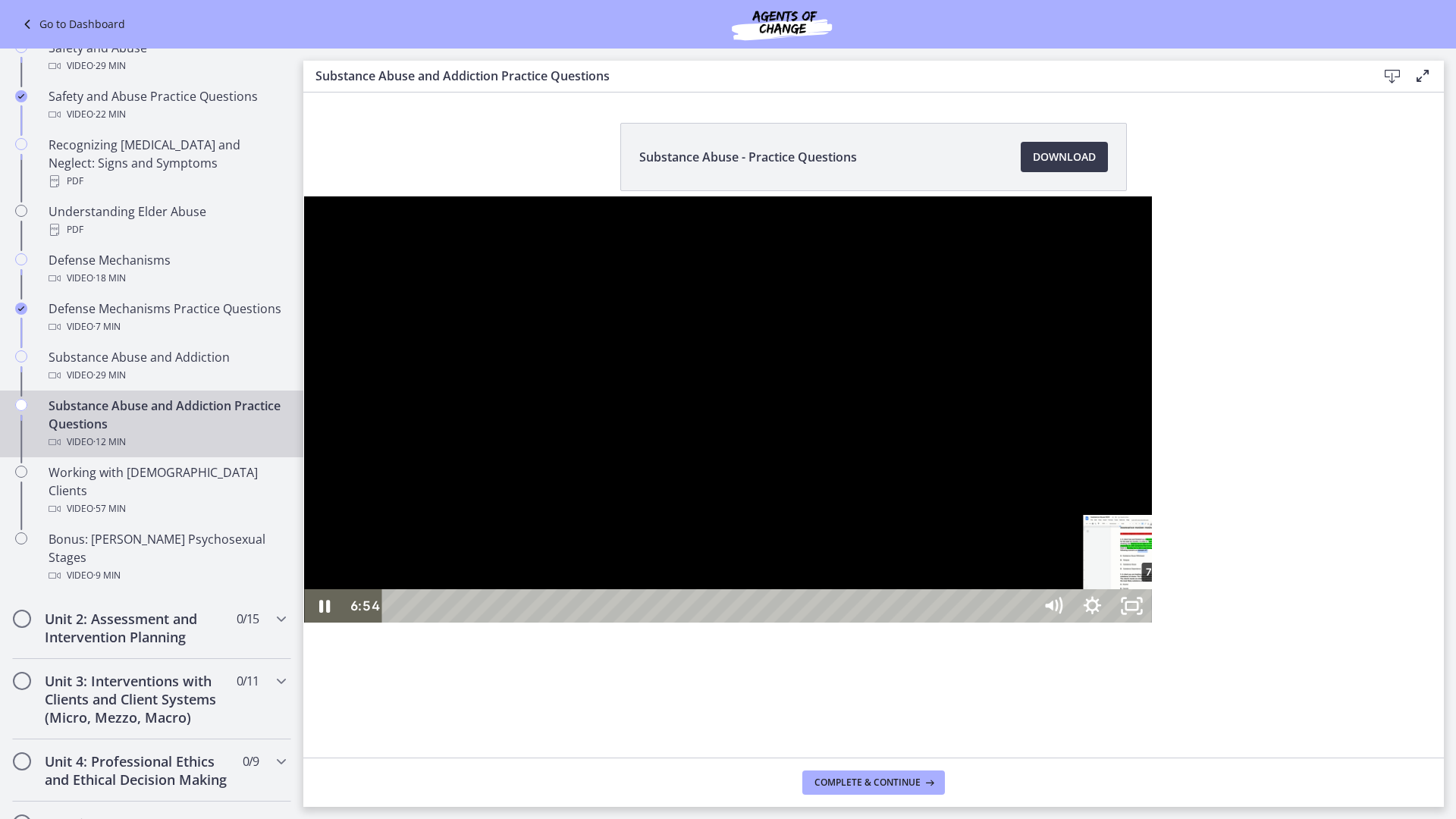 click on "7:08" at bounding box center (710, 606) 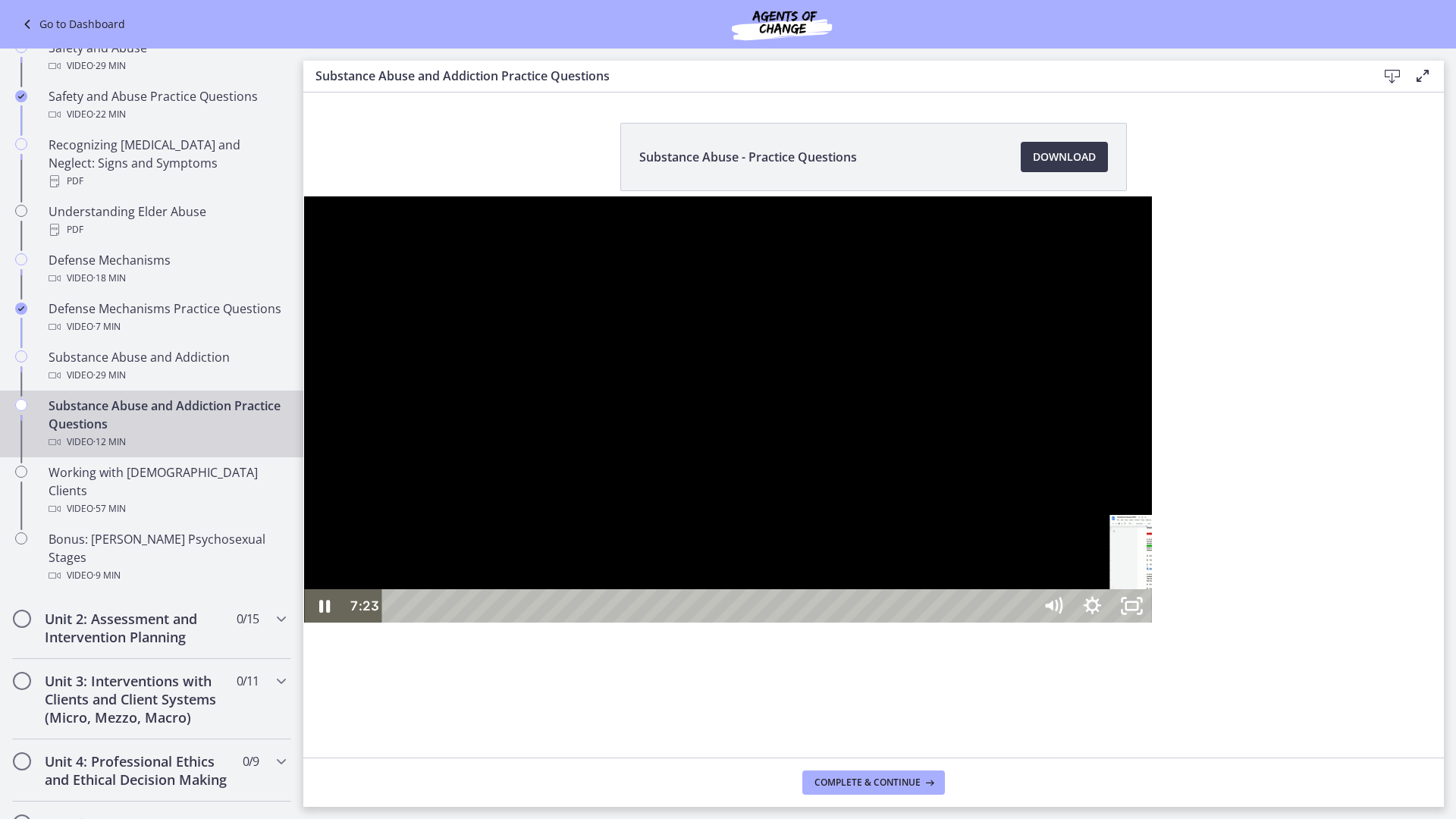 click on "7:23" at bounding box center (710, 606) 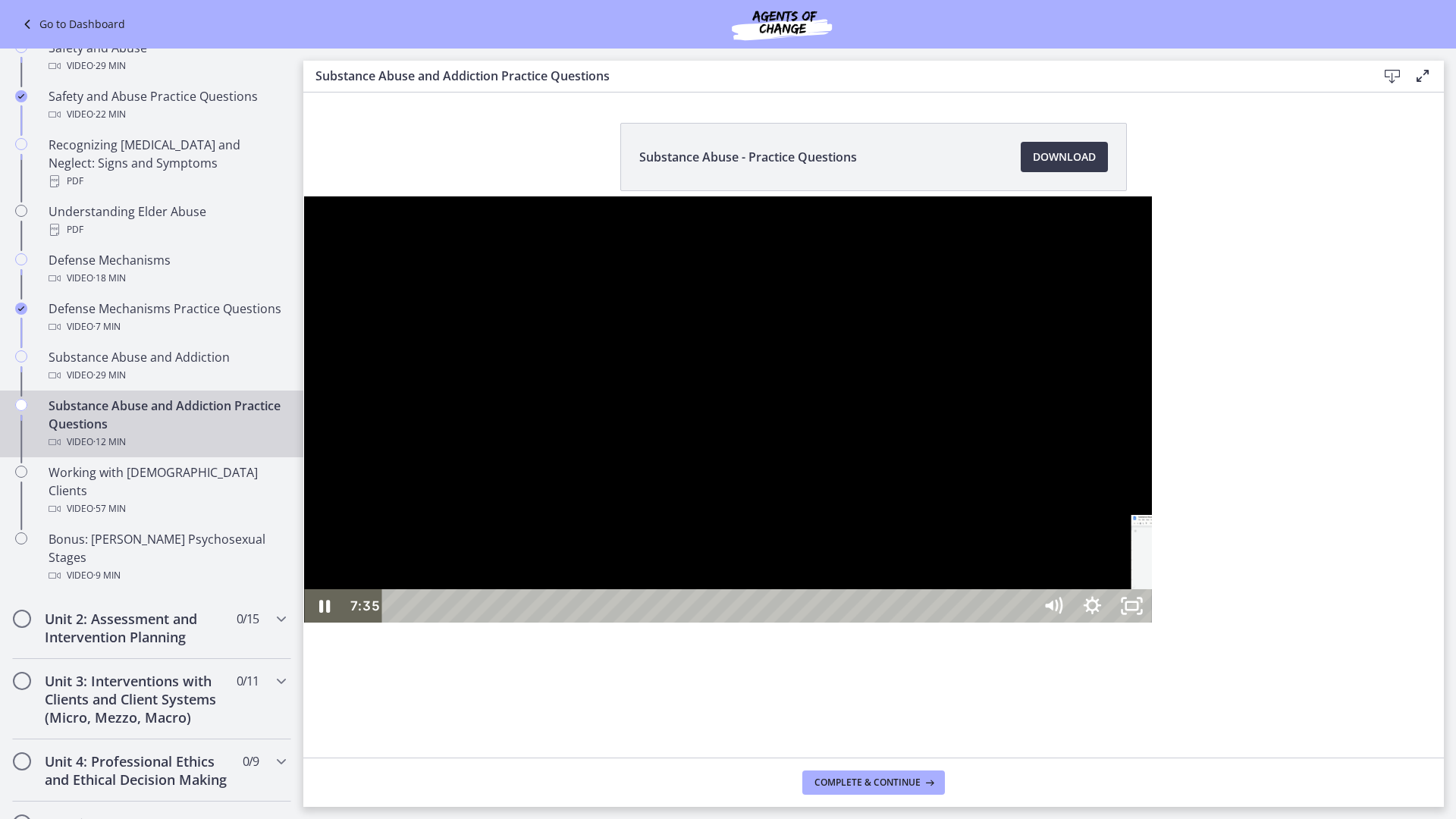 click on "7:35" at bounding box center [710, 606] 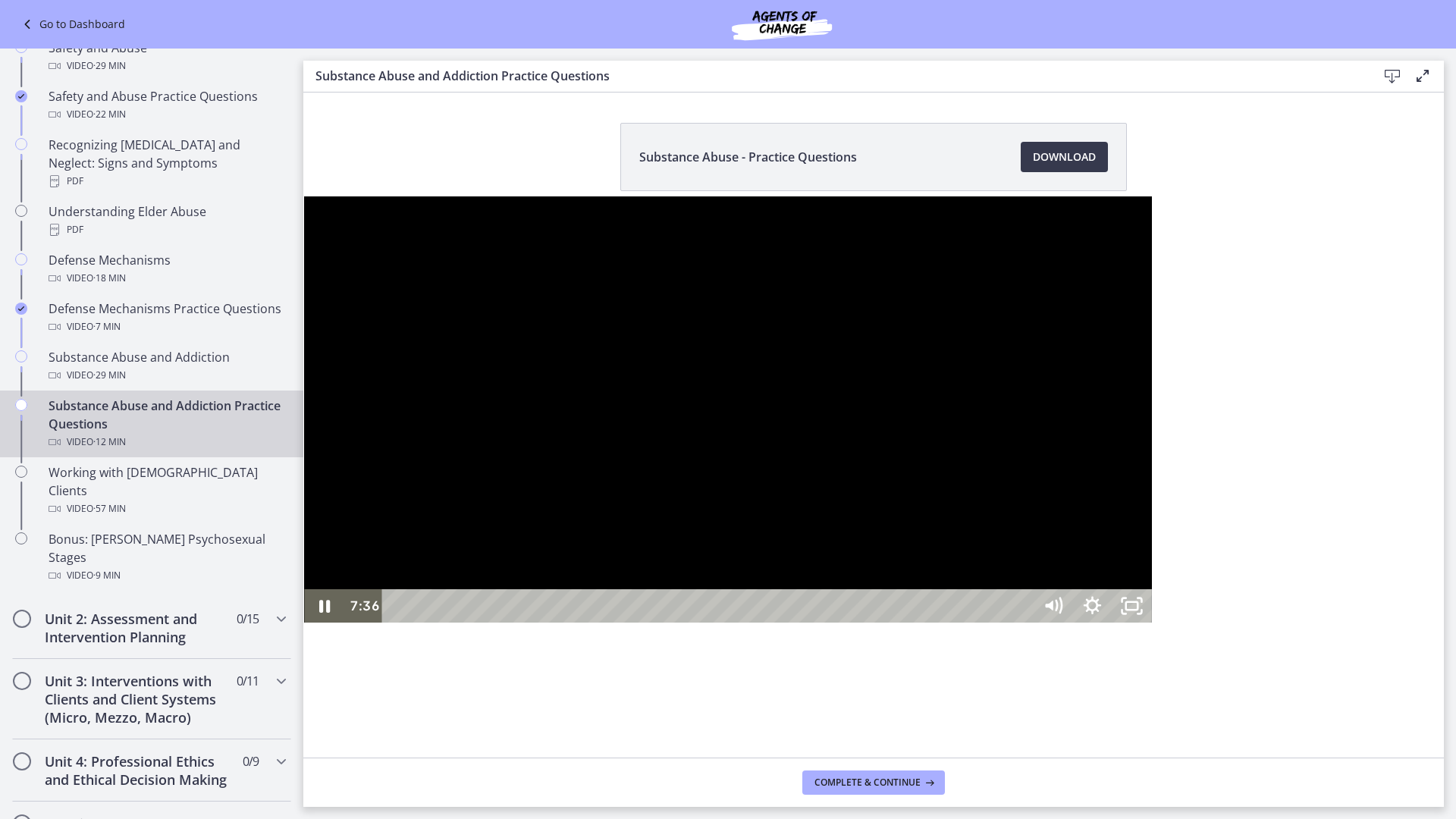 click on "7:48" at bounding box center (710, 606) 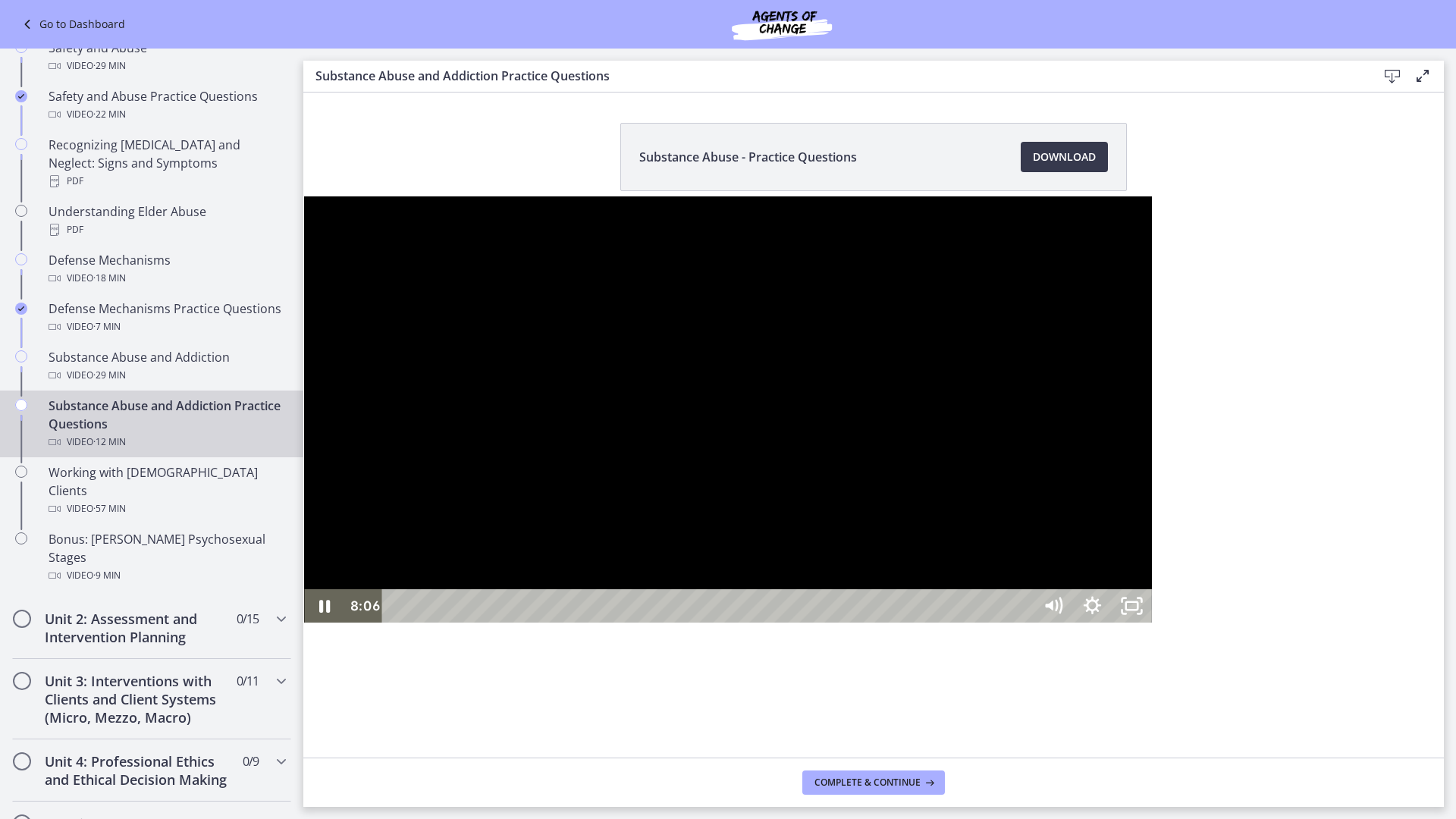 click on "8:06" at bounding box center (710, 606) 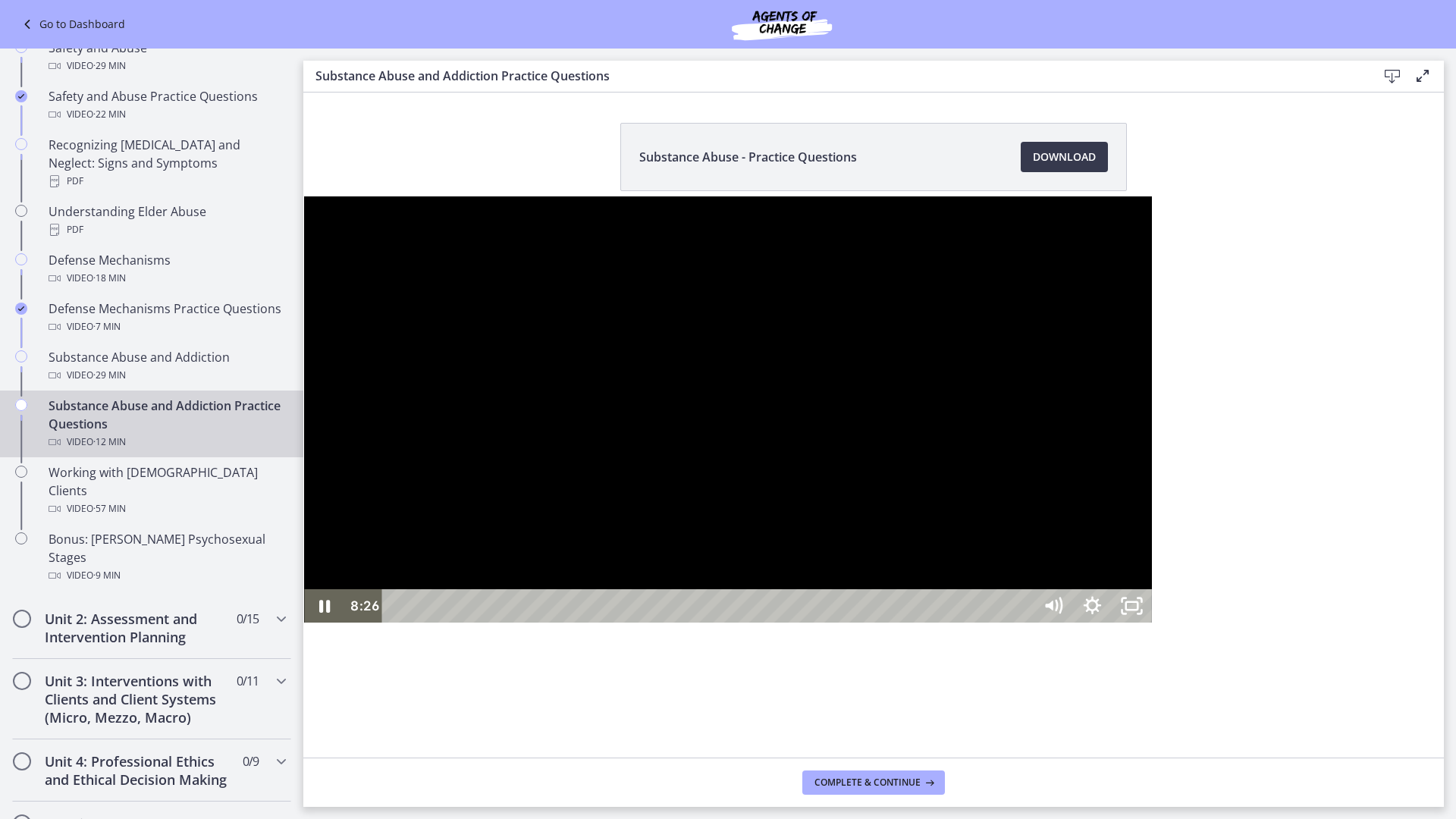 click on "8:26" at bounding box center [710, 606] 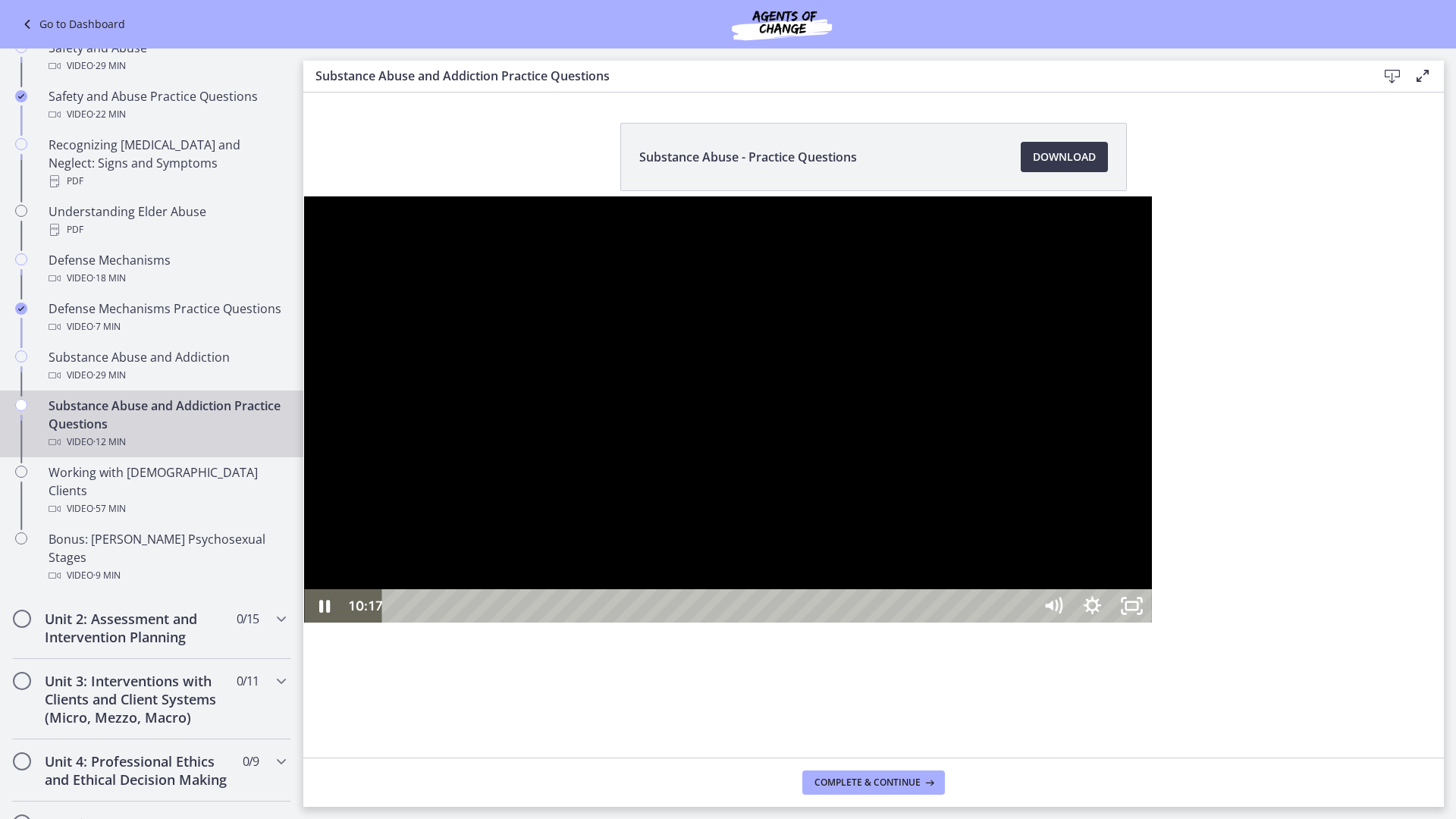 click on "10:34" at bounding box center [710, 606] 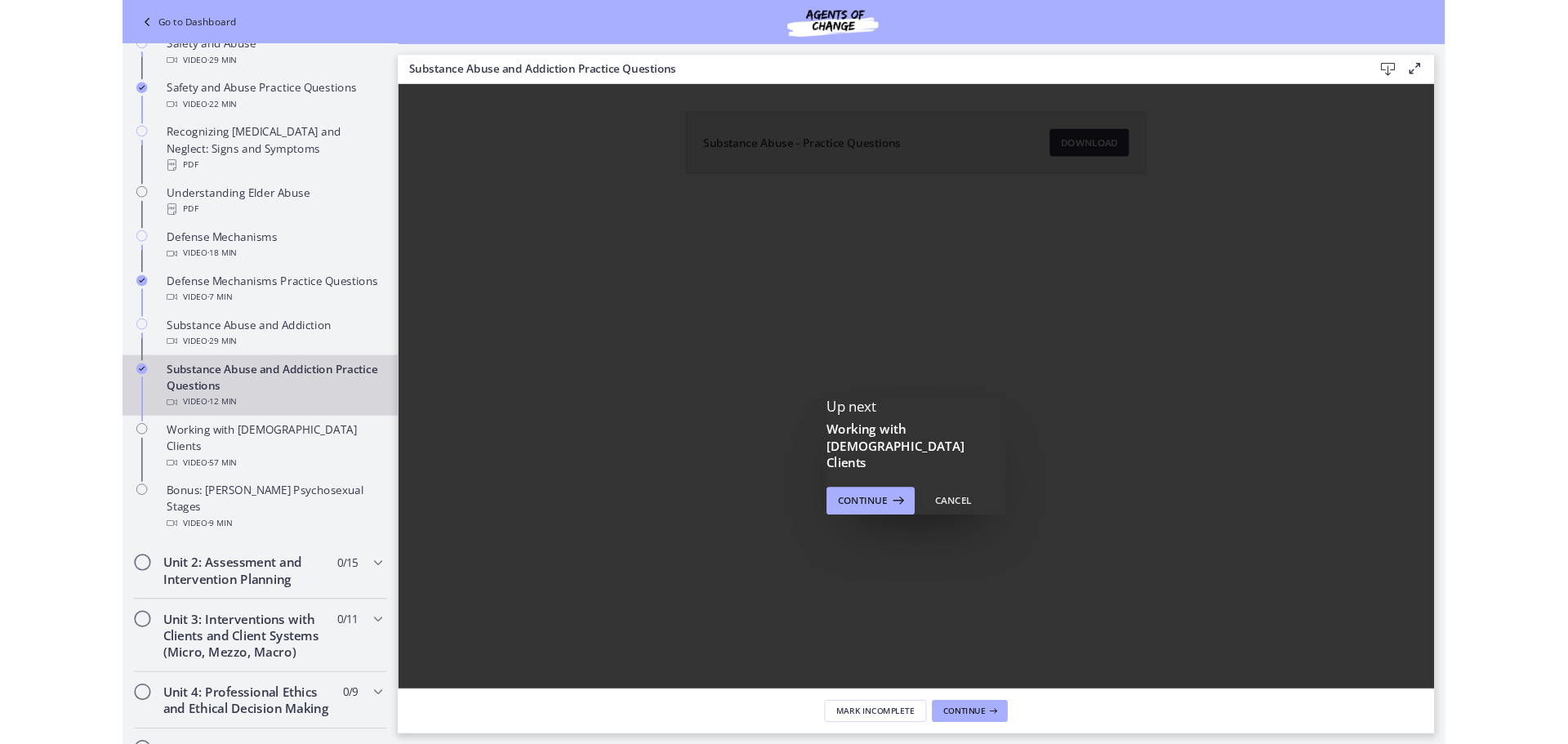 scroll, scrollTop: 0, scrollLeft: 0, axis: both 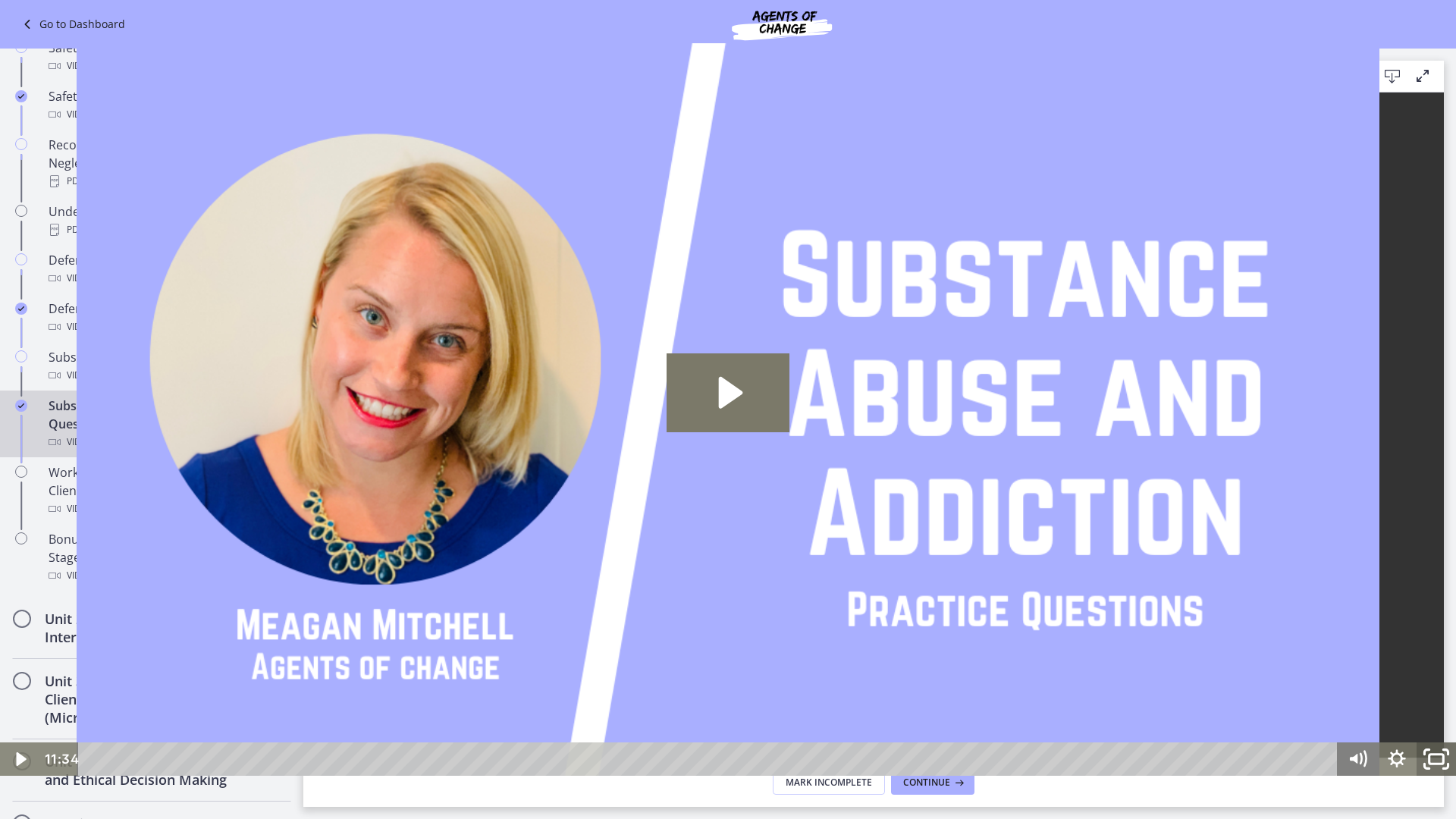 click 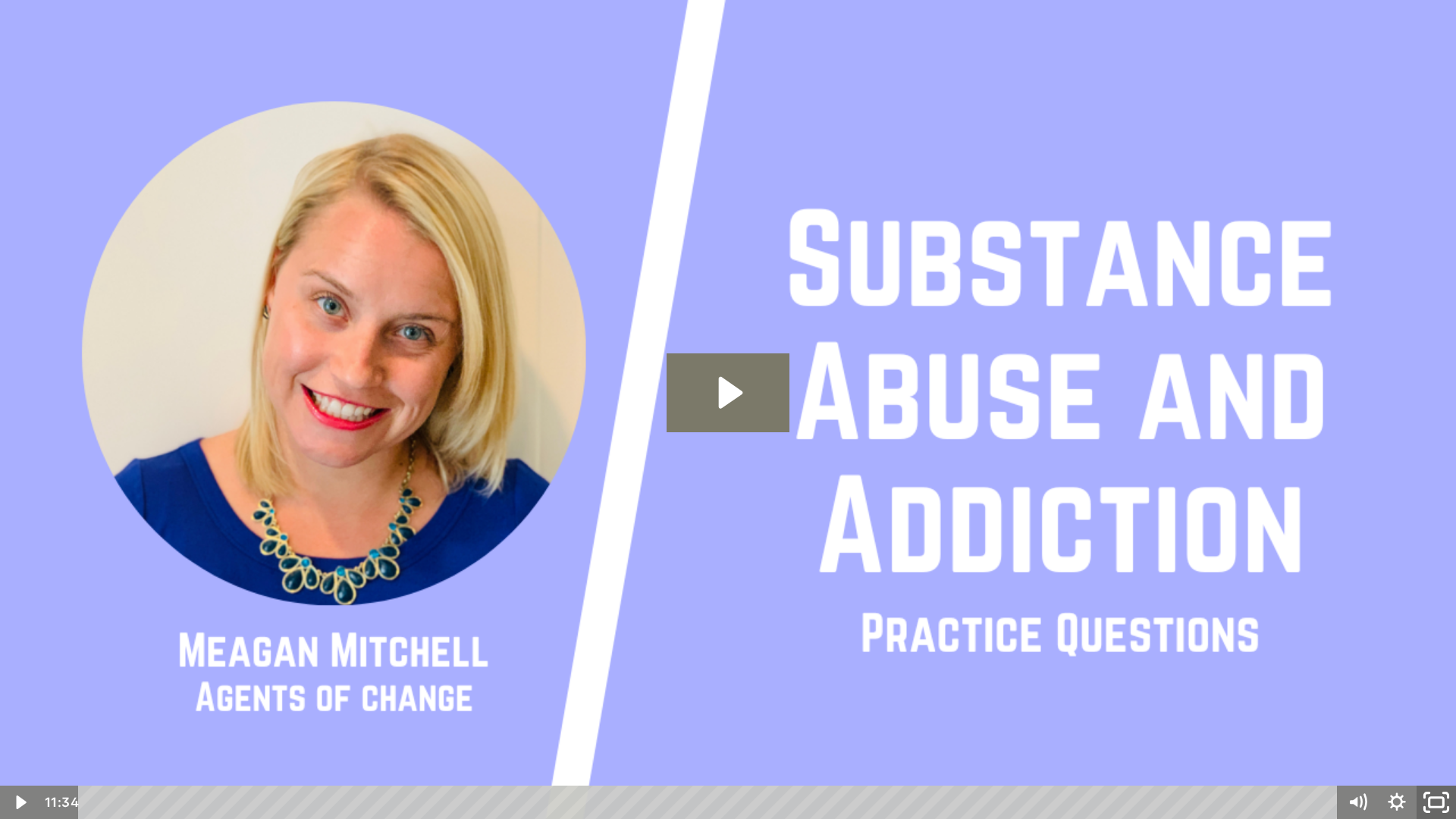 click 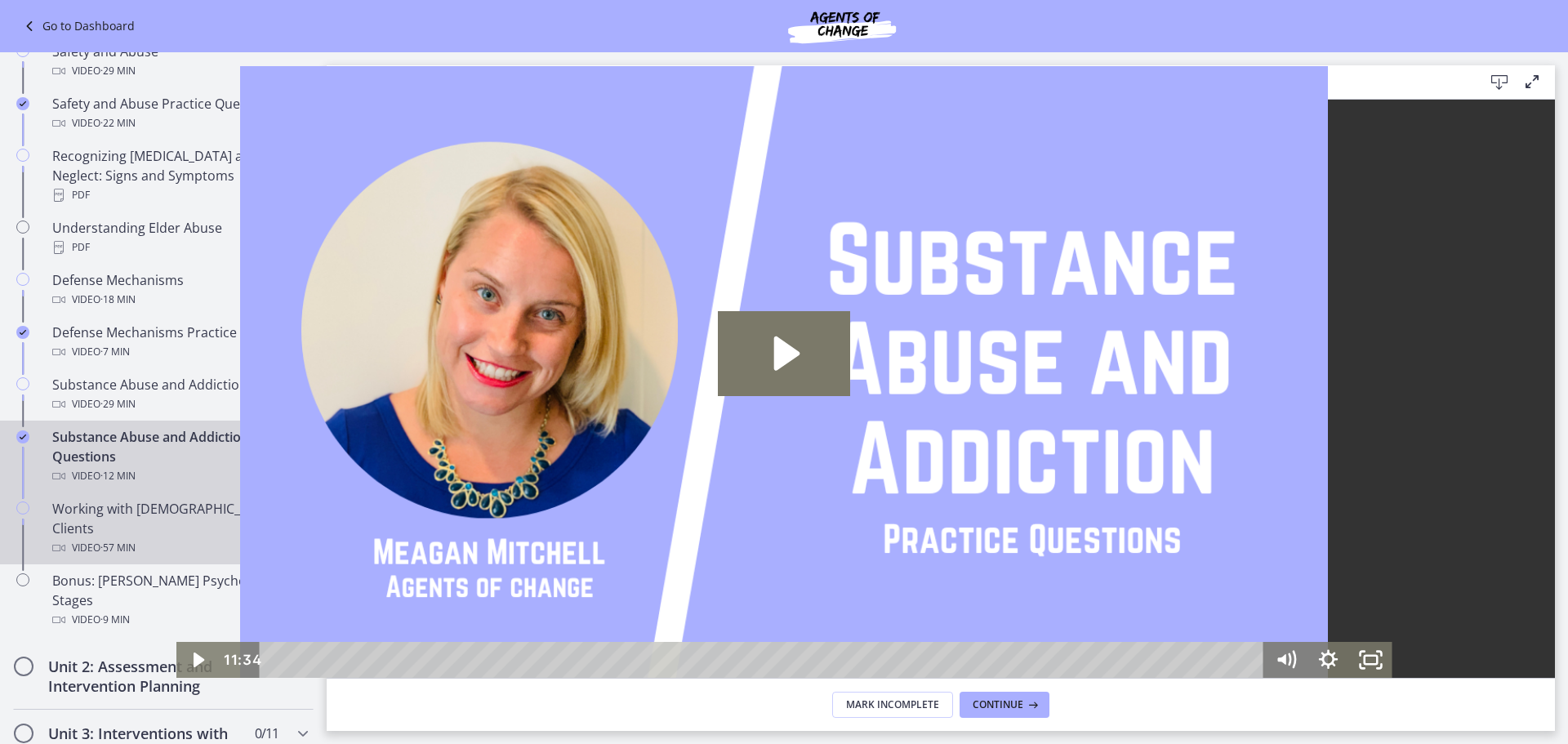 click on "Working with LGBTQ+ Clients
Video
·  57 min" at bounding box center [180, 528] 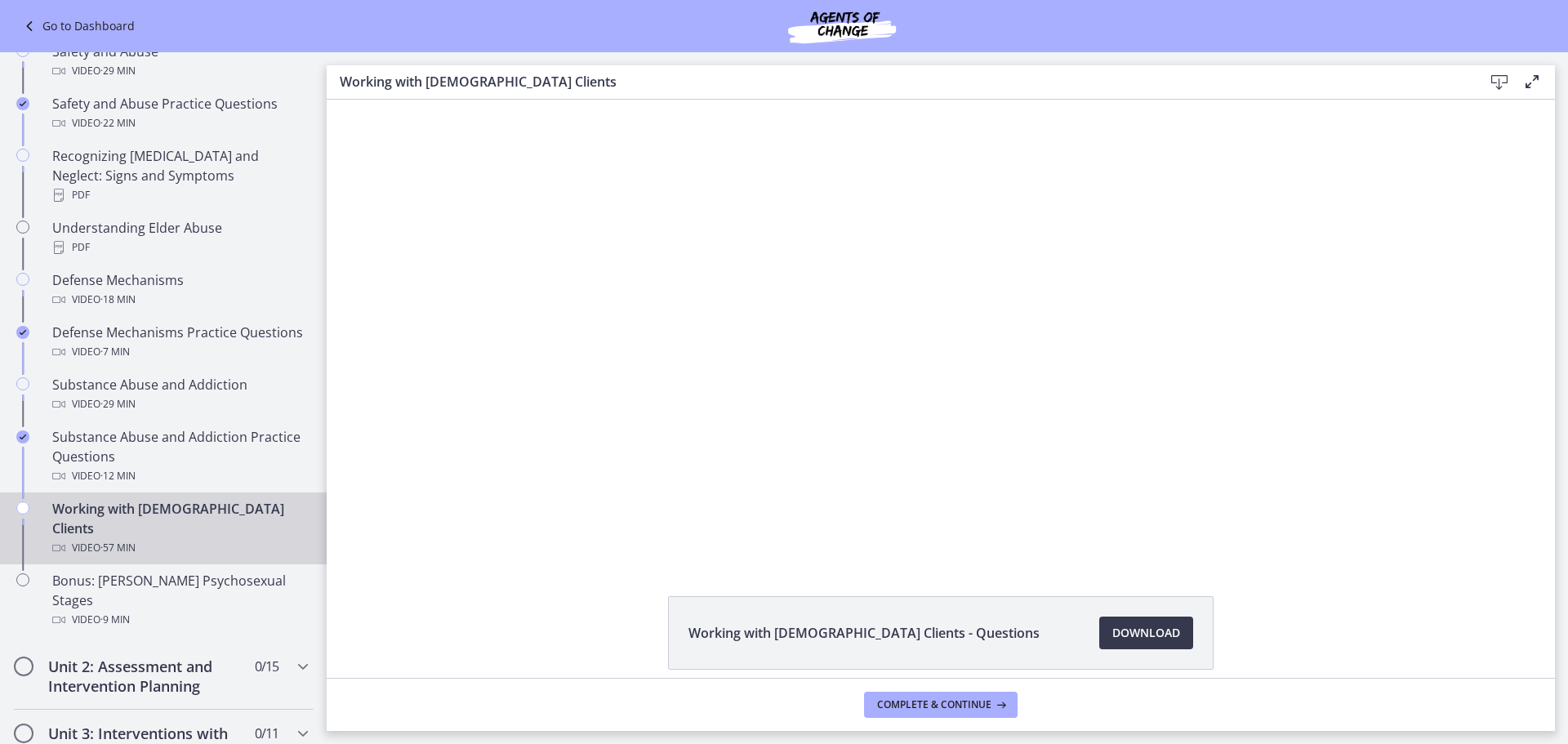 scroll, scrollTop: 0, scrollLeft: 0, axis: both 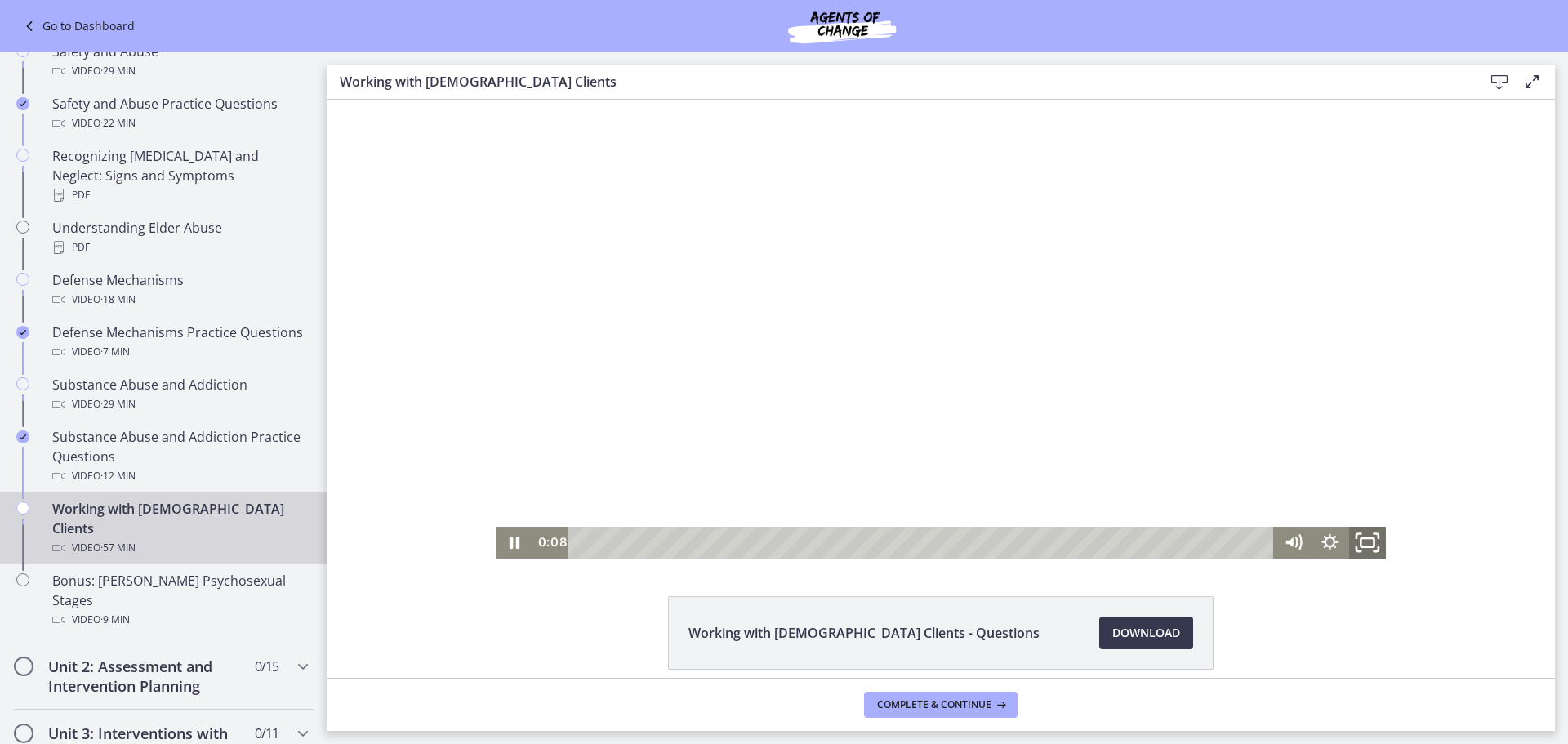 click 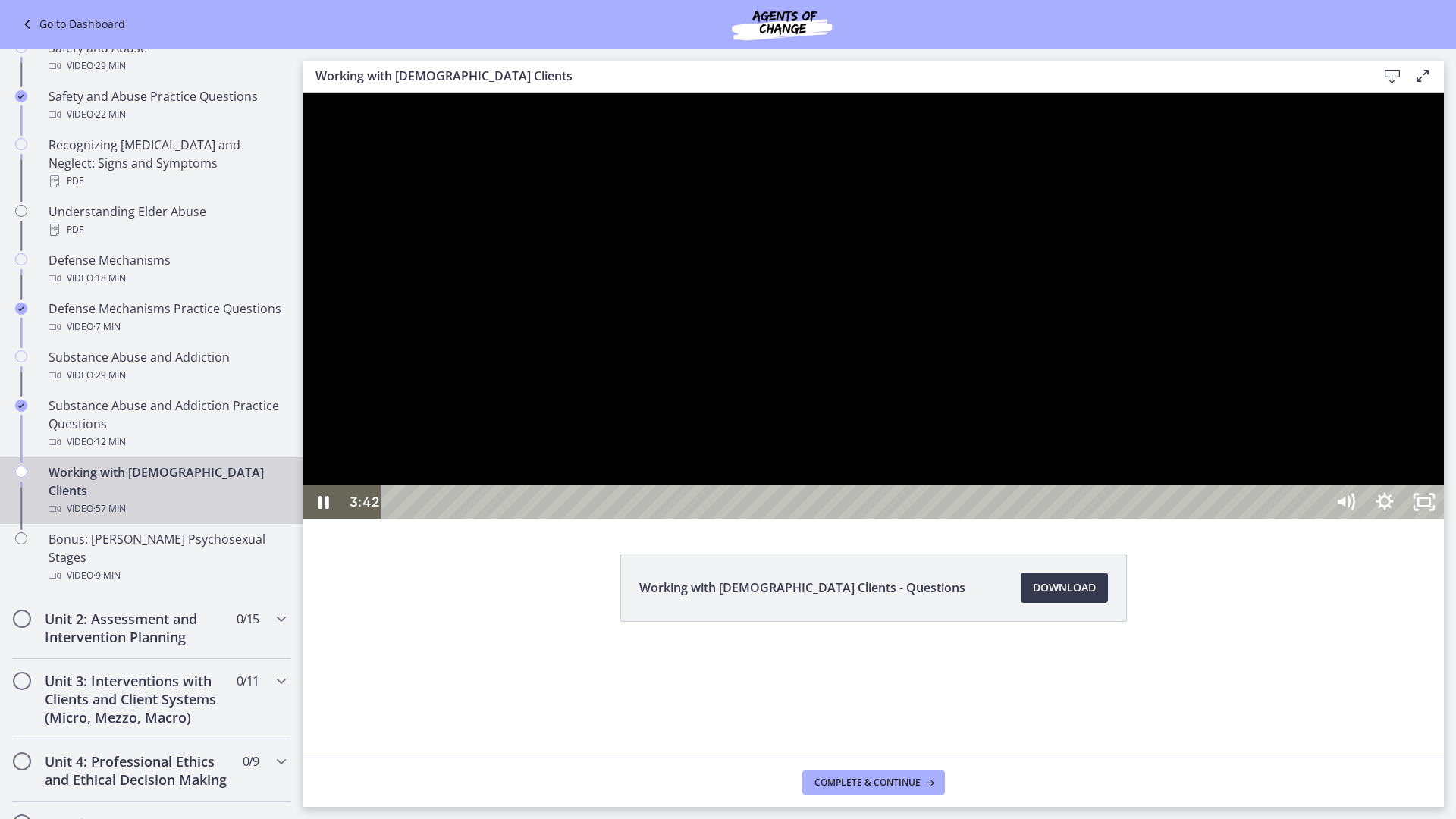 click at bounding box center [874, 306] 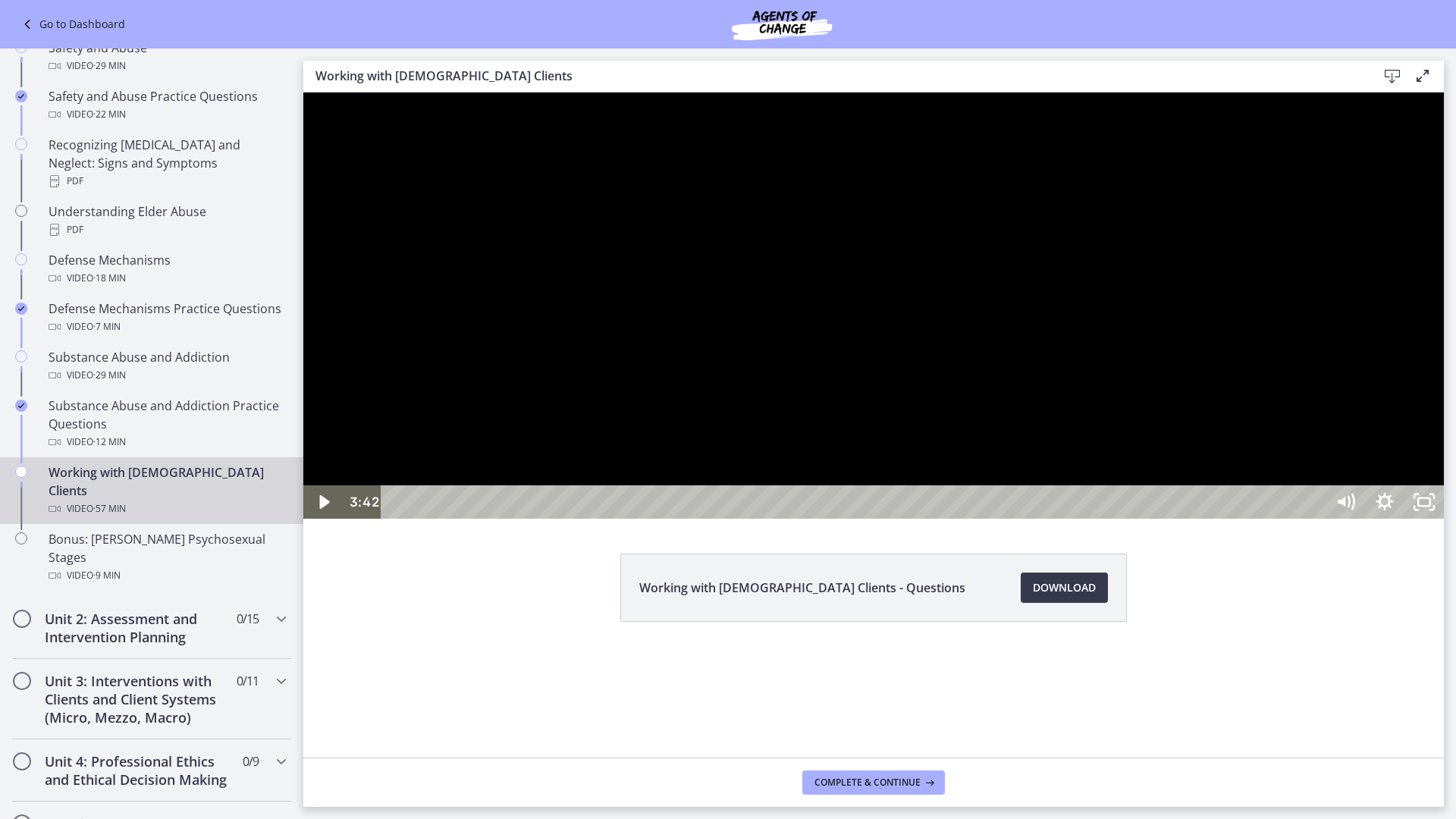 click at bounding box center (874, 306) 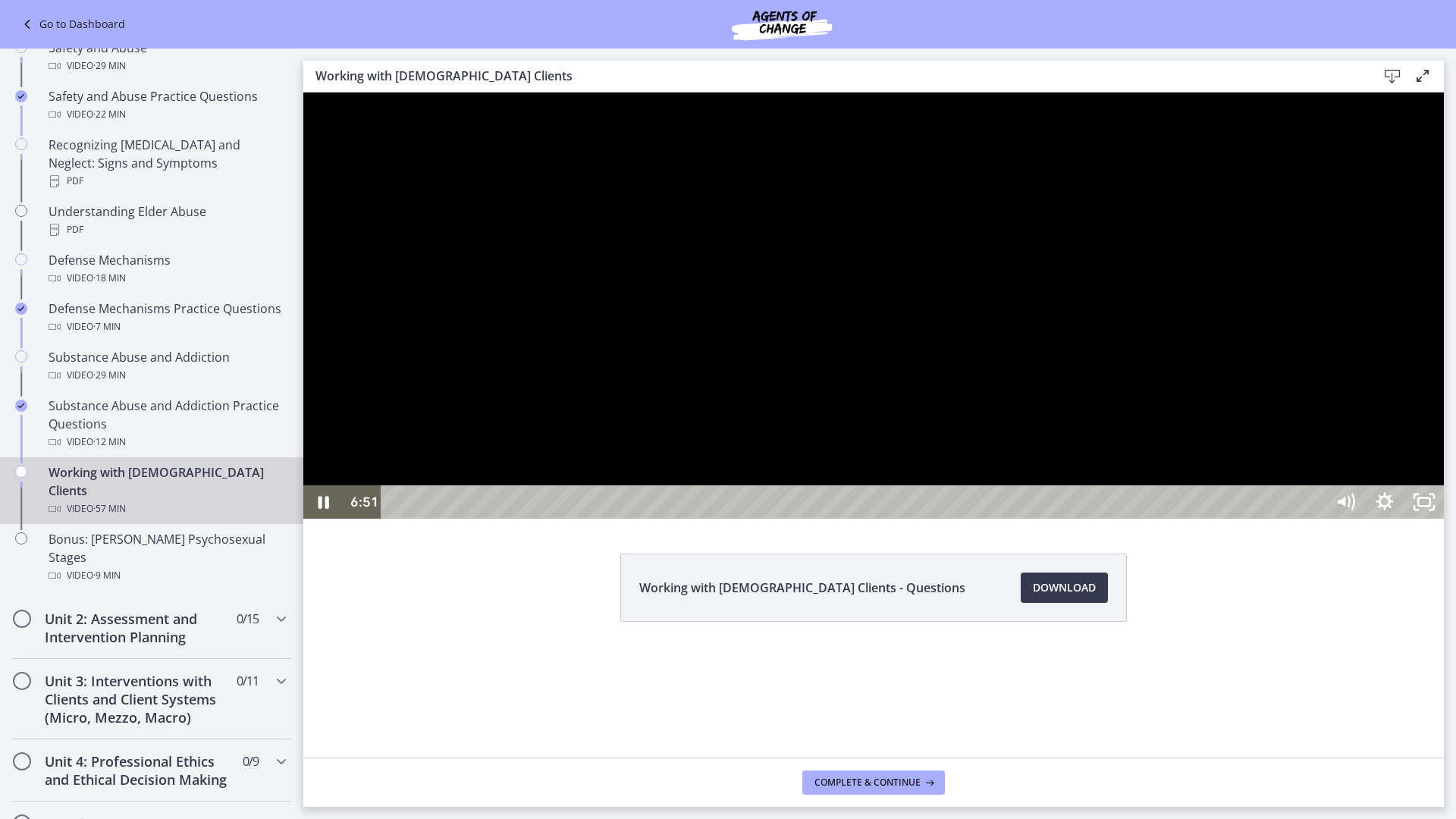 click at bounding box center [874, 306] 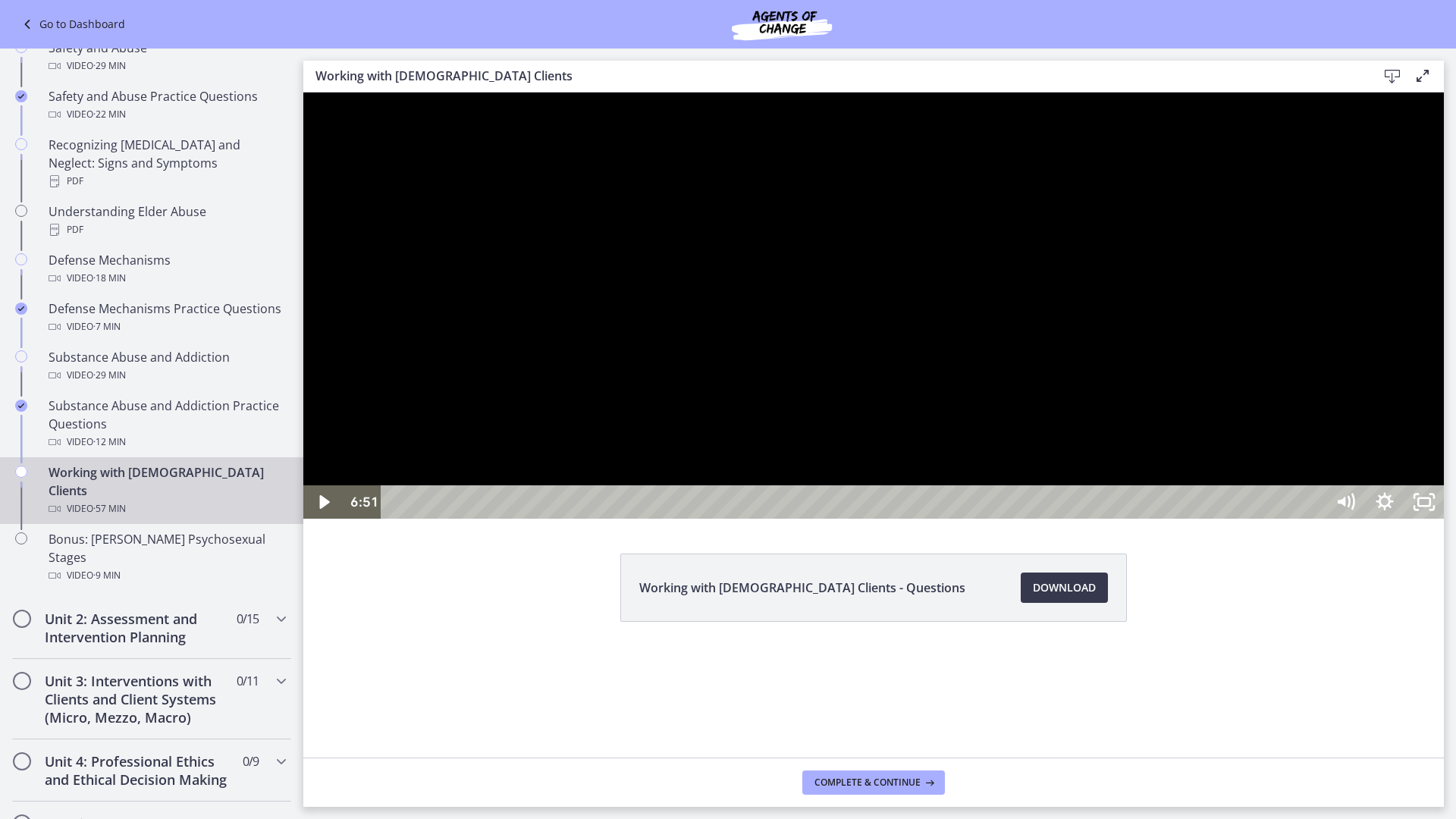 click at bounding box center (874, 306) 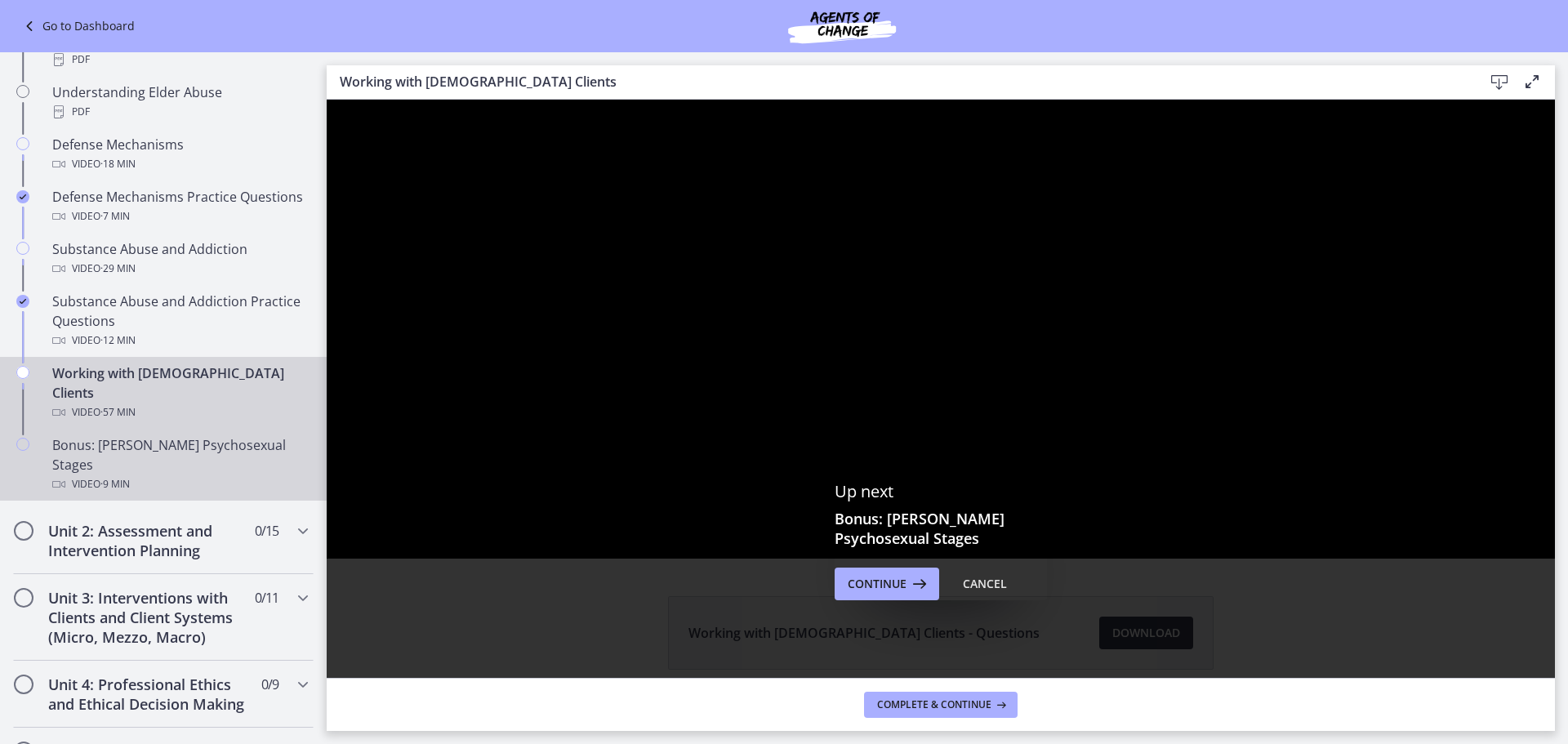 scroll, scrollTop: 898, scrollLeft: 0, axis: vertical 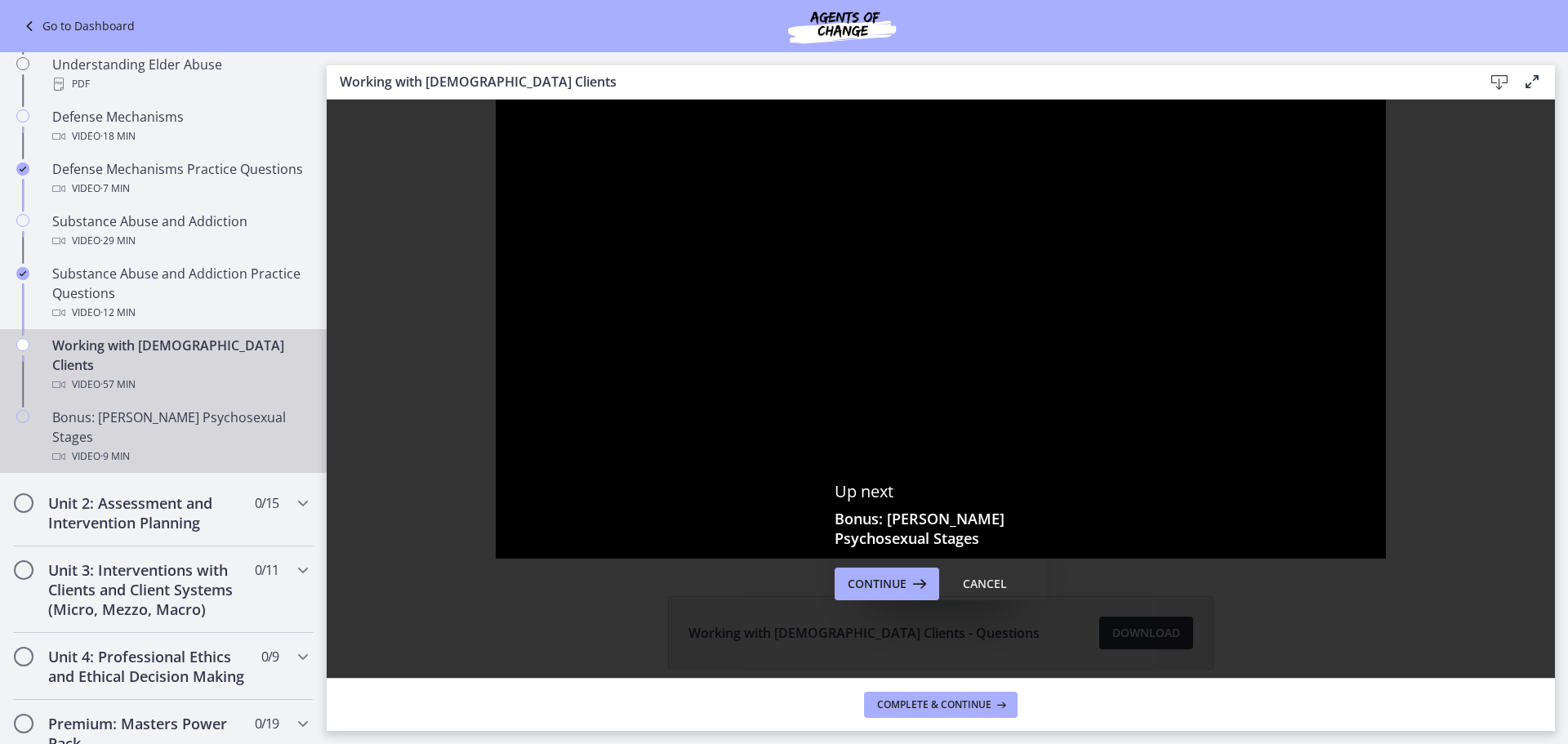 click on "Bonus: Freud's Psychosexual Stages
Video
·  9 min" at bounding box center [180, 437] 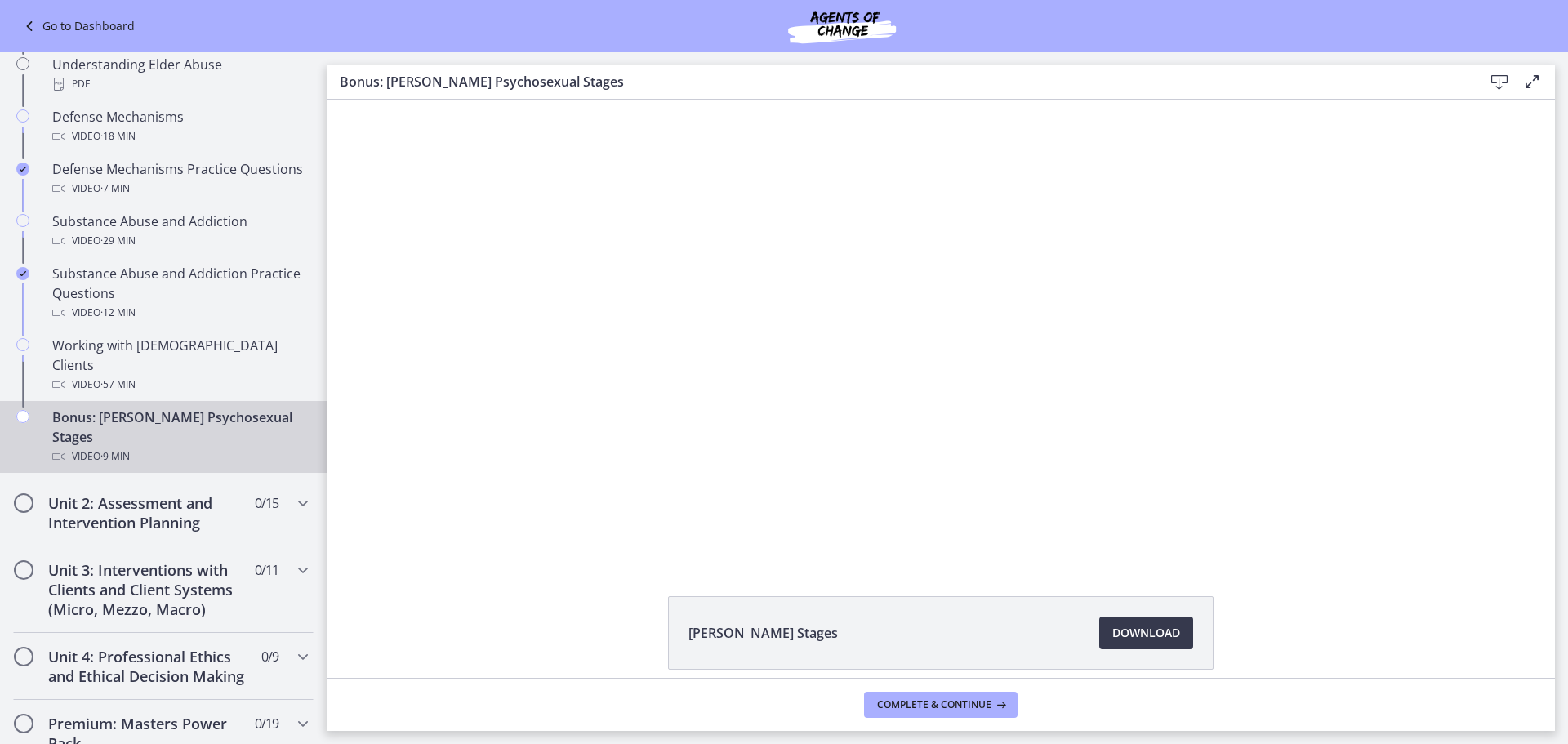 scroll, scrollTop: 0, scrollLeft: 0, axis: both 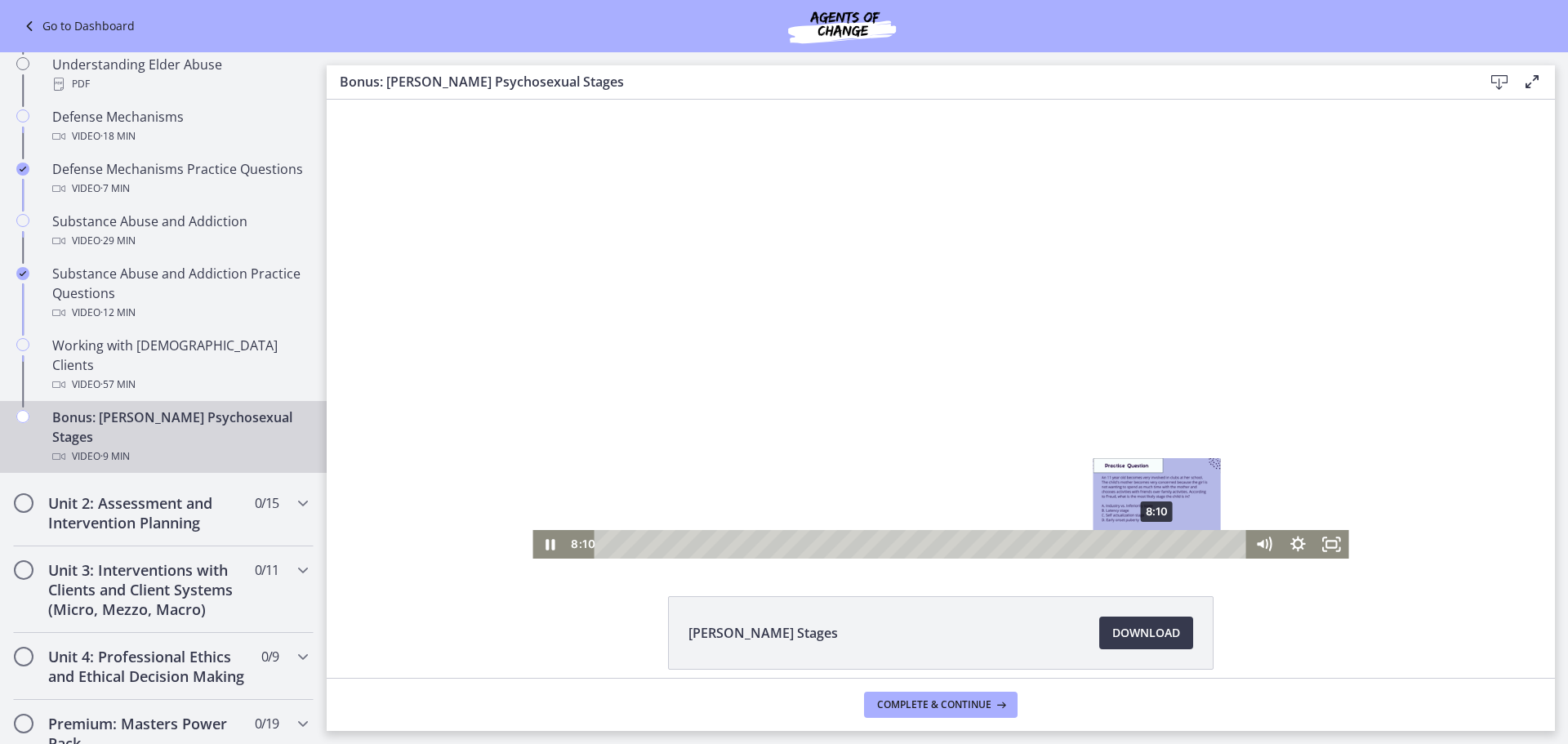 click on "8:10" at bounding box center (922, 544) 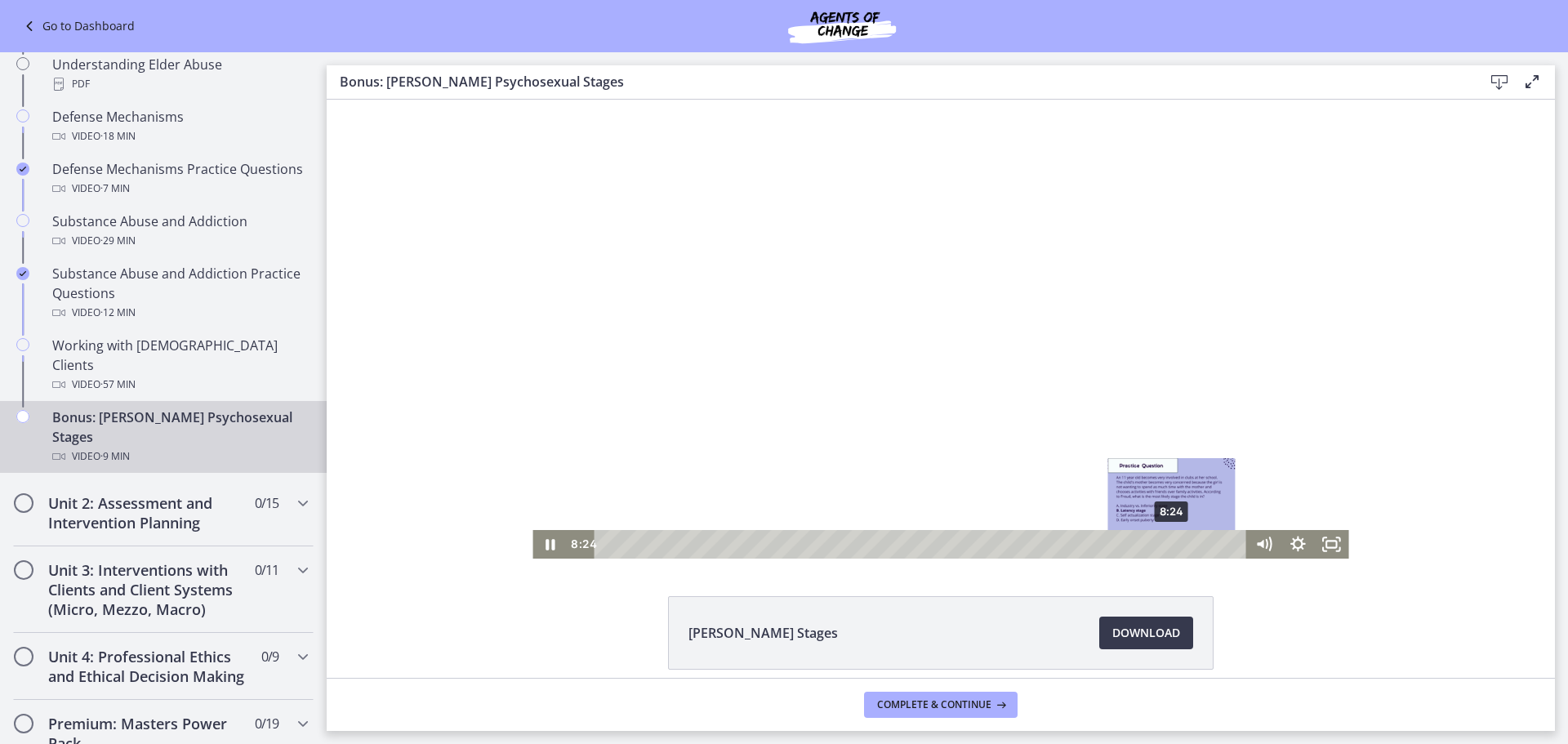 click on "8:24" at bounding box center [922, 544] 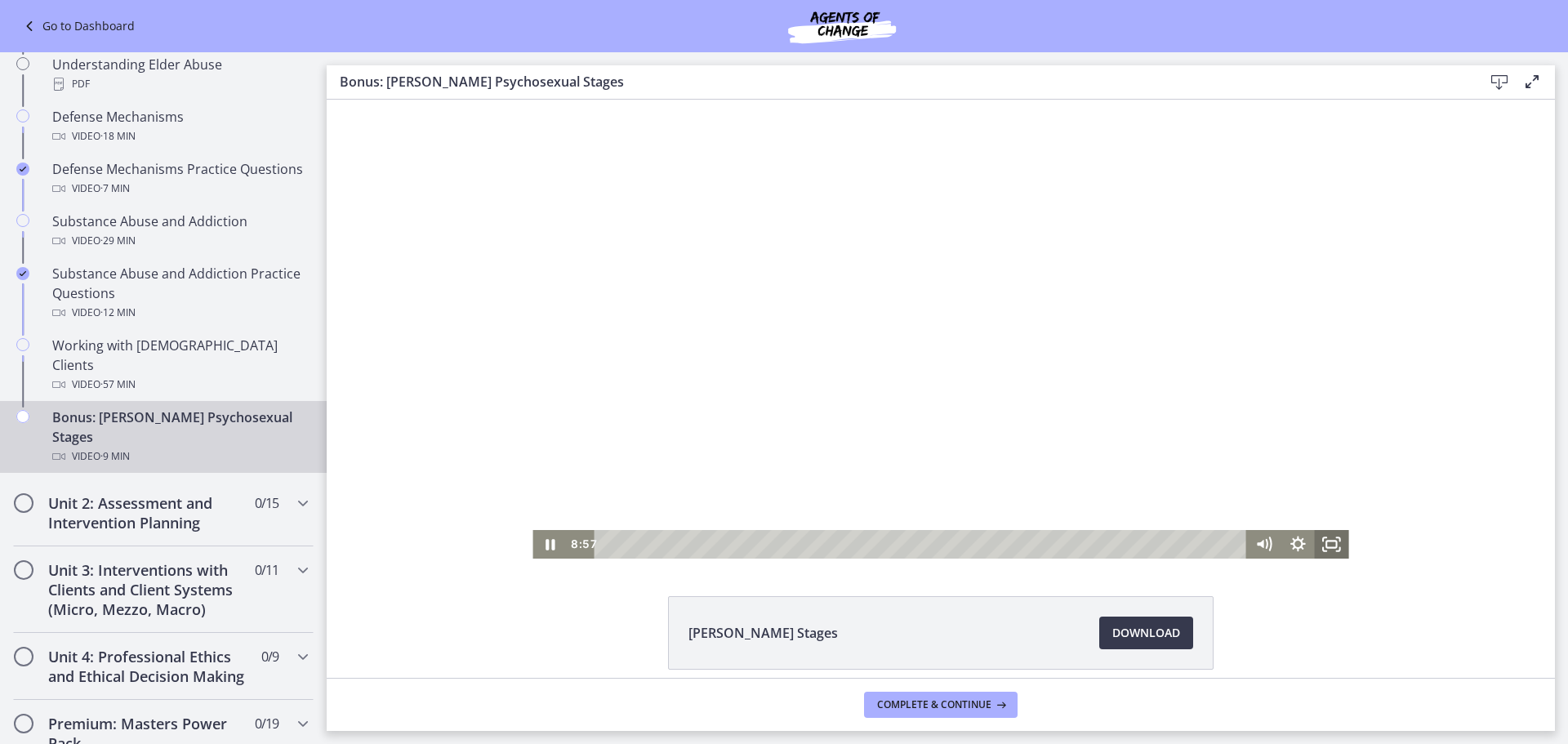 click 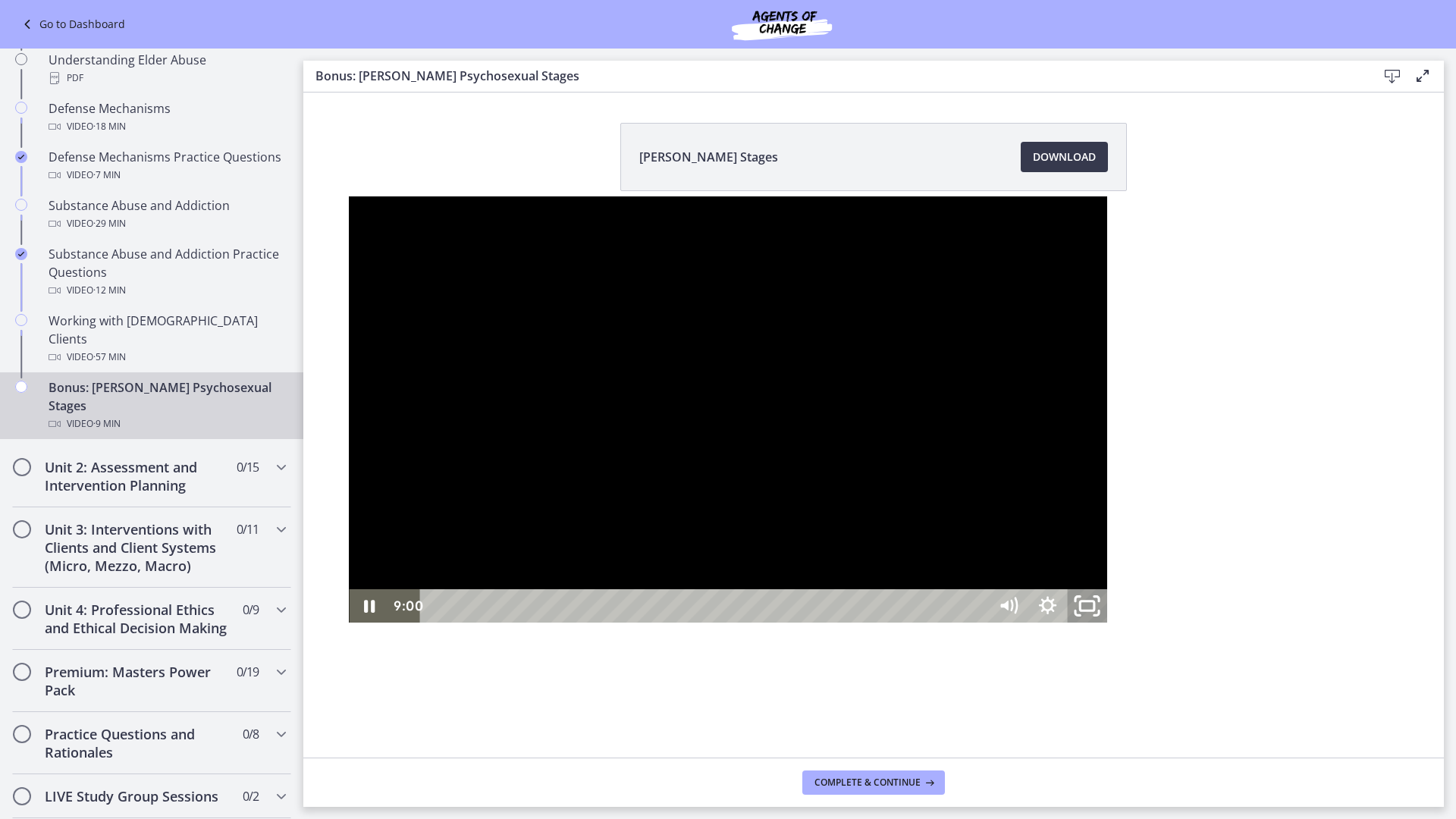 click 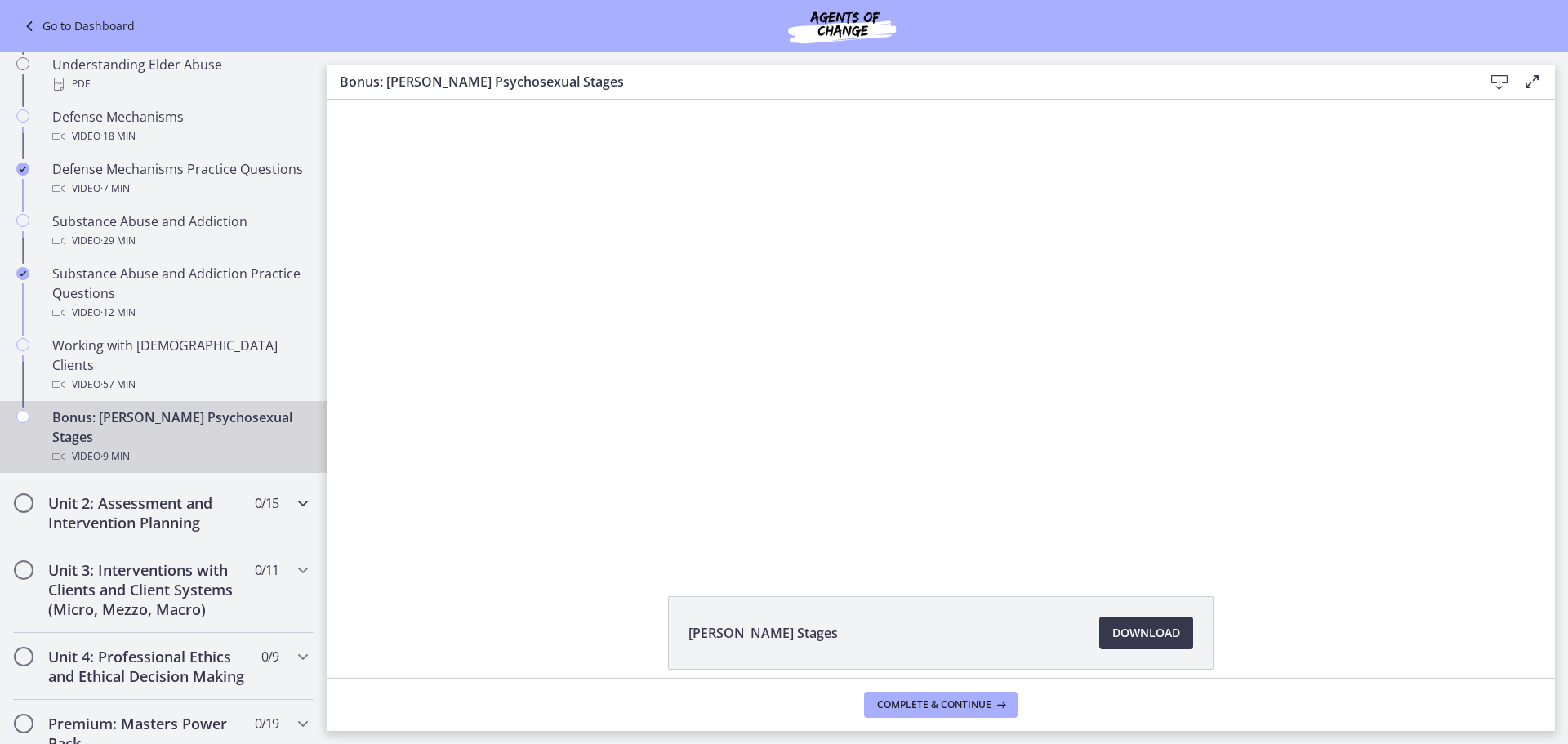 click on "Unit 2: Assessment and Intervention Planning" at bounding box center [148, 513] 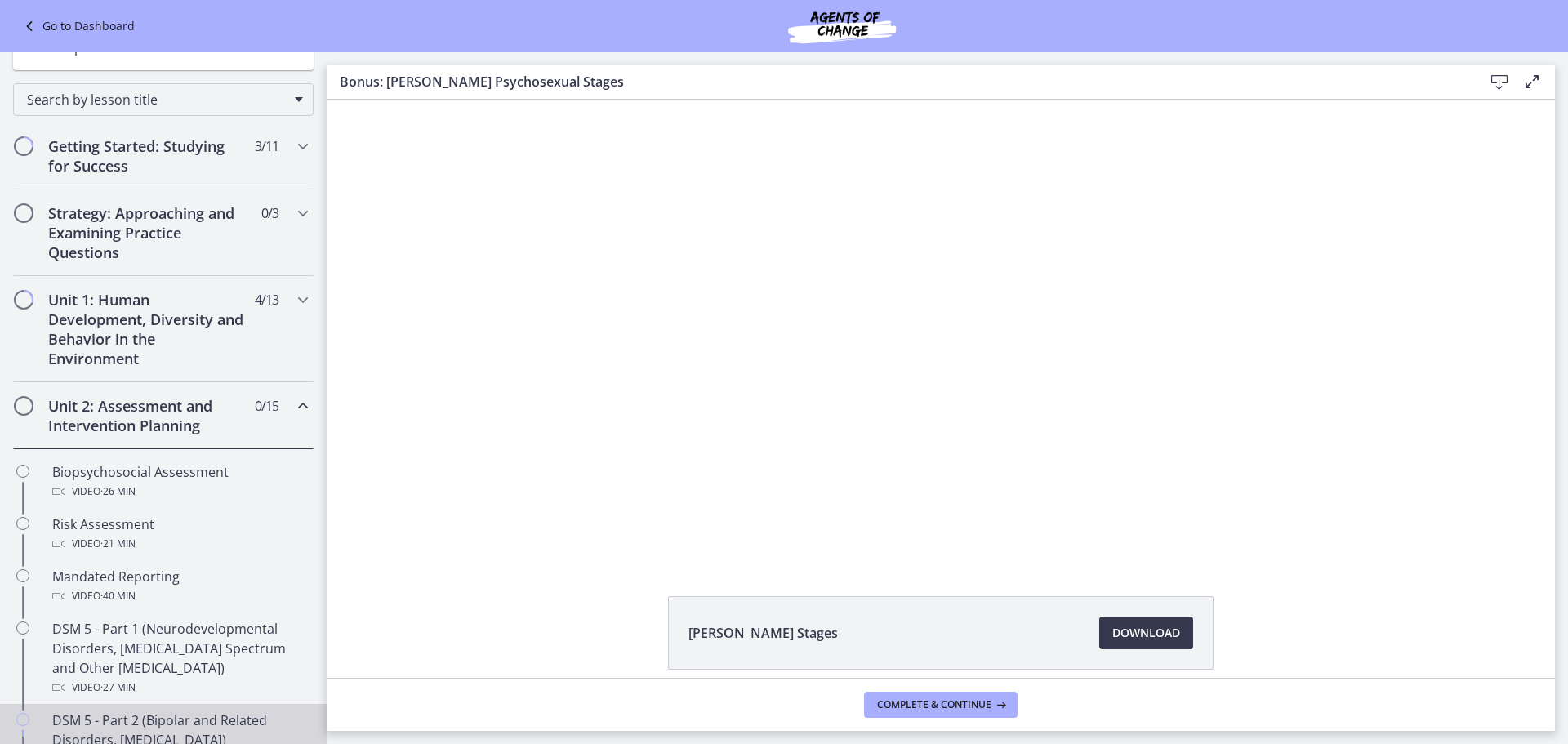 scroll, scrollTop: 163, scrollLeft: 0, axis: vertical 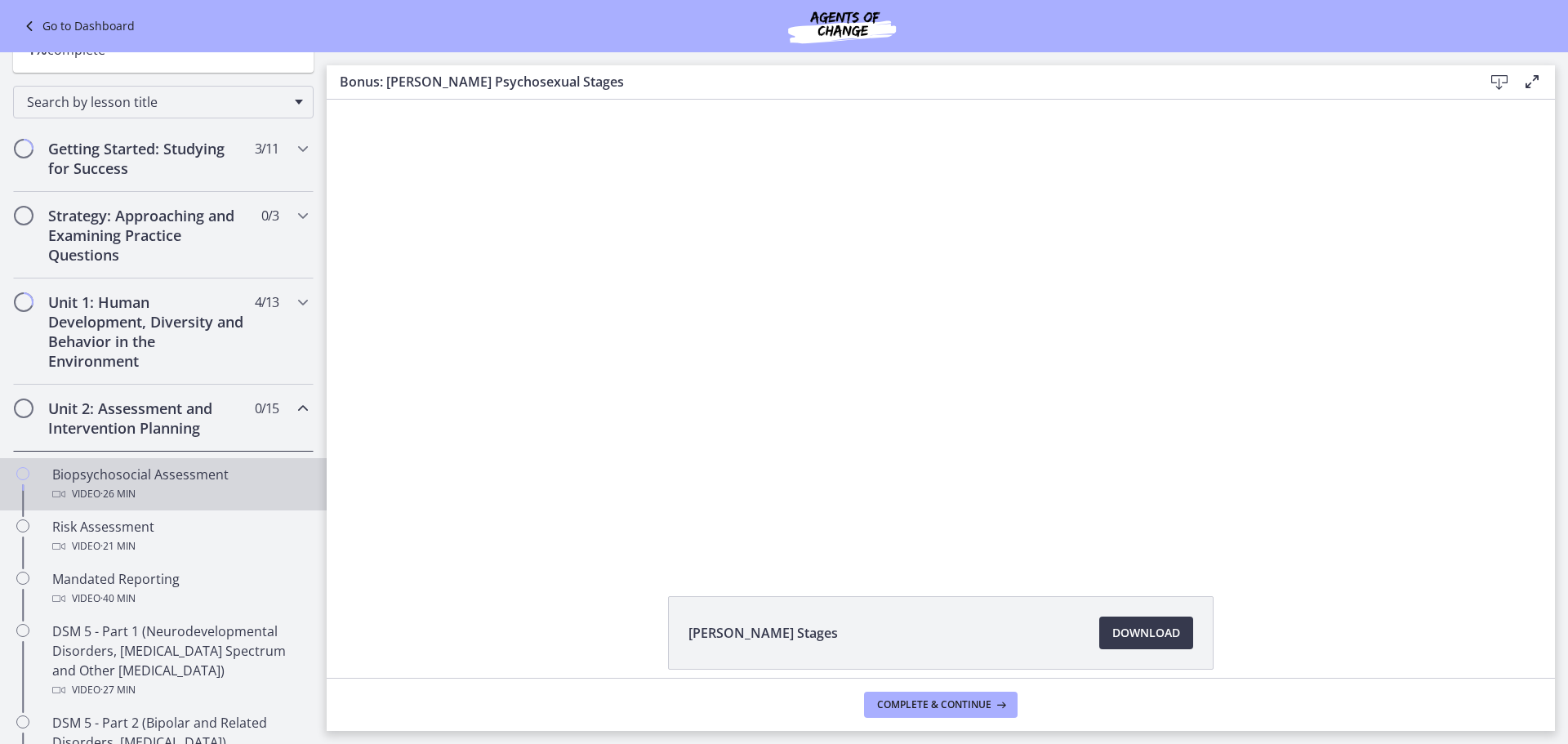 click on "Video
·  26 min" at bounding box center [180, 494] 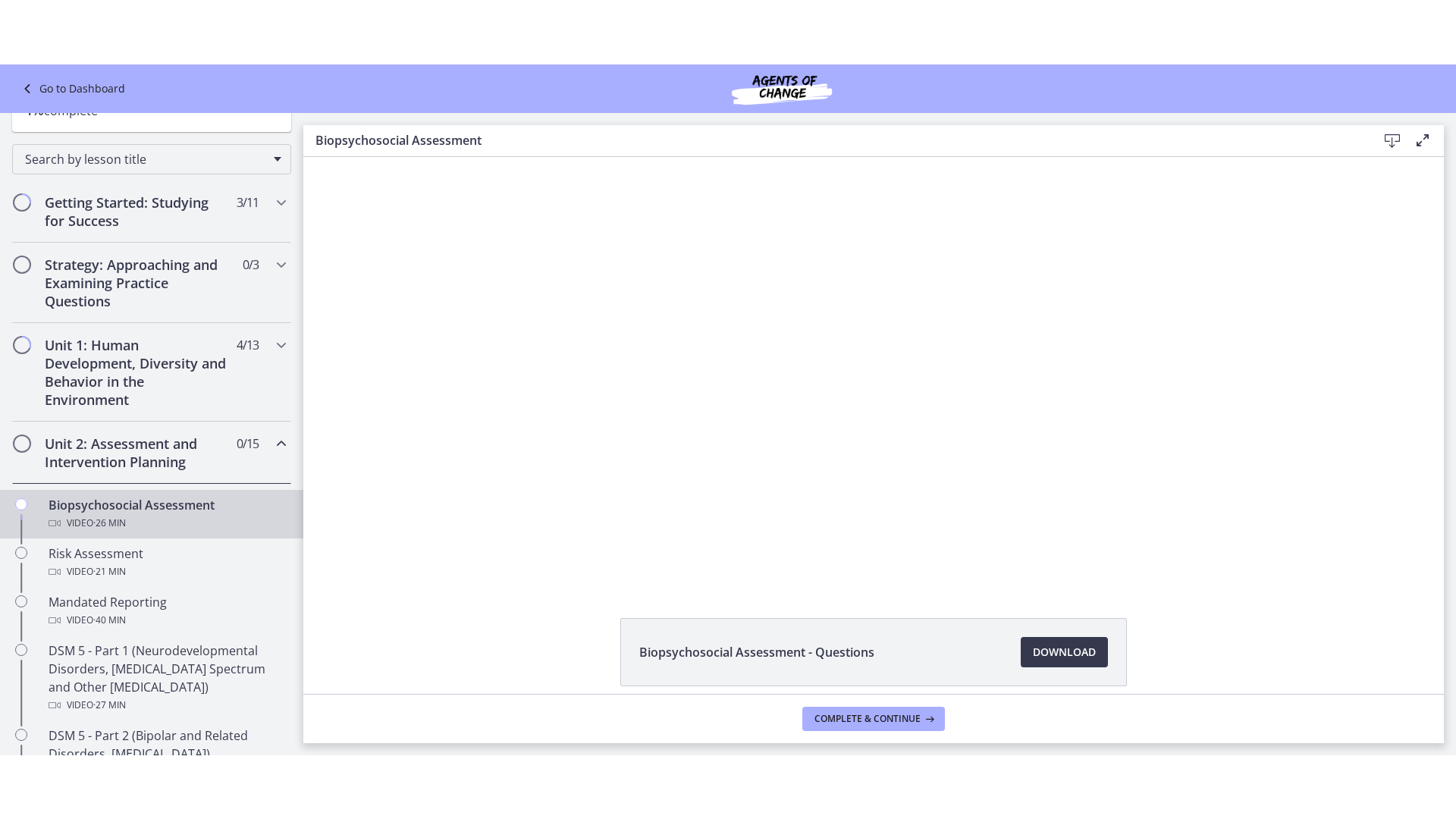 scroll, scrollTop: 0, scrollLeft: 0, axis: both 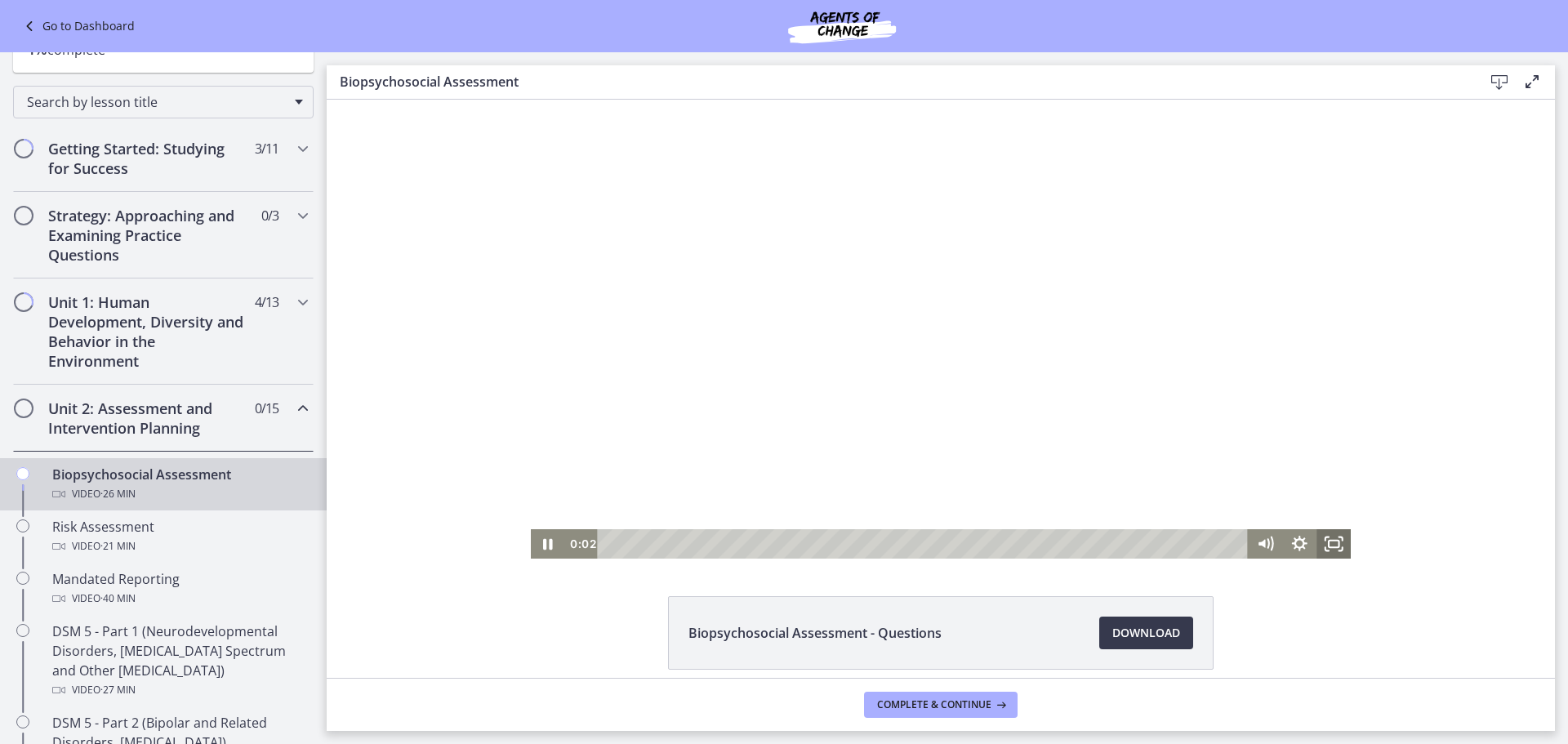 click 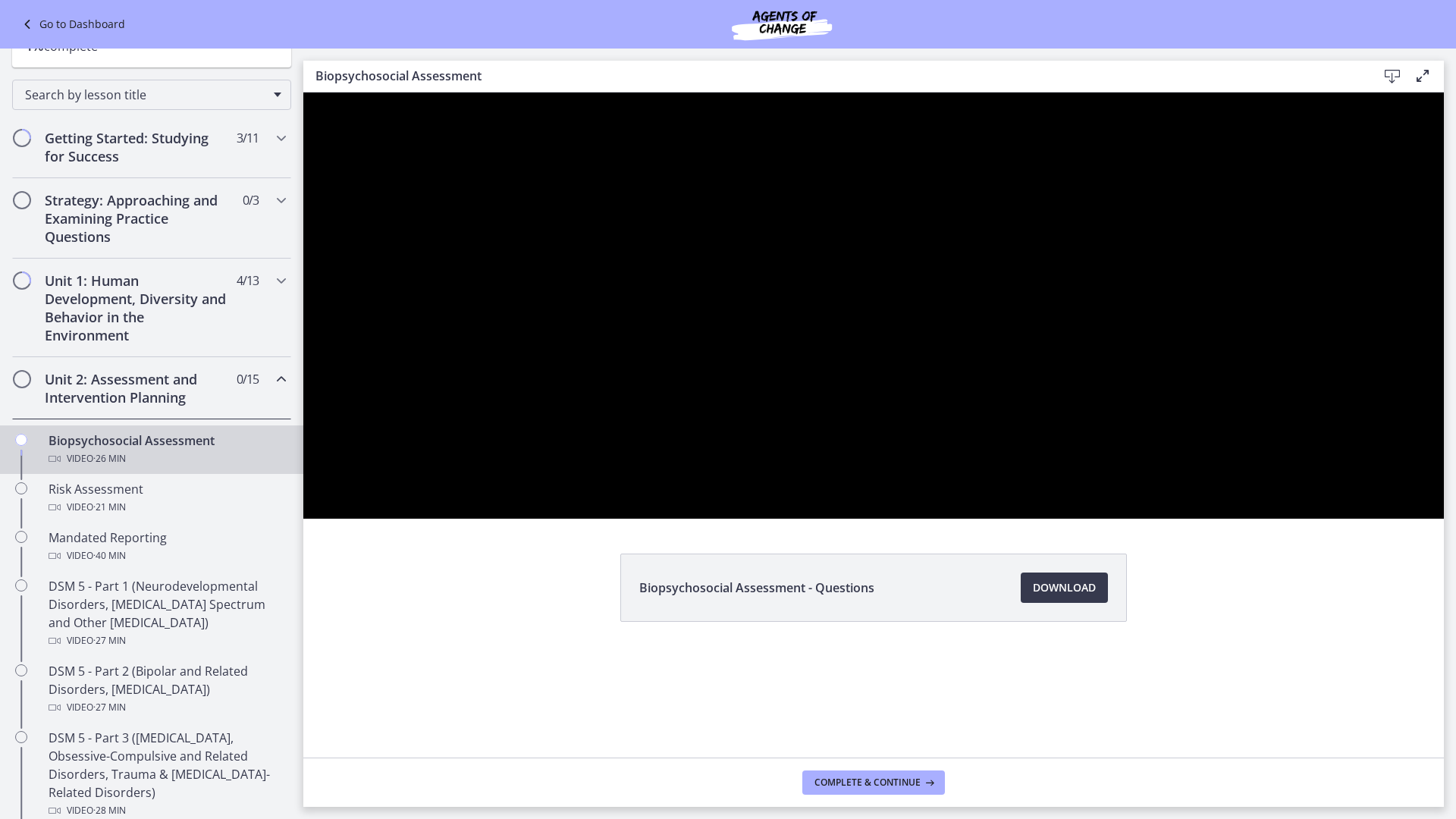 click at bounding box center (874, 306) 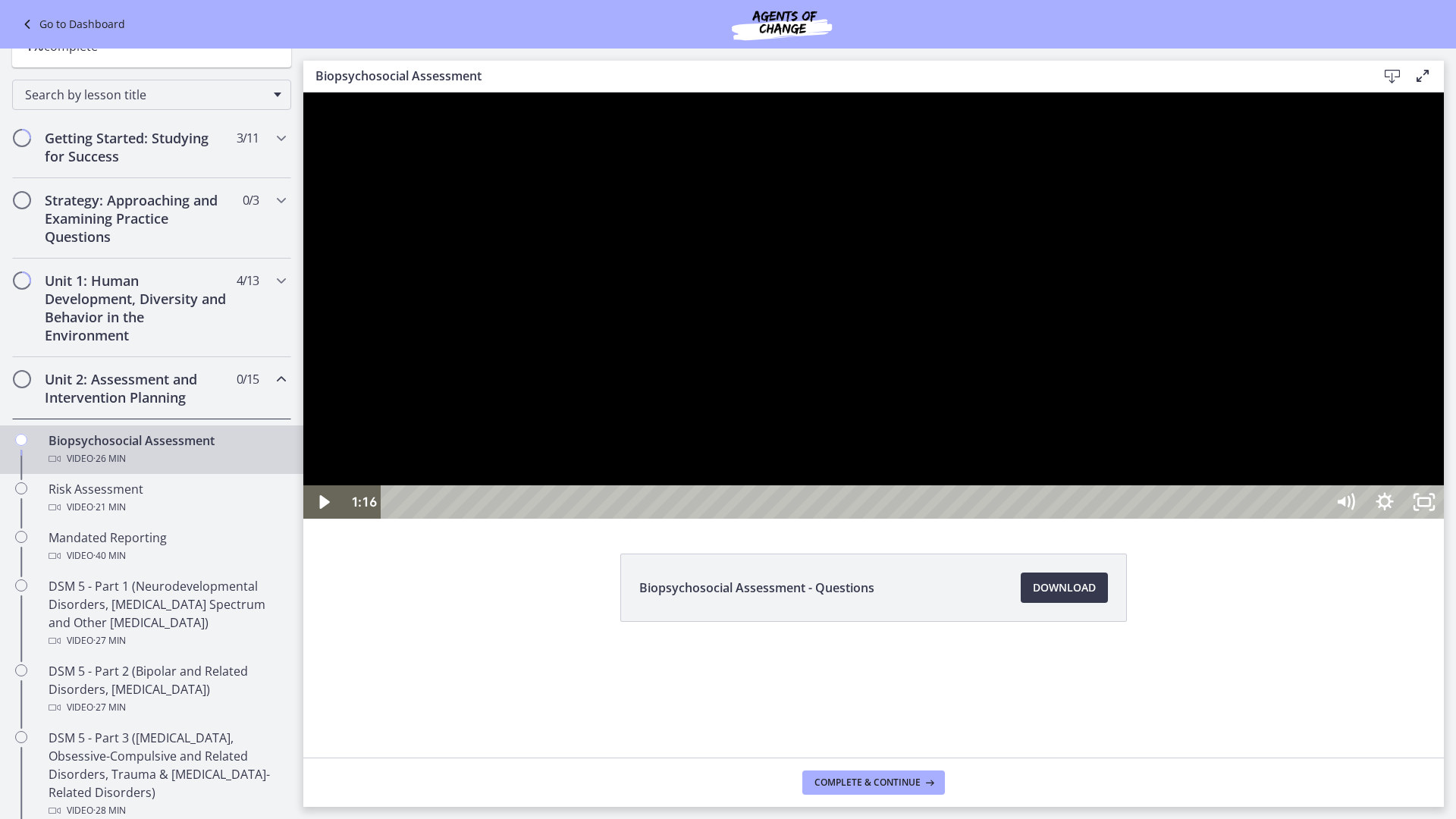 click at bounding box center (874, 306) 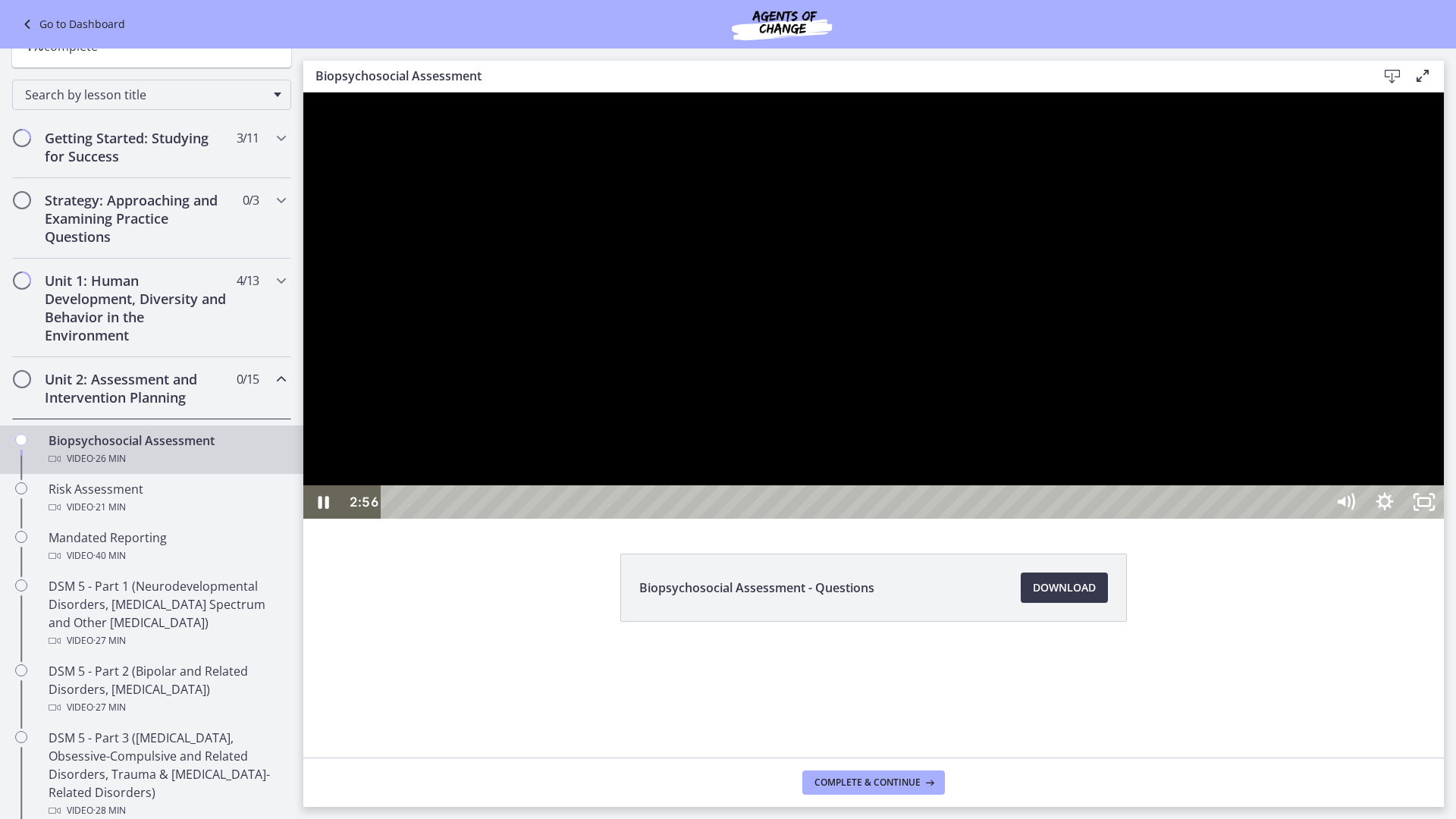 click at bounding box center [874, 306] 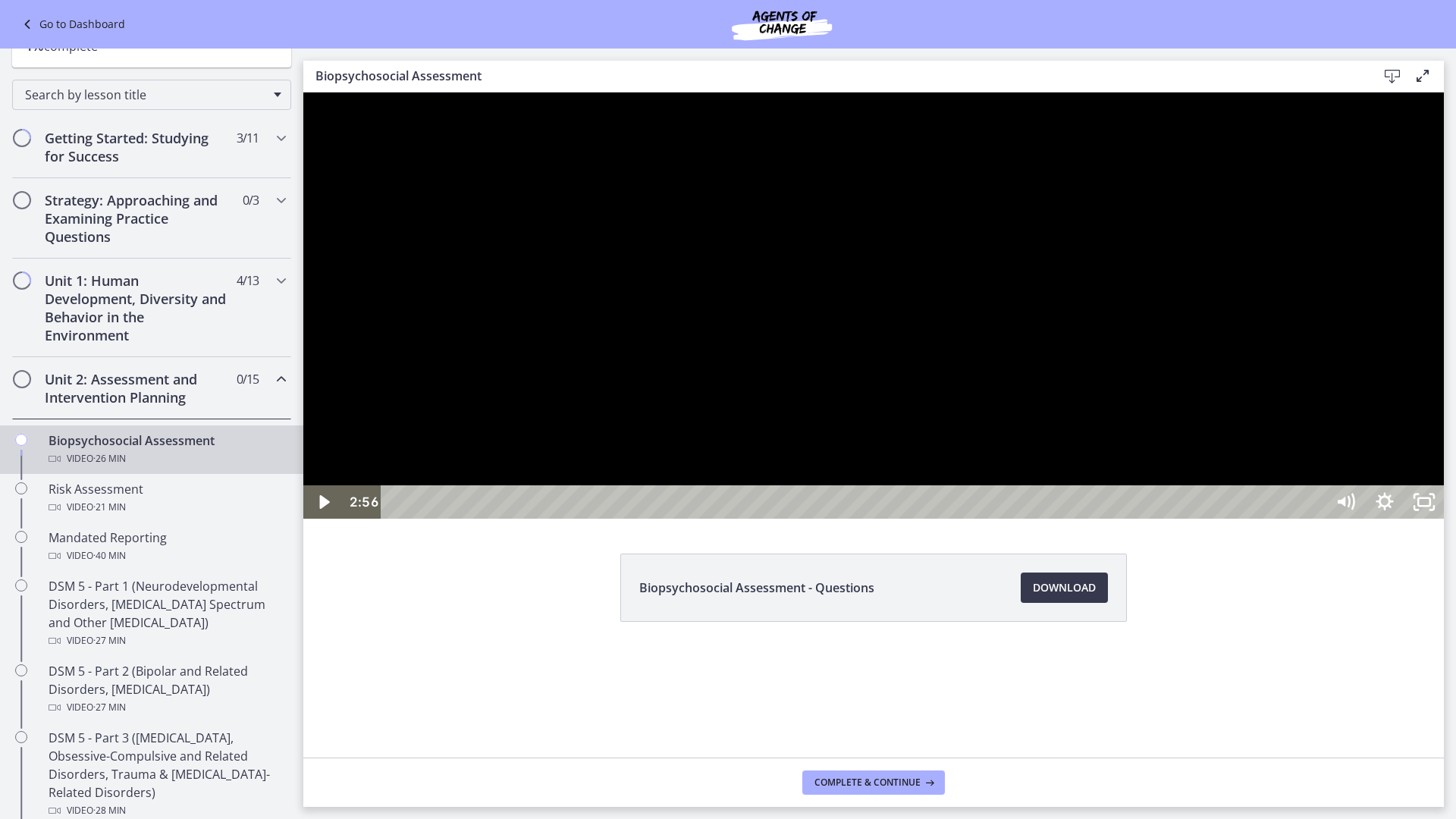 click at bounding box center (874, 306) 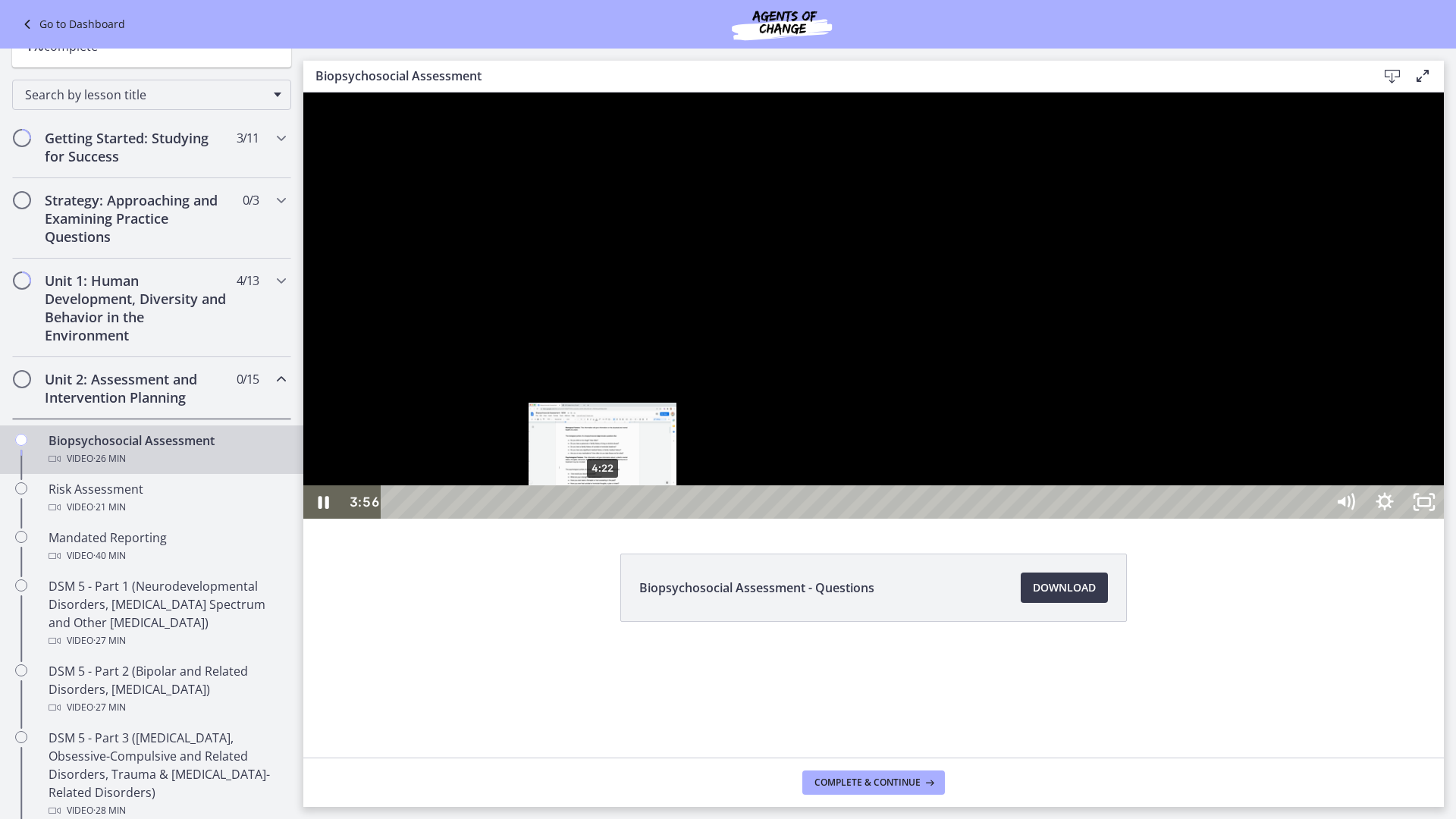 click on "4:22" at bounding box center [855, 502] 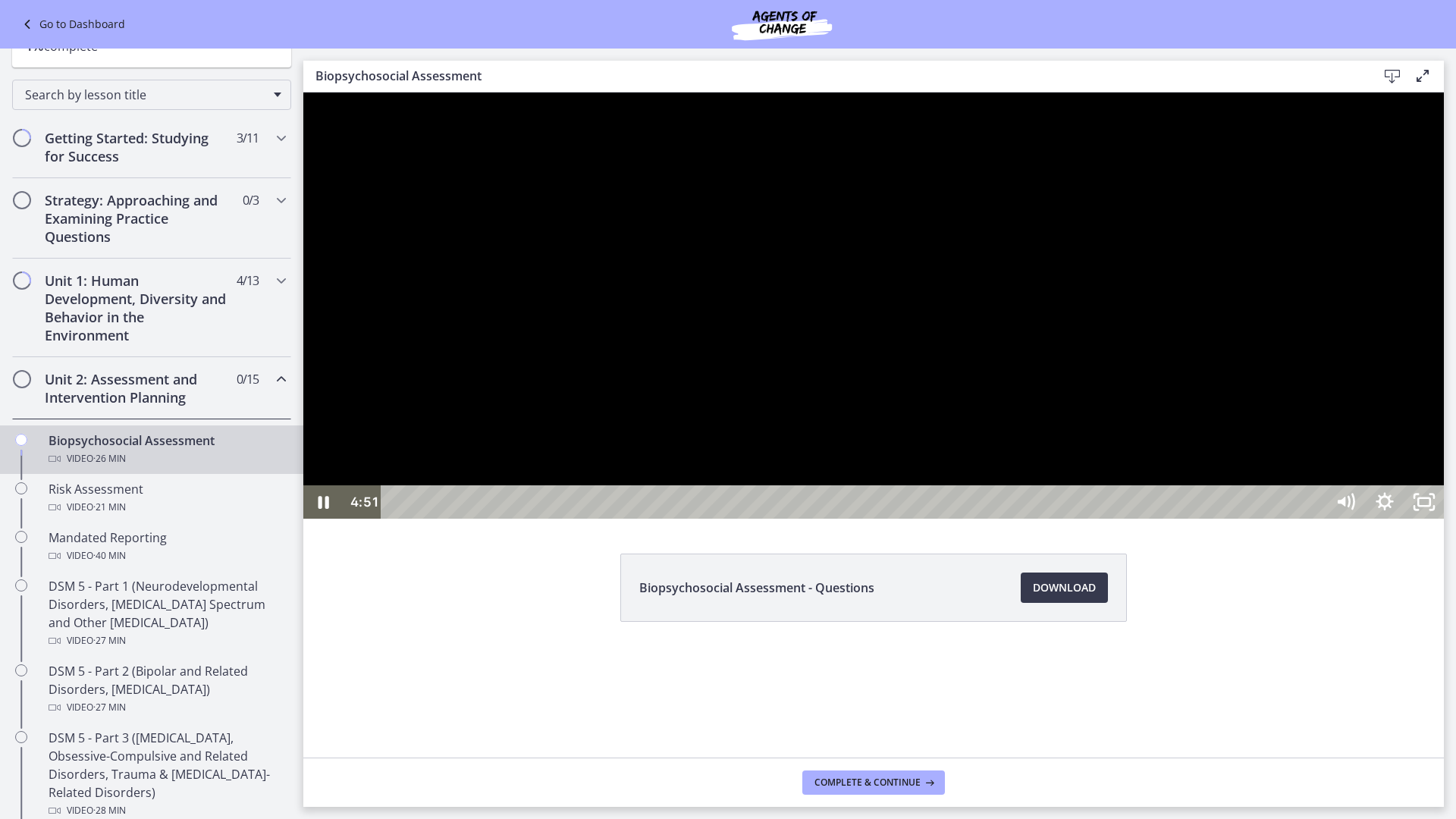 click at bounding box center (874, 306) 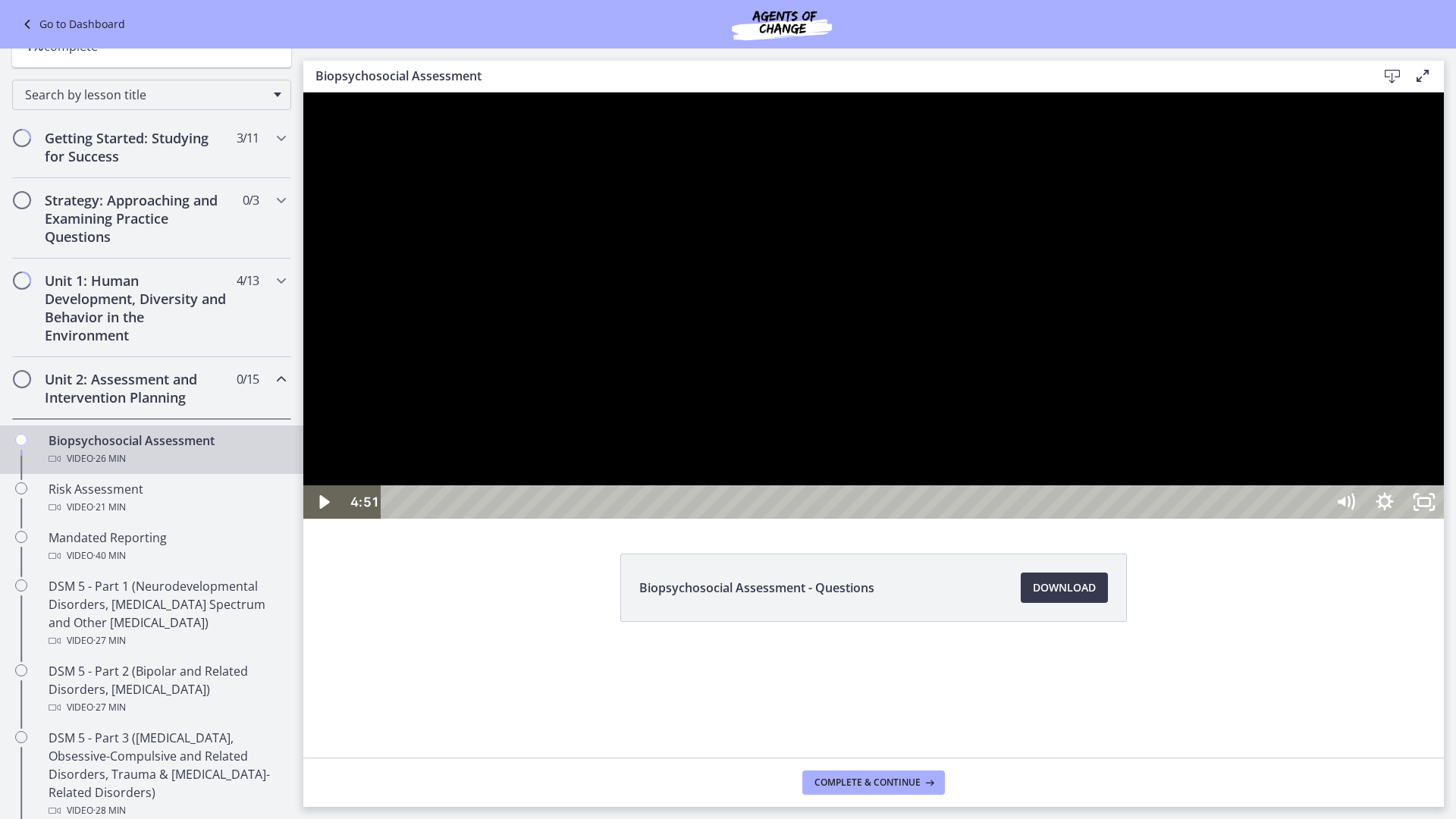 drag, startPoint x: 1219, startPoint y: 566, endPoint x: 1211, endPoint y: 563, distance: 8.544 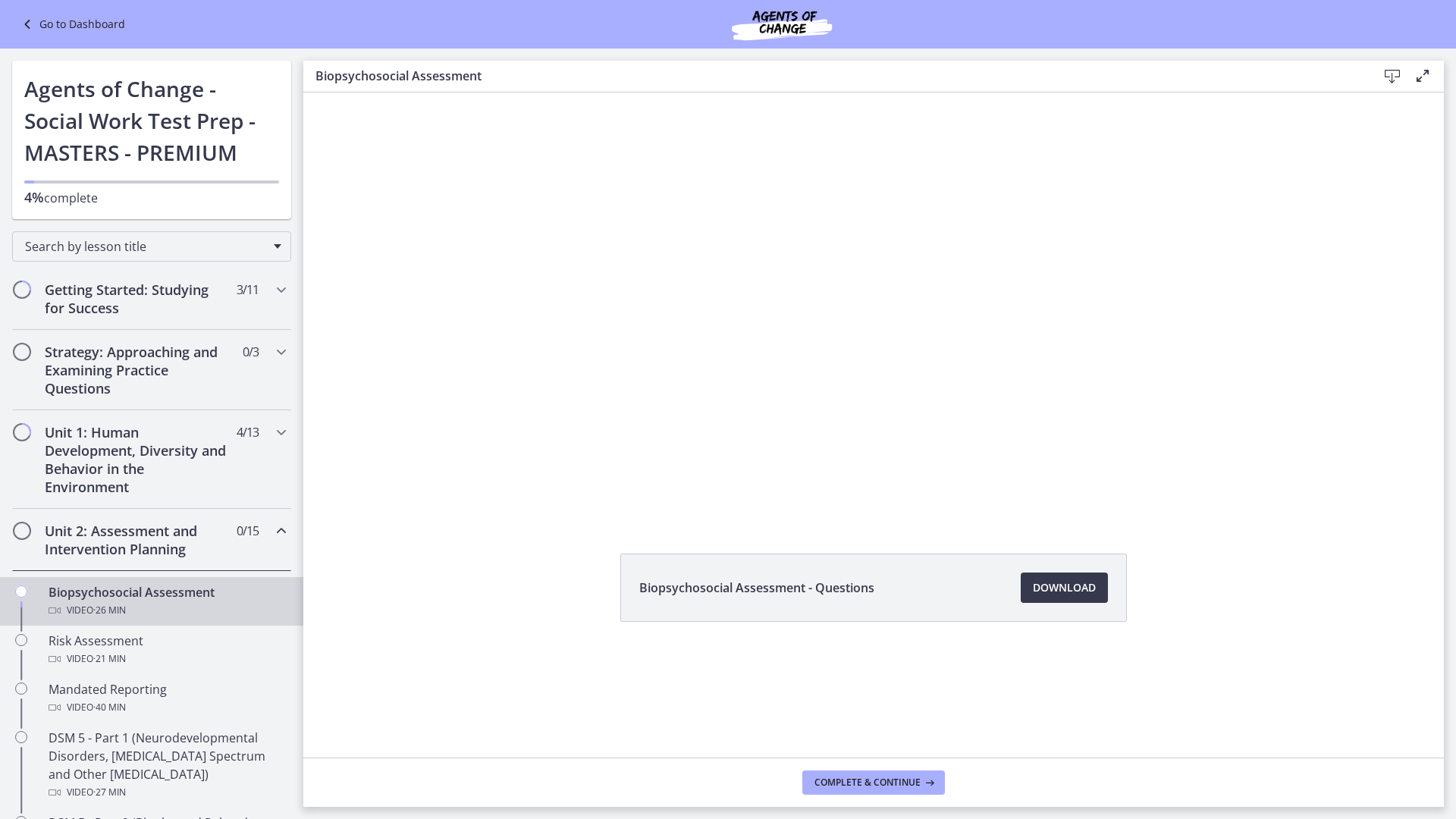 scroll, scrollTop: 0, scrollLeft: 0, axis: both 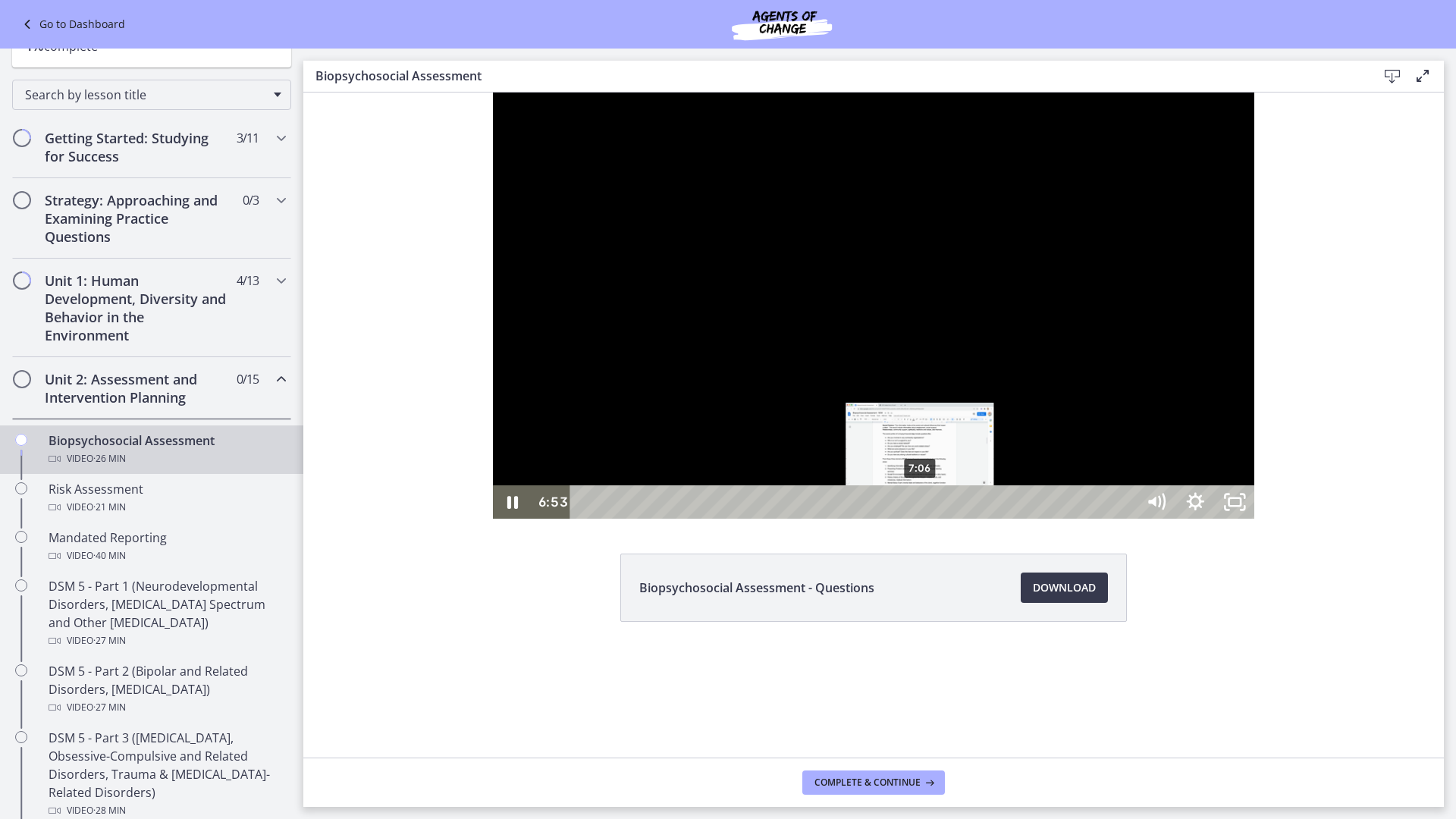 click on "7:06" at bounding box center [855, 502] 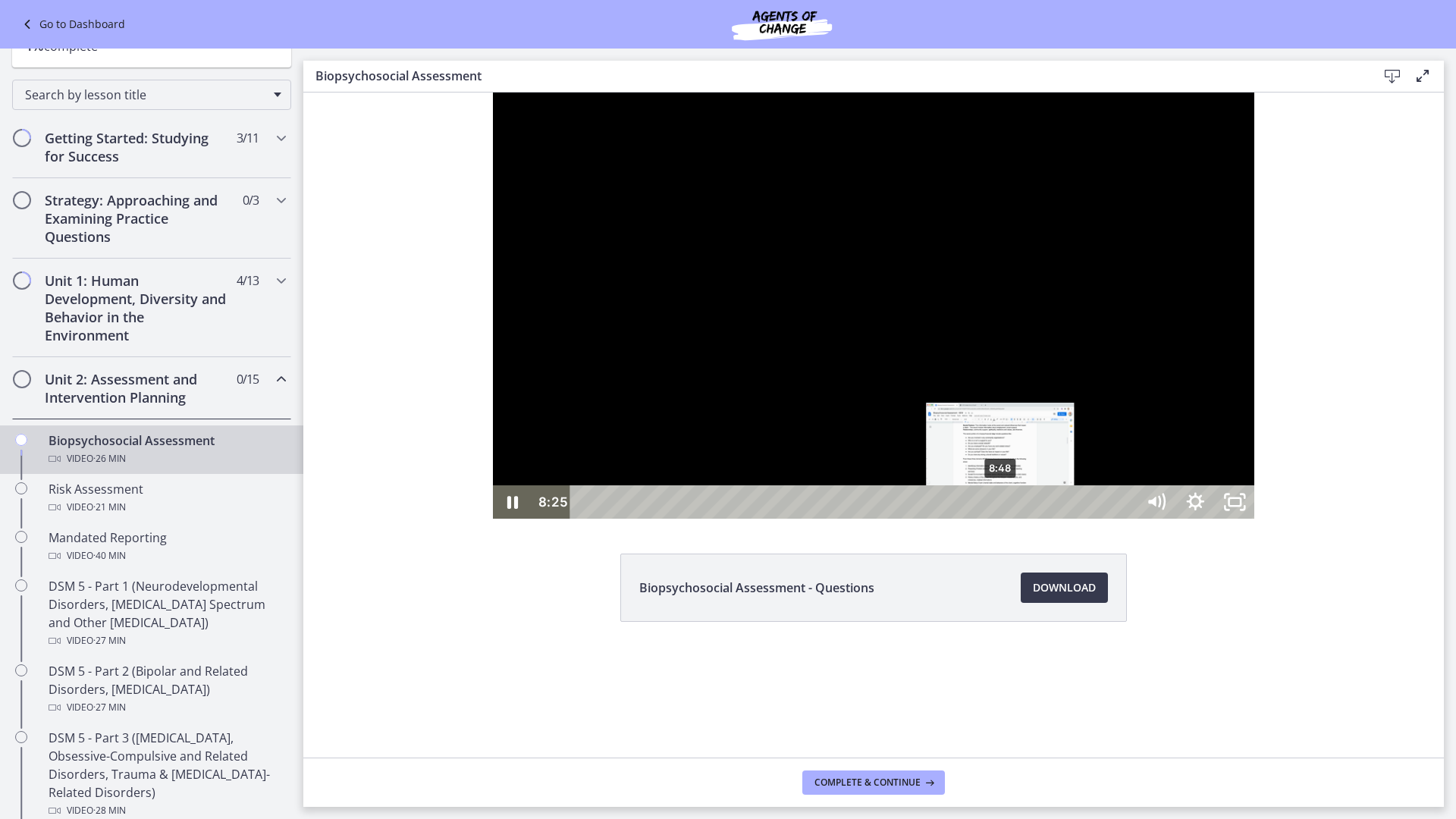 click on "8:48" at bounding box center [855, 502] 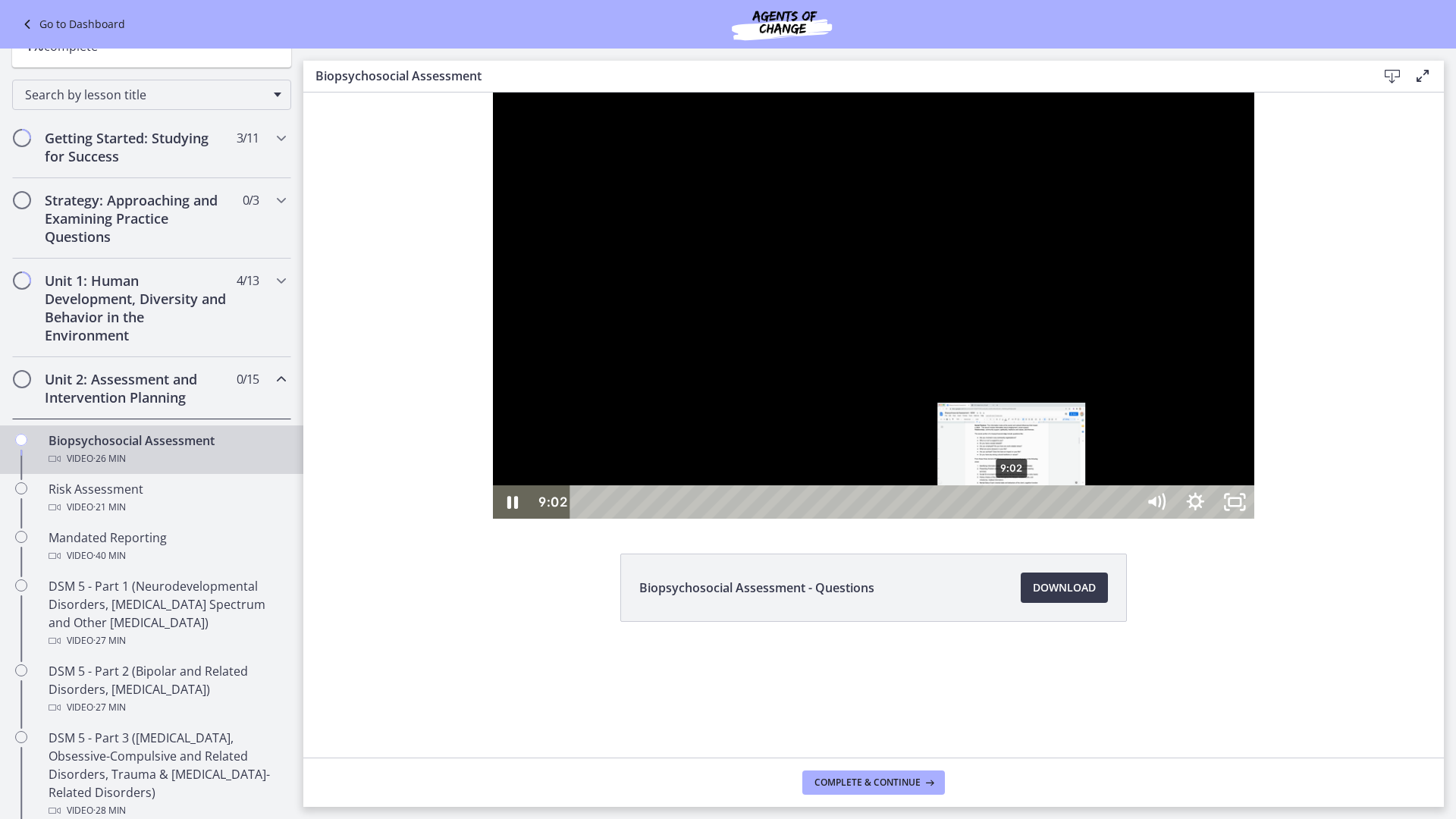 click on "9:02" at bounding box center (855, 502) 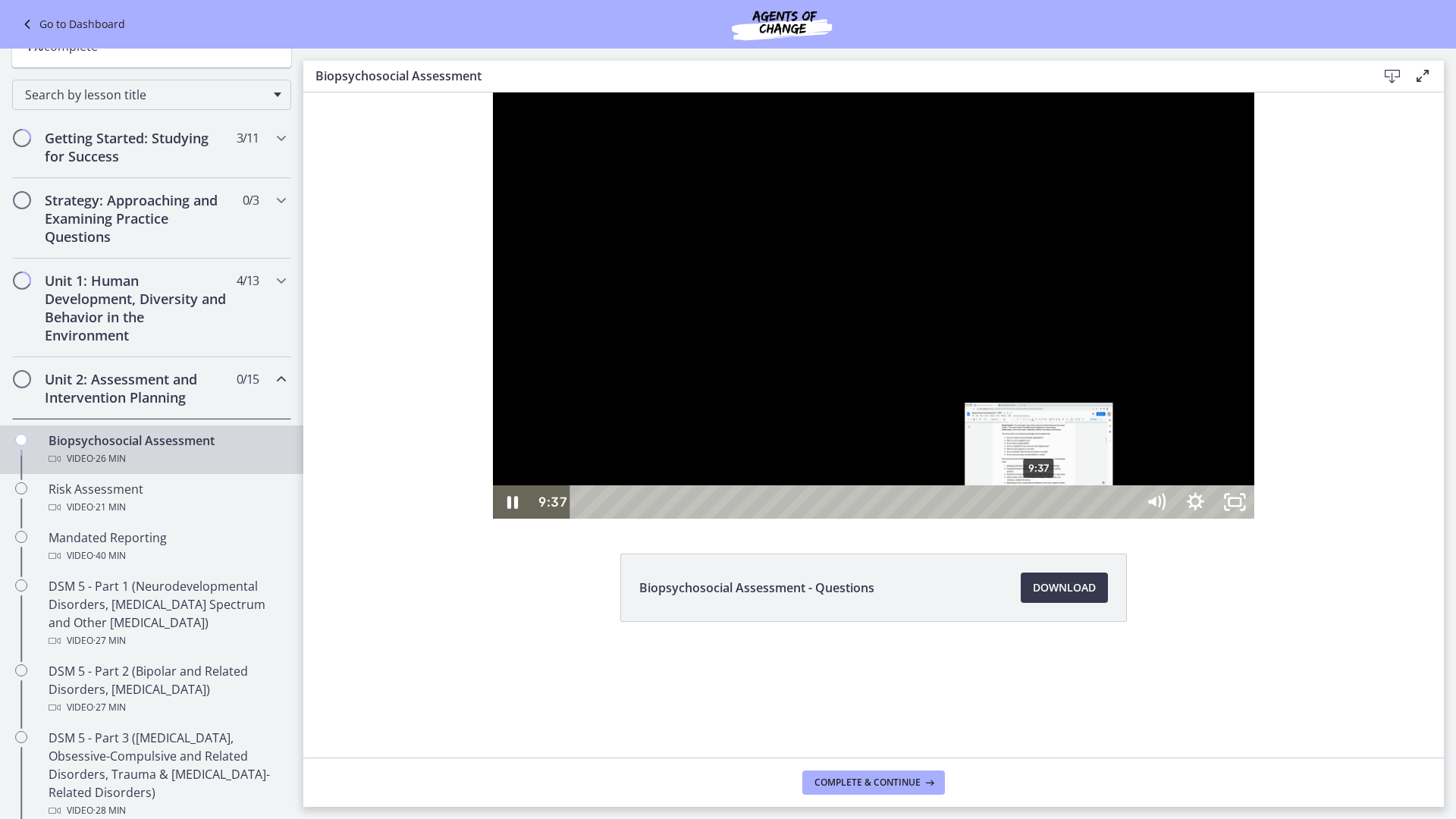 click on "9:37" at bounding box center (855, 502) 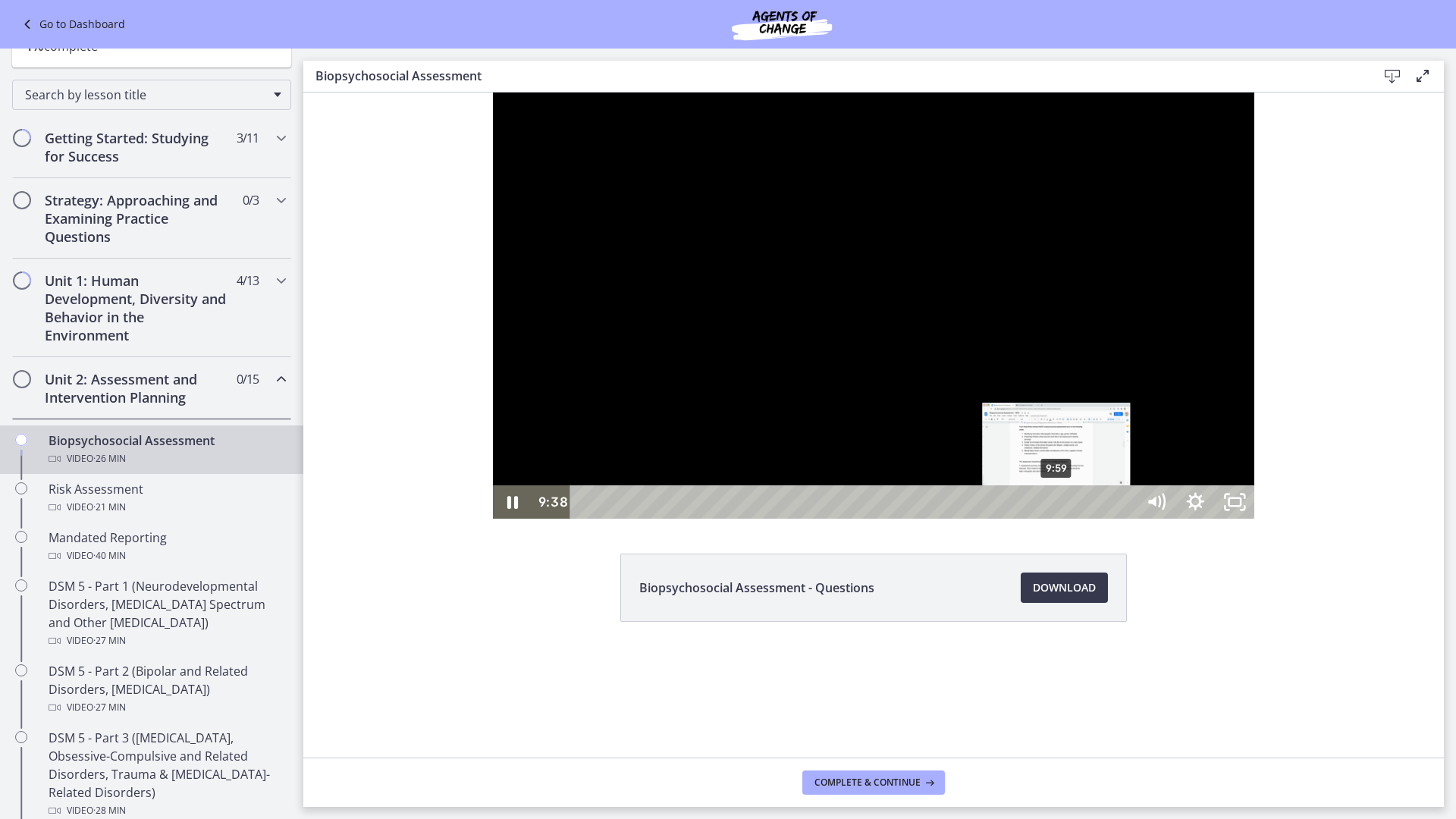 click on "9:59" at bounding box center (855, 502) 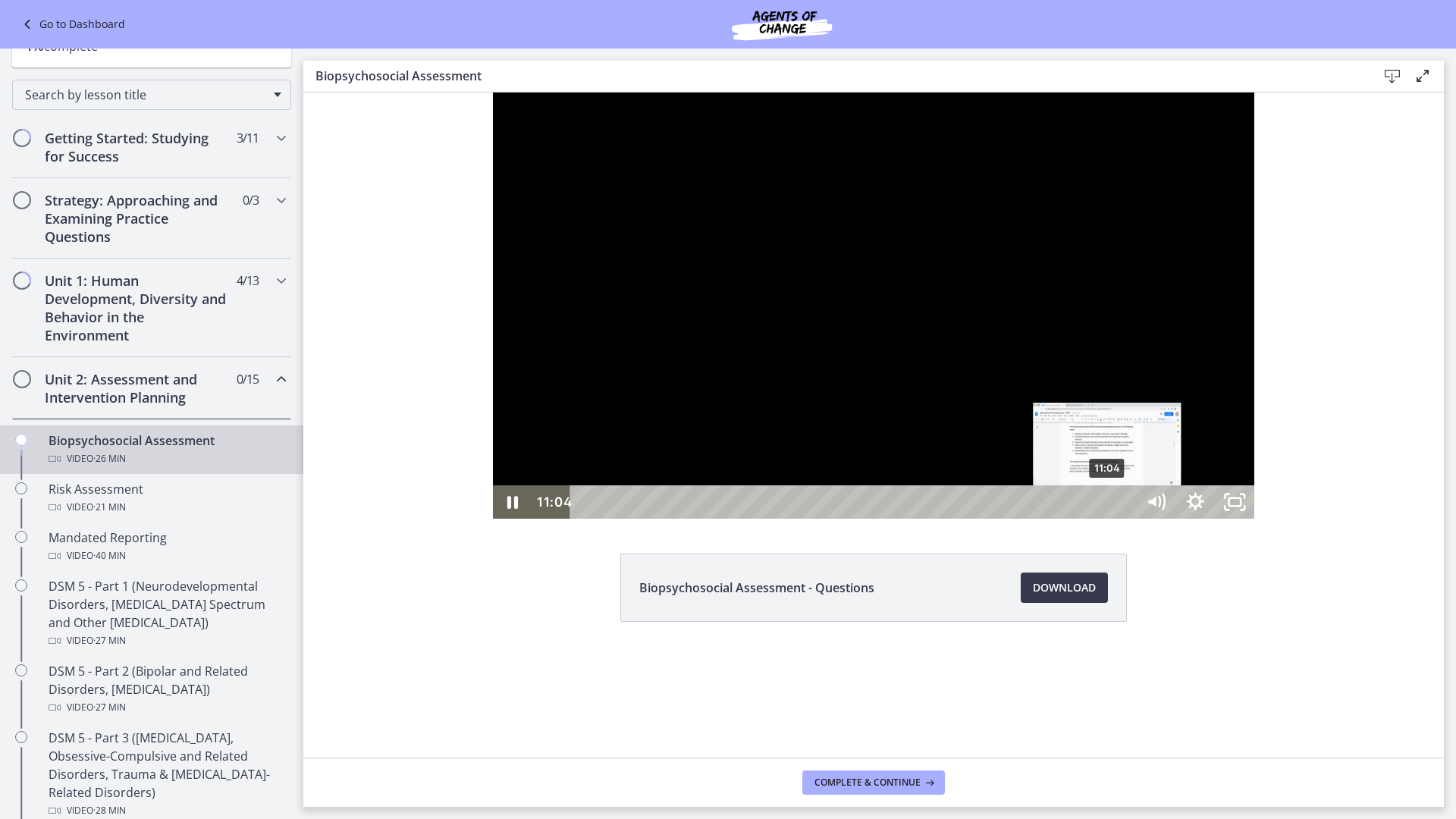 click on "11:04" at bounding box center (855, 502) 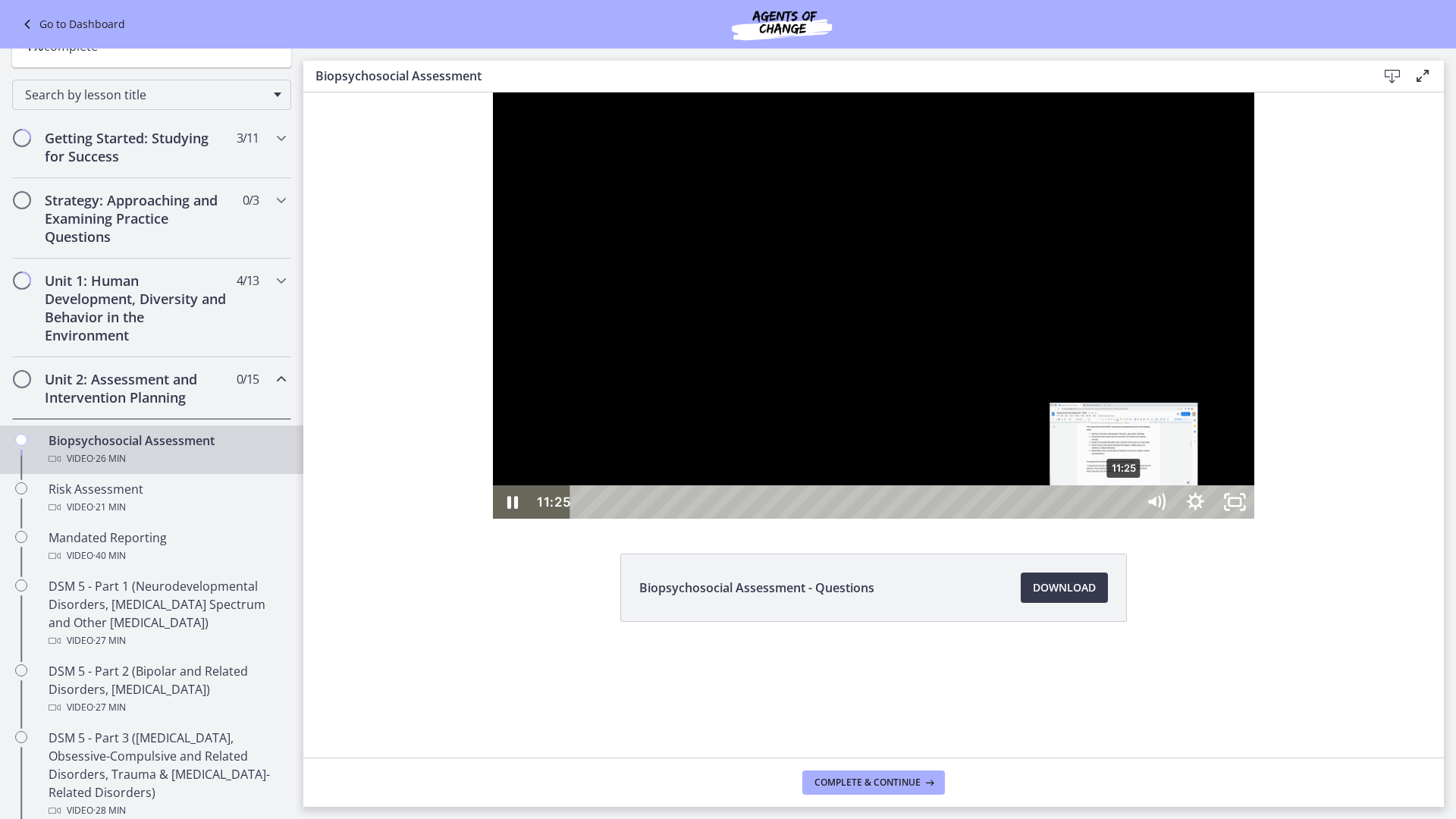 click on "11:25" at bounding box center [855, 502] 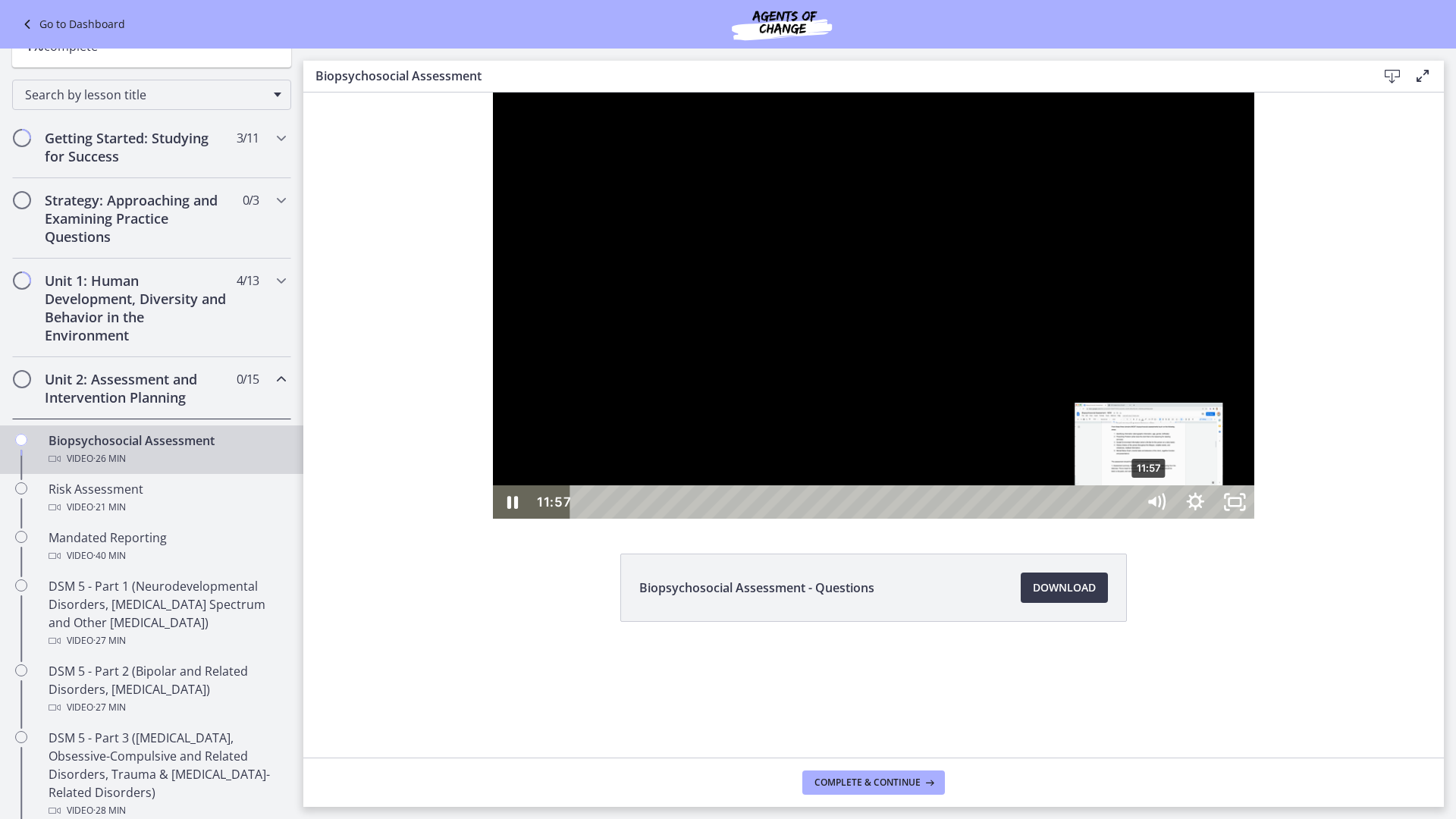 click on "11:57" at bounding box center (855, 502) 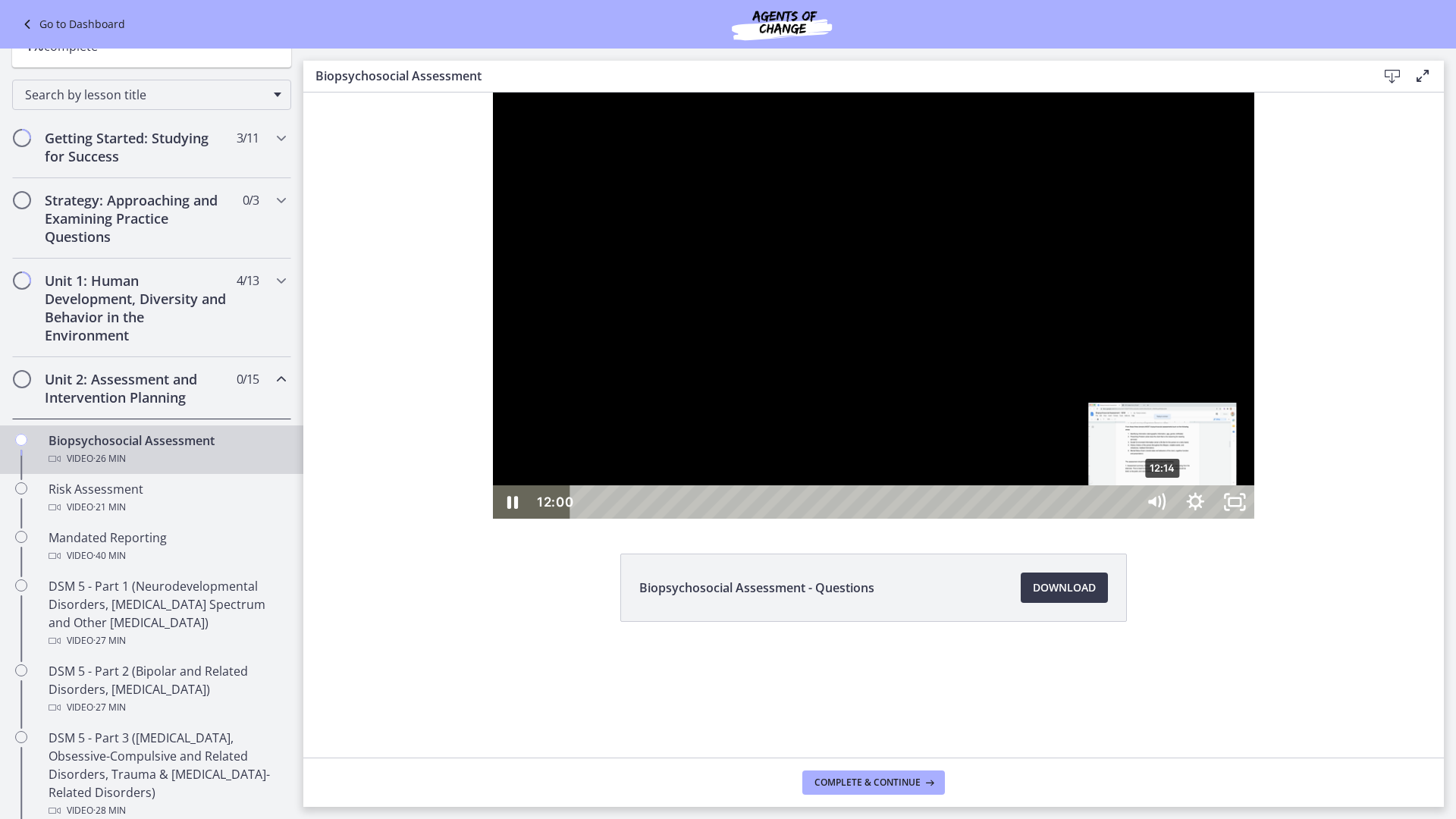 click on "12:14" at bounding box center (855, 502) 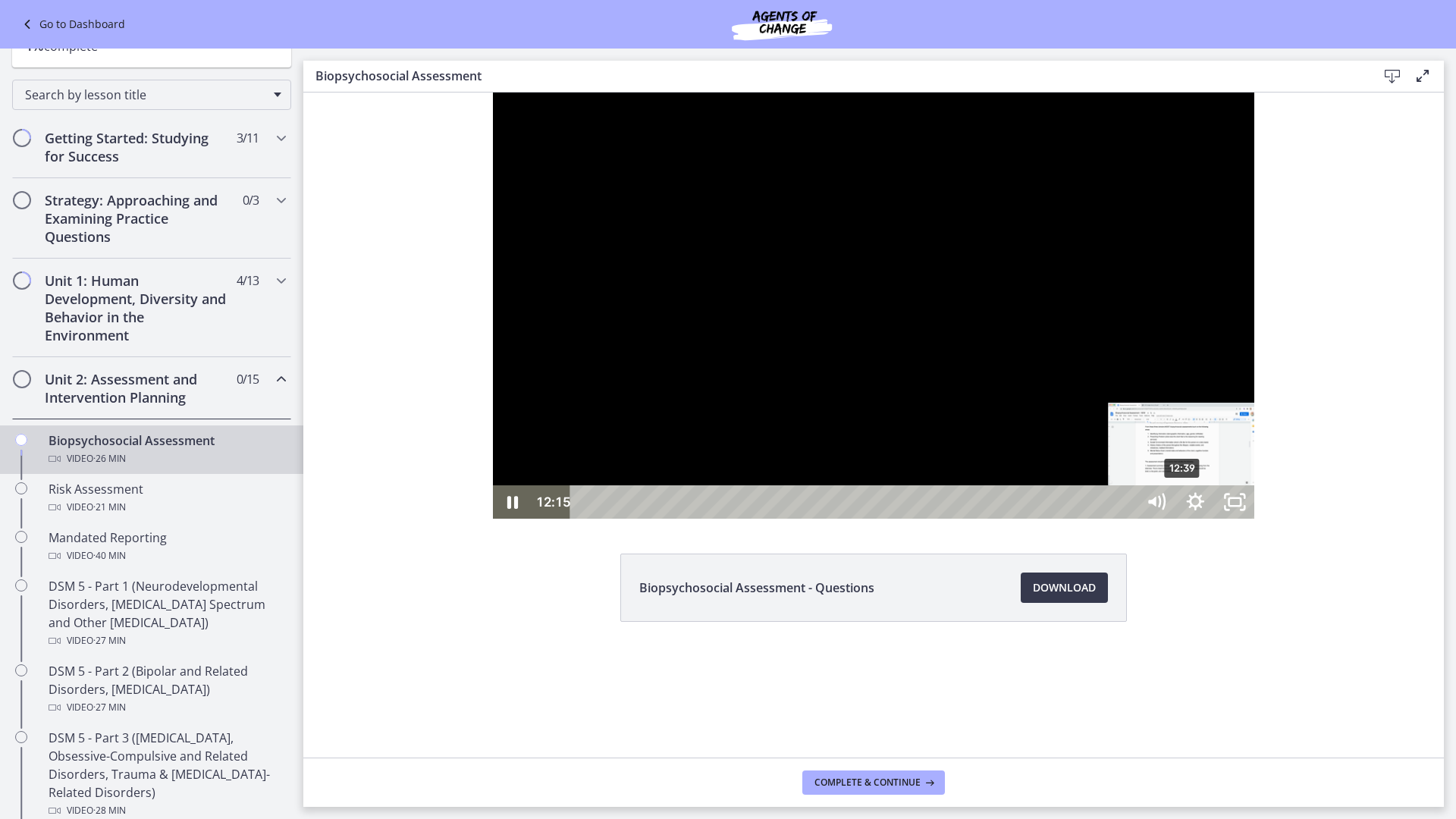 click on "12:39" at bounding box center [855, 502] 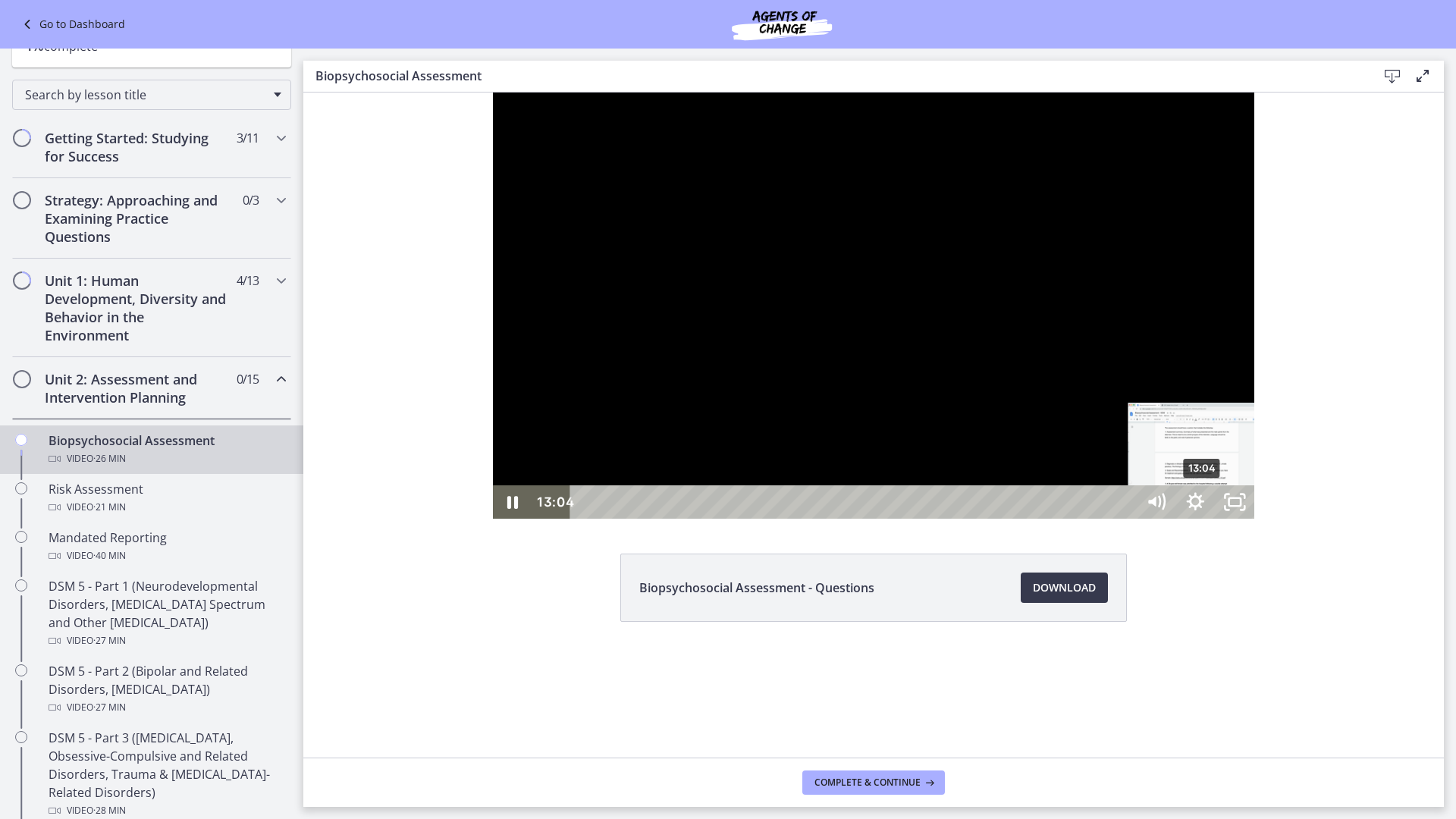 click on "13:04" at bounding box center (855, 502) 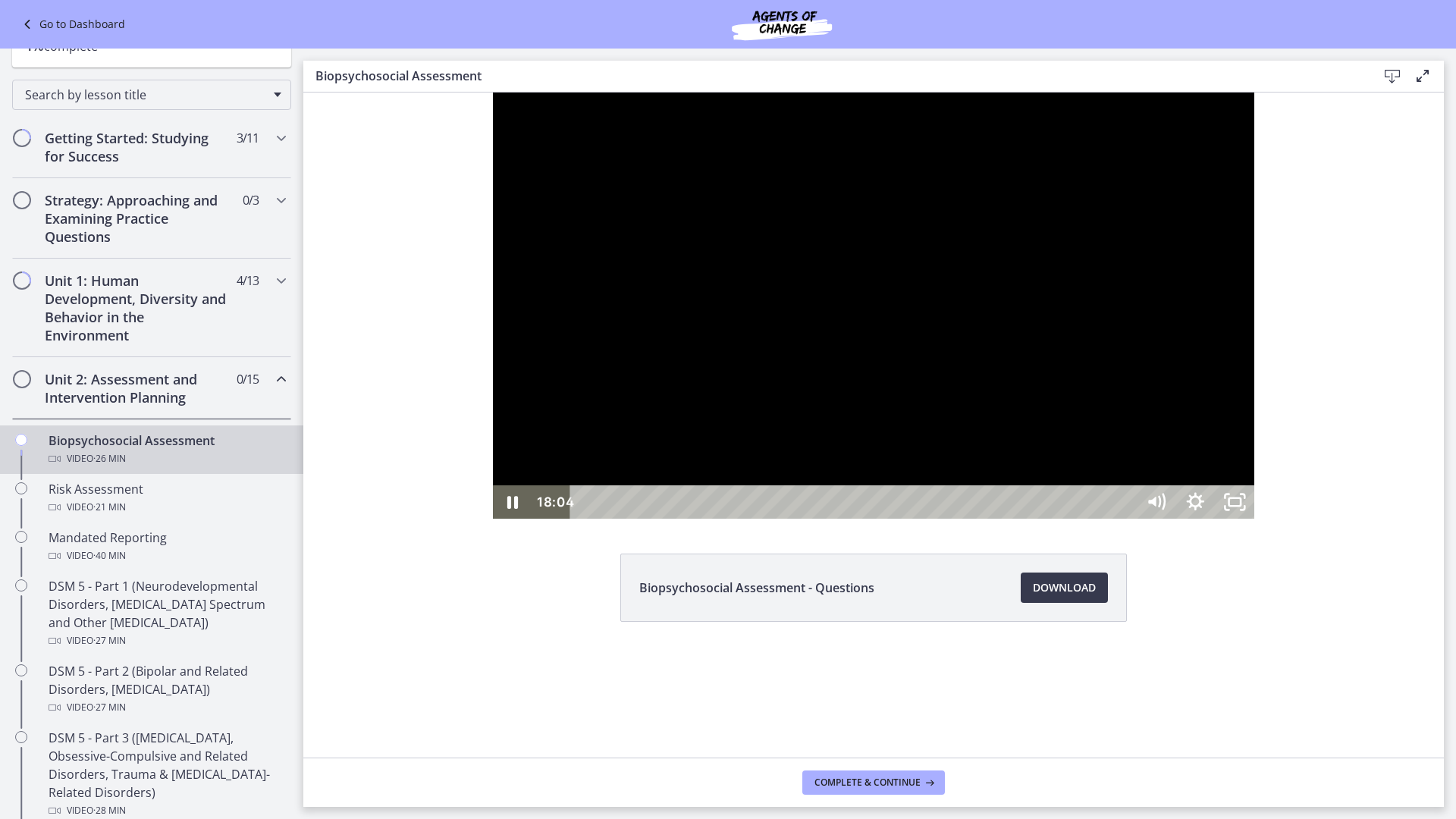 click on "18:28" at bounding box center (855, 502) 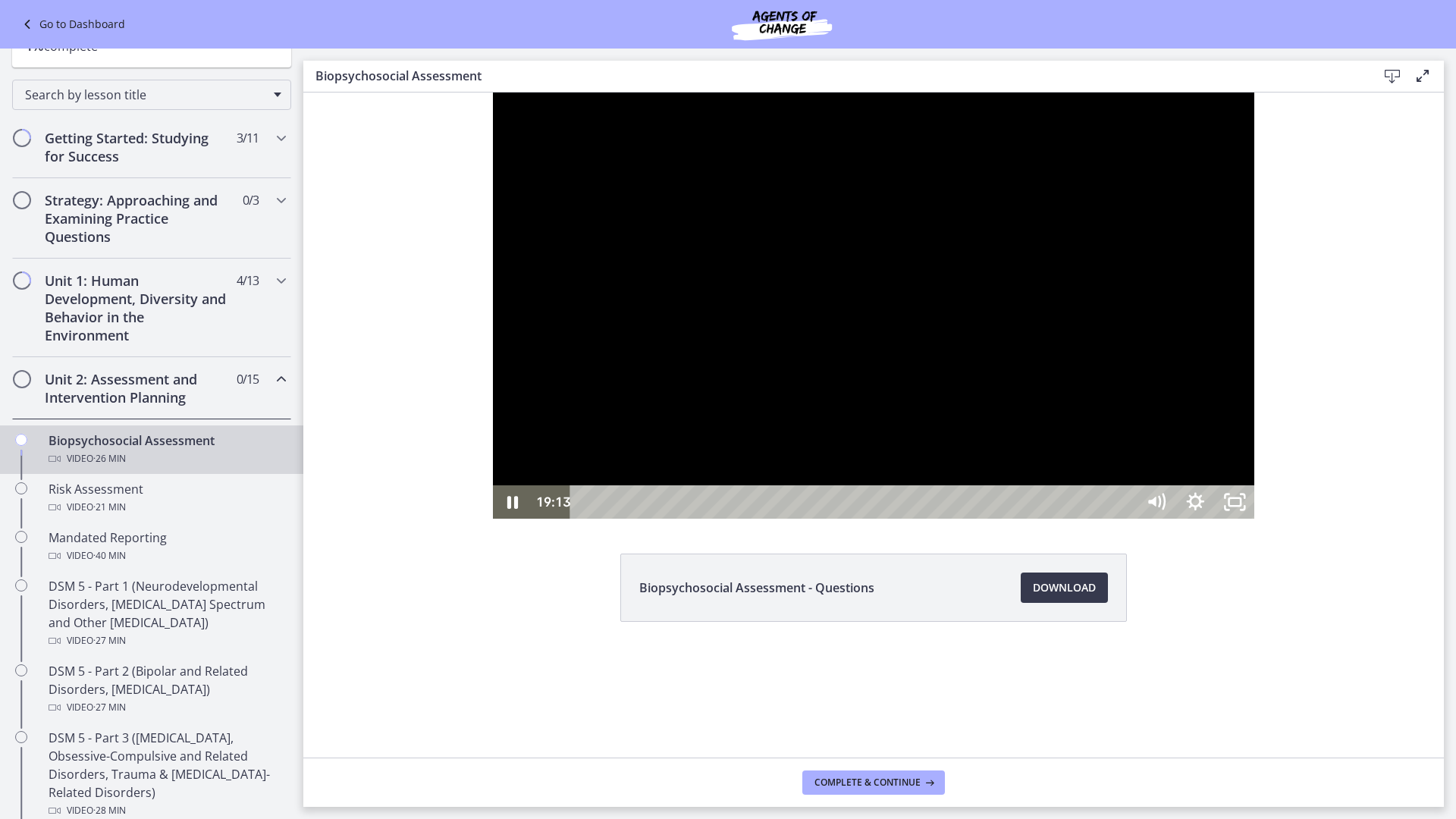 click on "19:13" at bounding box center [855, 502] 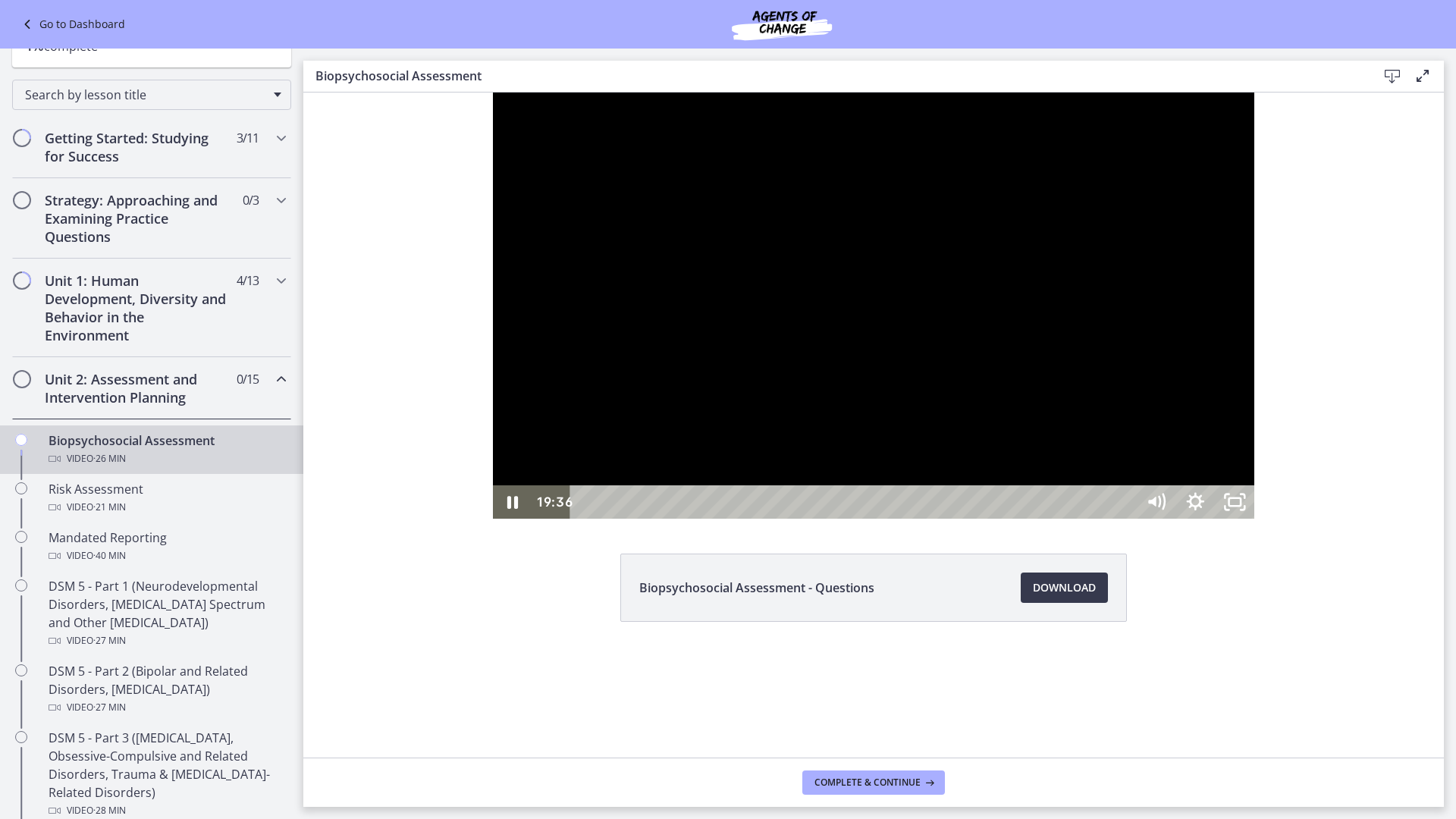 click on "19:36" at bounding box center (855, 502) 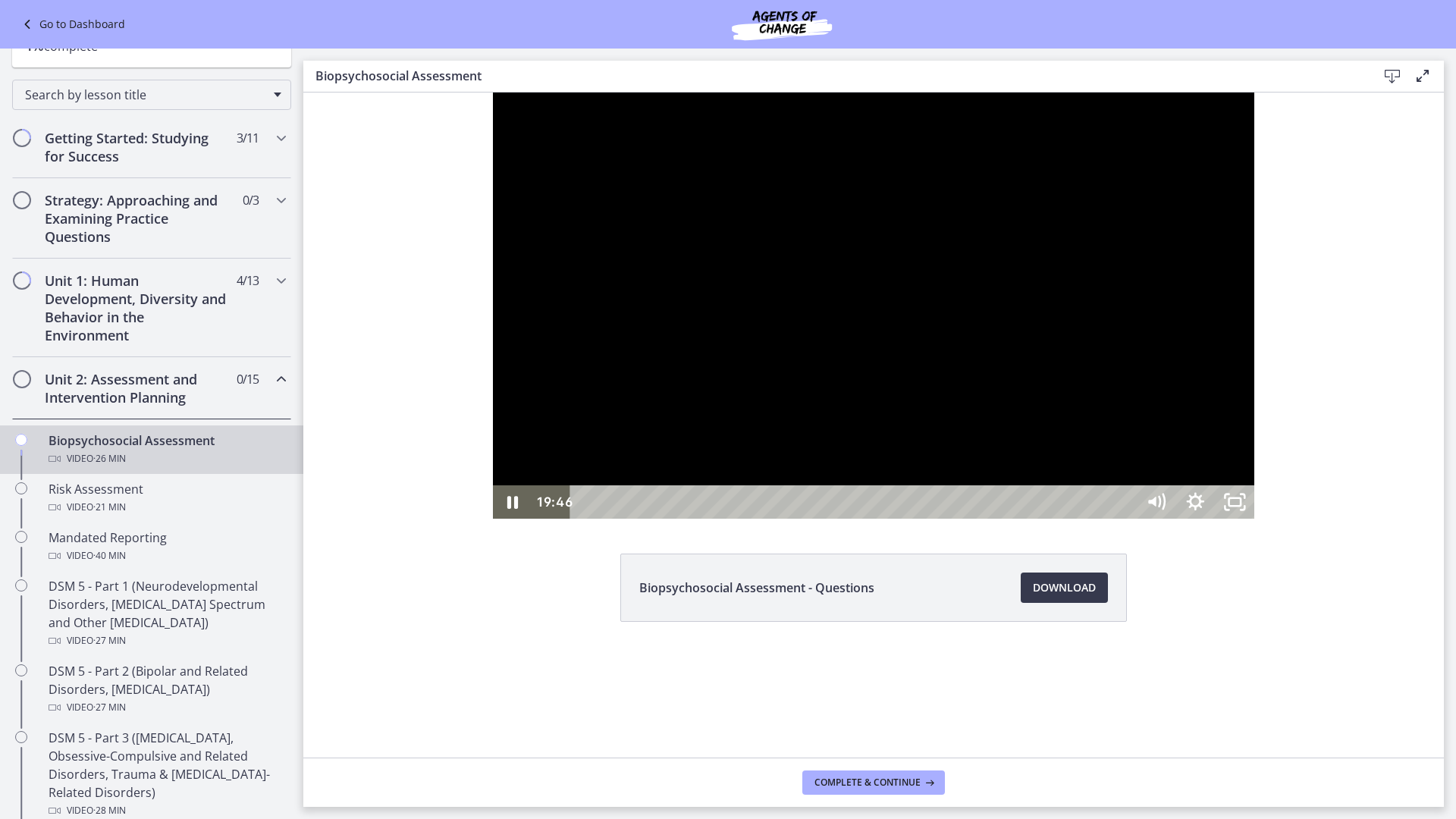 click on "19:59" at bounding box center (855, 502) 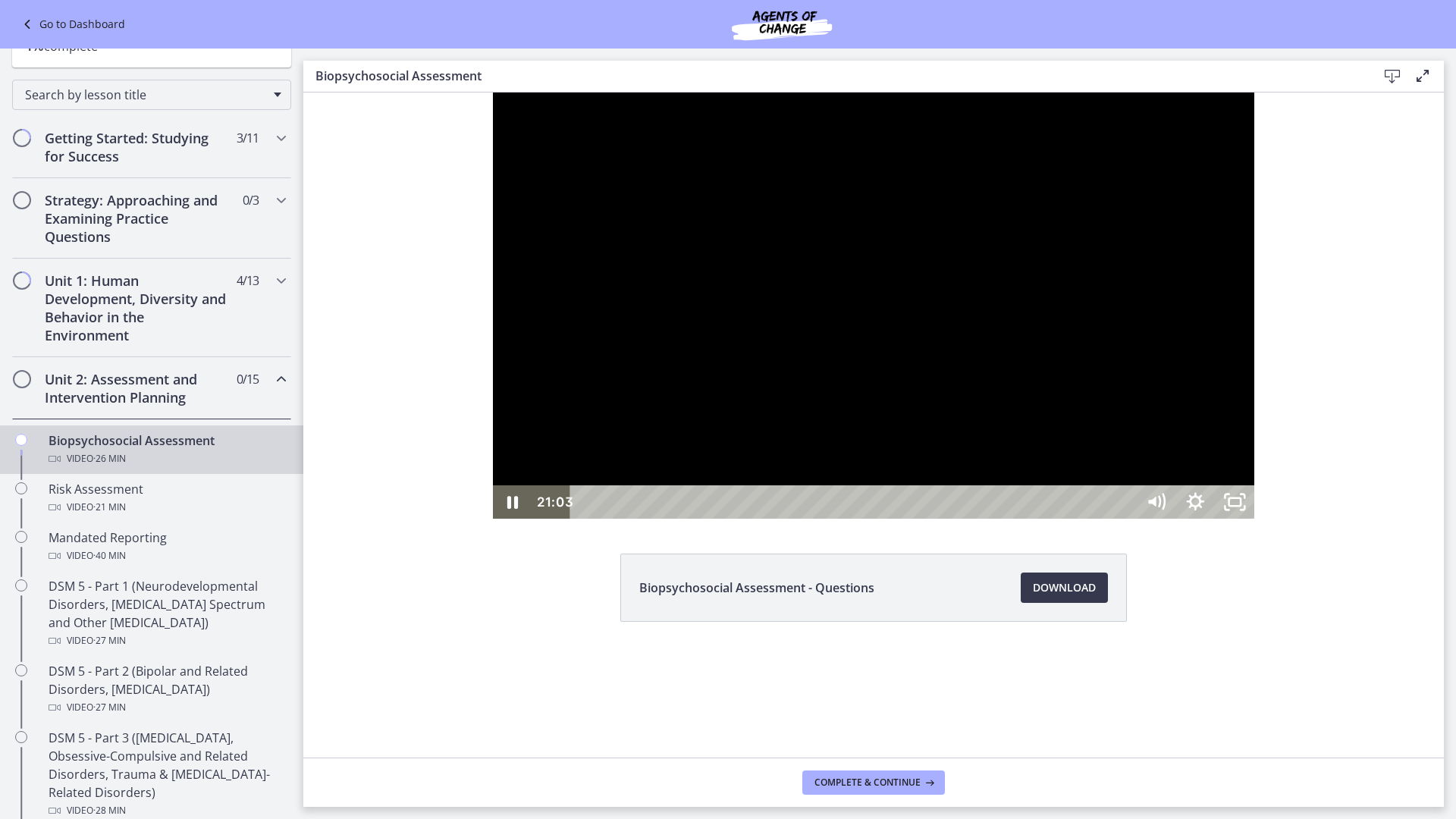 click on "21:26" at bounding box center [855, 502] 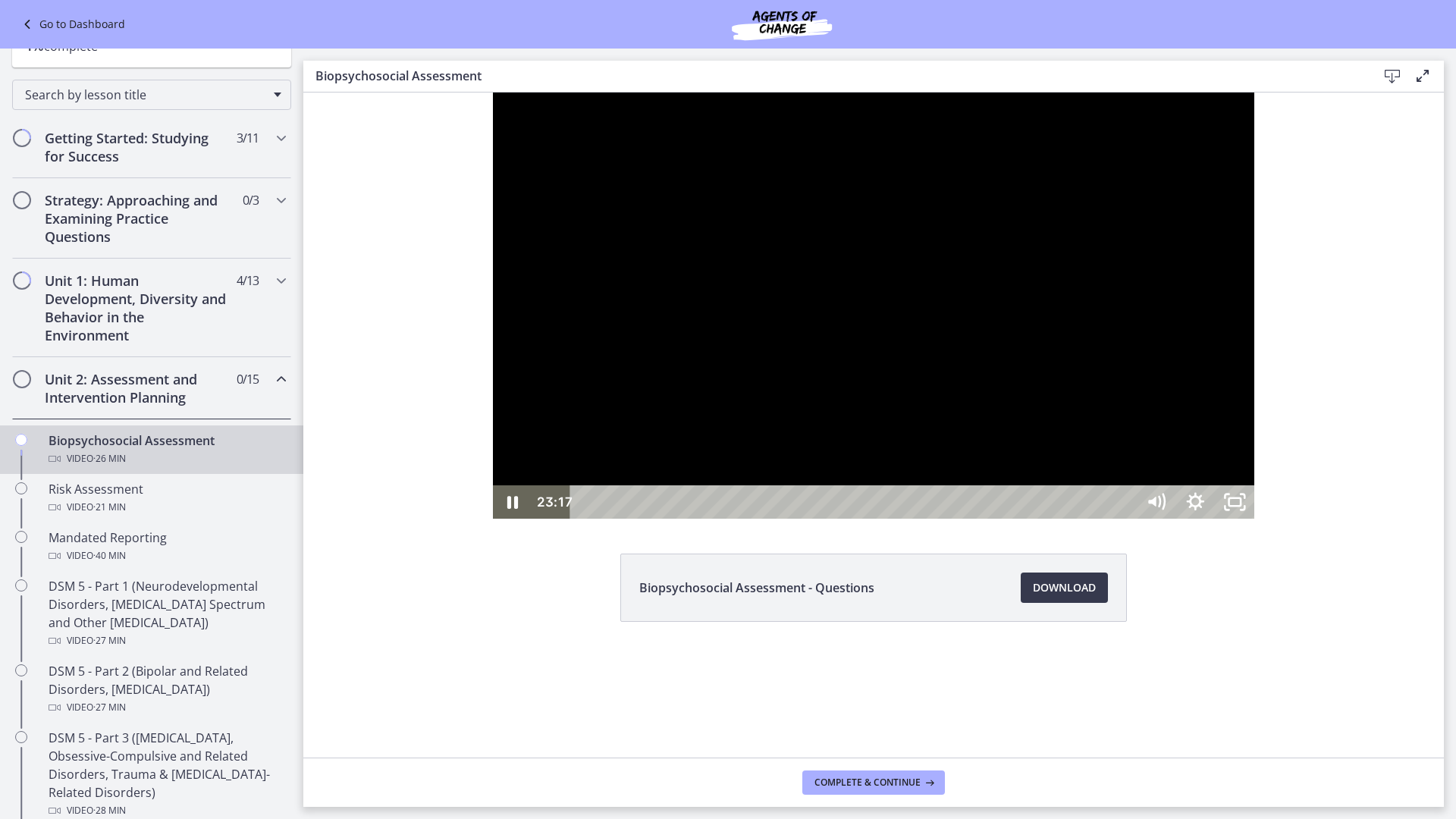 click on "23:30" at bounding box center (855, 502) 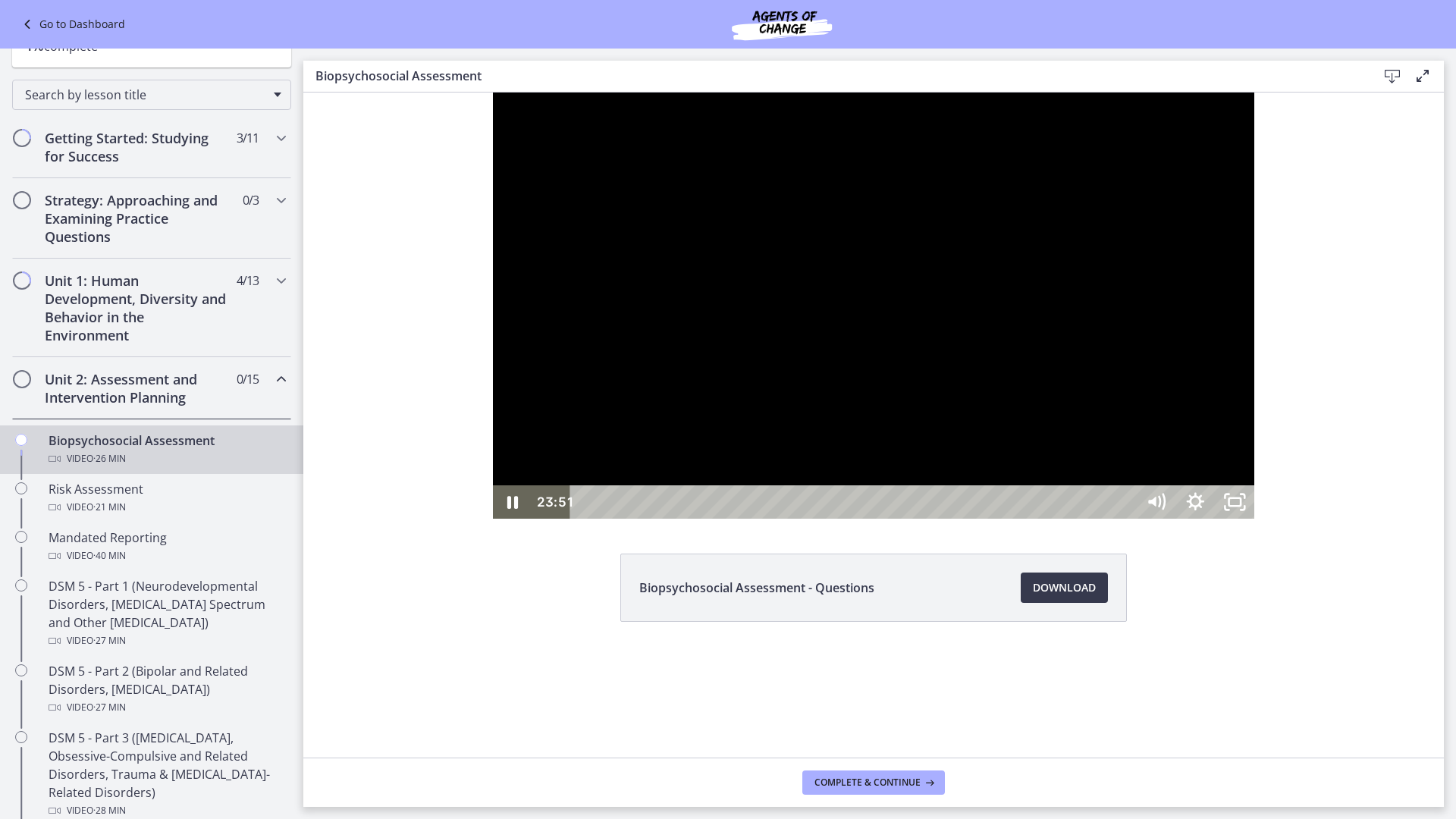 click on "23:51" at bounding box center (855, 502) 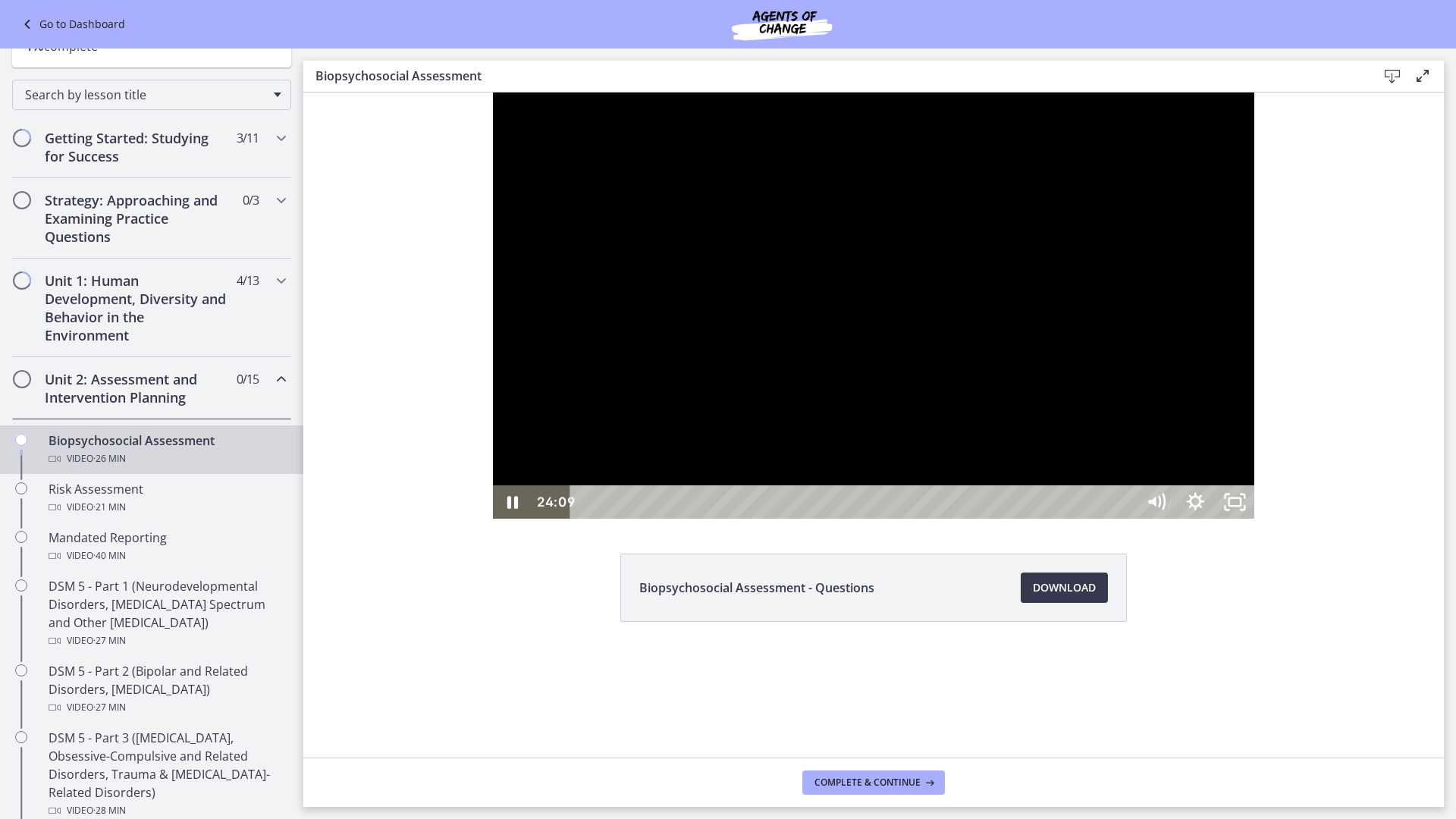 click on "24:35" at bounding box center [855, 502] 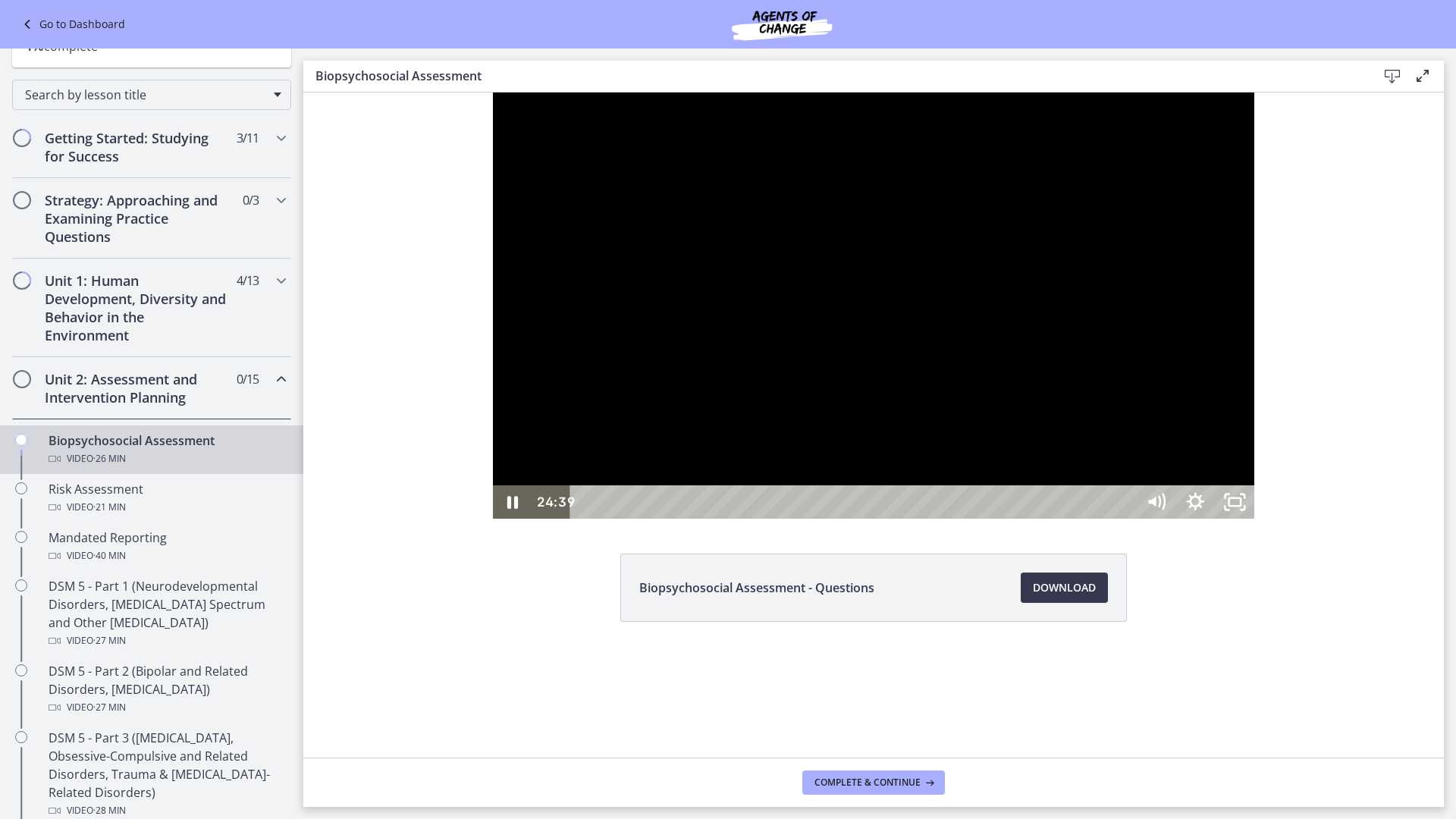 click on "24:59" at bounding box center [855, 502] 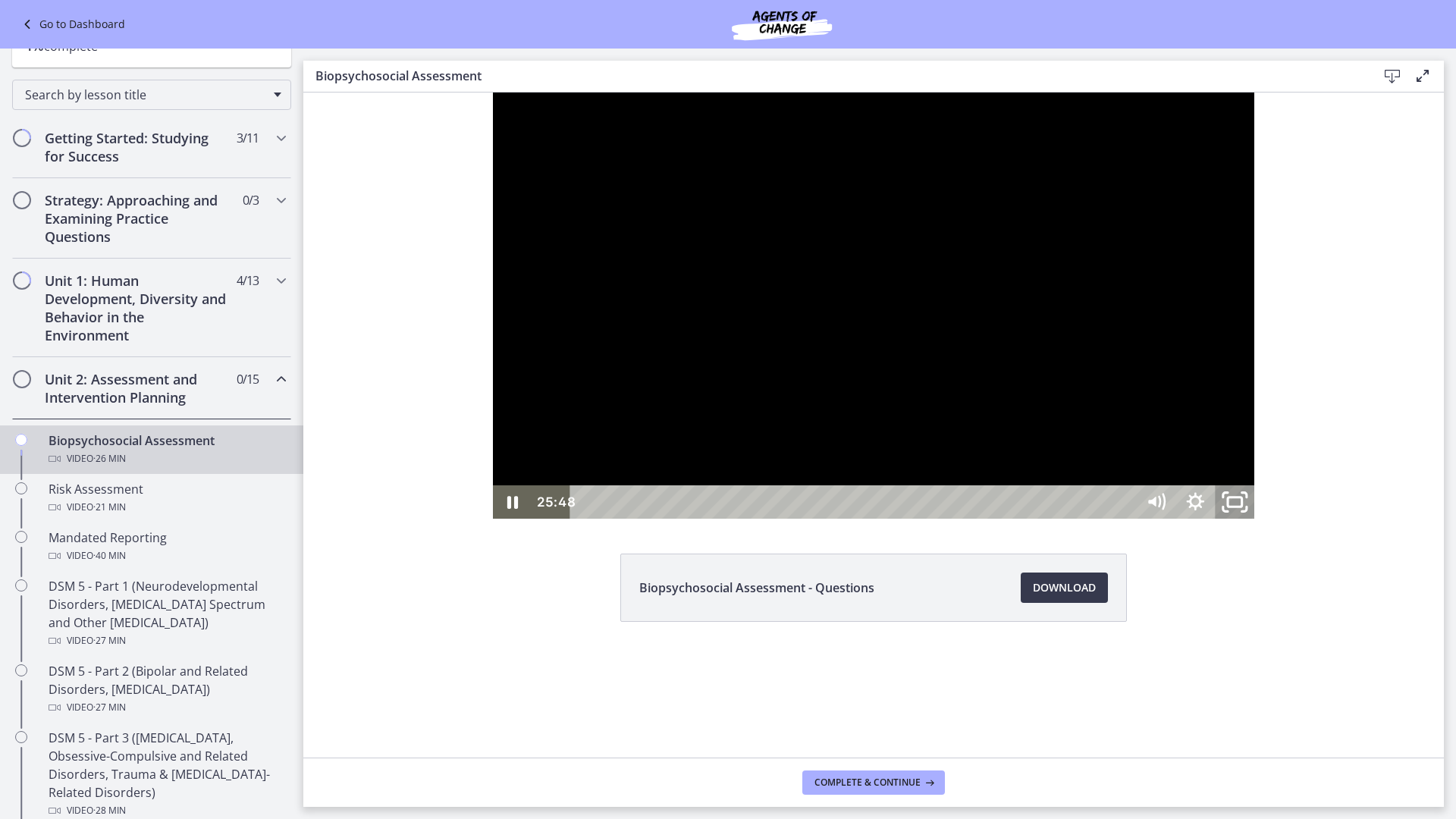 click 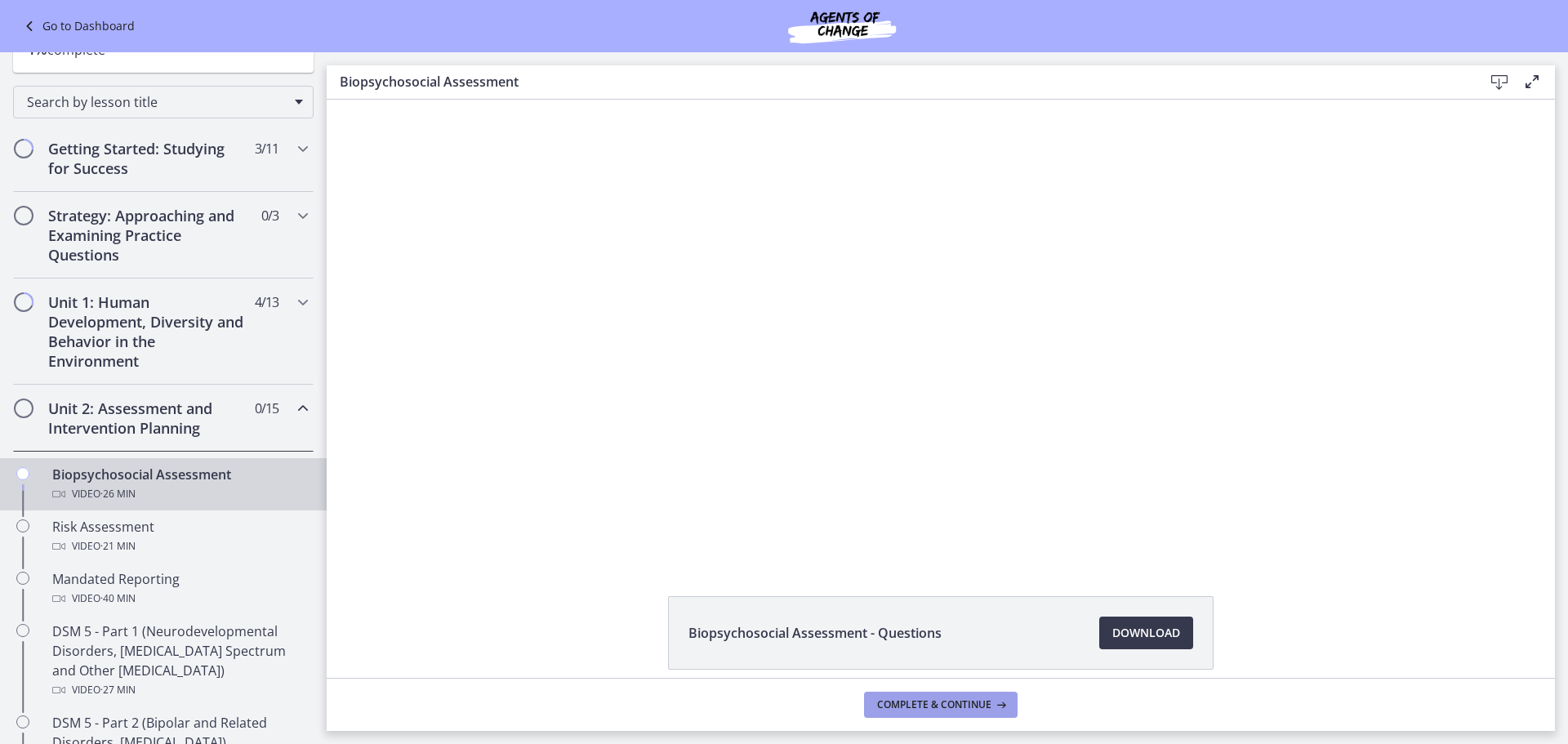 click on "Complete & continue" at bounding box center [934, 705] 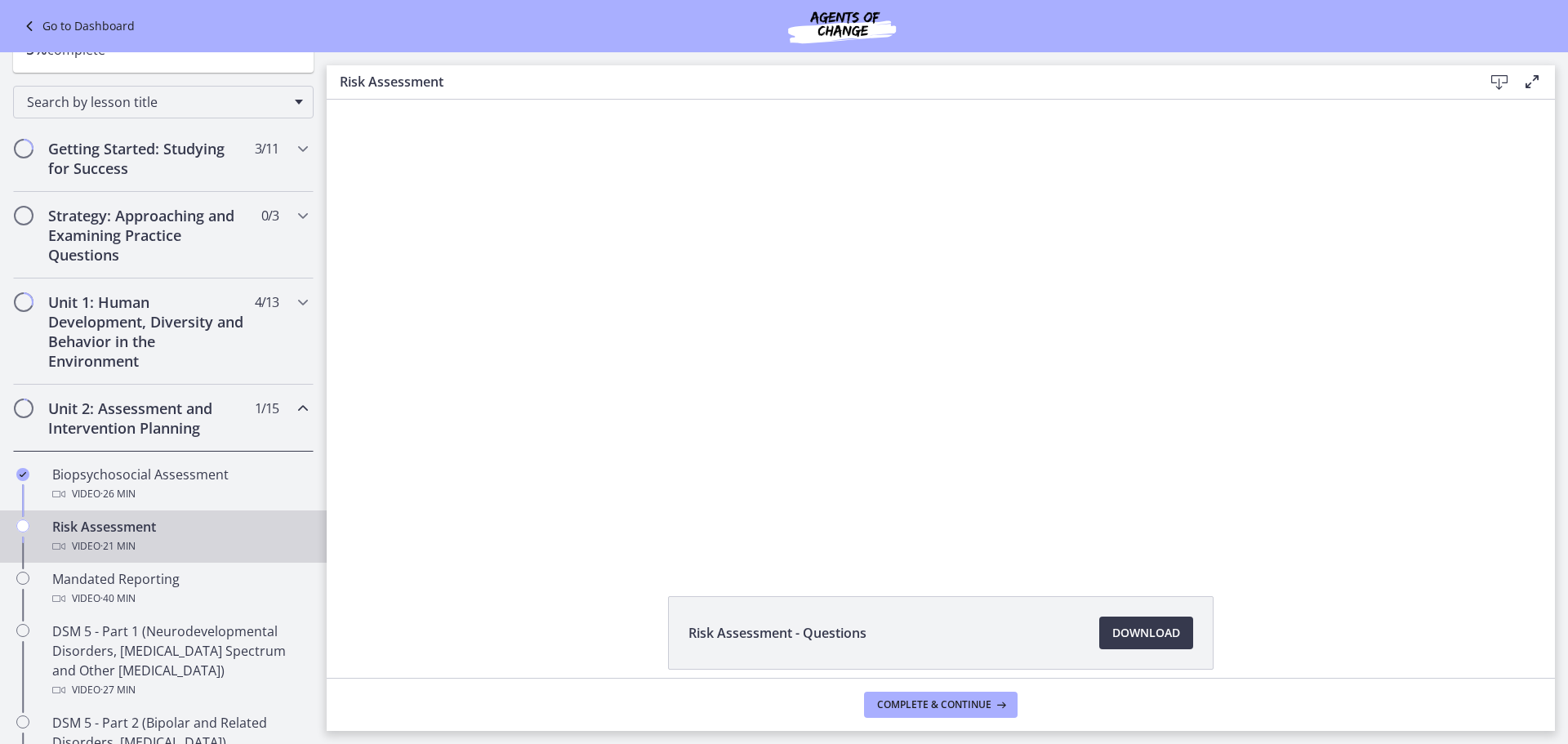 scroll, scrollTop: 0, scrollLeft: 0, axis: both 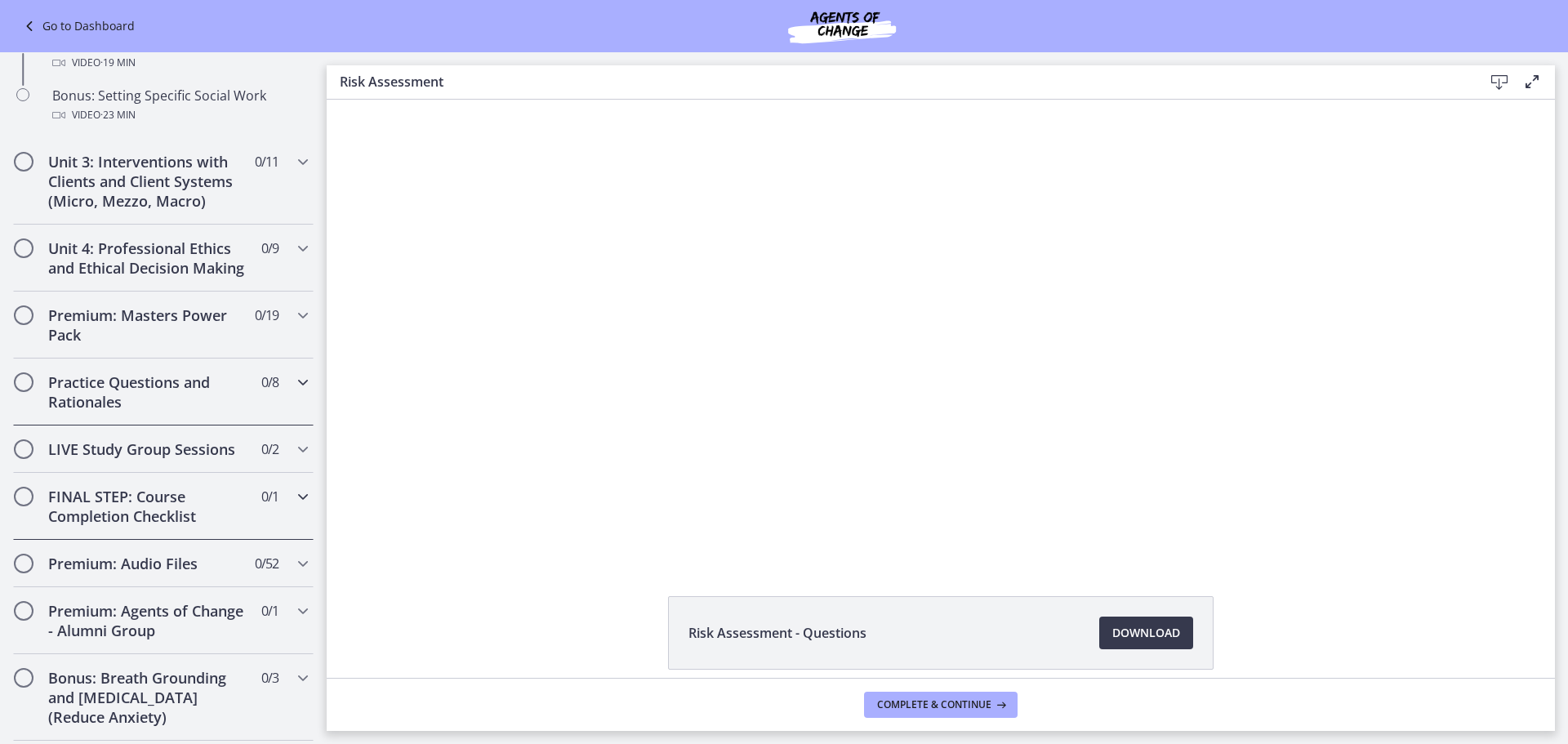 click at bounding box center [303, 382] 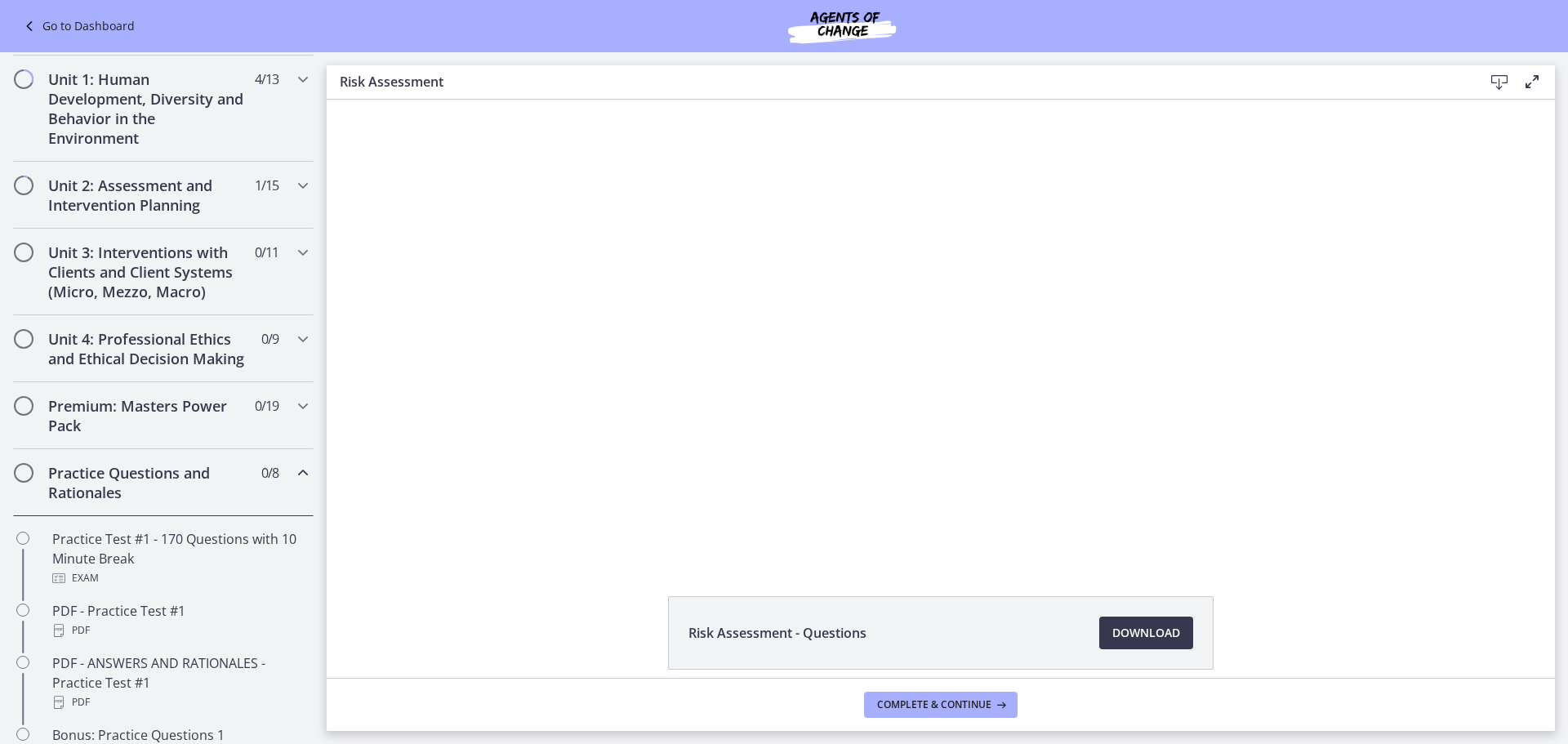 scroll, scrollTop: 359, scrollLeft: 0, axis: vertical 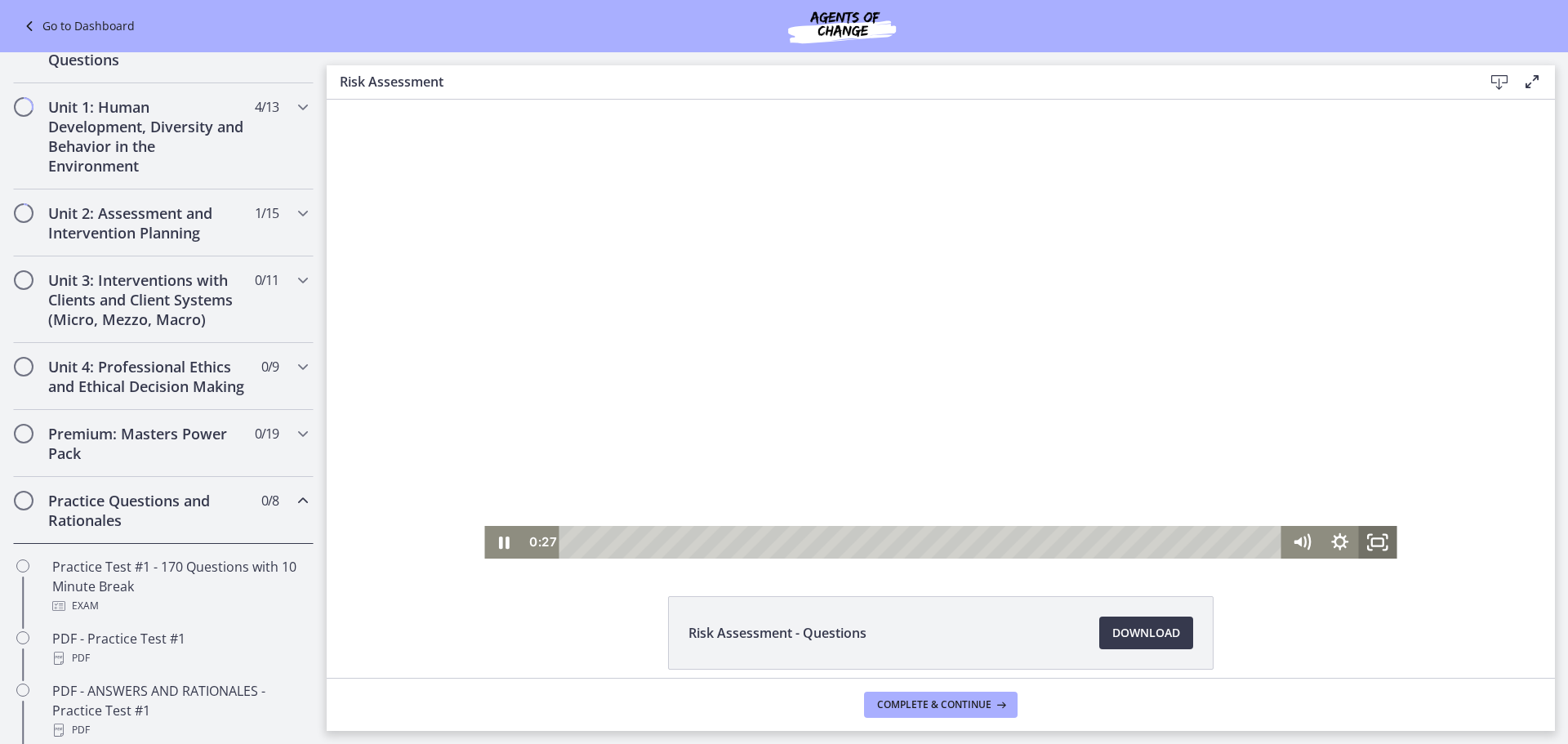 click 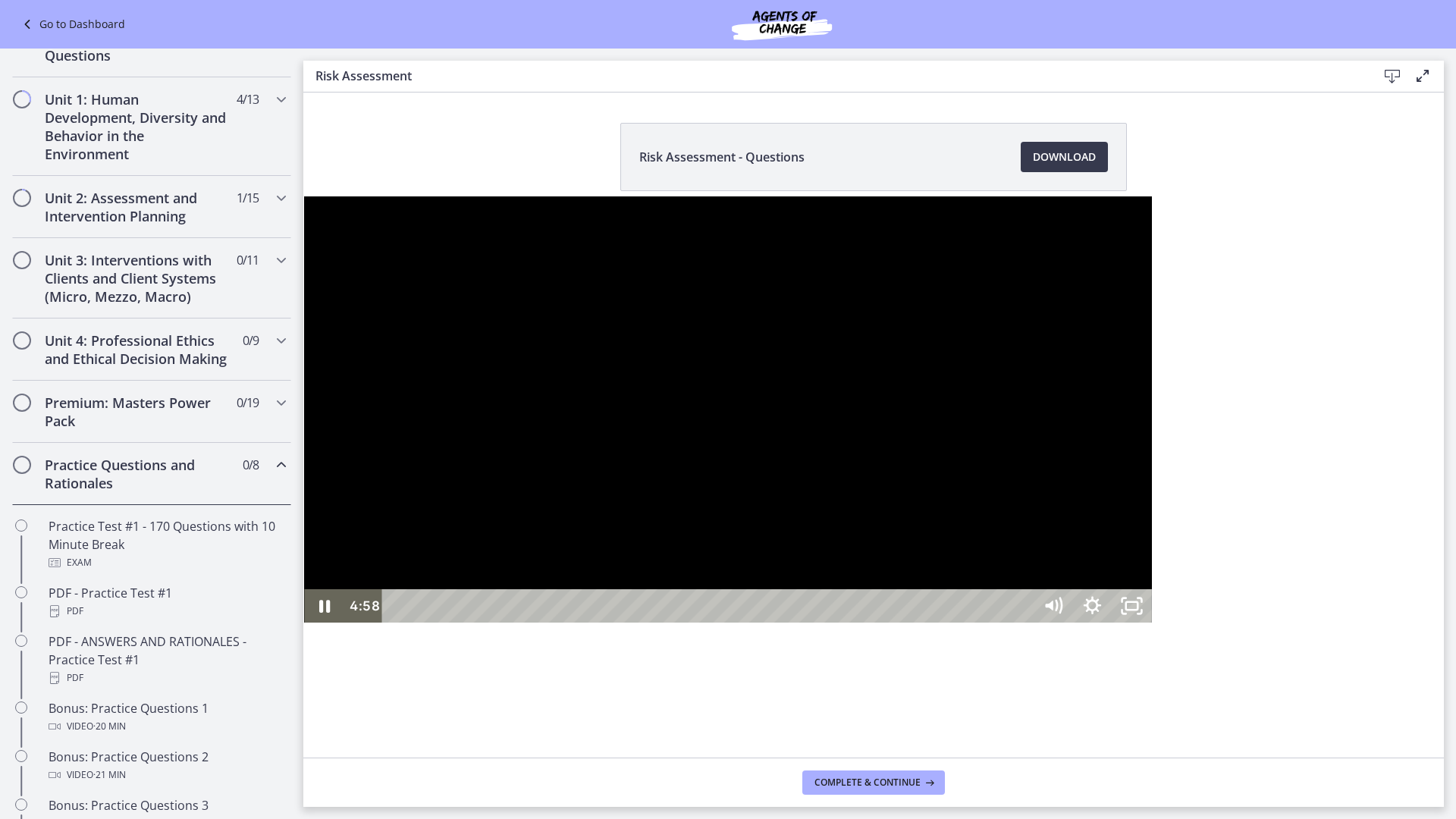 click at bounding box center (727, 410) 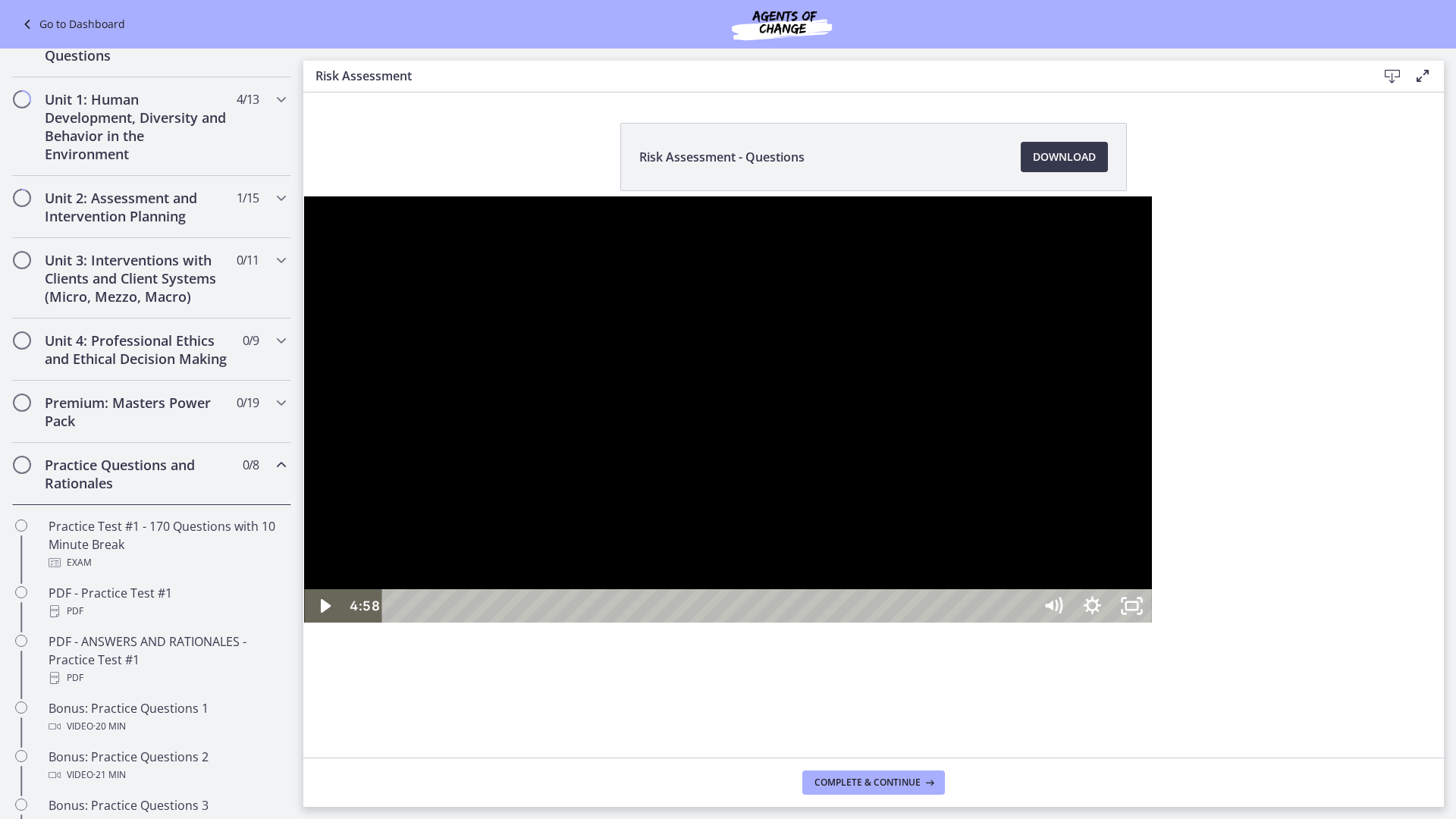 click at bounding box center [727, 410] 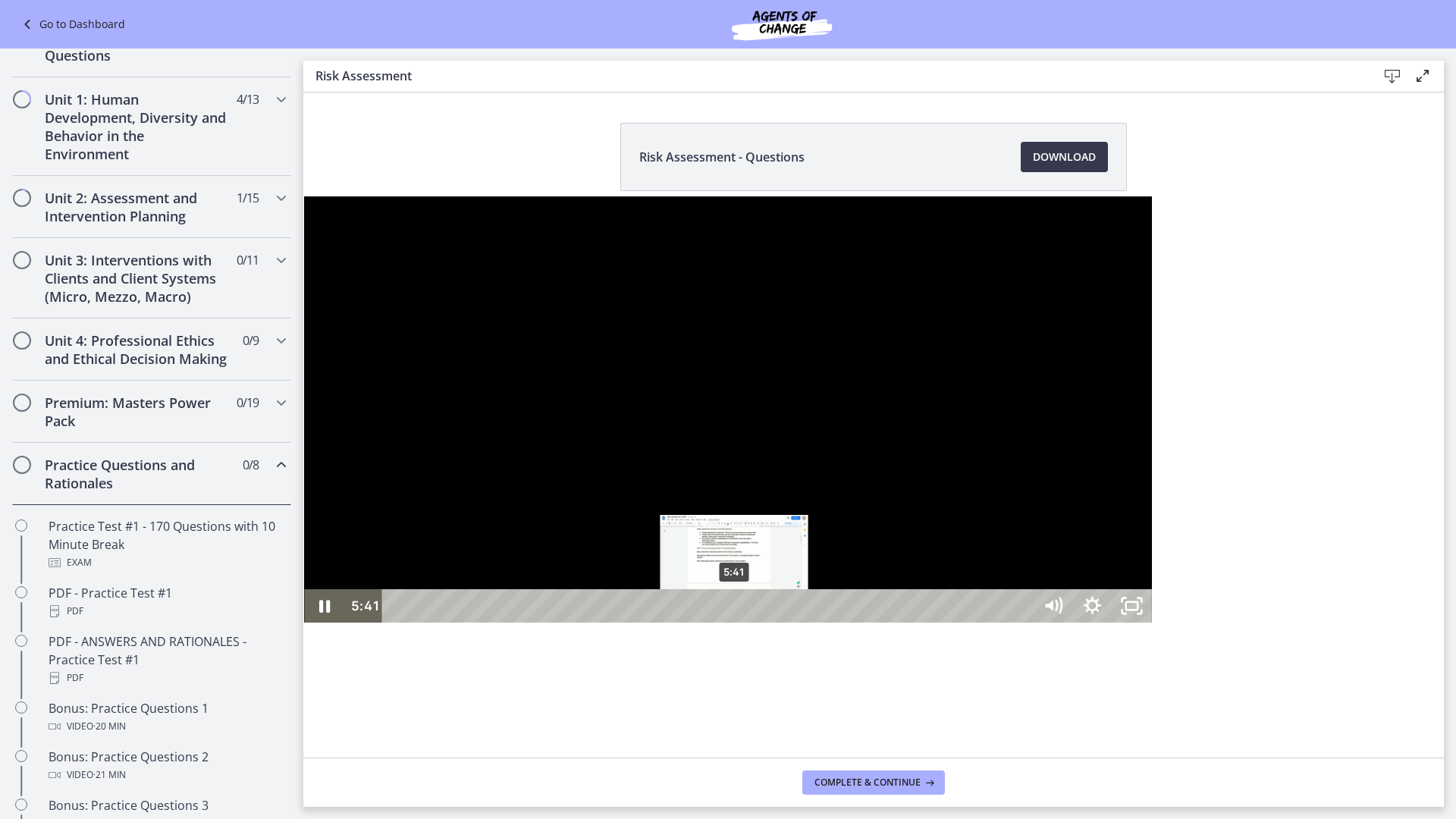 click on "5:41" at bounding box center (710, 606) 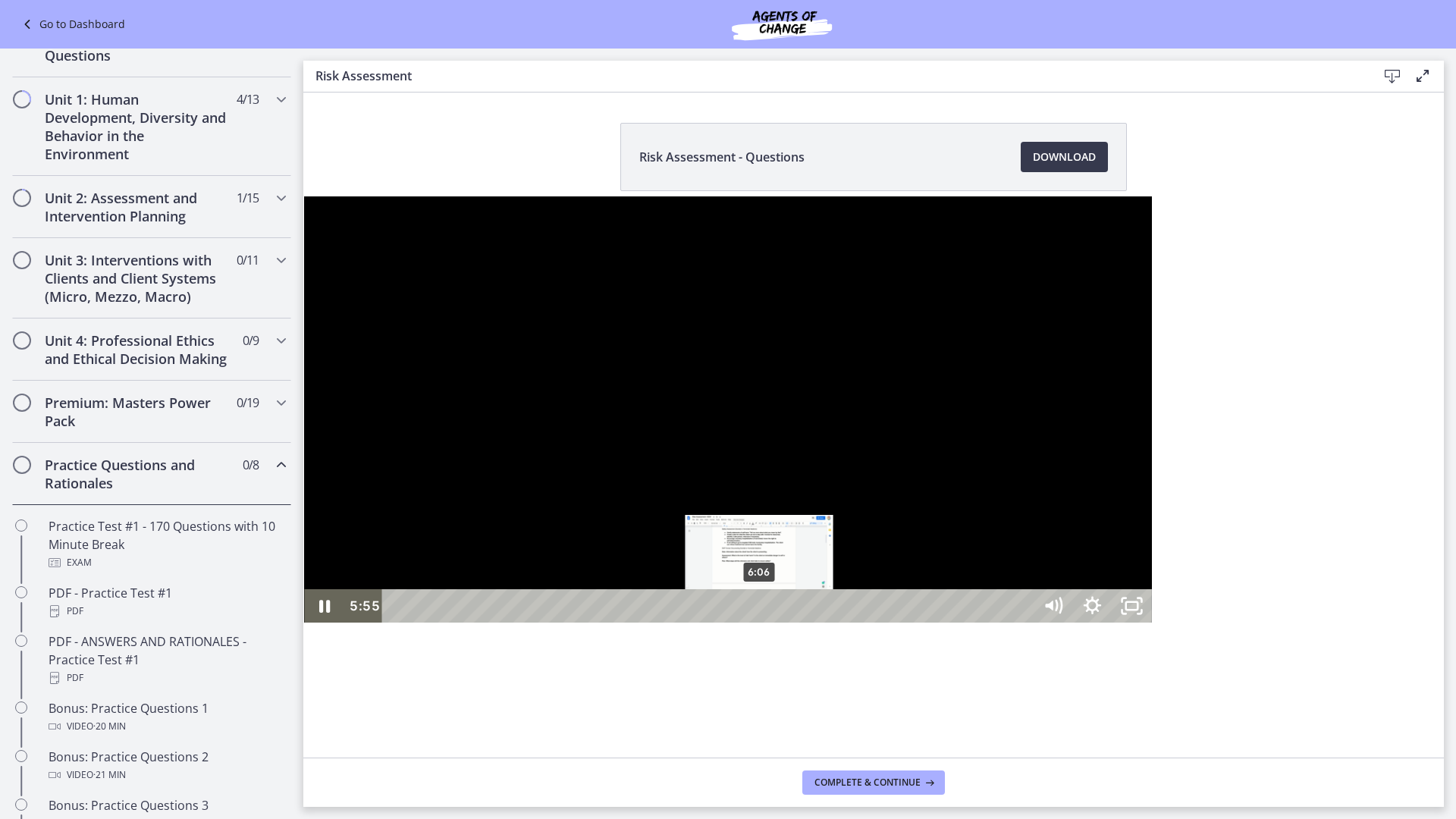 click on "6:06" at bounding box center (710, 606) 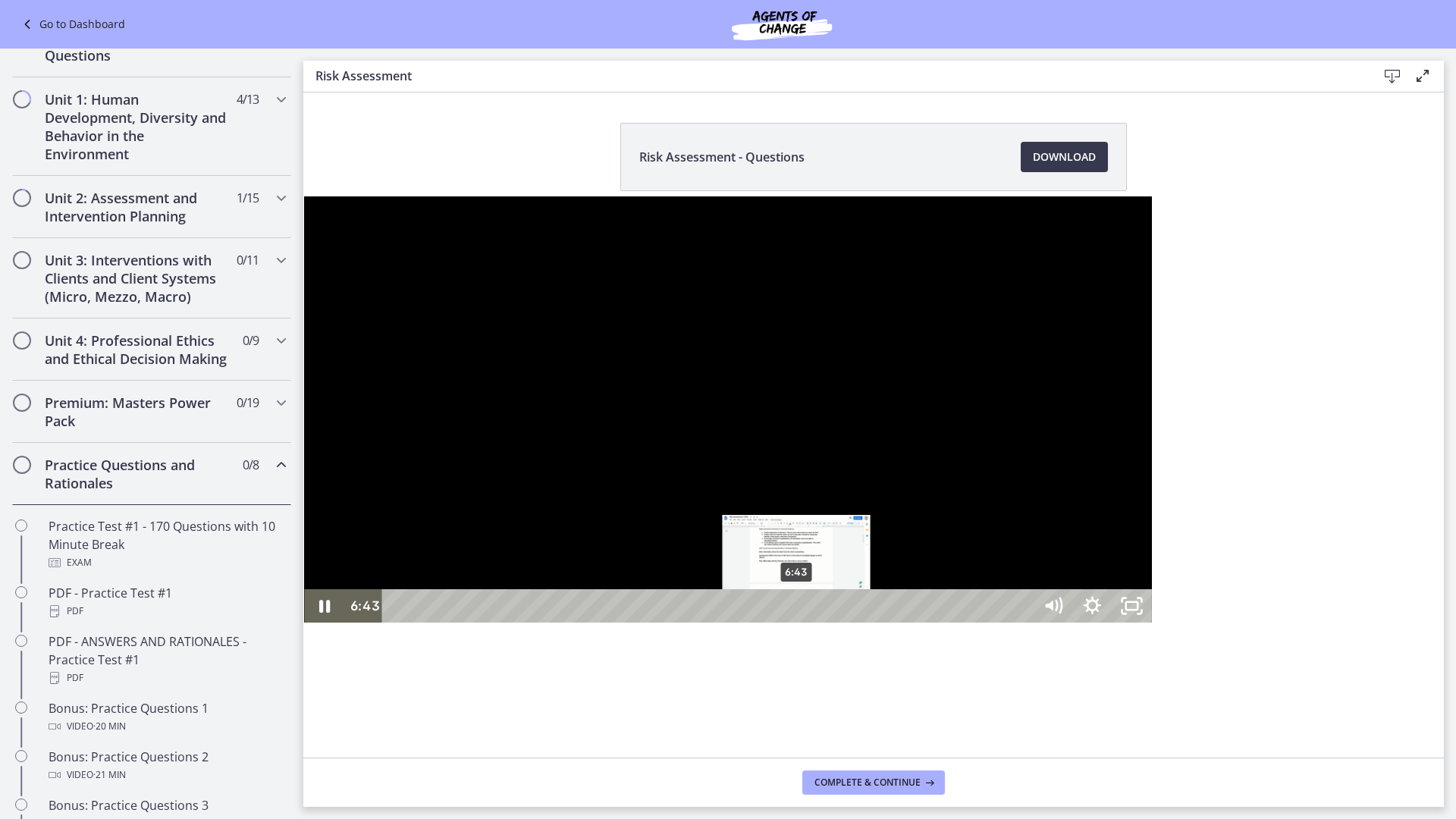 click on "6:43" at bounding box center (710, 606) 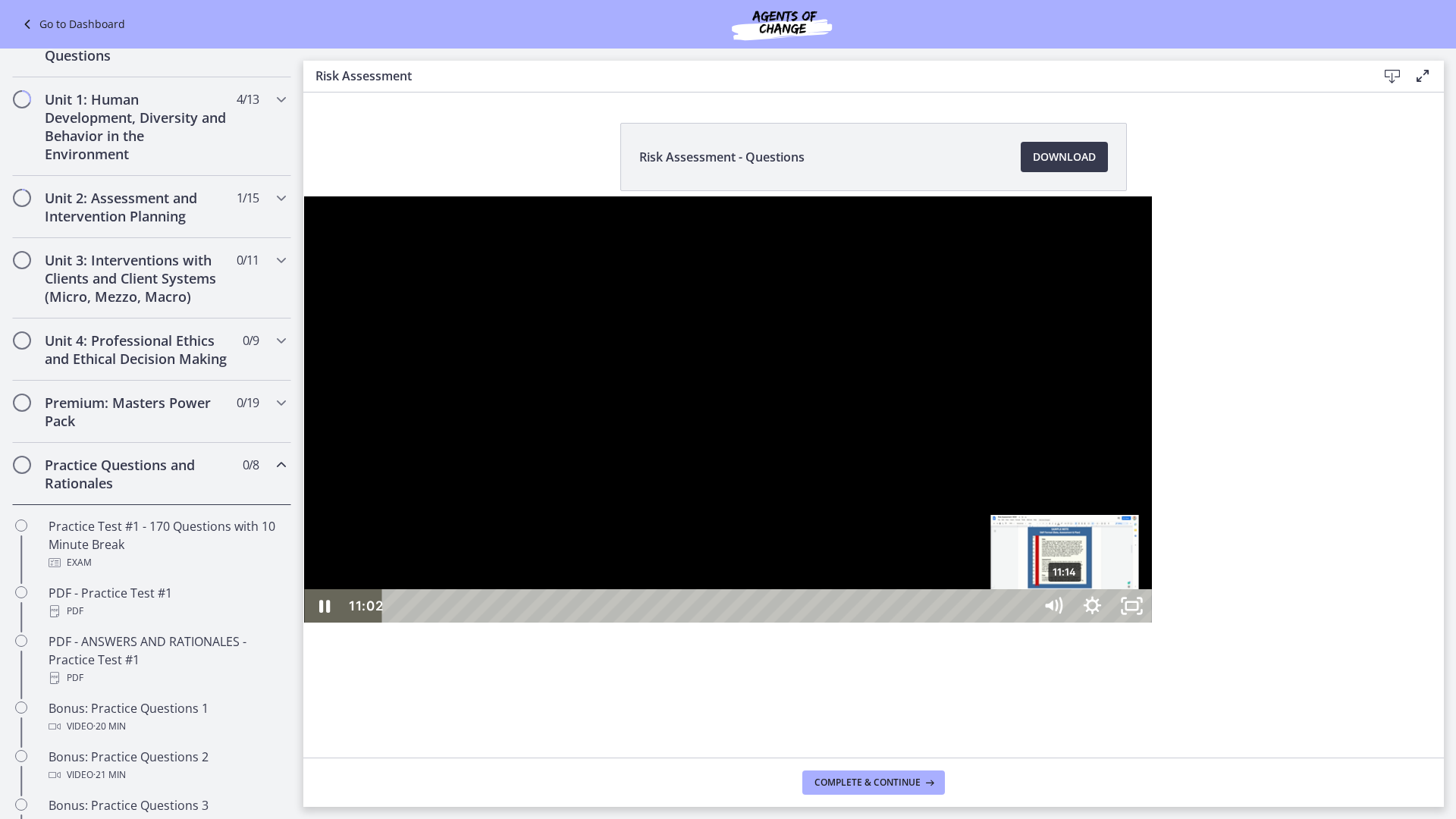 click on "11:14" at bounding box center [710, 606] 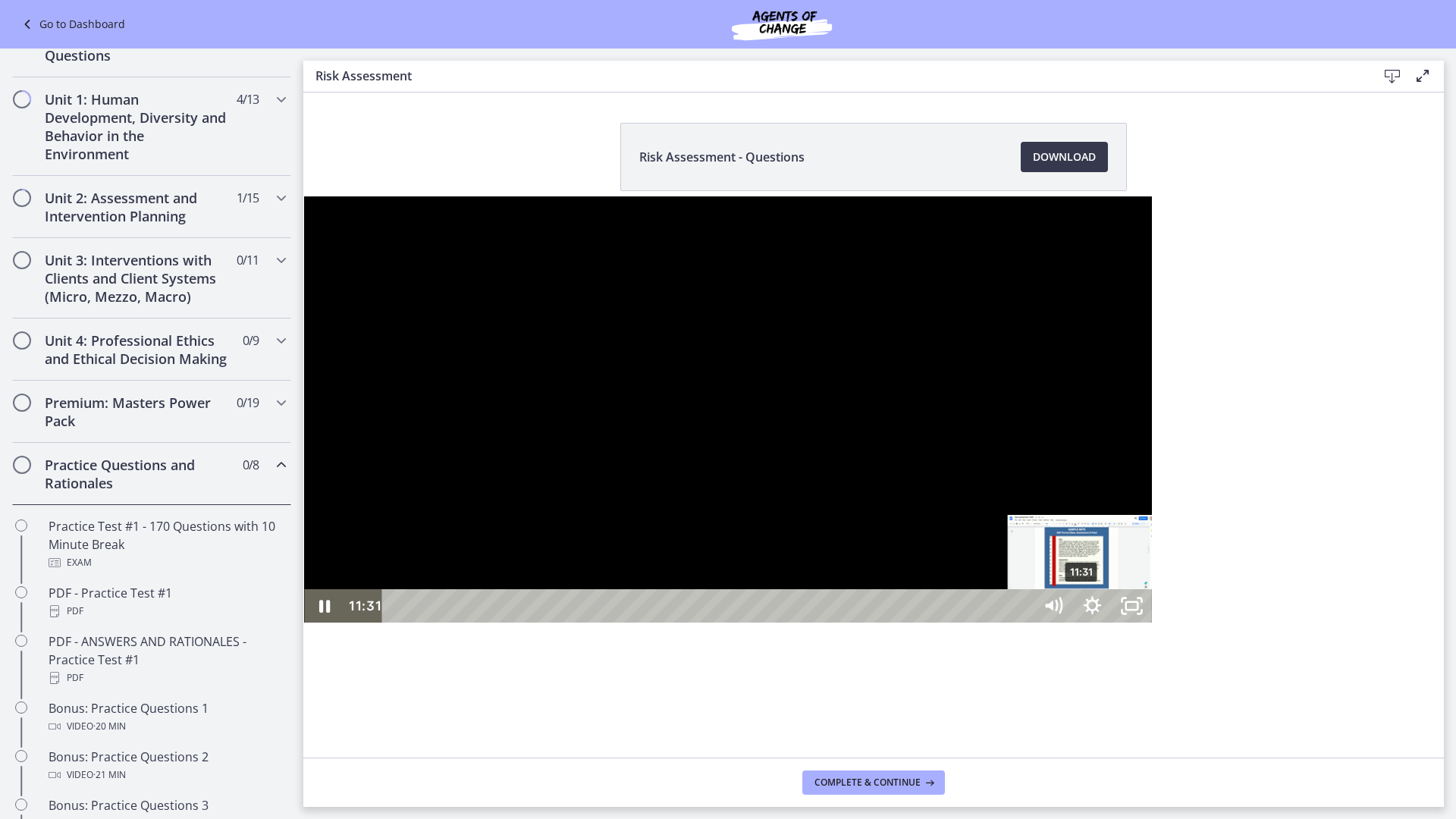click on "11:31" at bounding box center (710, 606) 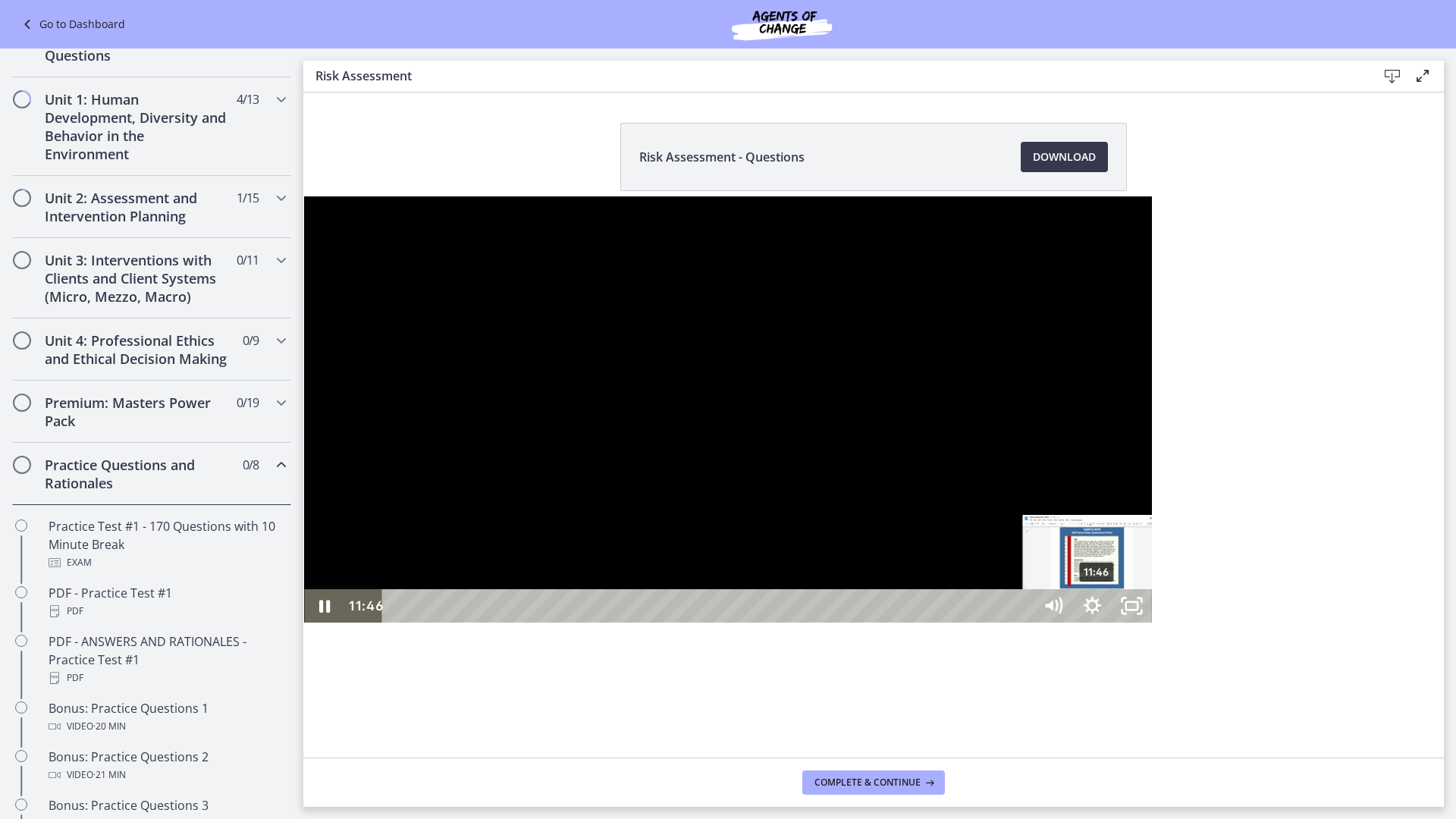 click on "11:46" at bounding box center [710, 606] 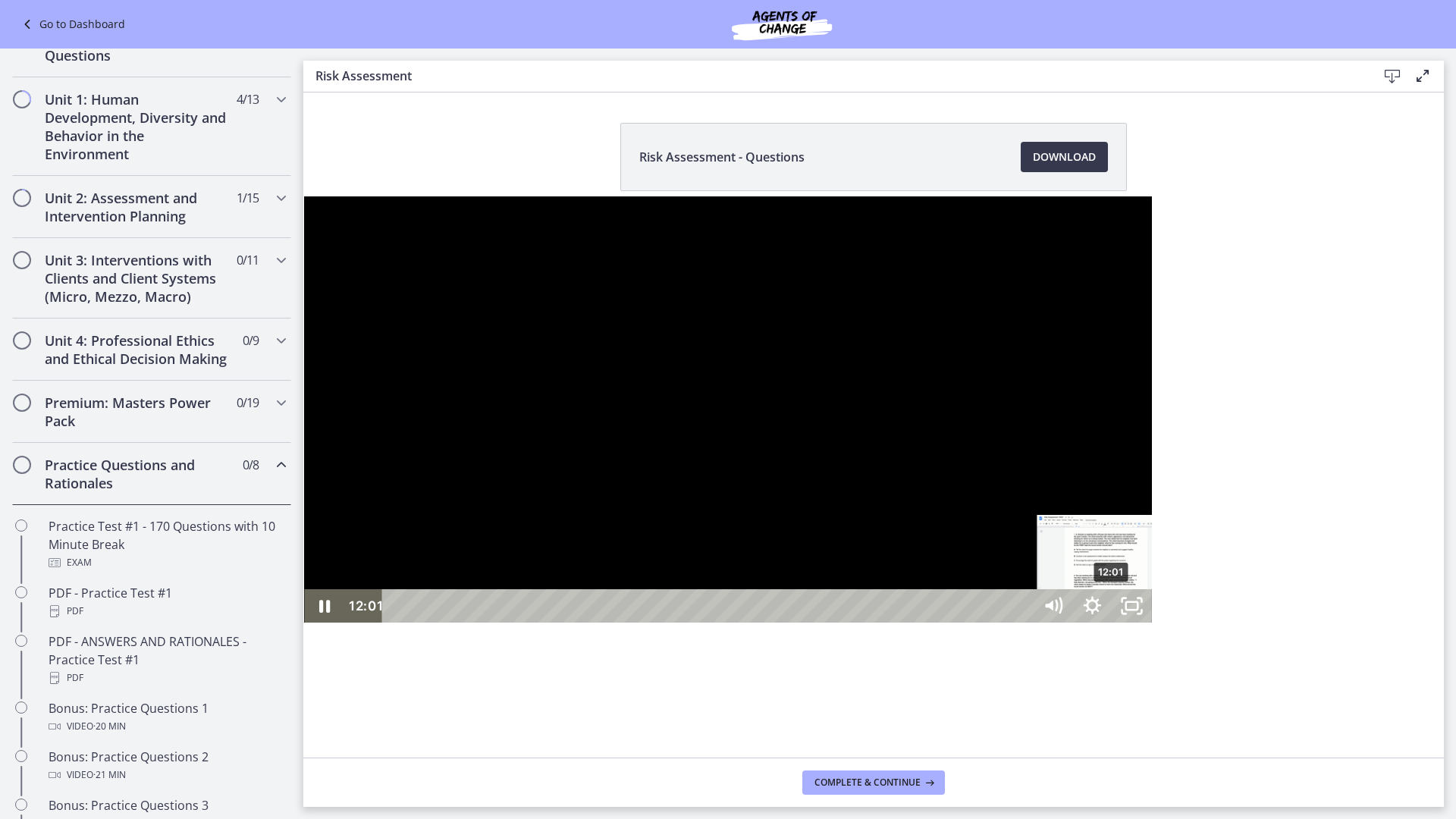 click on "12:01" at bounding box center (710, 606) 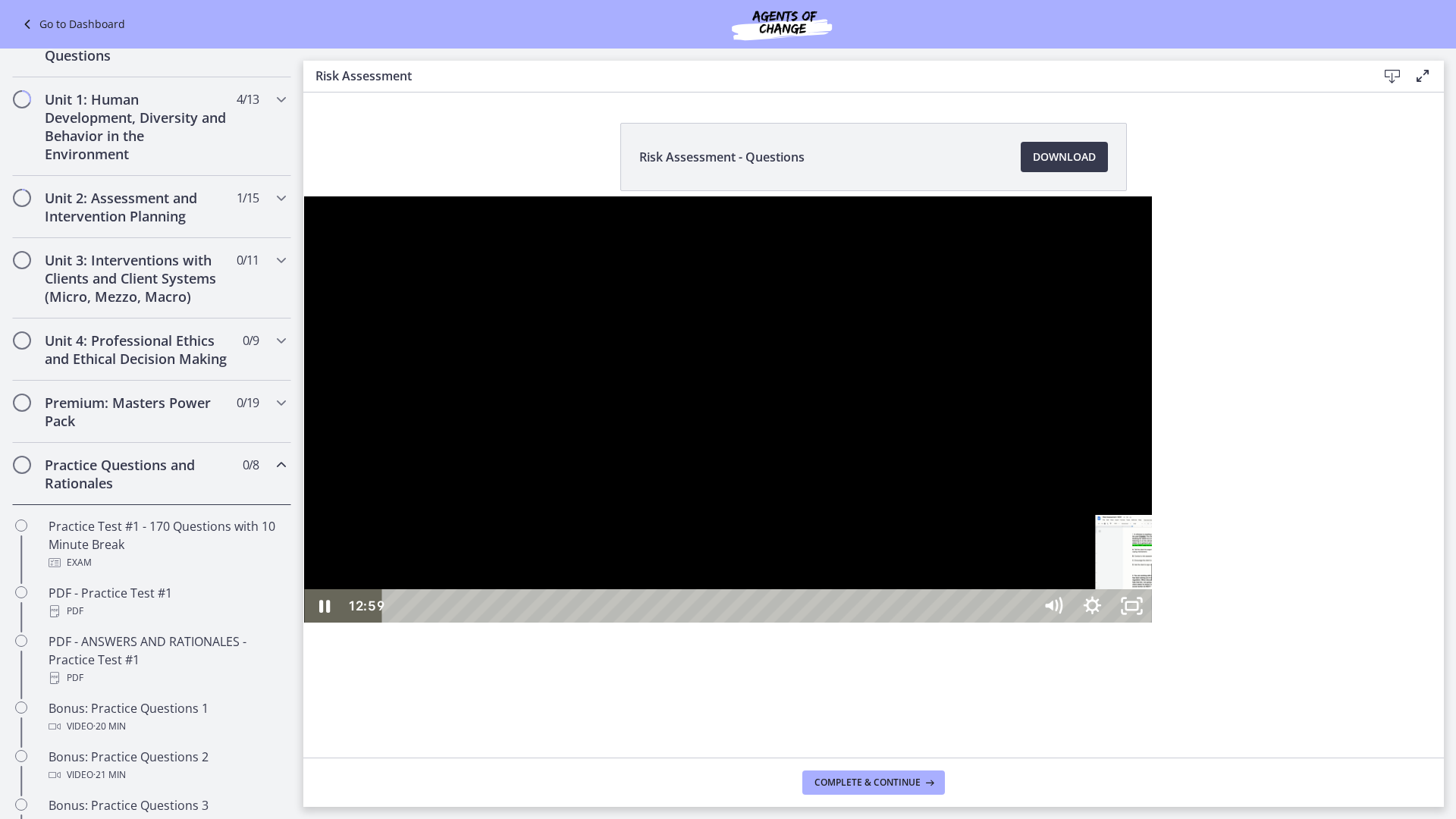 click on "12:59" at bounding box center [710, 606] 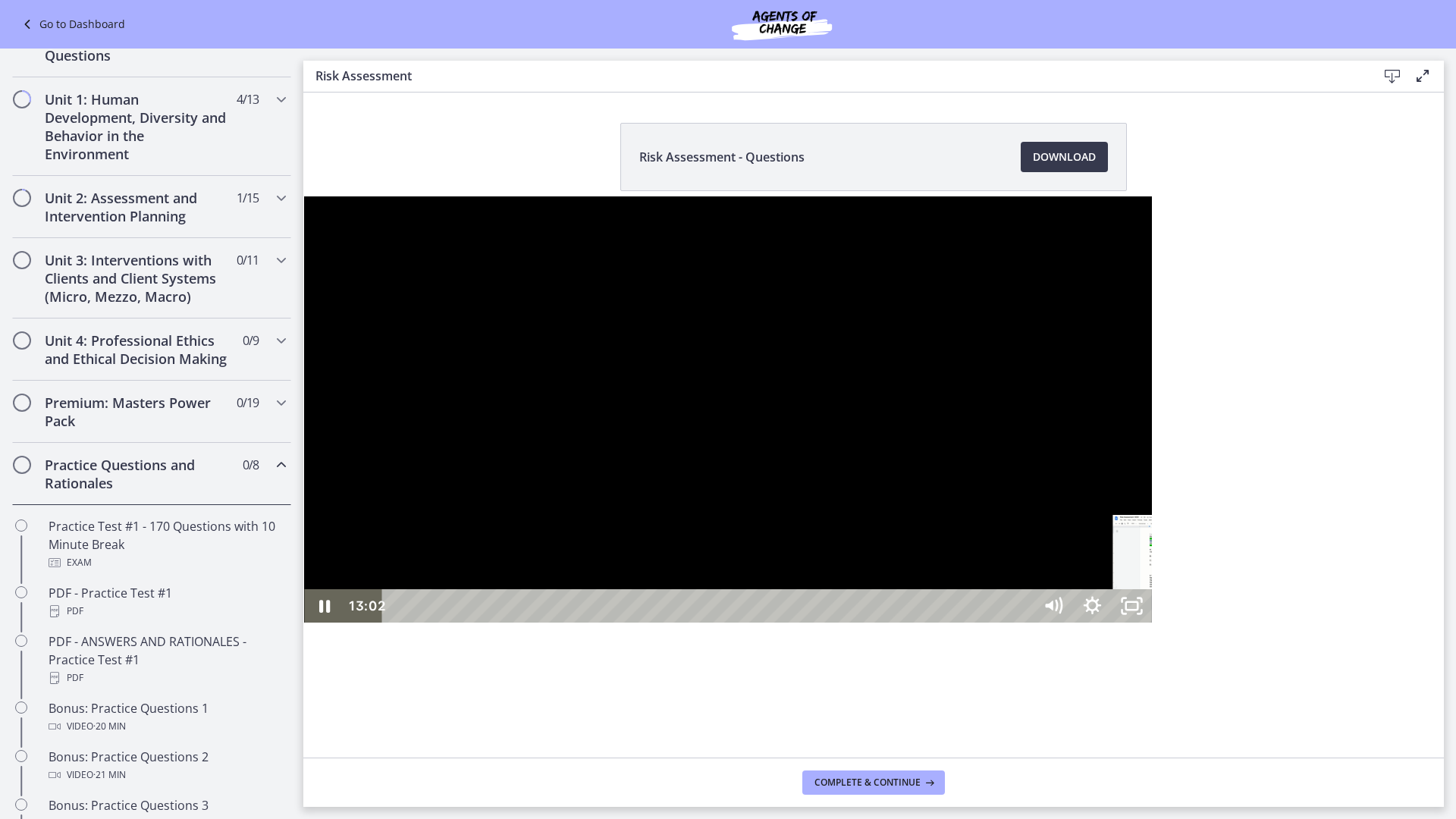 click on "13:17" at bounding box center [710, 606] 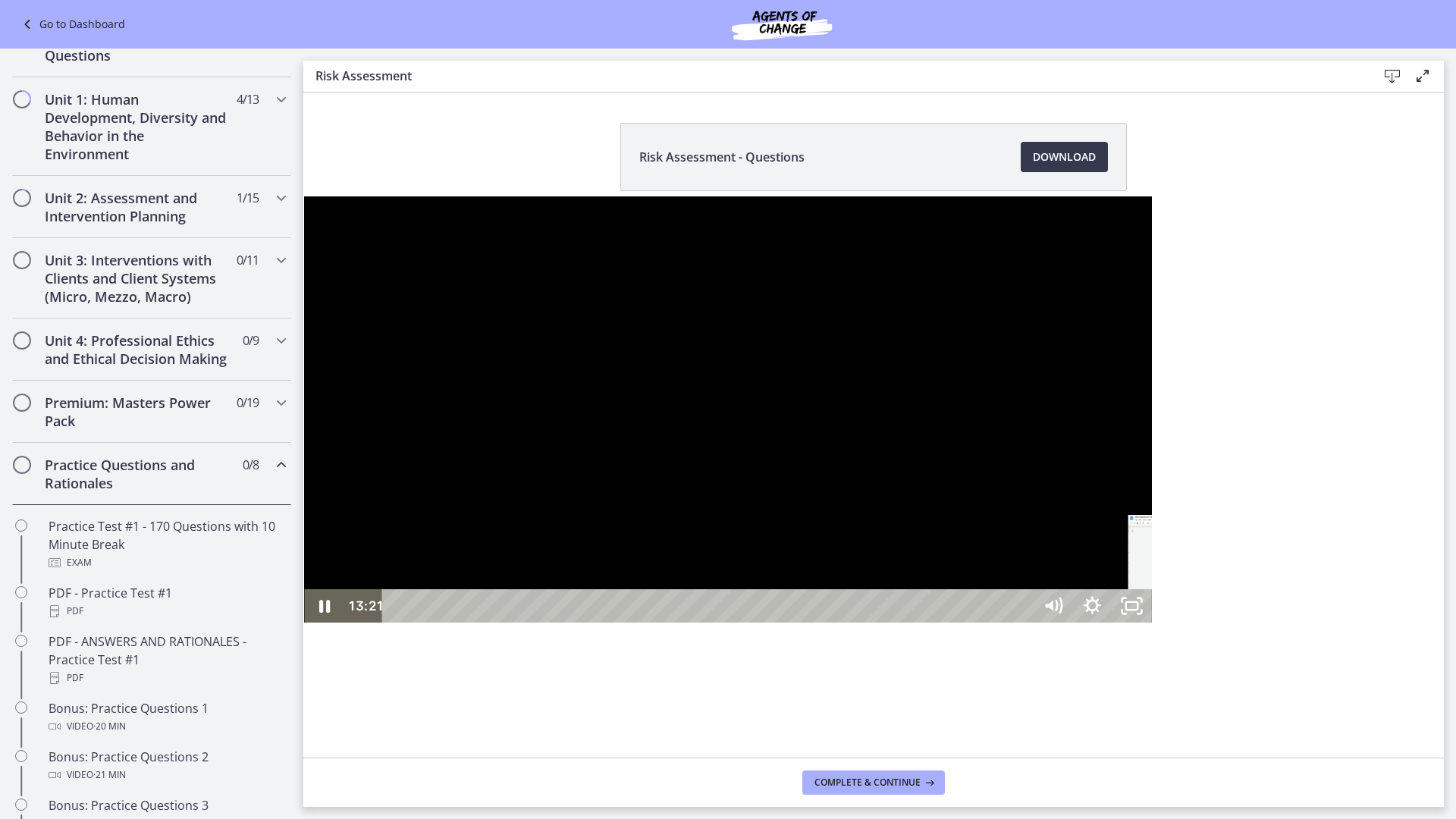 click on "13:32" at bounding box center (710, 606) 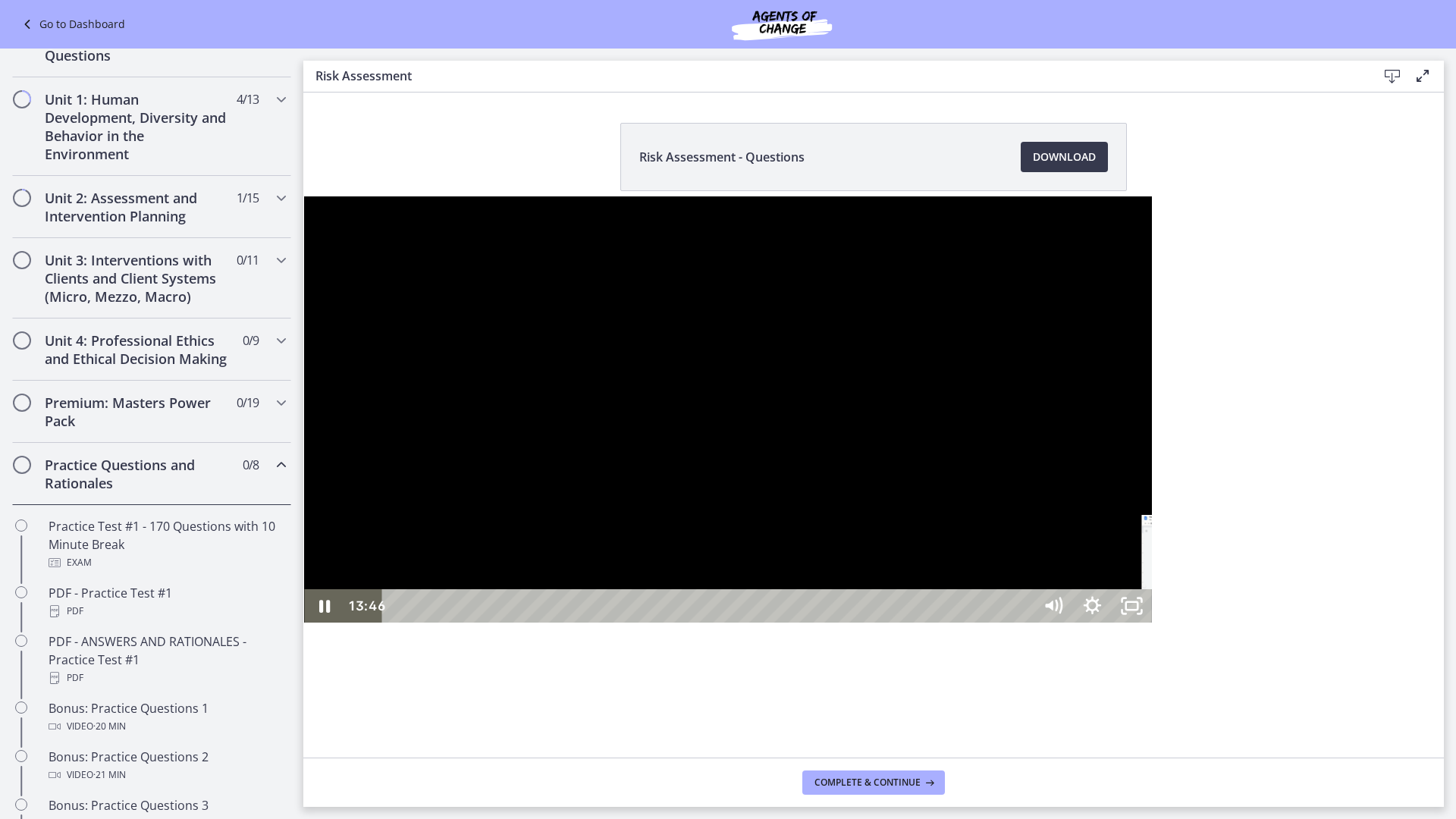 click on "13:46" at bounding box center [710, 606] 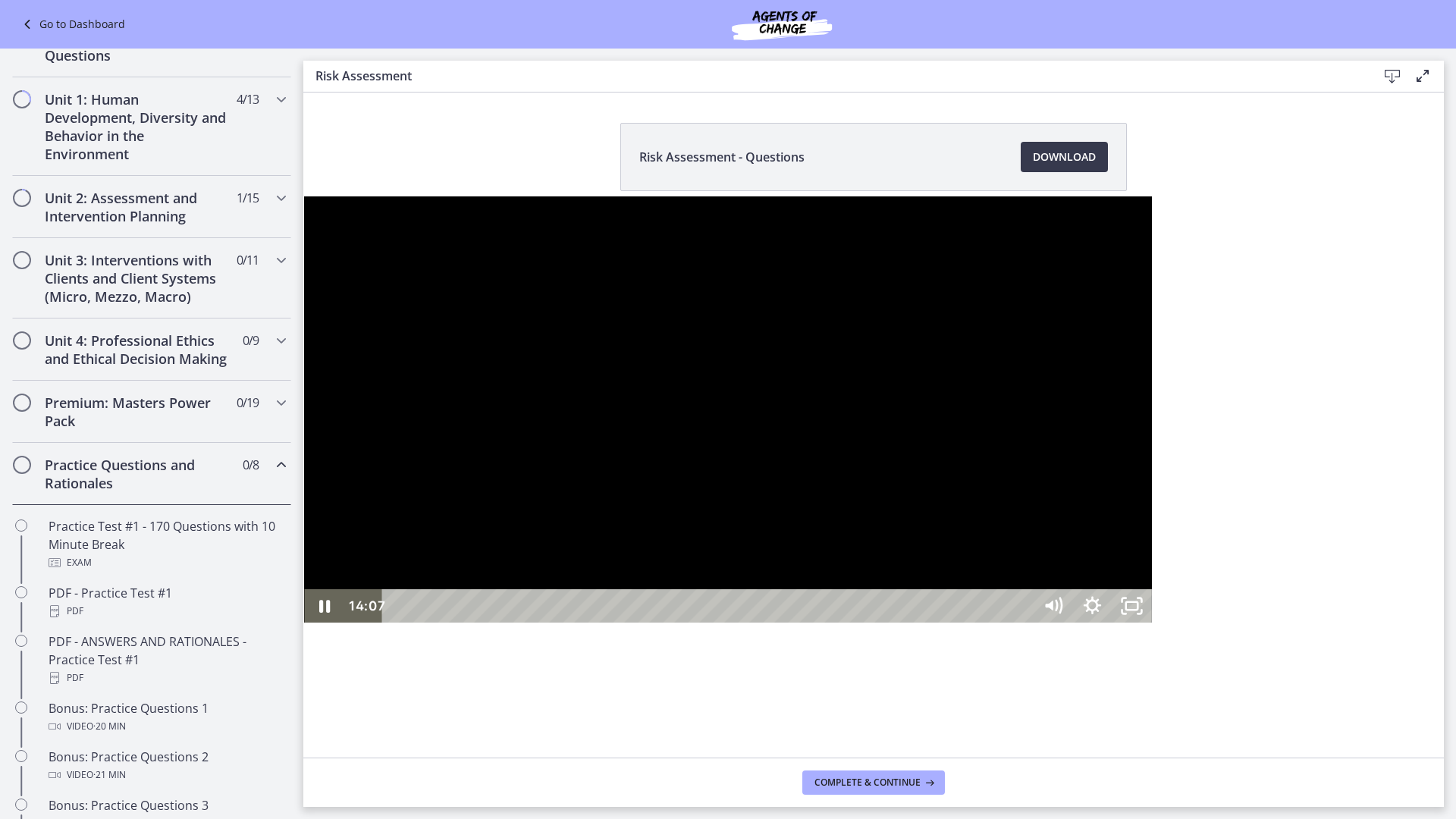 click on "14:07" at bounding box center (710, 606) 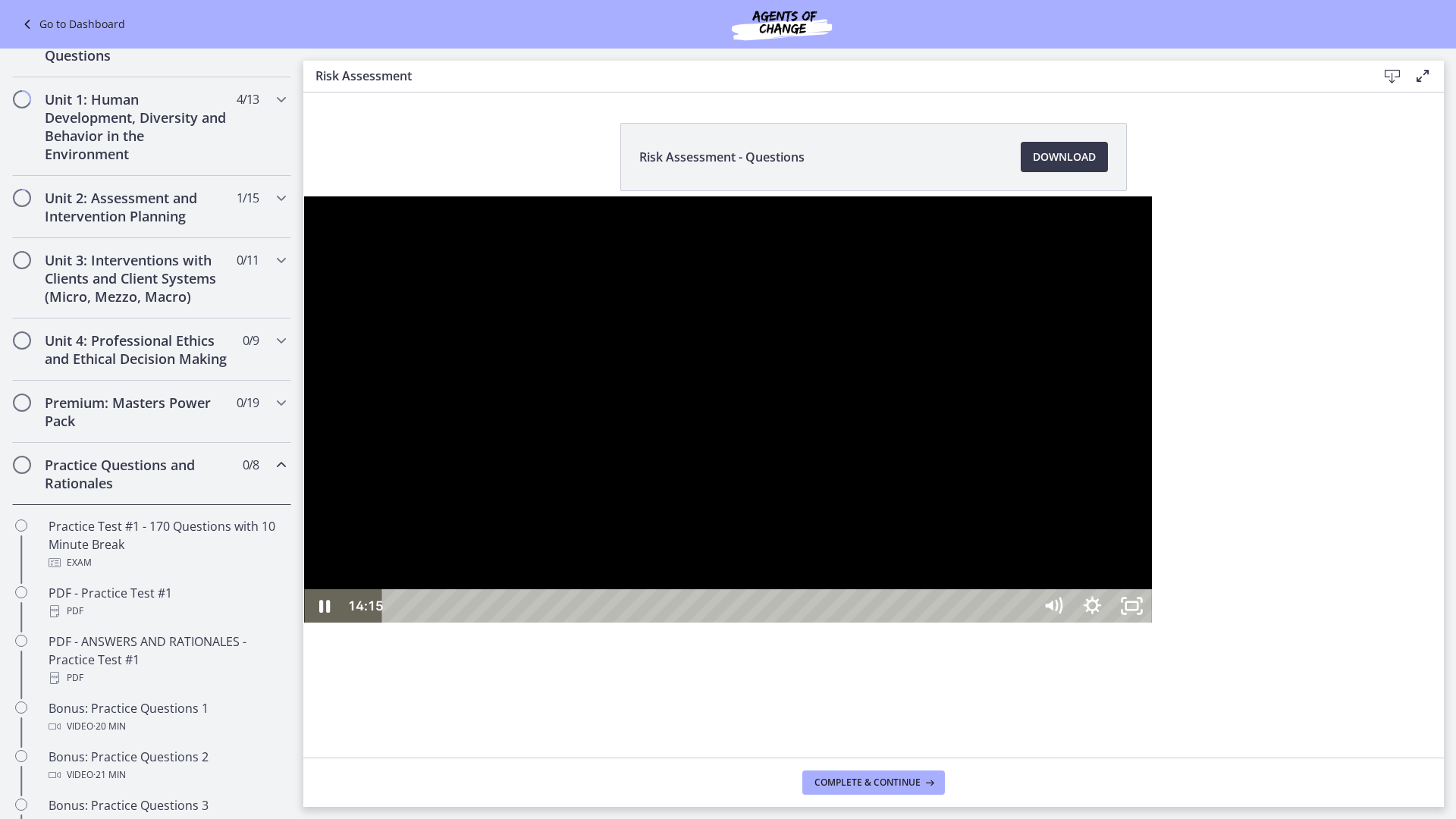click on "14:28" at bounding box center (710, 606) 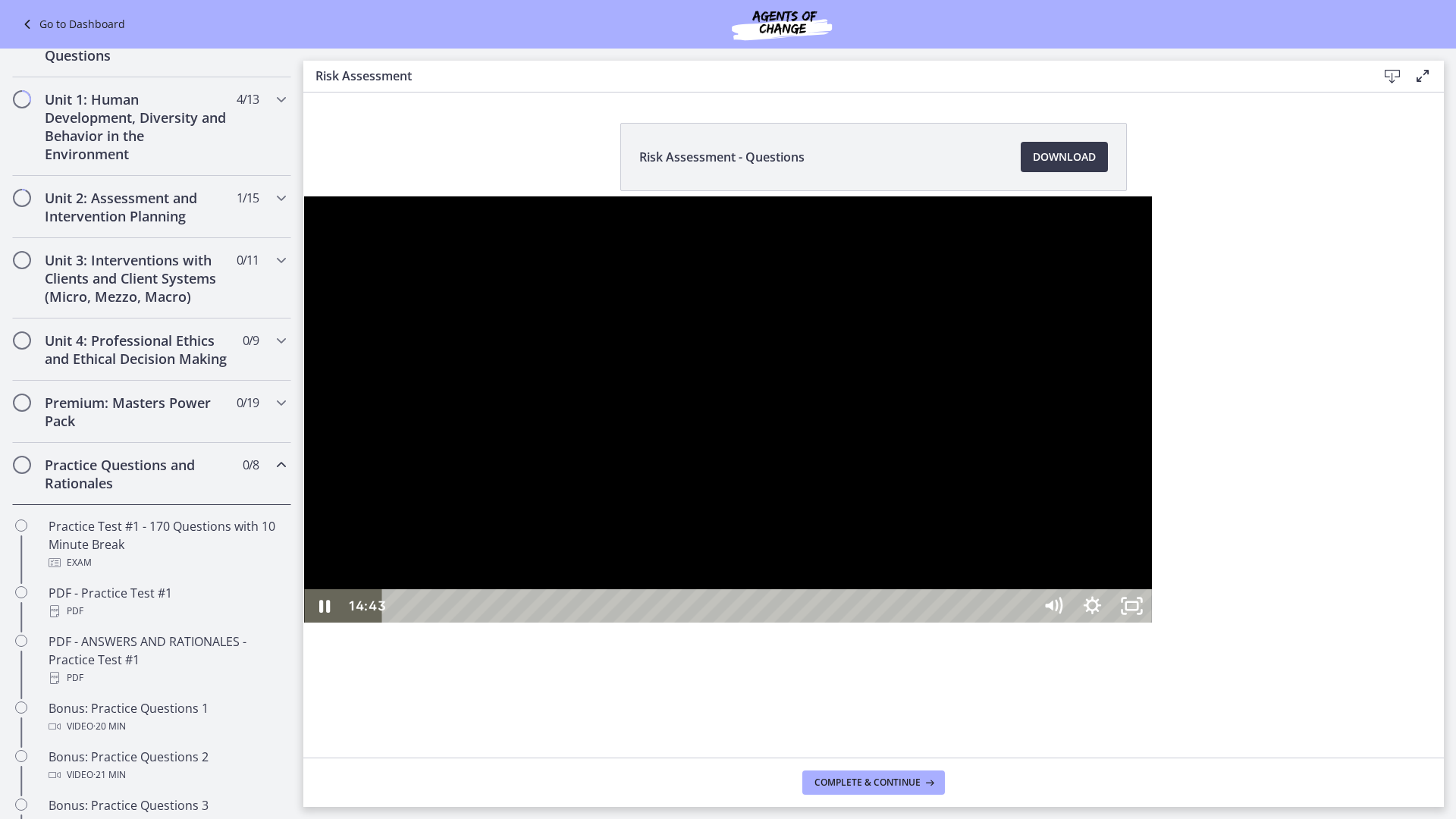 click on "14:55" at bounding box center [710, 606] 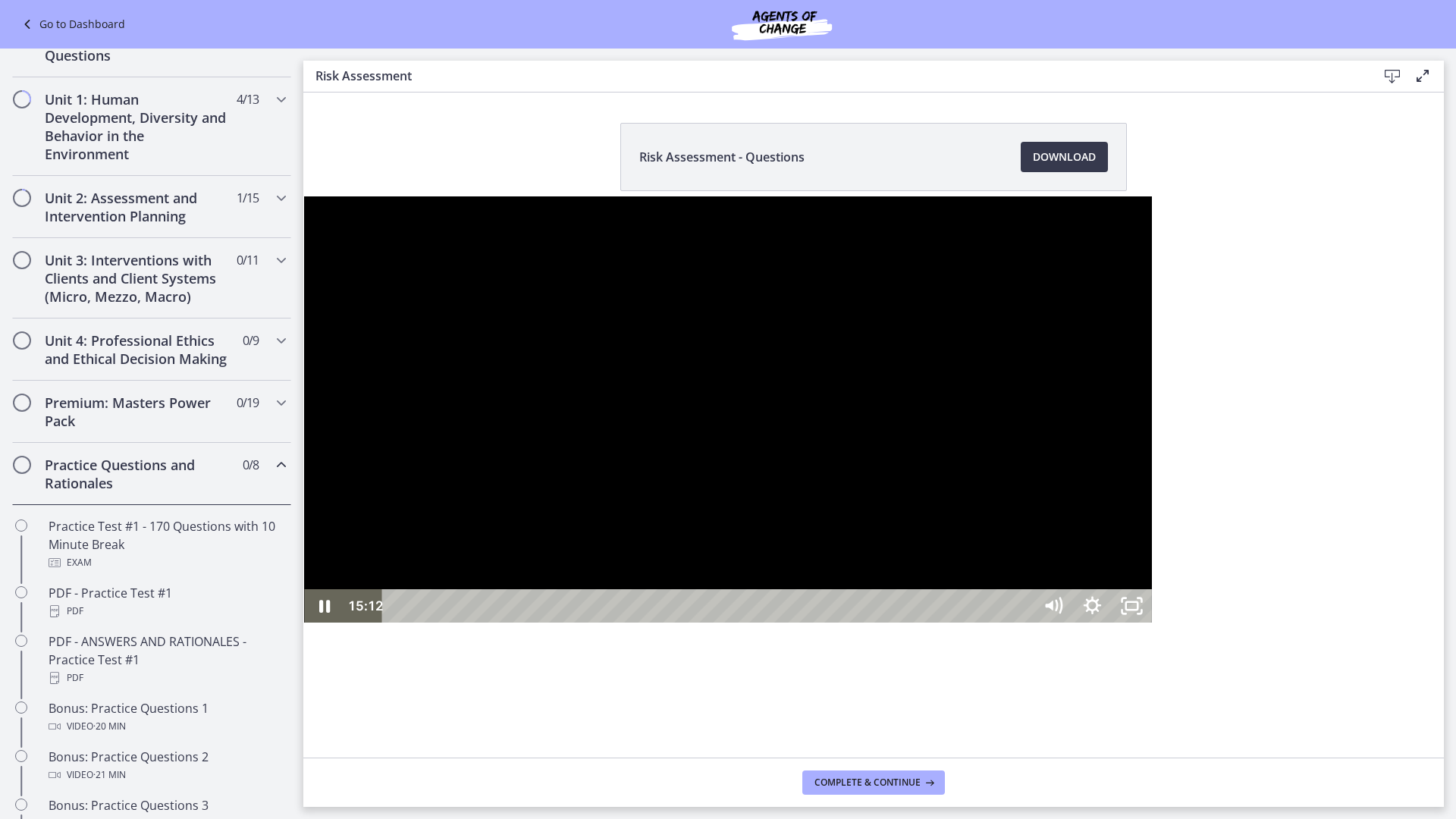 click on "15:12" at bounding box center [710, 606] 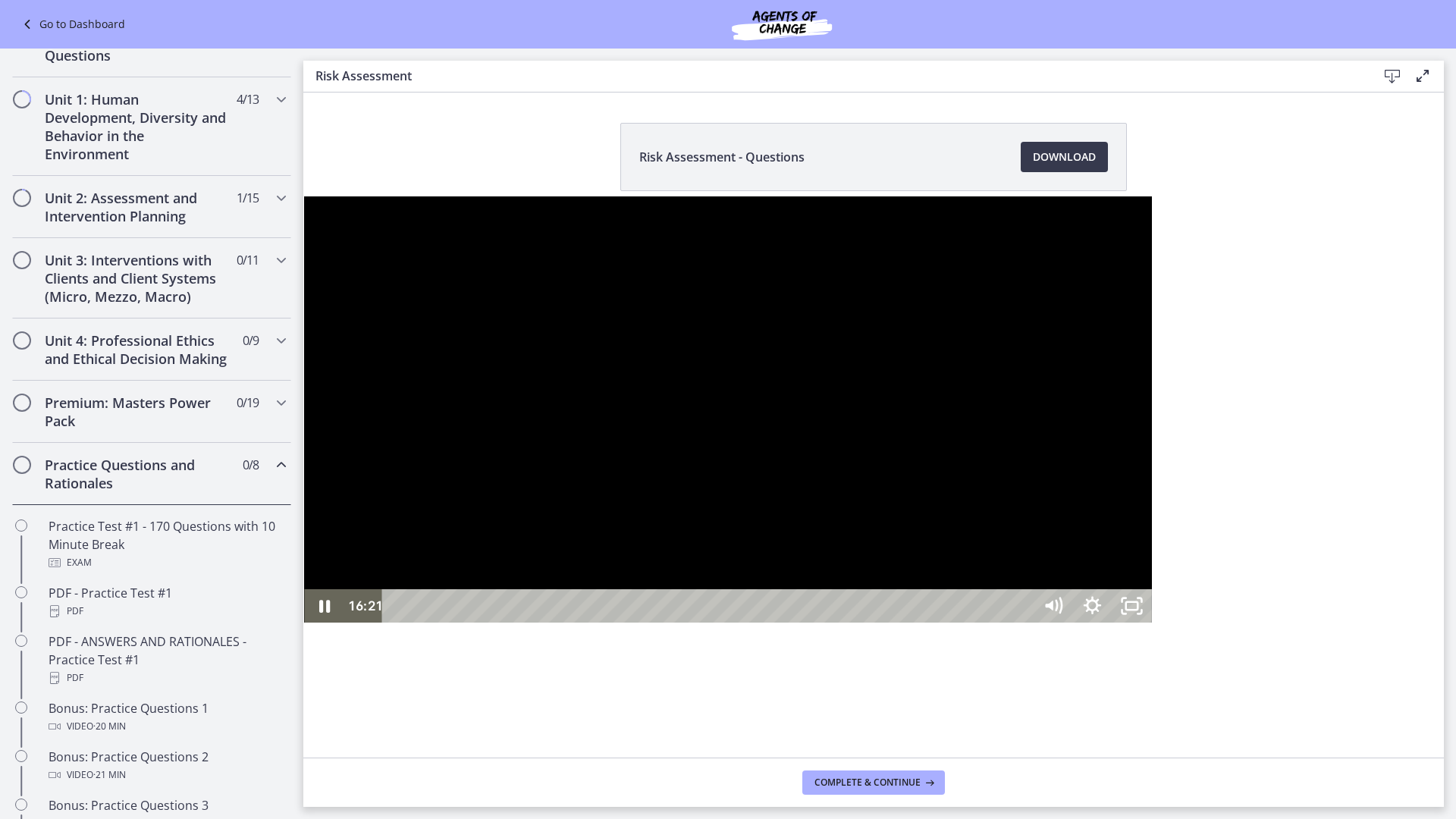 click on "16:21" at bounding box center (710, 606) 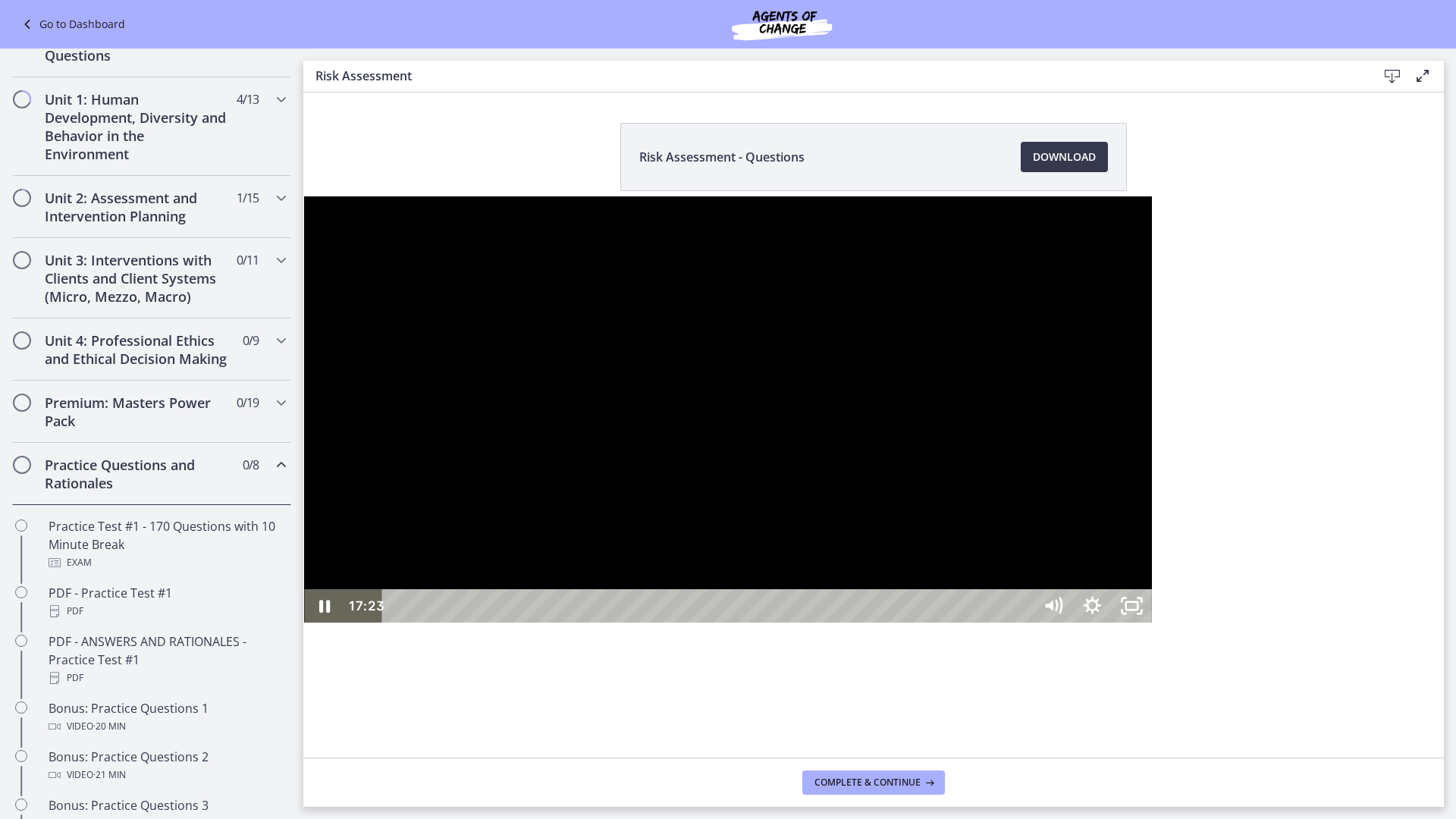 click on "17:23" at bounding box center (710, 606) 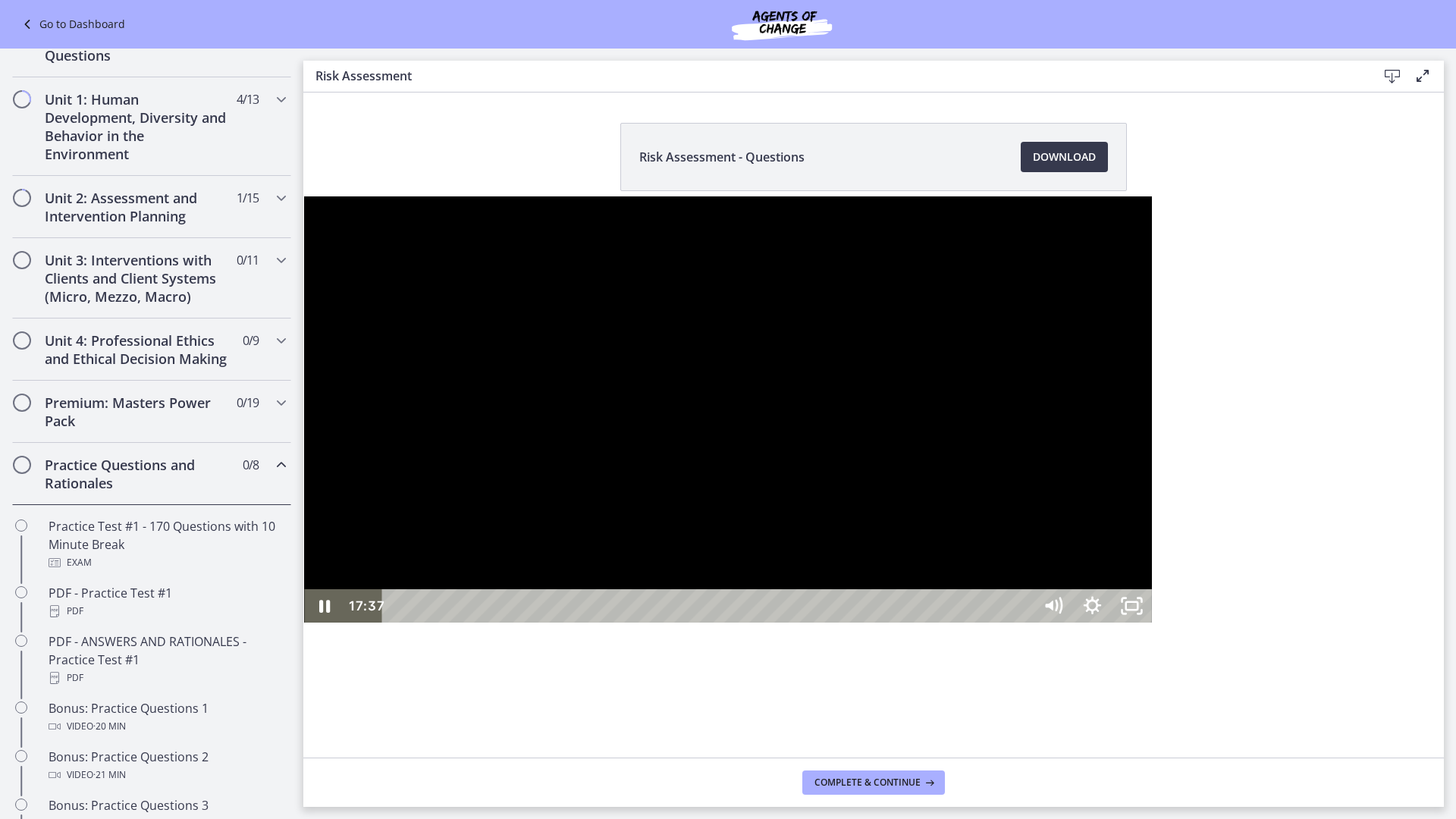 click on "17:37" at bounding box center [710, 606] 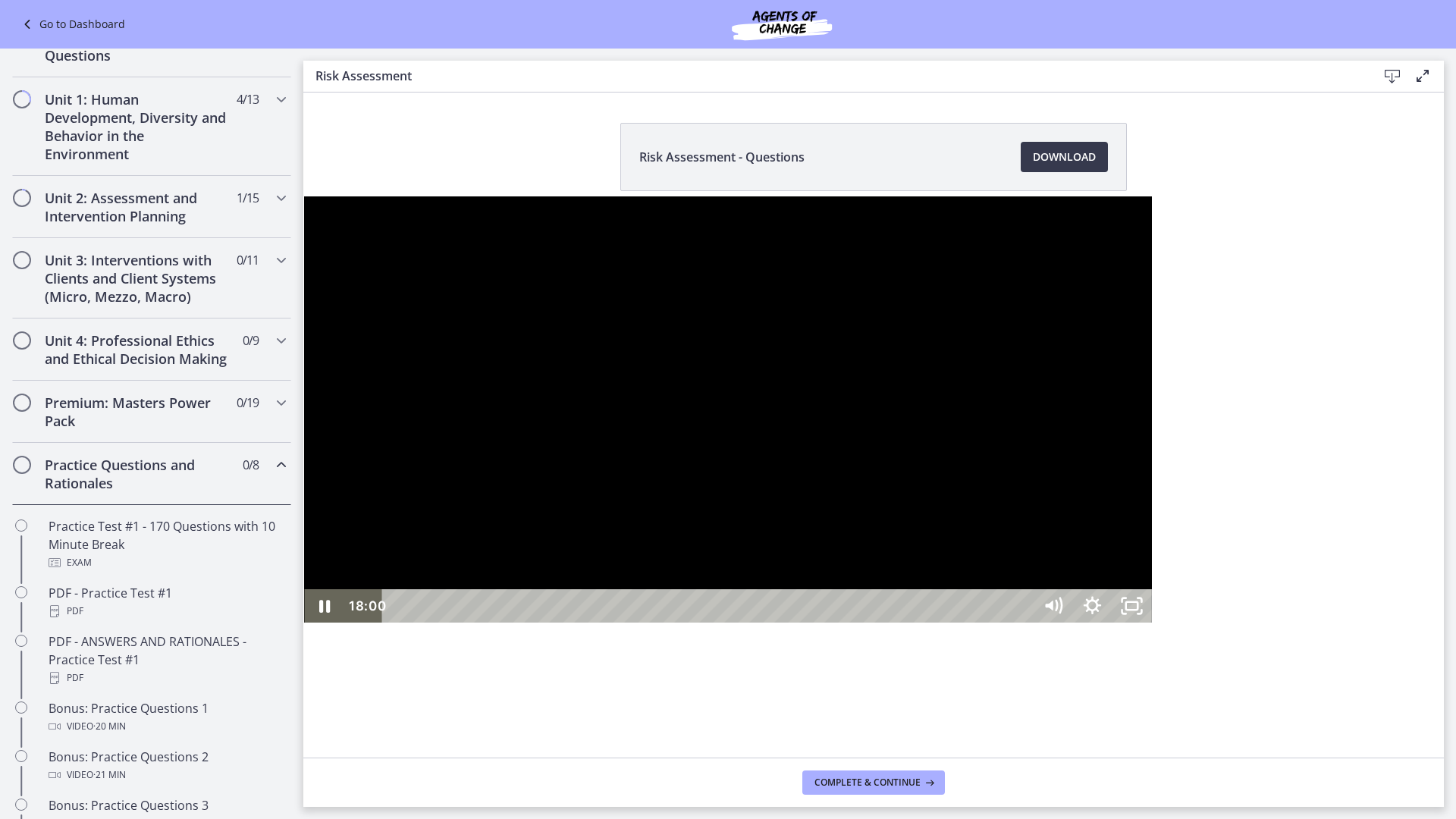 click on "18:00" at bounding box center (710, 606) 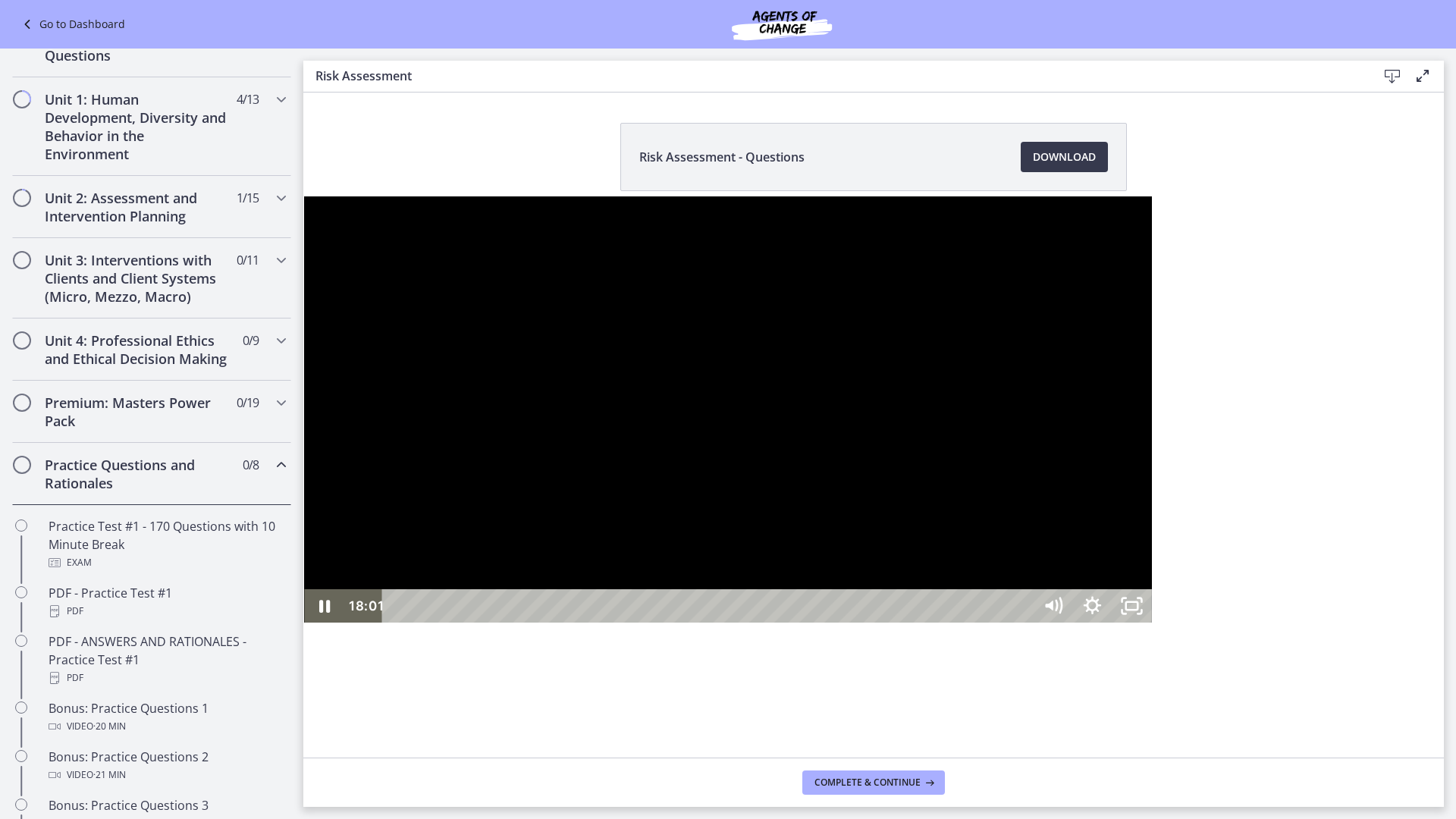 click on "18:17" at bounding box center [710, 606] 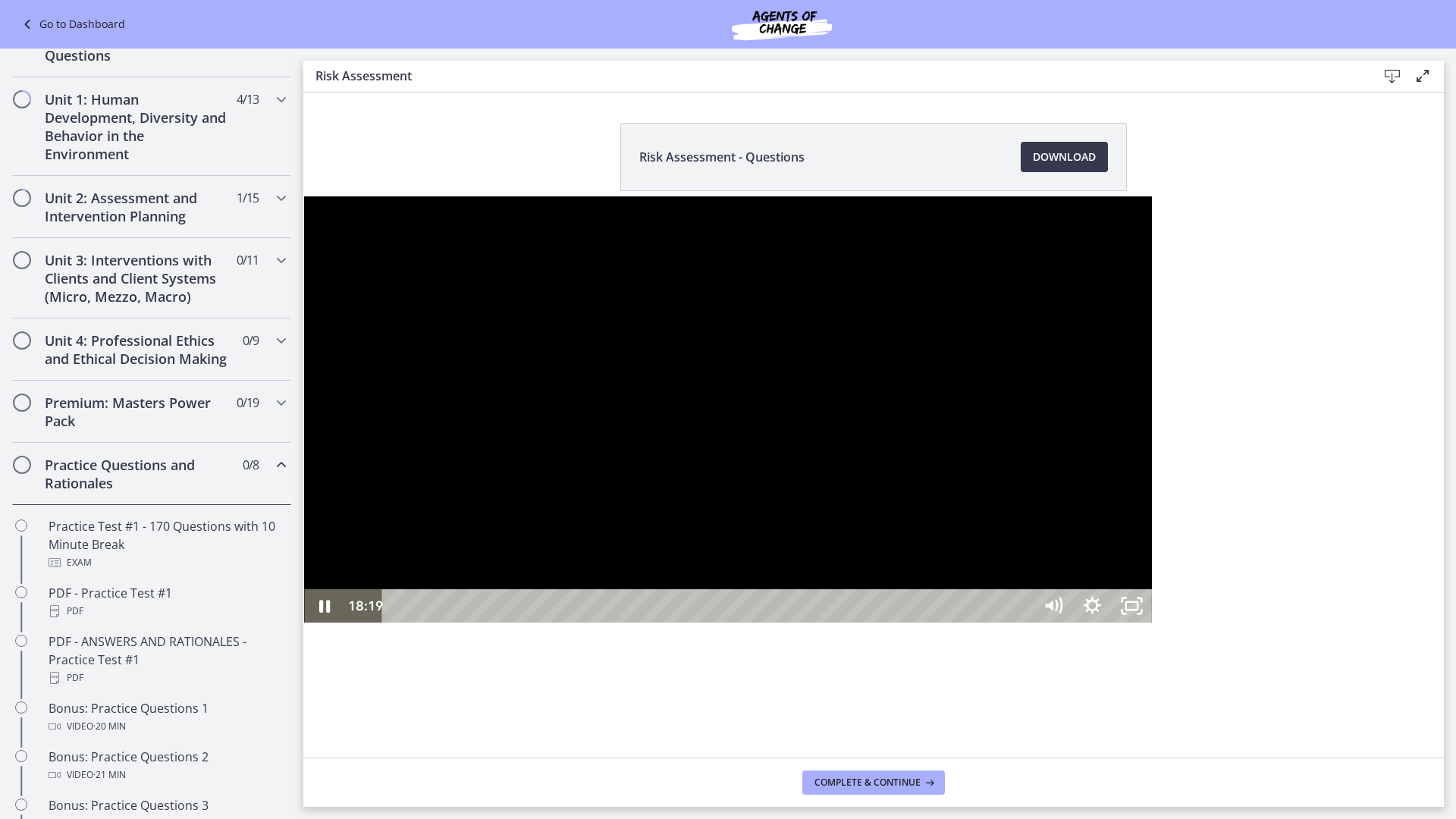 click on "18:30" at bounding box center [710, 606] 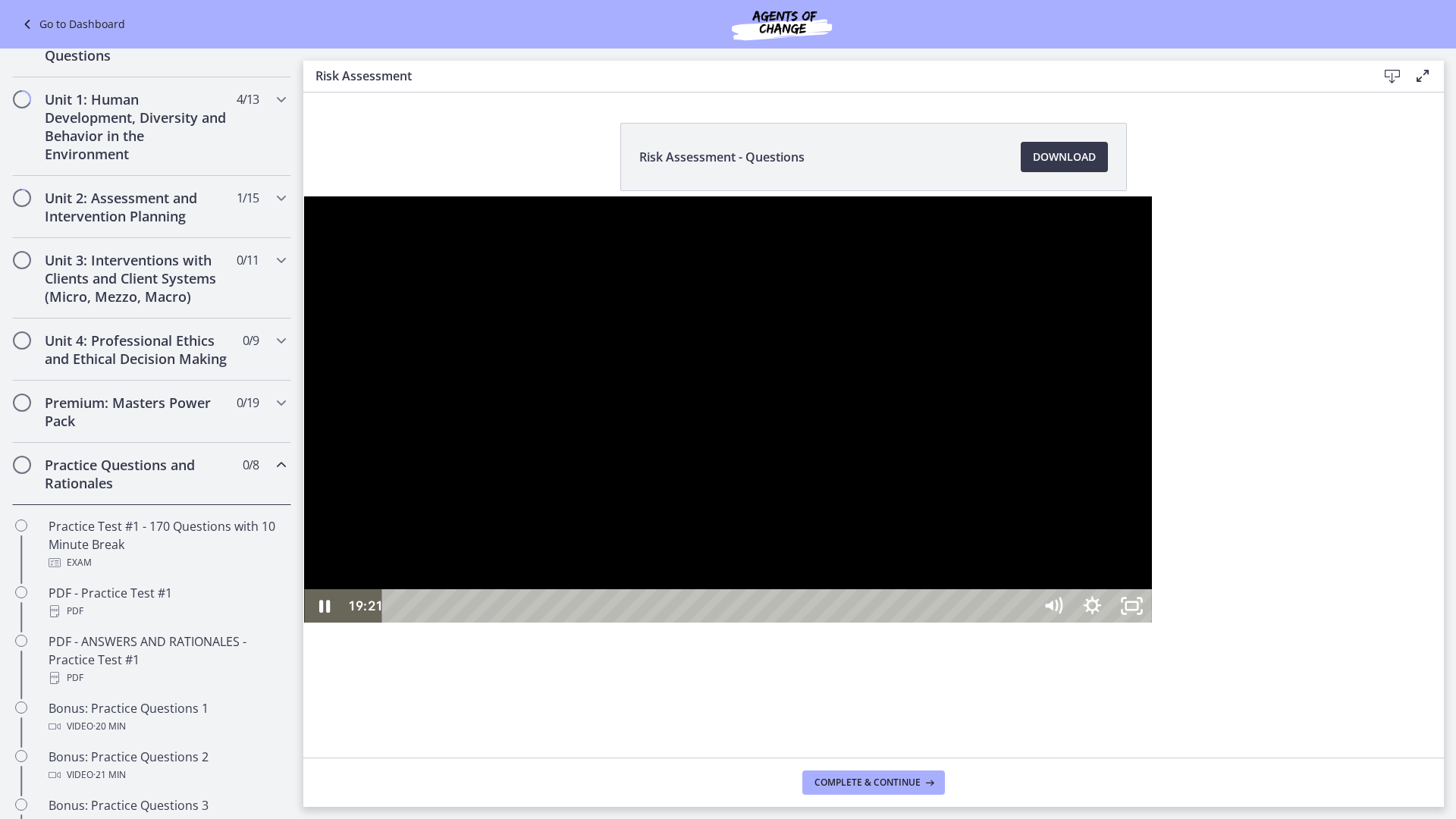 click on "19:21" at bounding box center (710, 606) 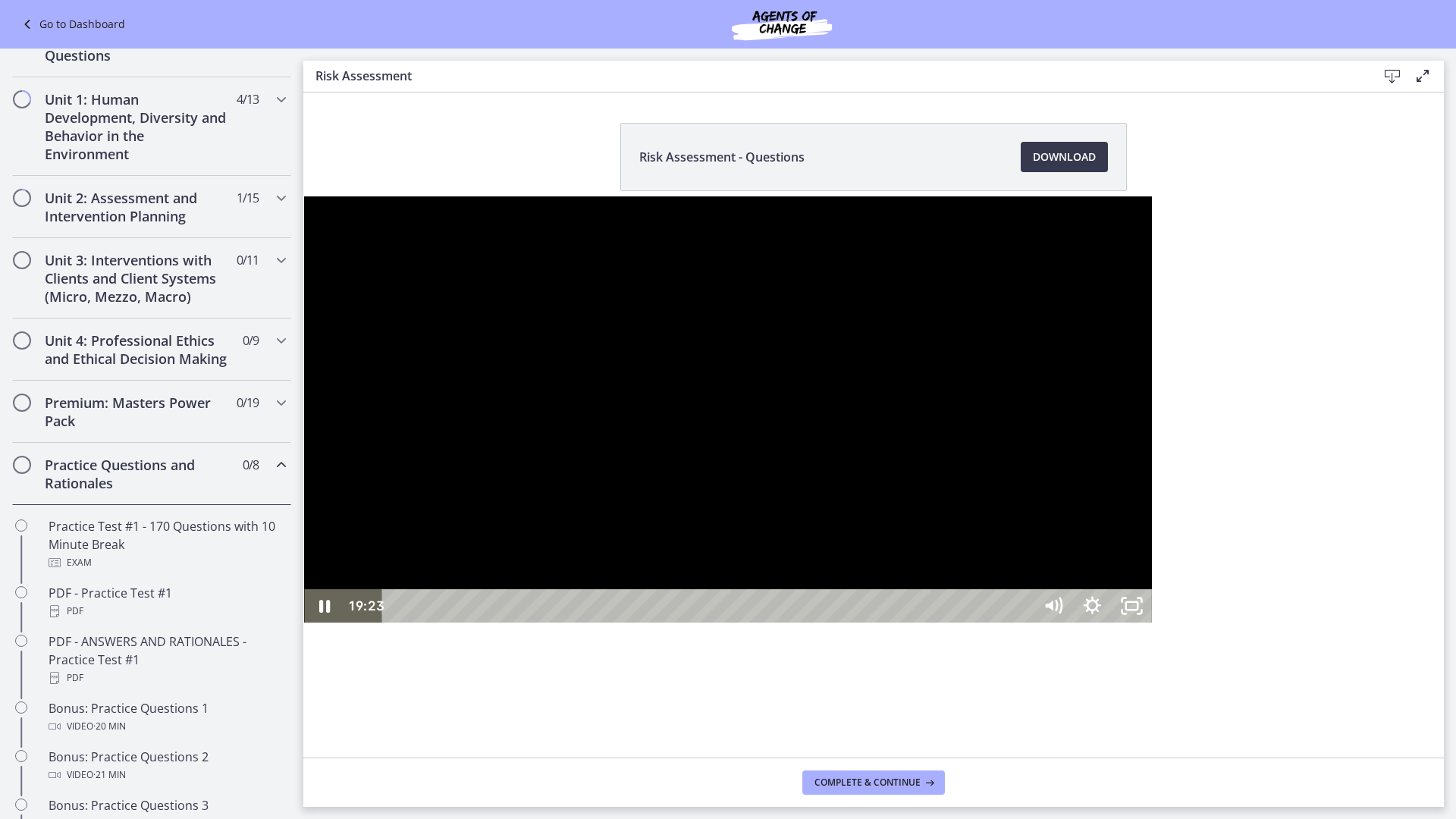 click on "19:40" at bounding box center [710, 606] 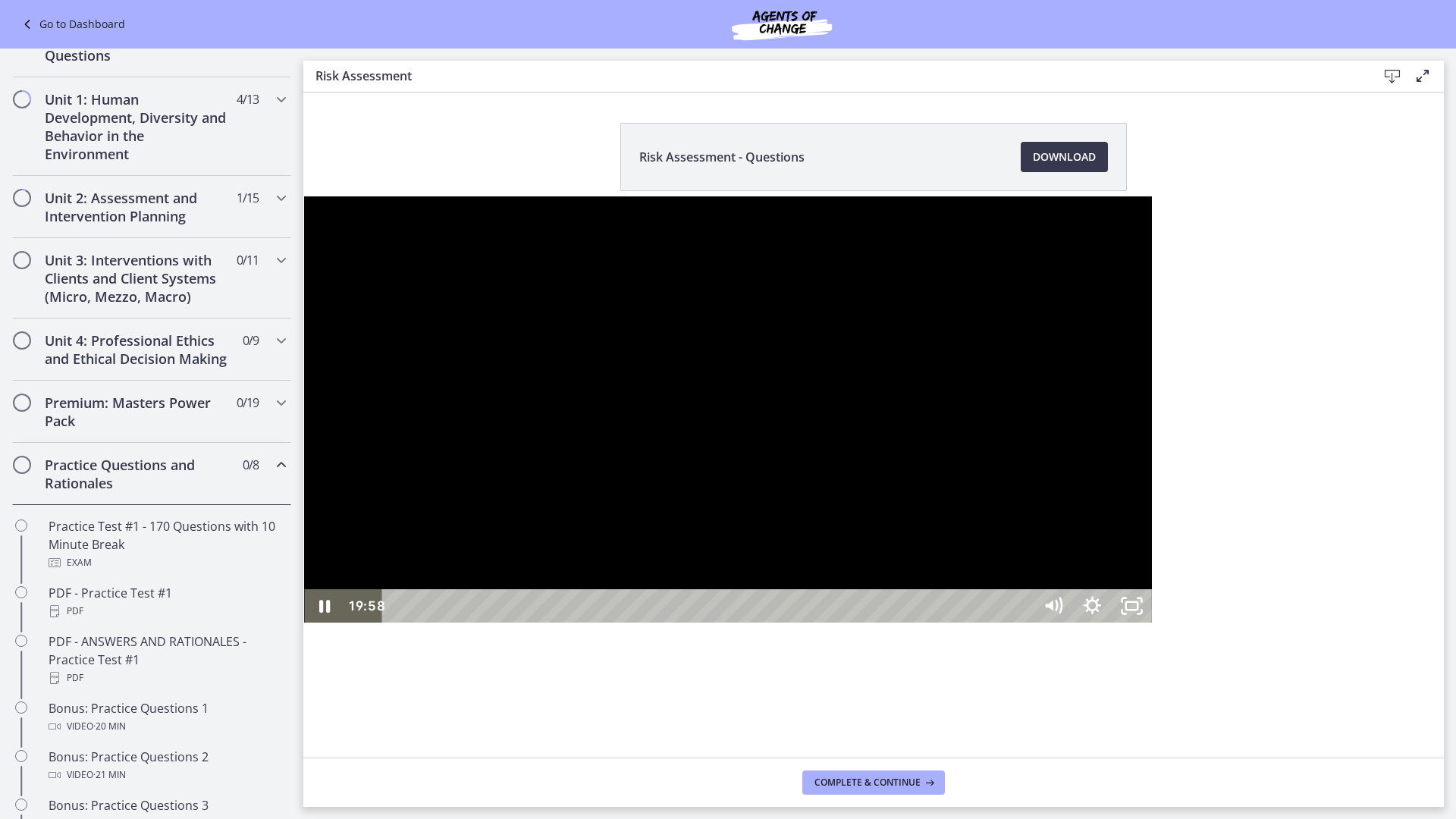click on "19:58" at bounding box center (710, 606) 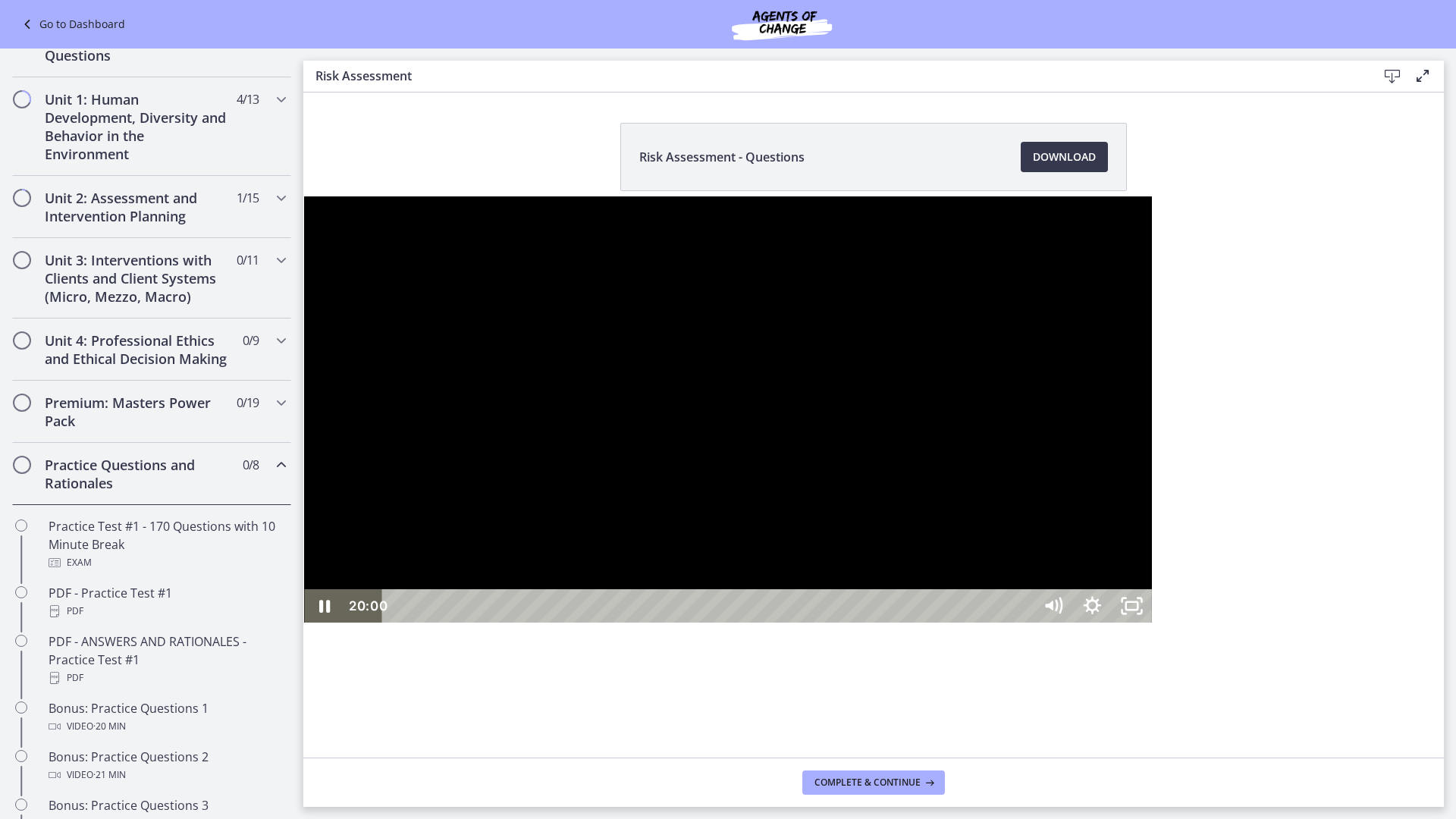 click on "20:21" at bounding box center (710, 606) 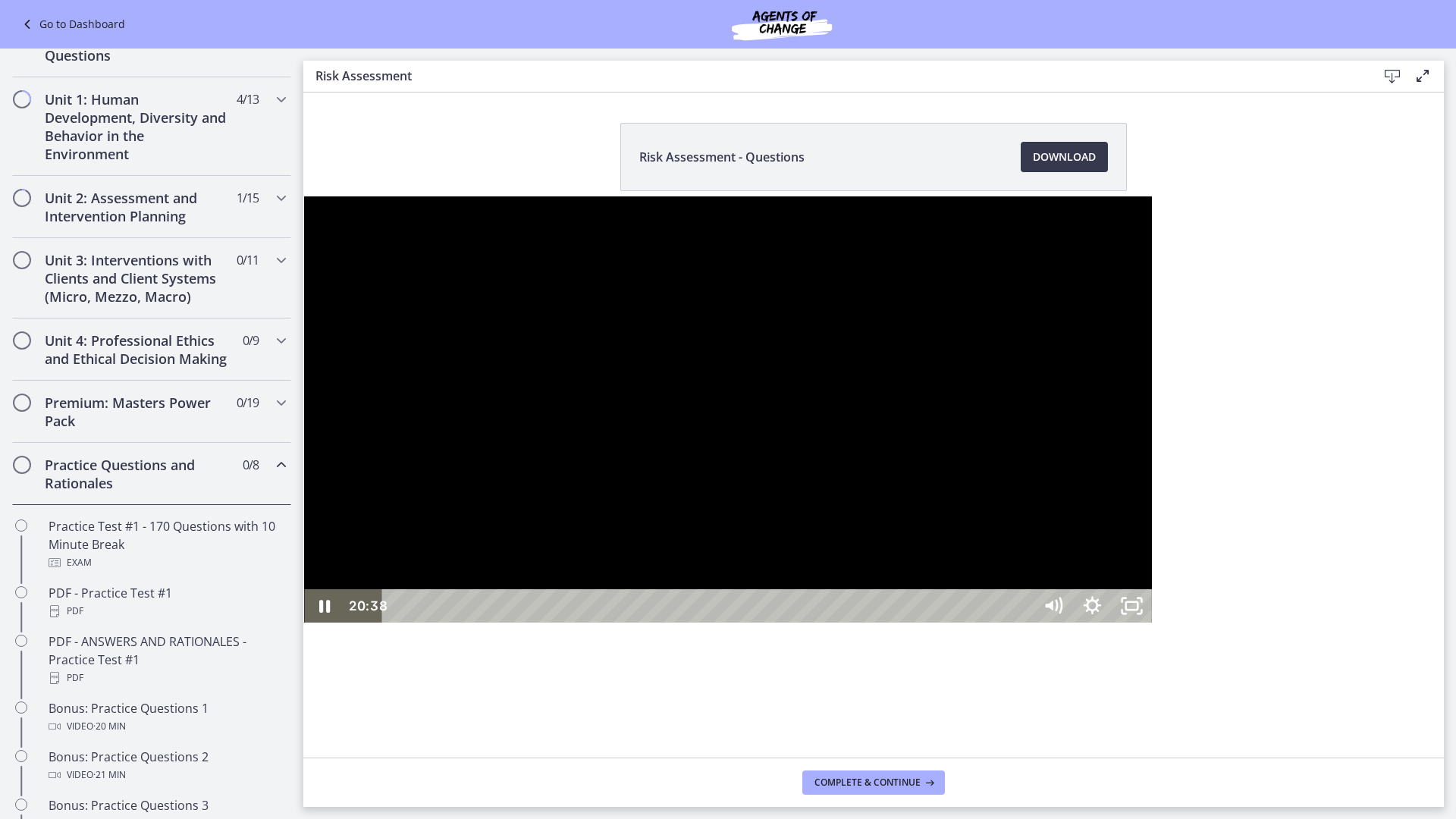 click on "20:38" at bounding box center [710, 606] 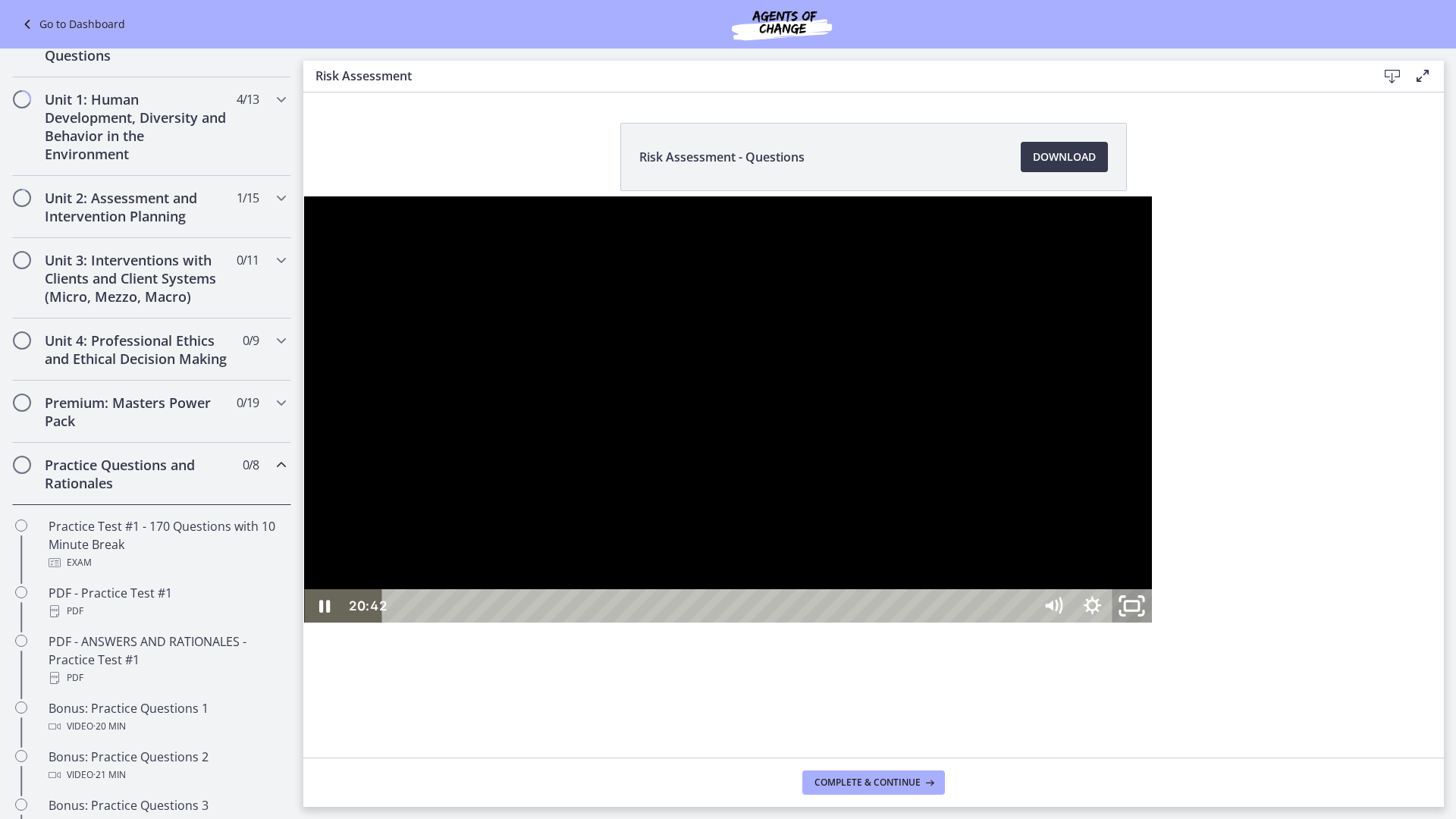 click 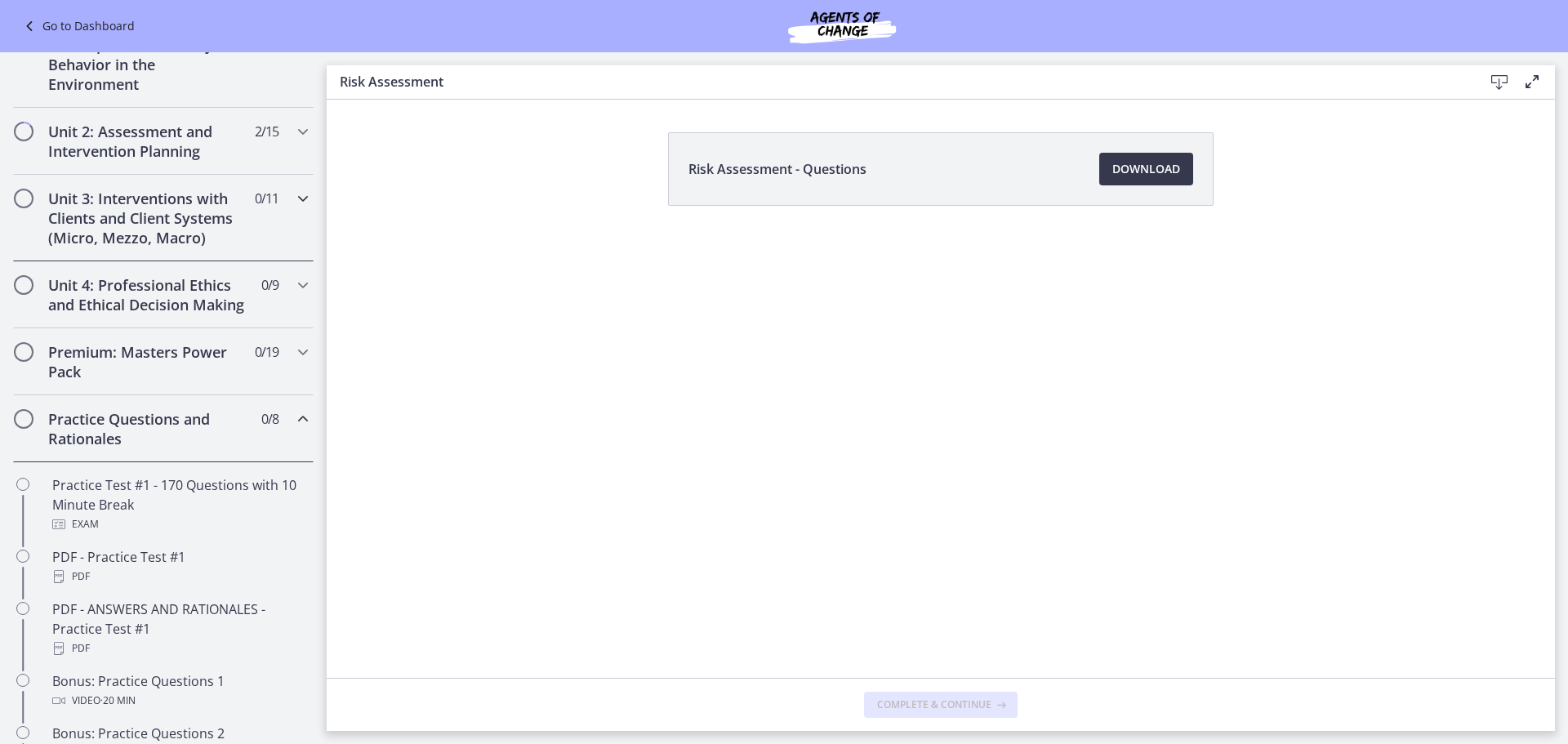 scroll, scrollTop: 277, scrollLeft: 0, axis: vertical 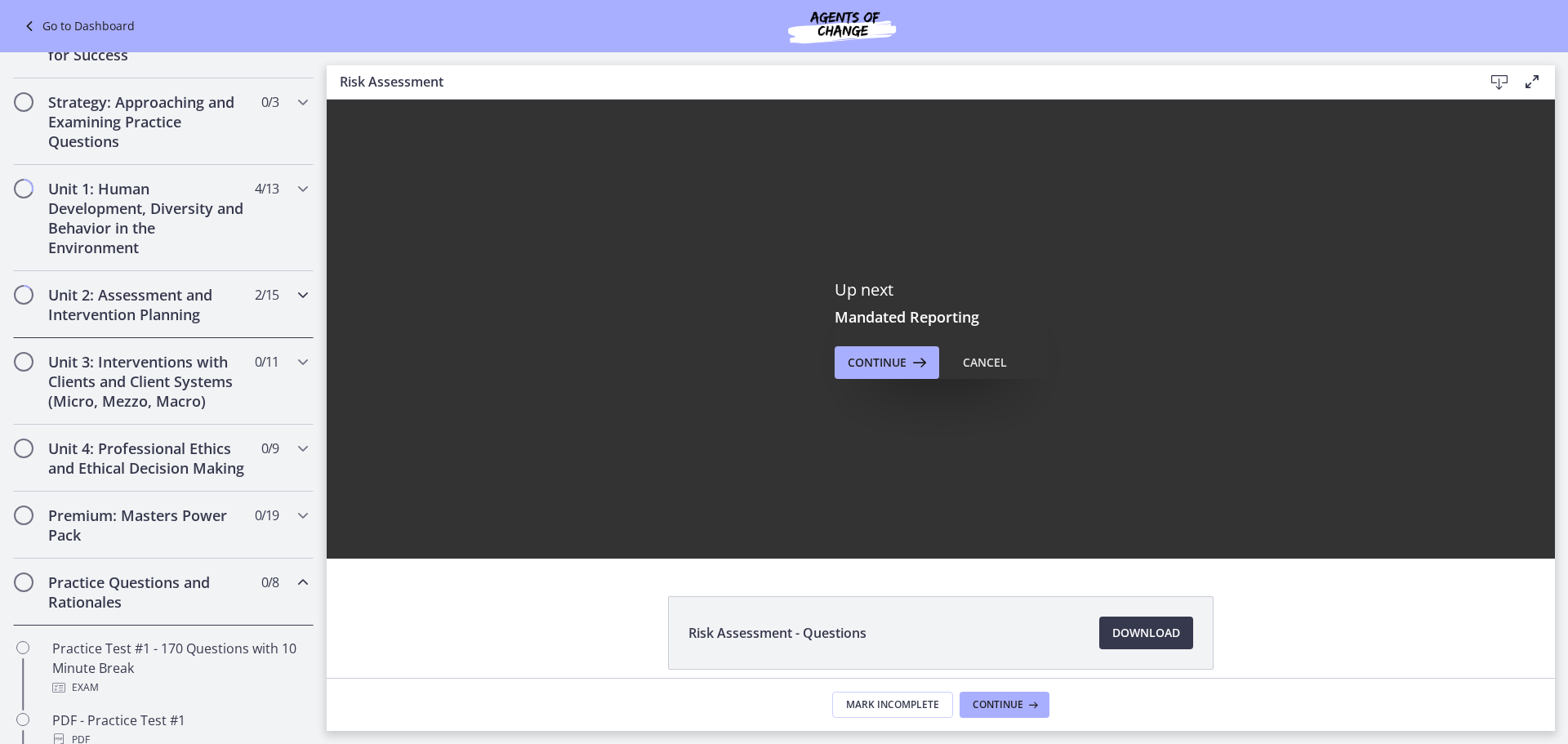 click on "Unit 2: Assessment and Intervention Planning
2  /  15
Completed" at bounding box center [163, 305] 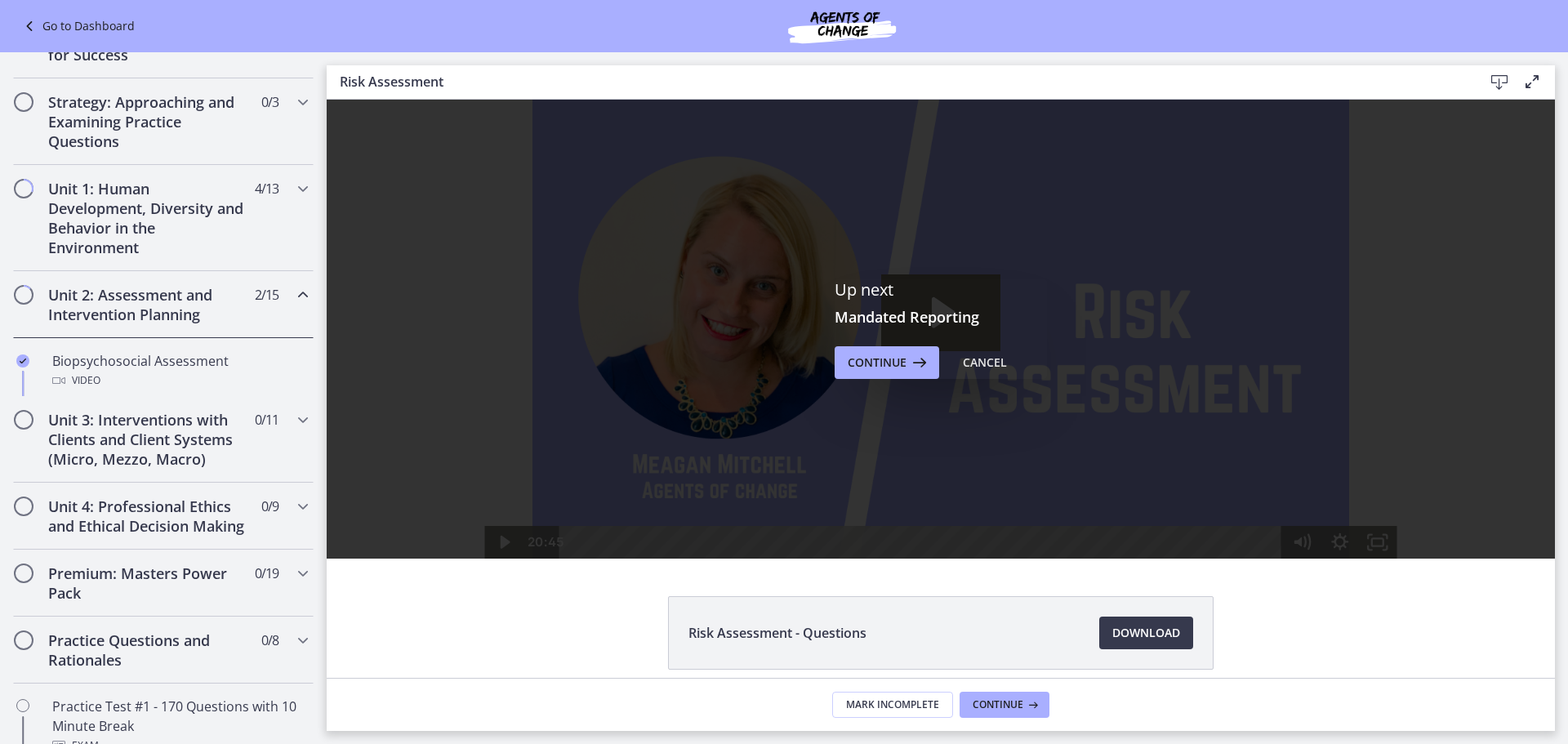 scroll, scrollTop: 0, scrollLeft: 0, axis: both 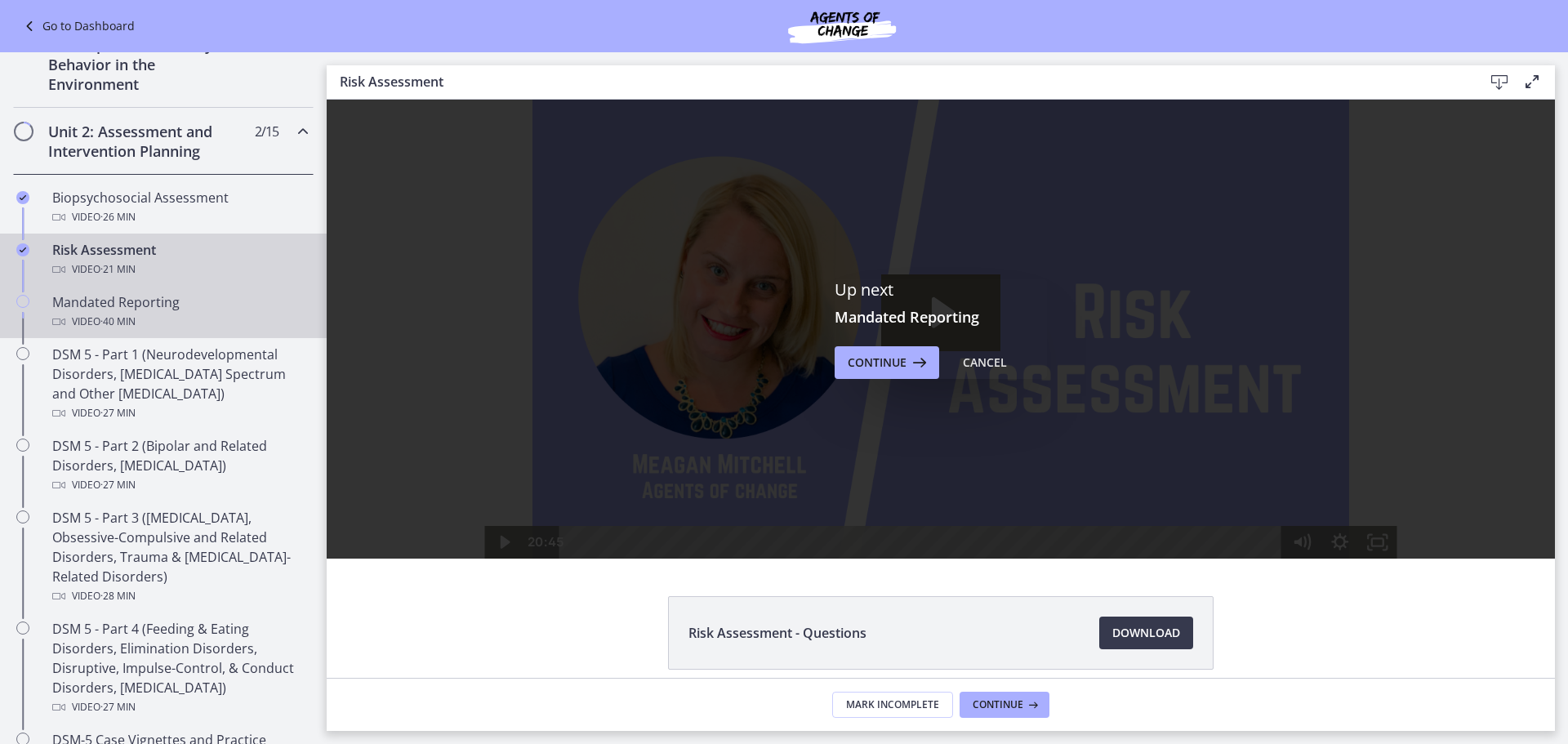 click on "Mandated Reporting
Video
·  40 min" at bounding box center (180, 312) 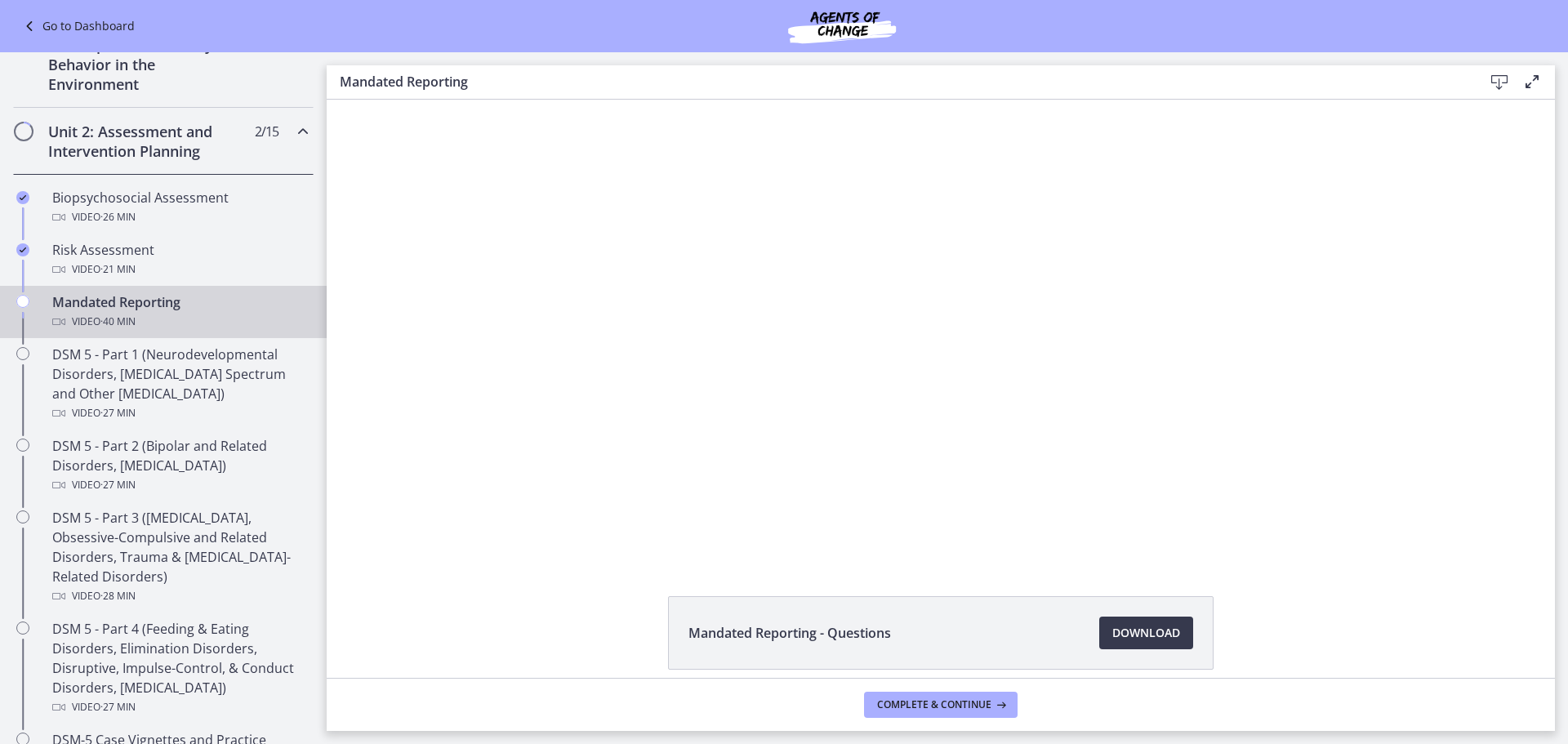 scroll, scrollTop: 0, scrollLeft: 0, axis: both 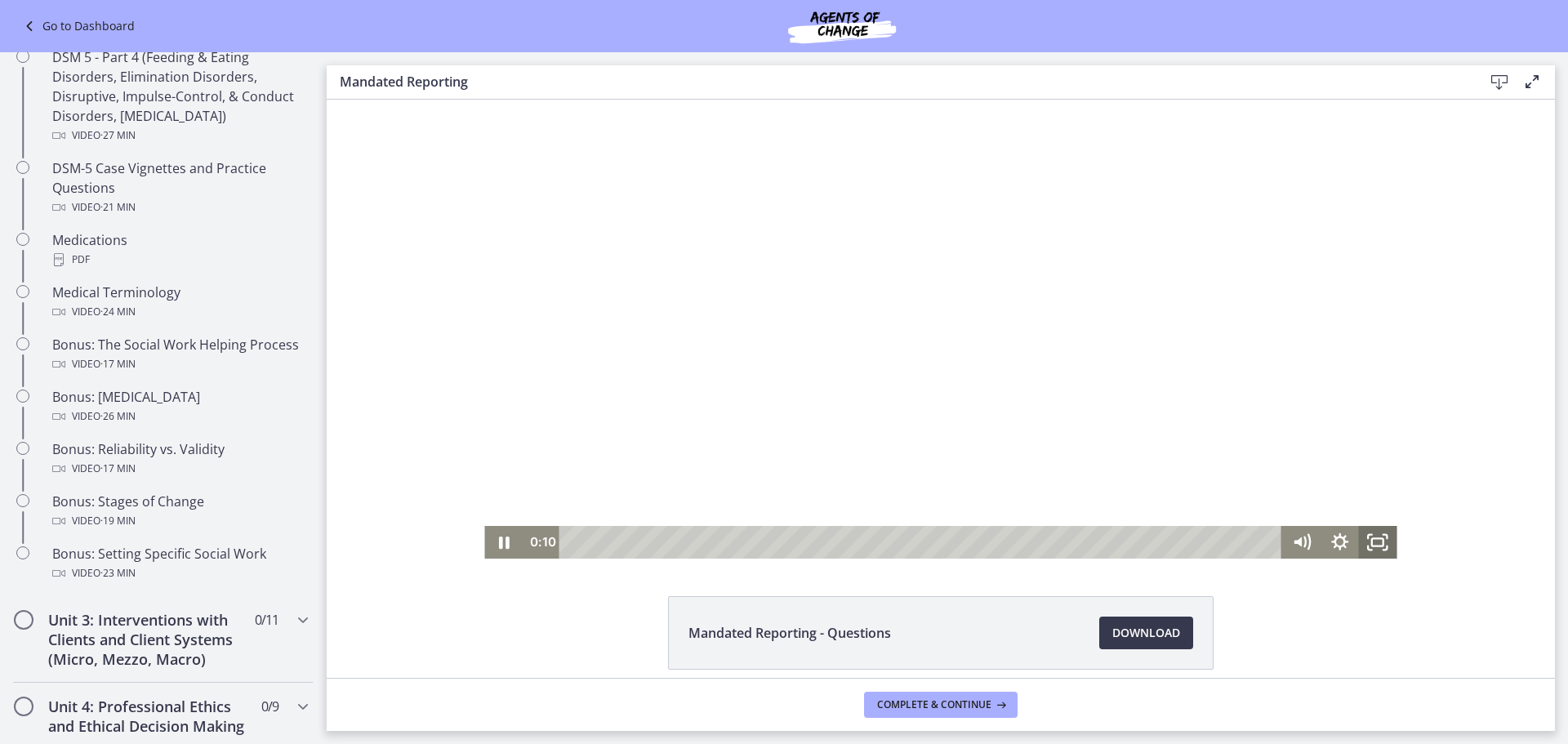 click 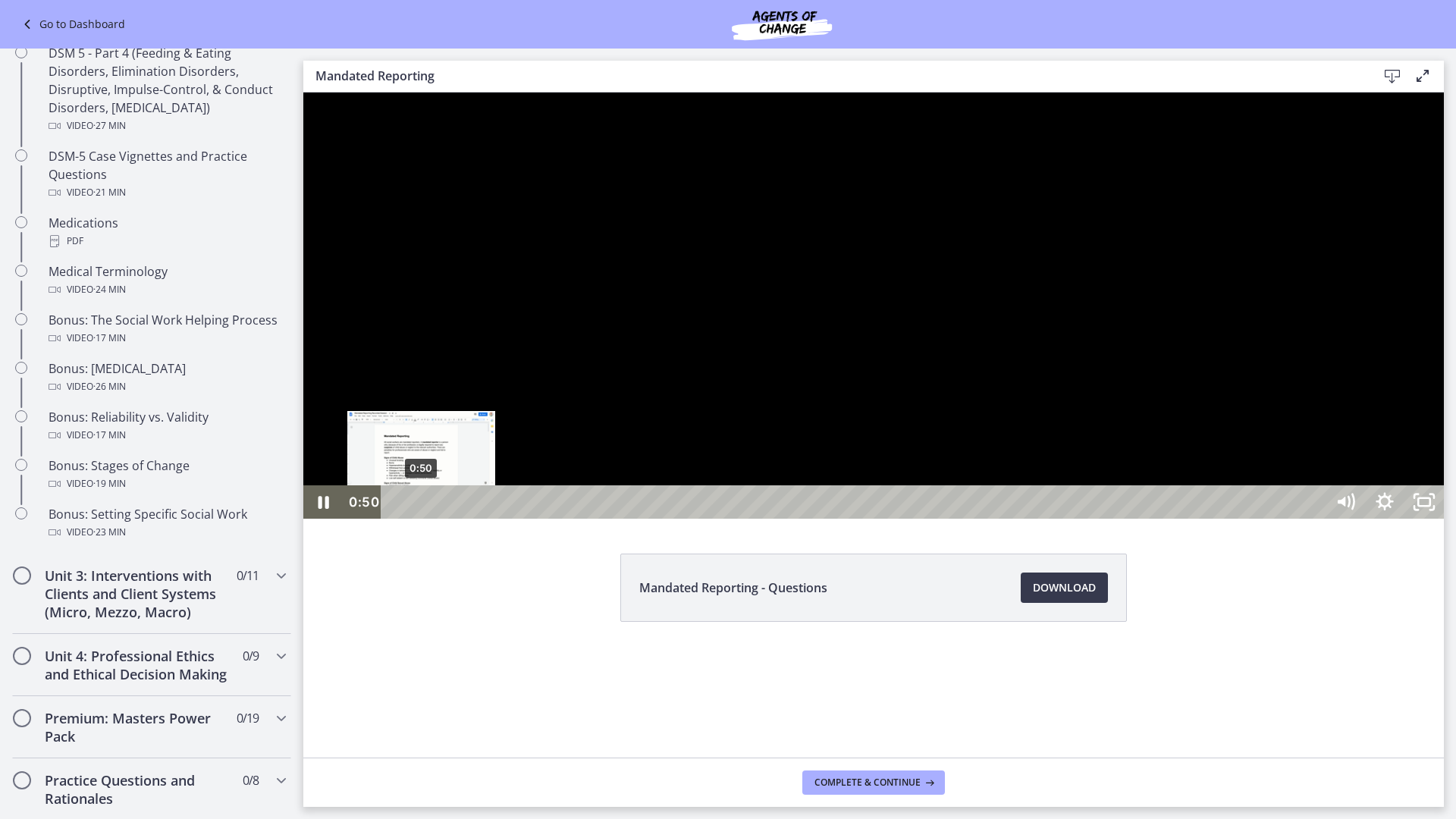 click on "0:50" at bounding box center (855, 502) 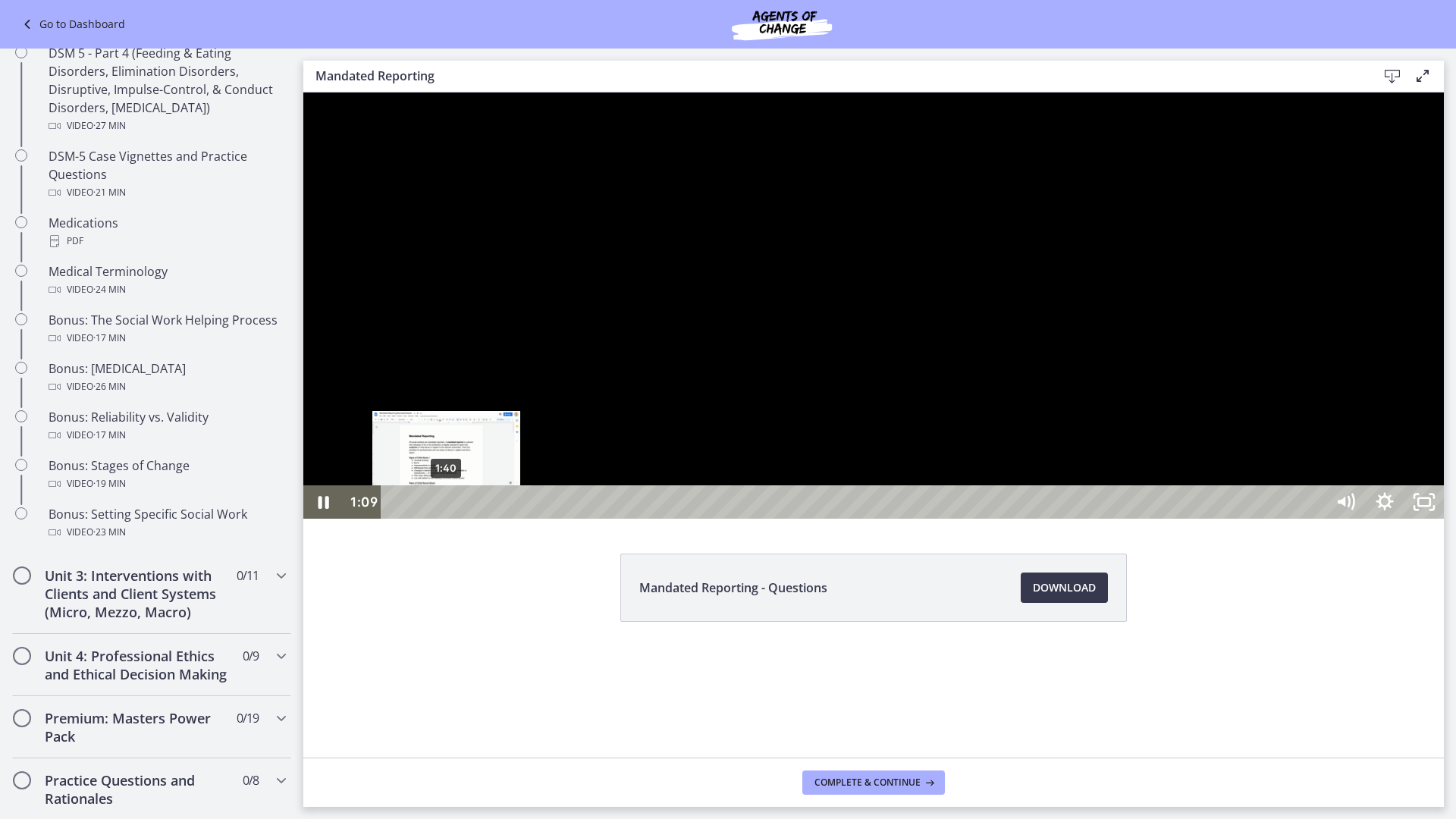 click on "1:40" at bounding box center (855, 502) 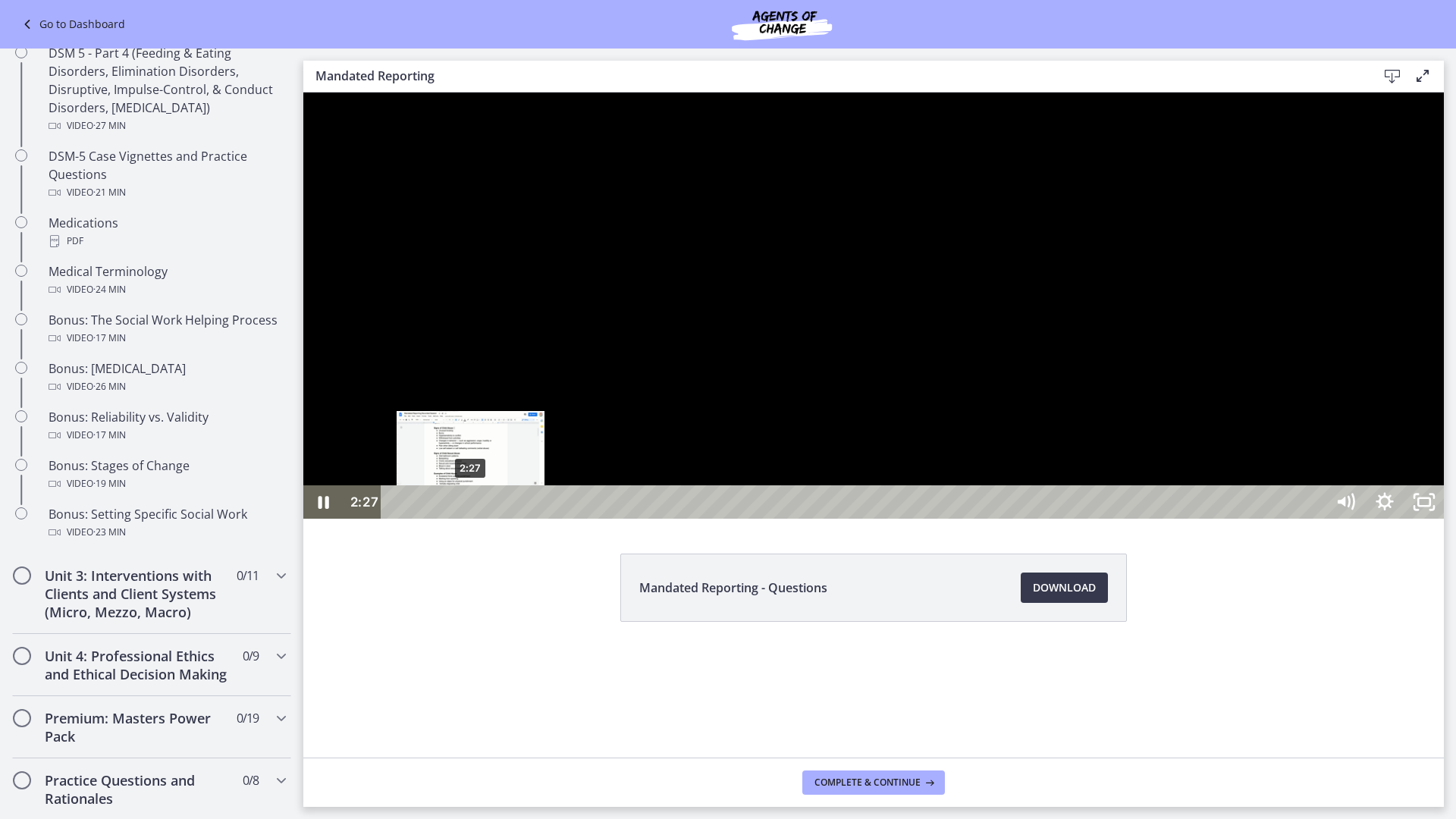 click on "2:27" at bounding box center (855, 502) 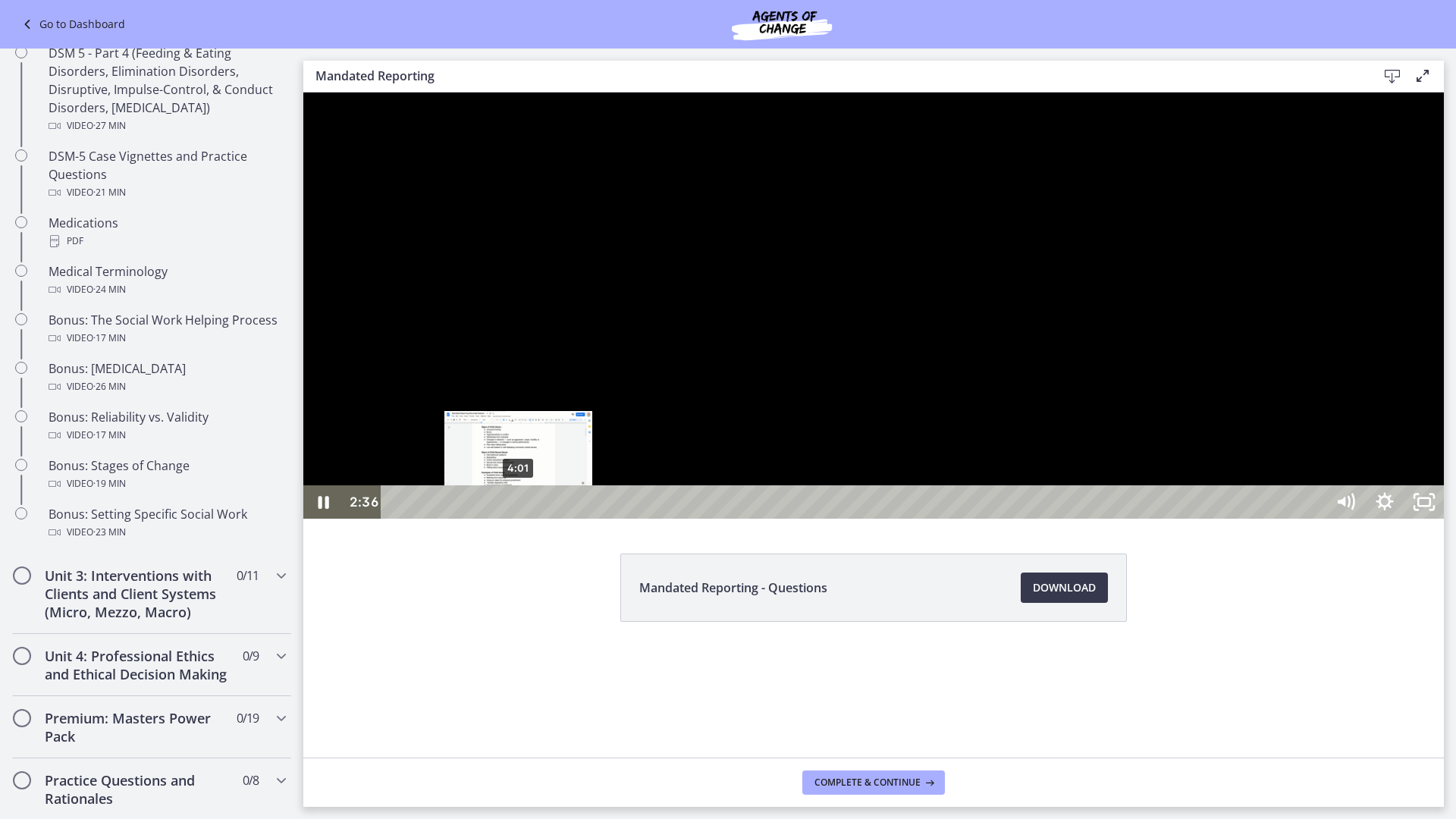 click on "4:01" at bounding box center [855, 502] 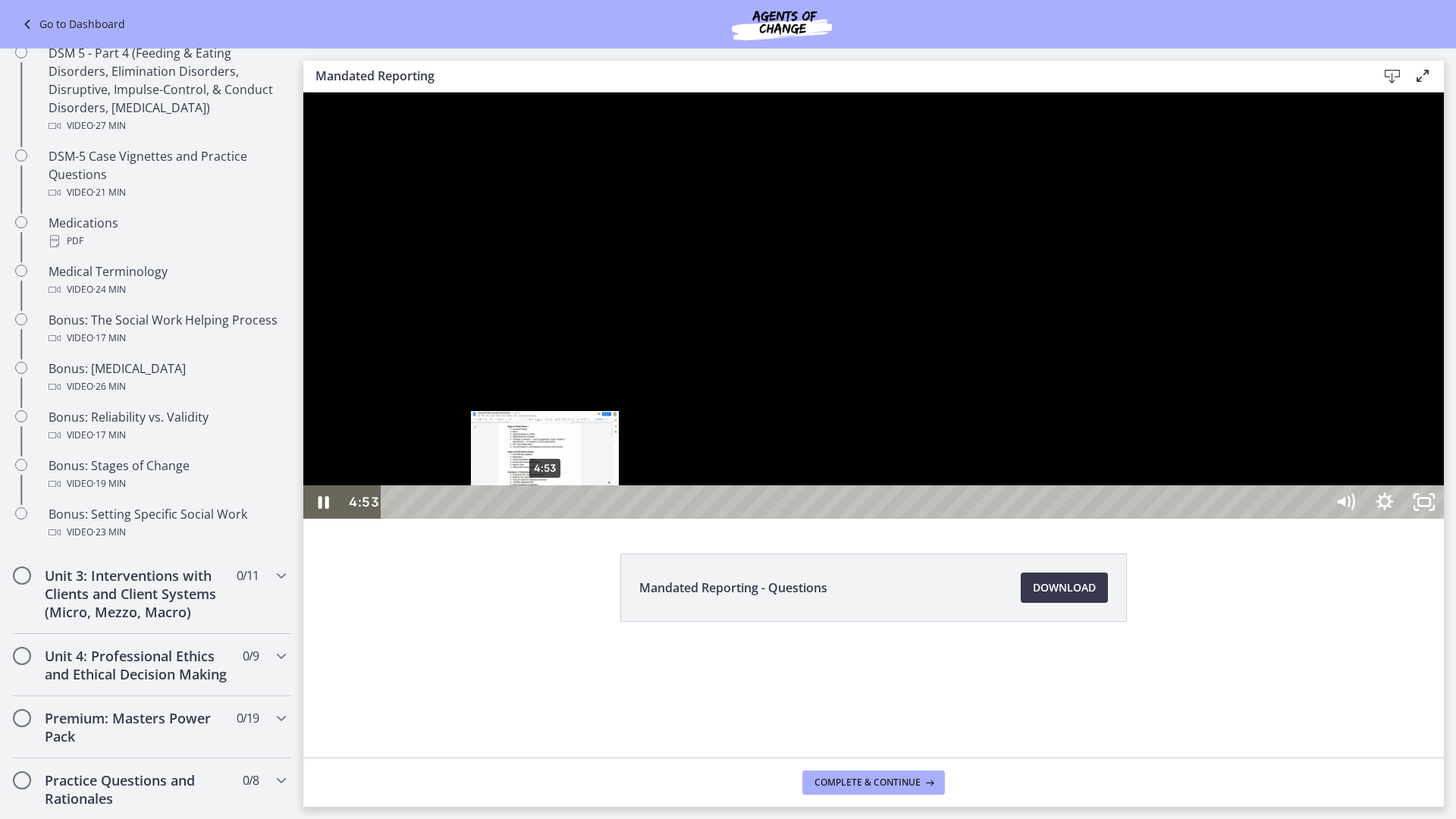 click on "4:53" at bounding box center [855, 502] 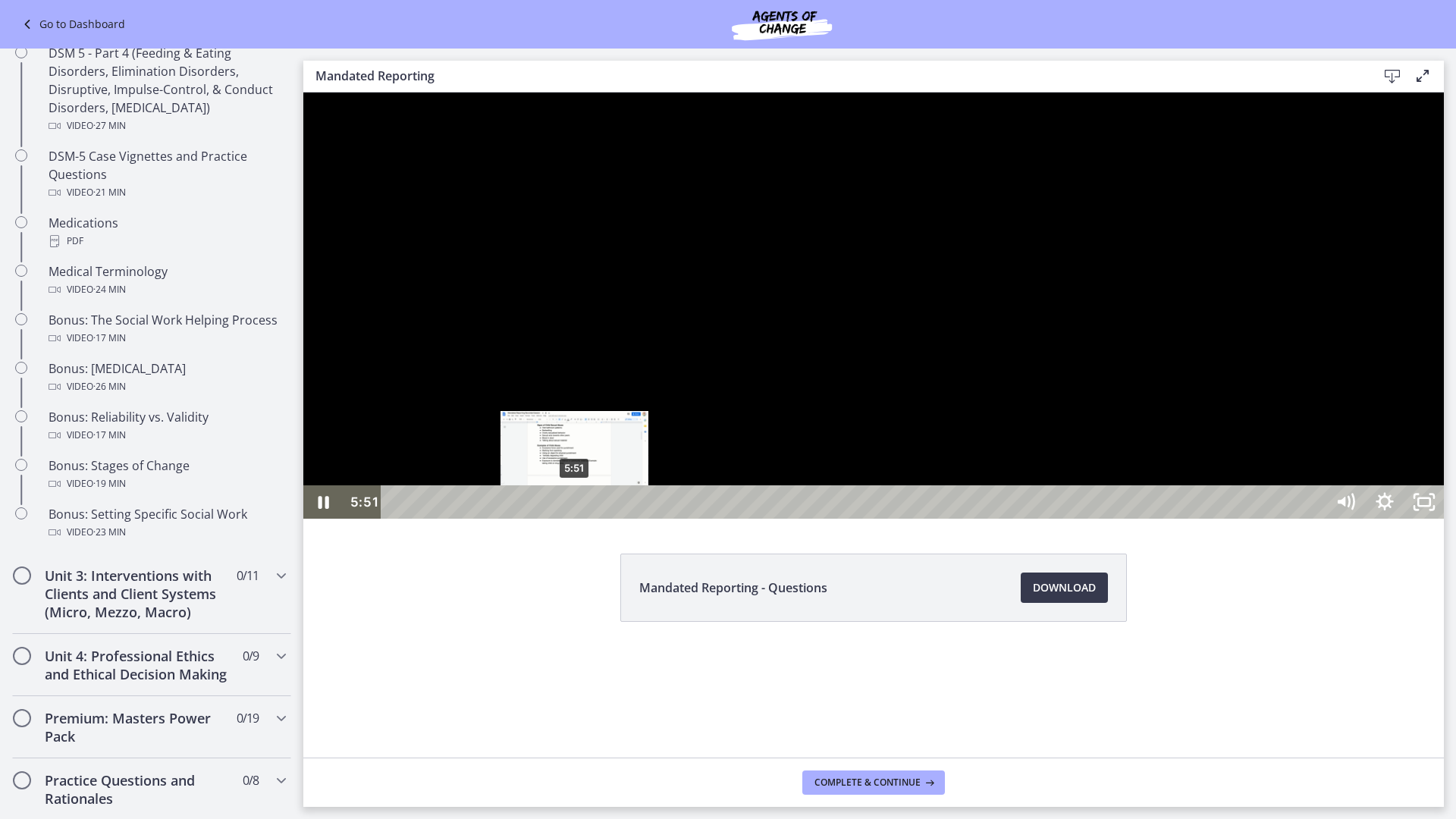 click on "5:51" at bounding box center (855, 502) 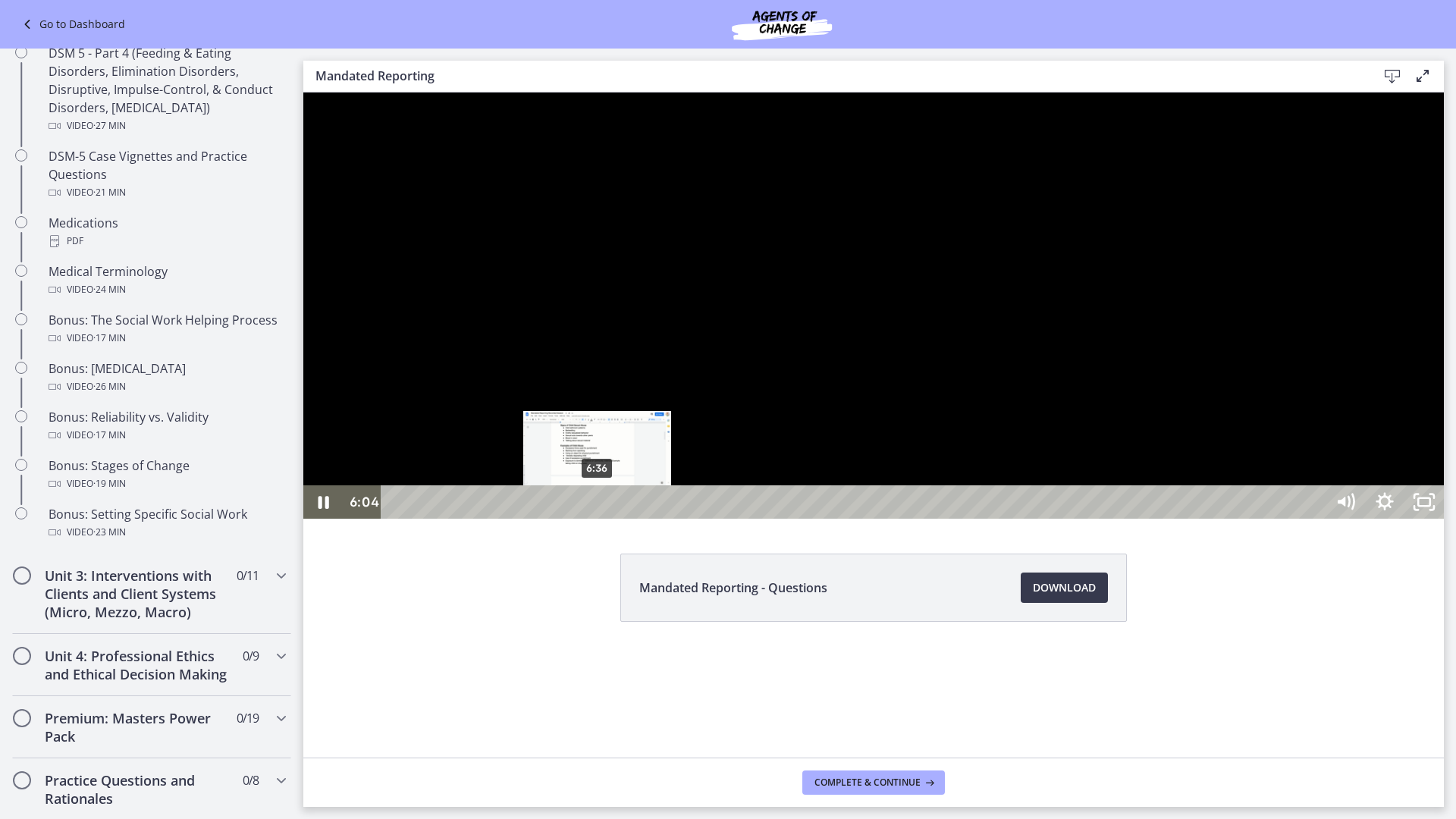 click on "6:36" at bounding box center (855, 502) 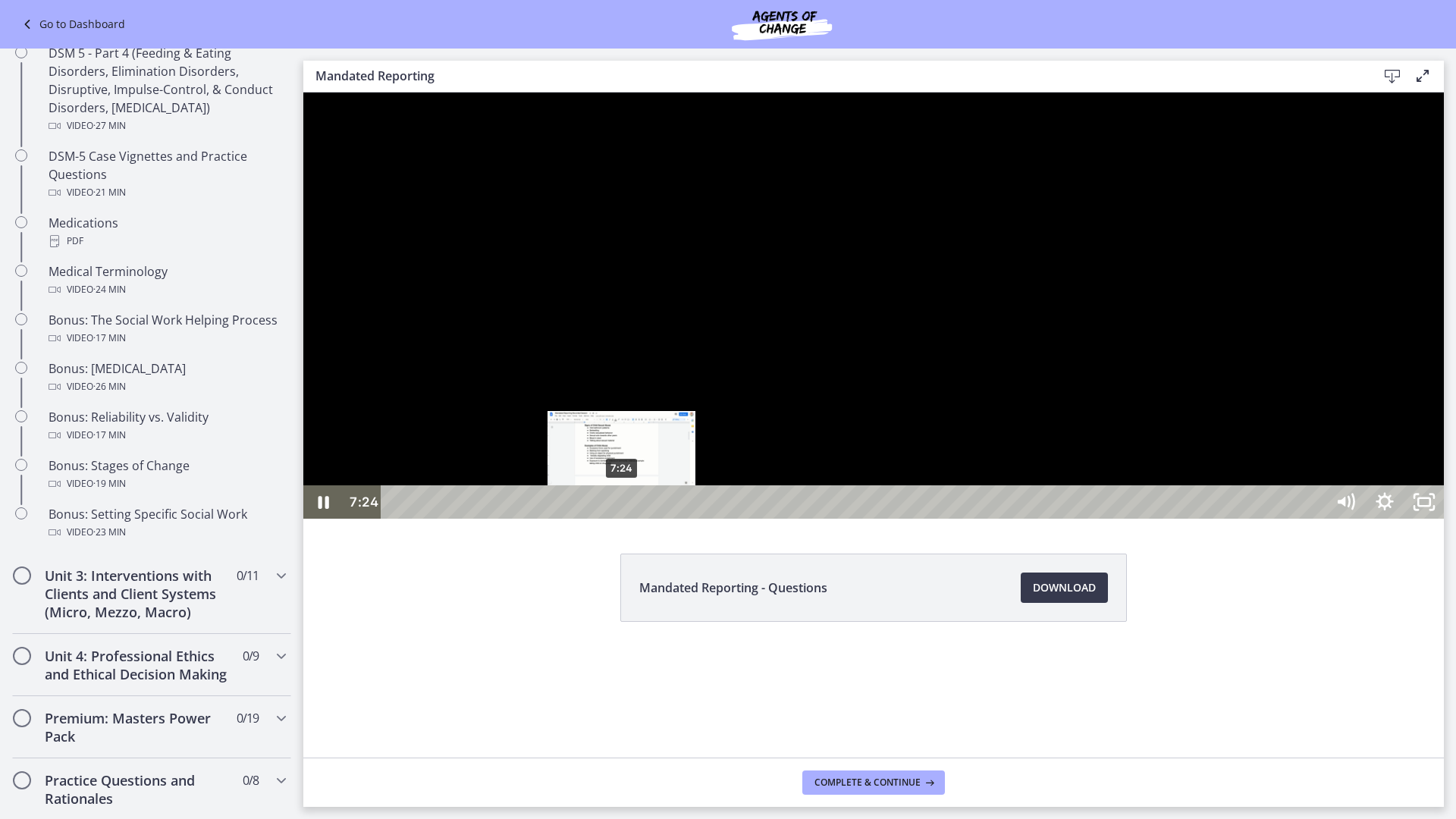 click on "7:24" at bounding box center (855, 502) 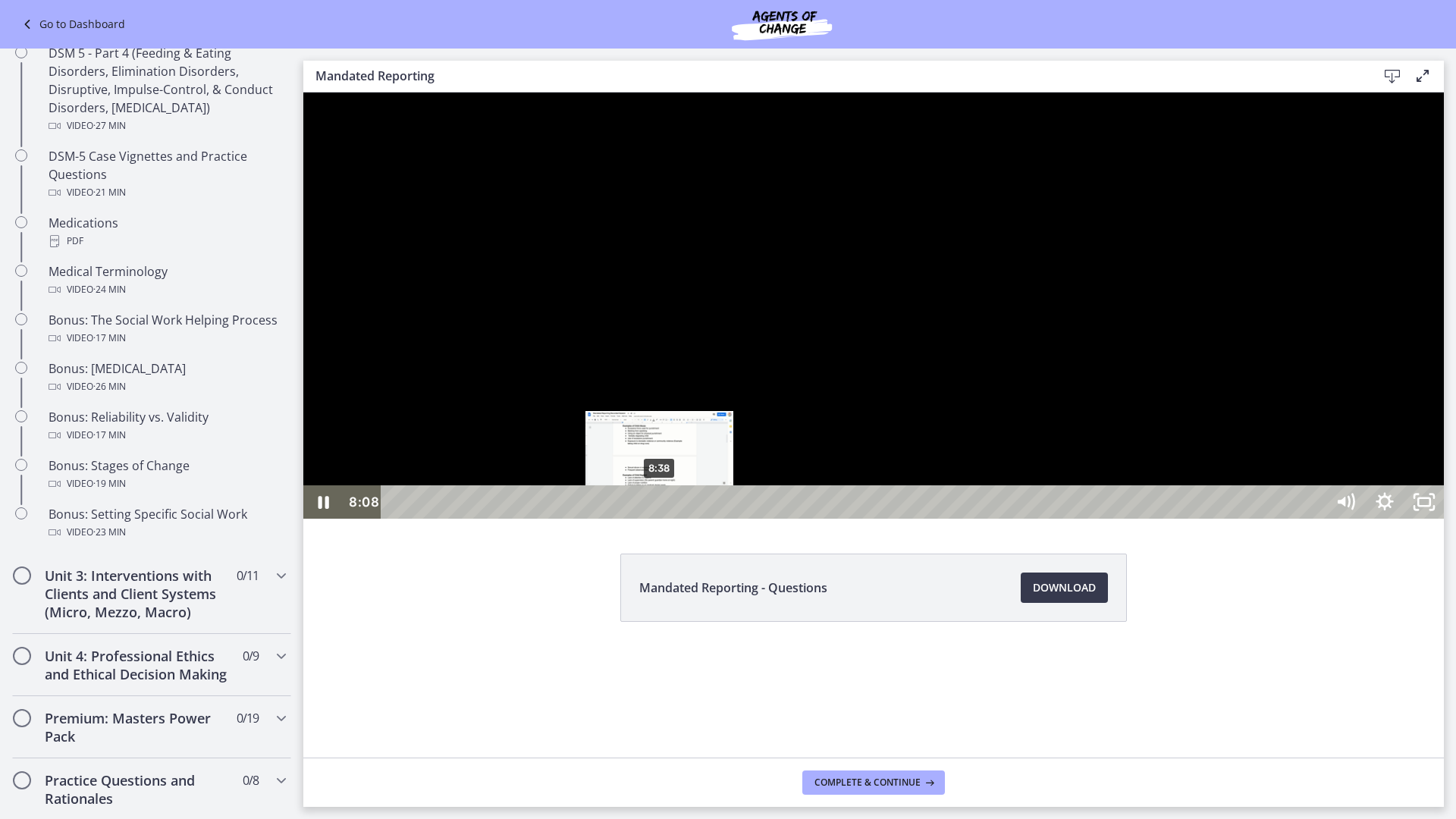 click on "8:38" at bounding box center (855, 502) 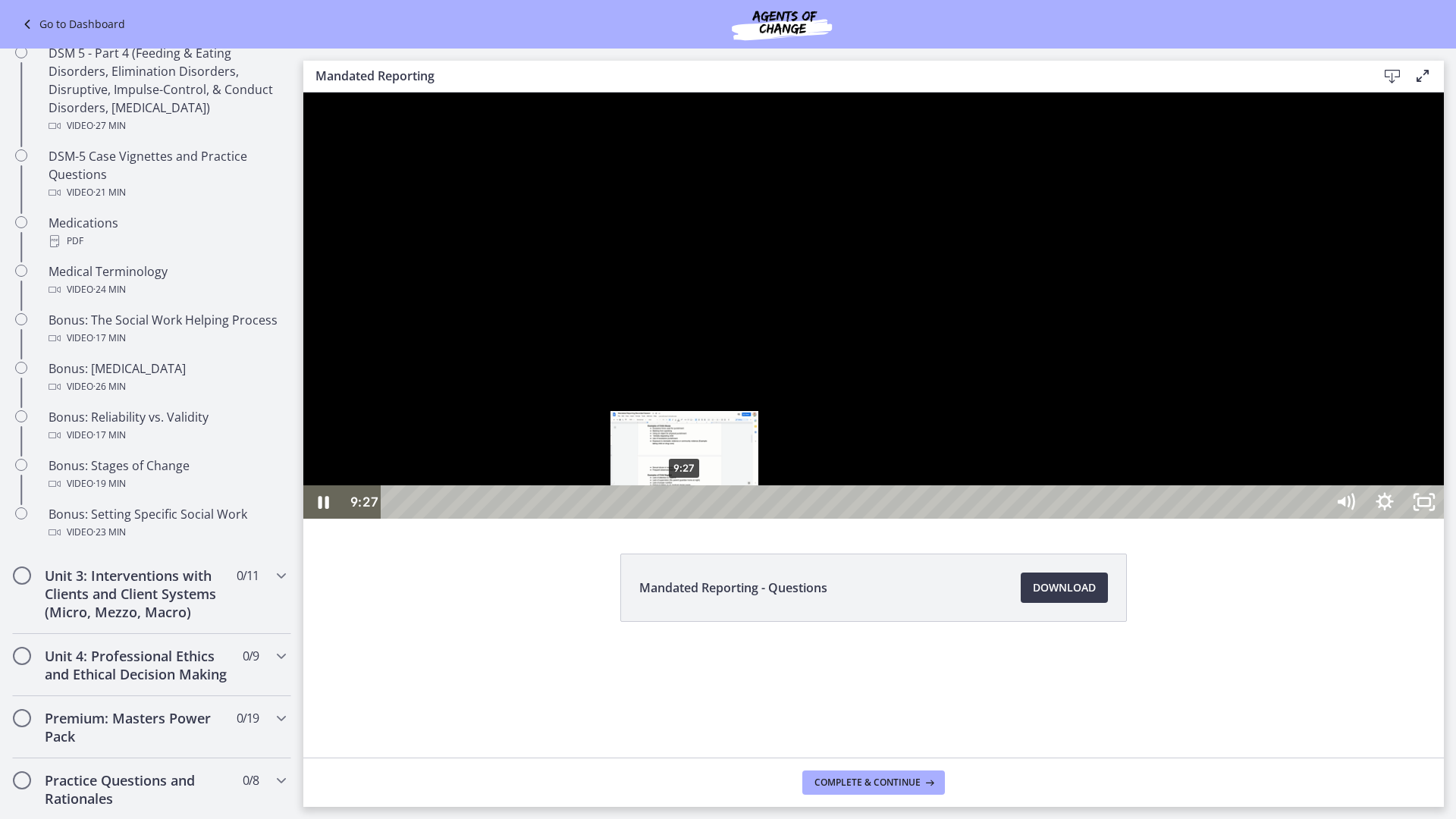 click on "9:27" at bounding box center (855, 502) 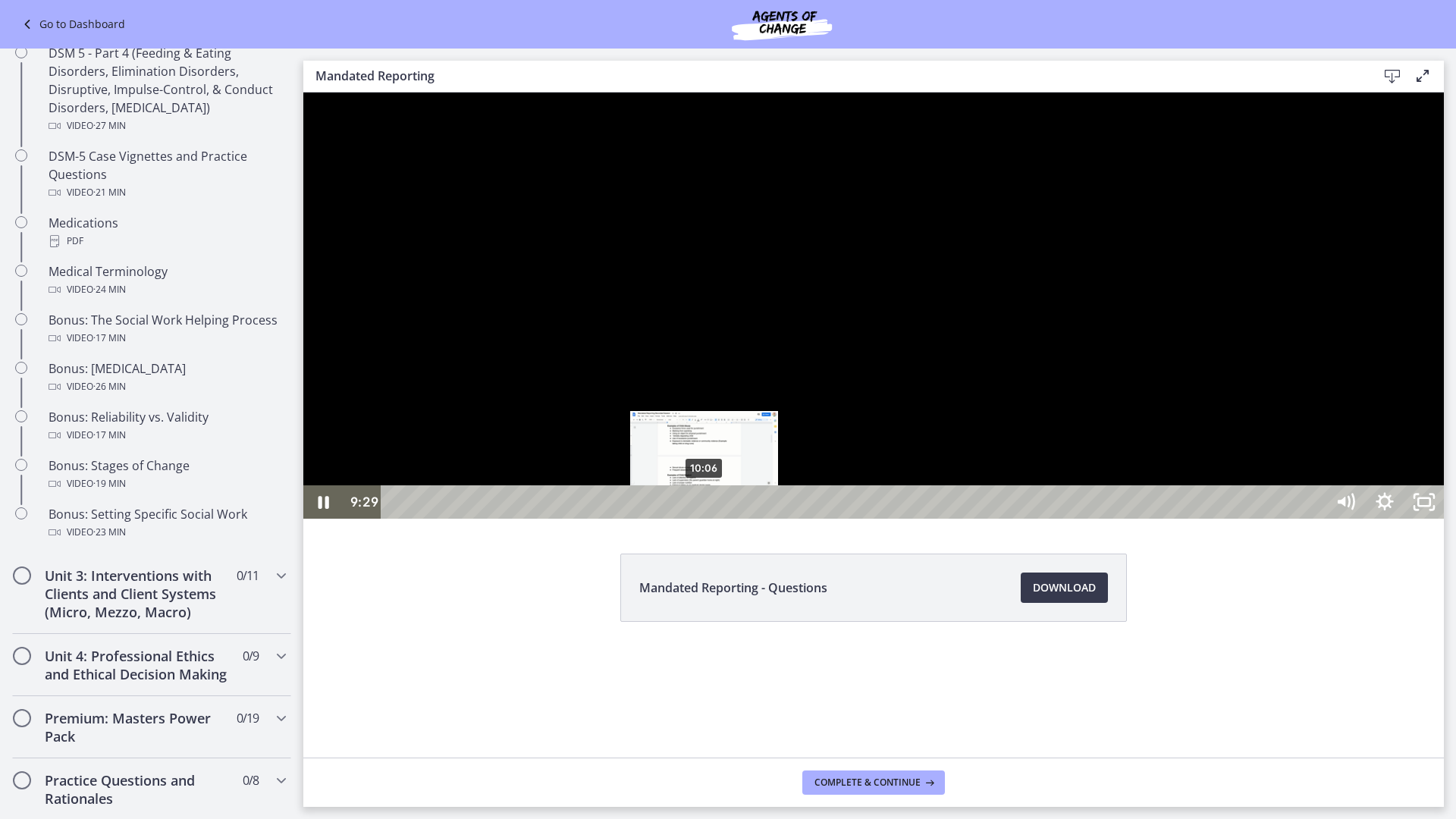click on "10:06" at bounding box center (855, 502) 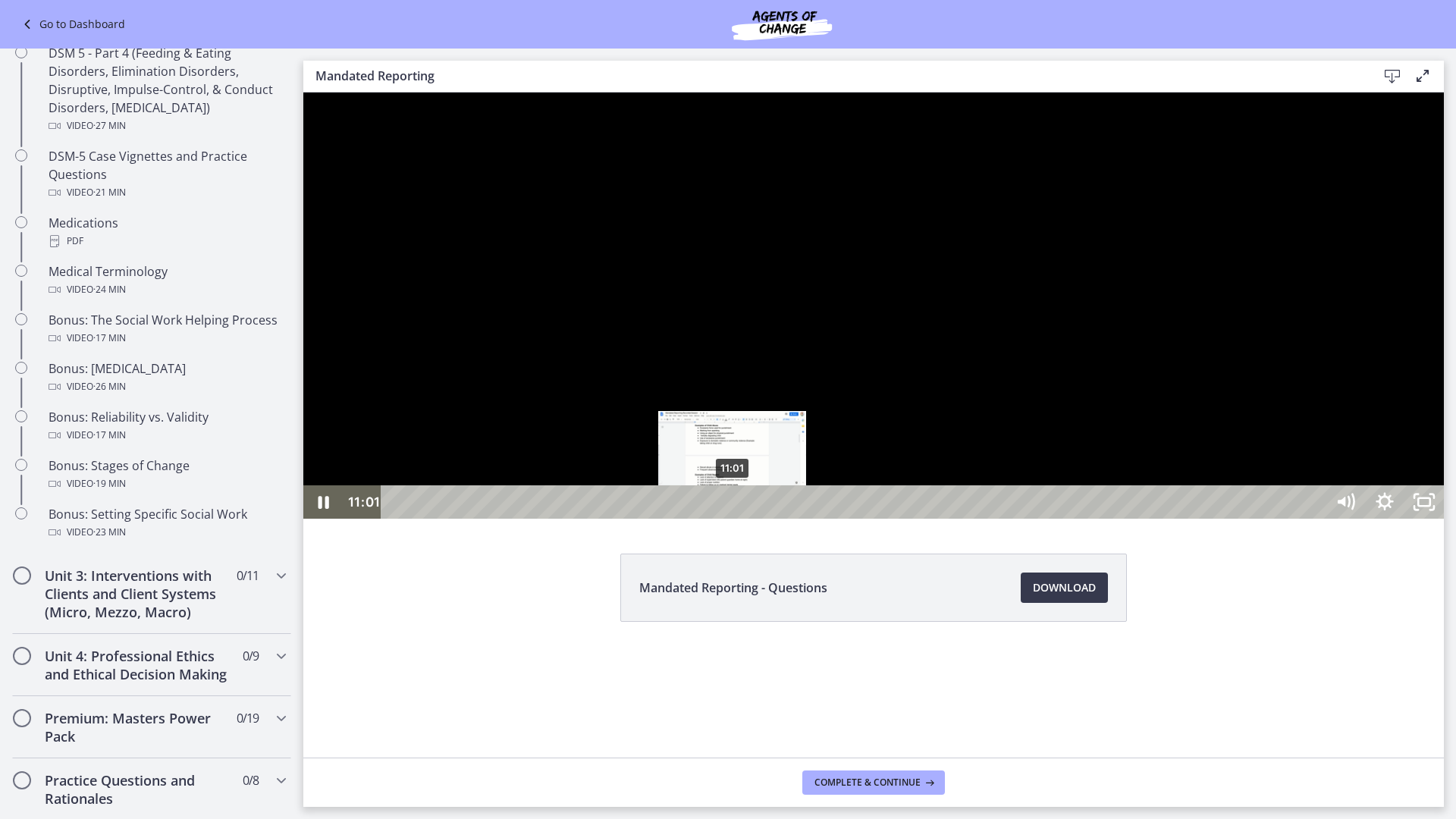 click on "11:01" at bounding box center (855, 502) 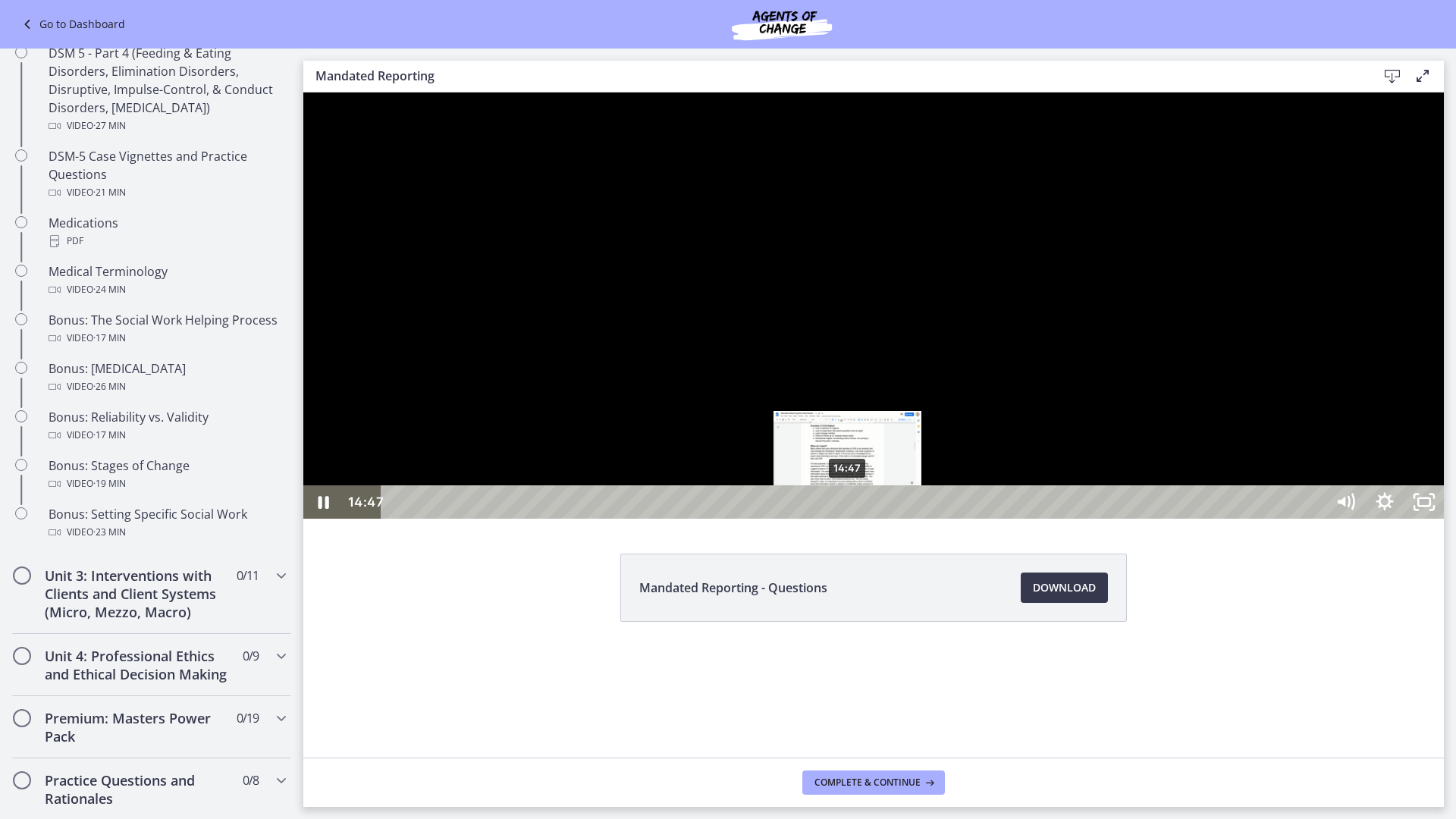 click on "14:47" at bounding box center [855, 502] 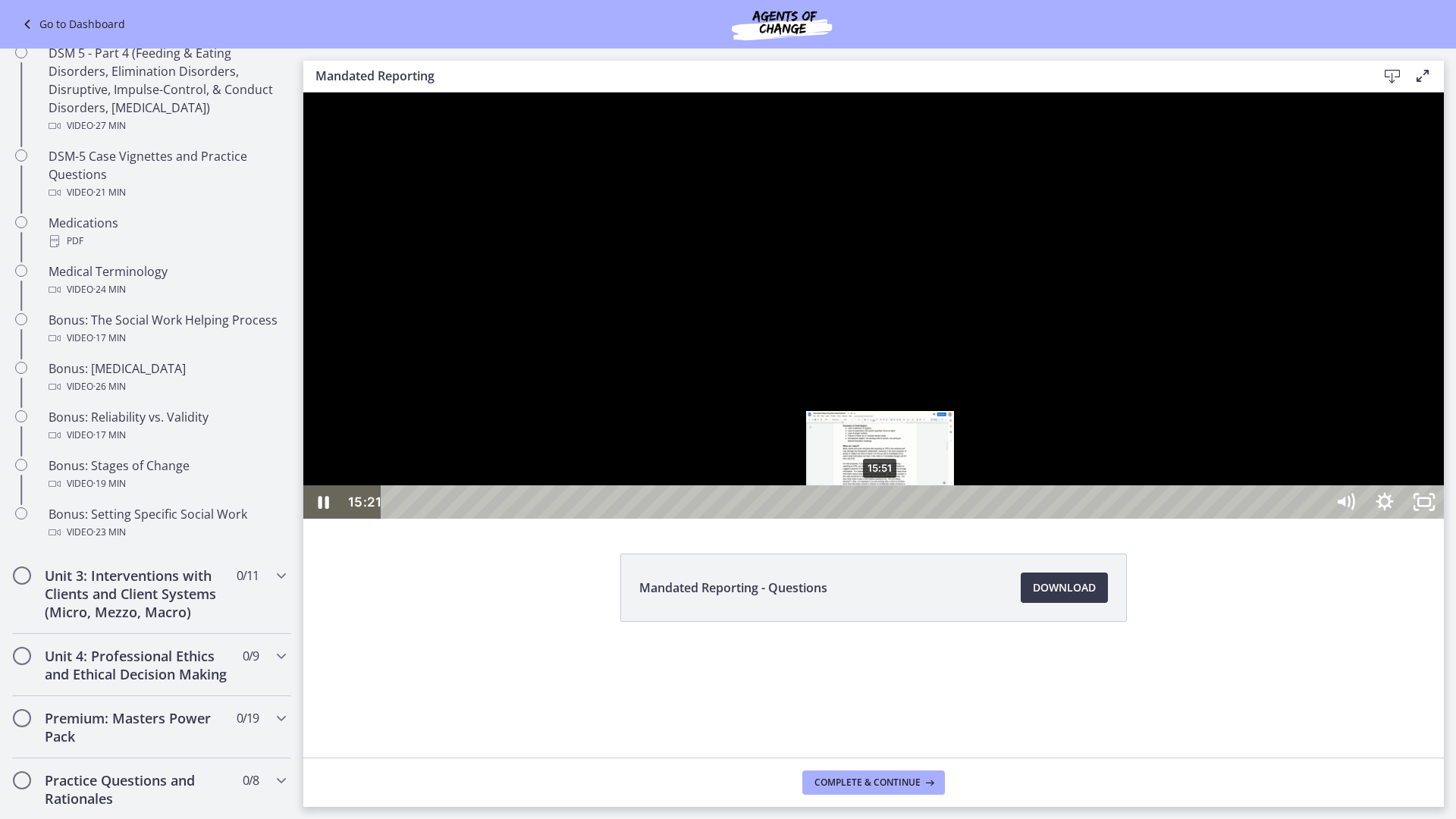 click on "15:51" at bounding box center (855, 502) 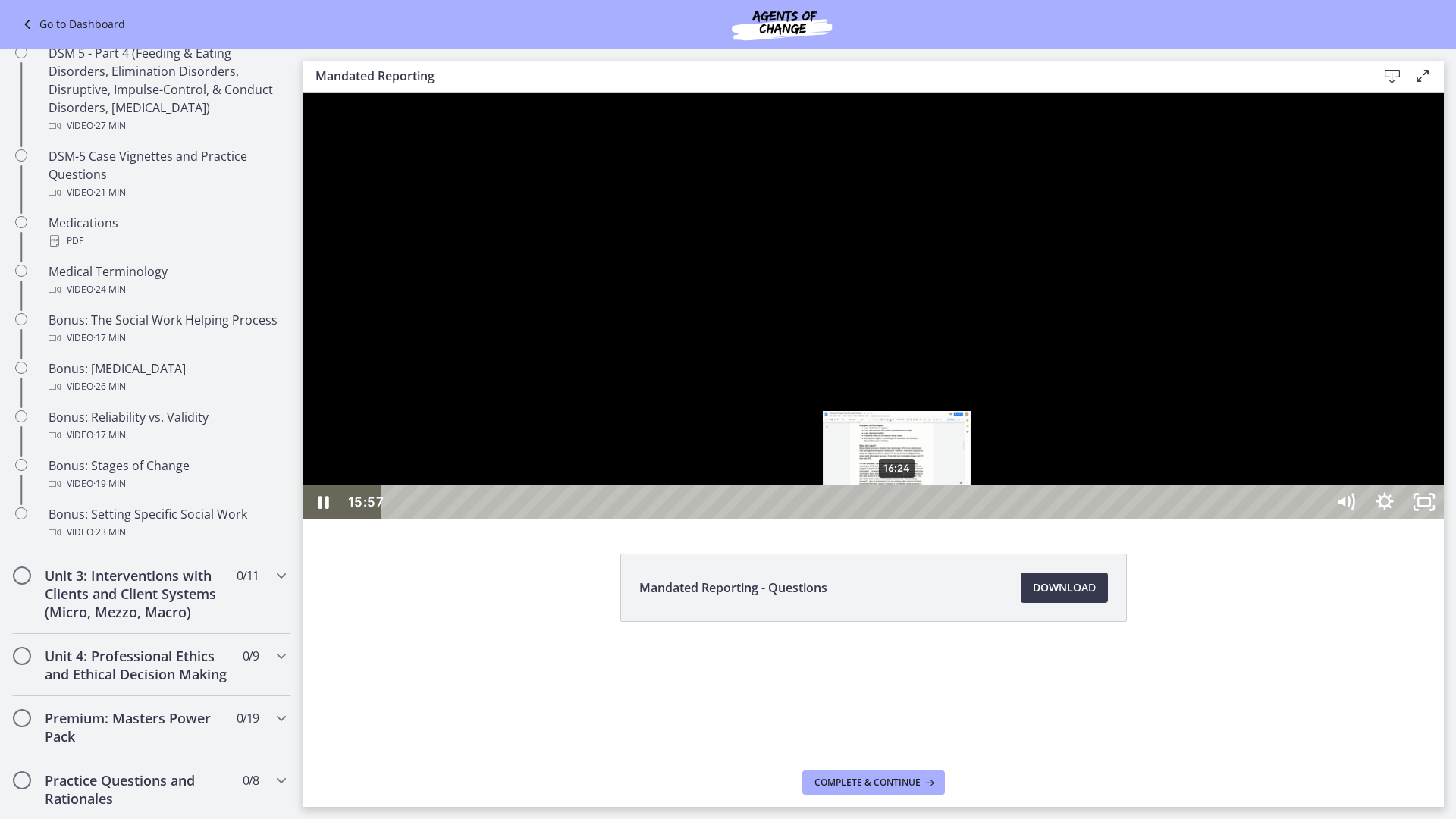 click on "16:24" at bounding box center [855, 502] 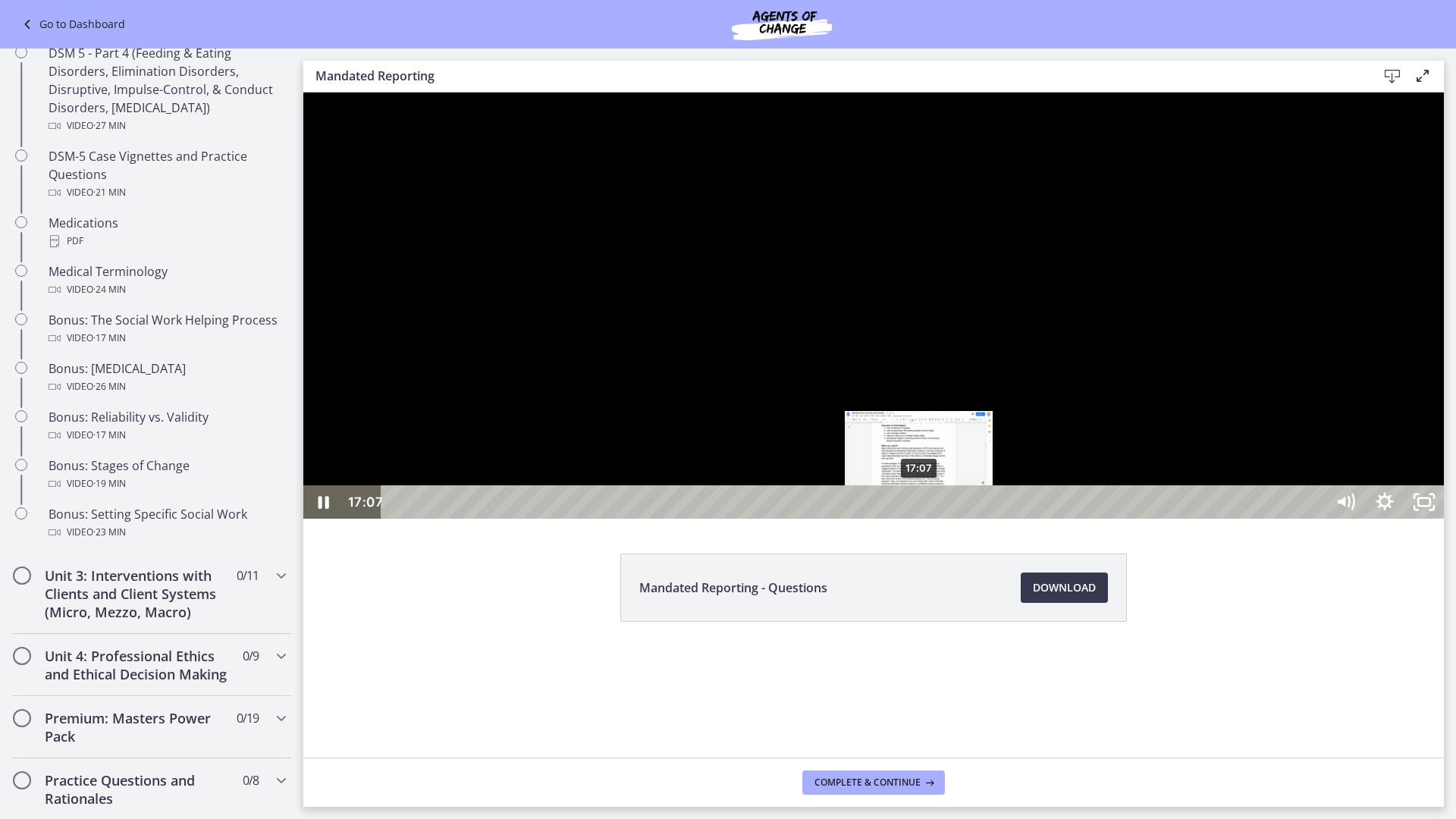 click on "17:07" at bounding box center (855, 502) 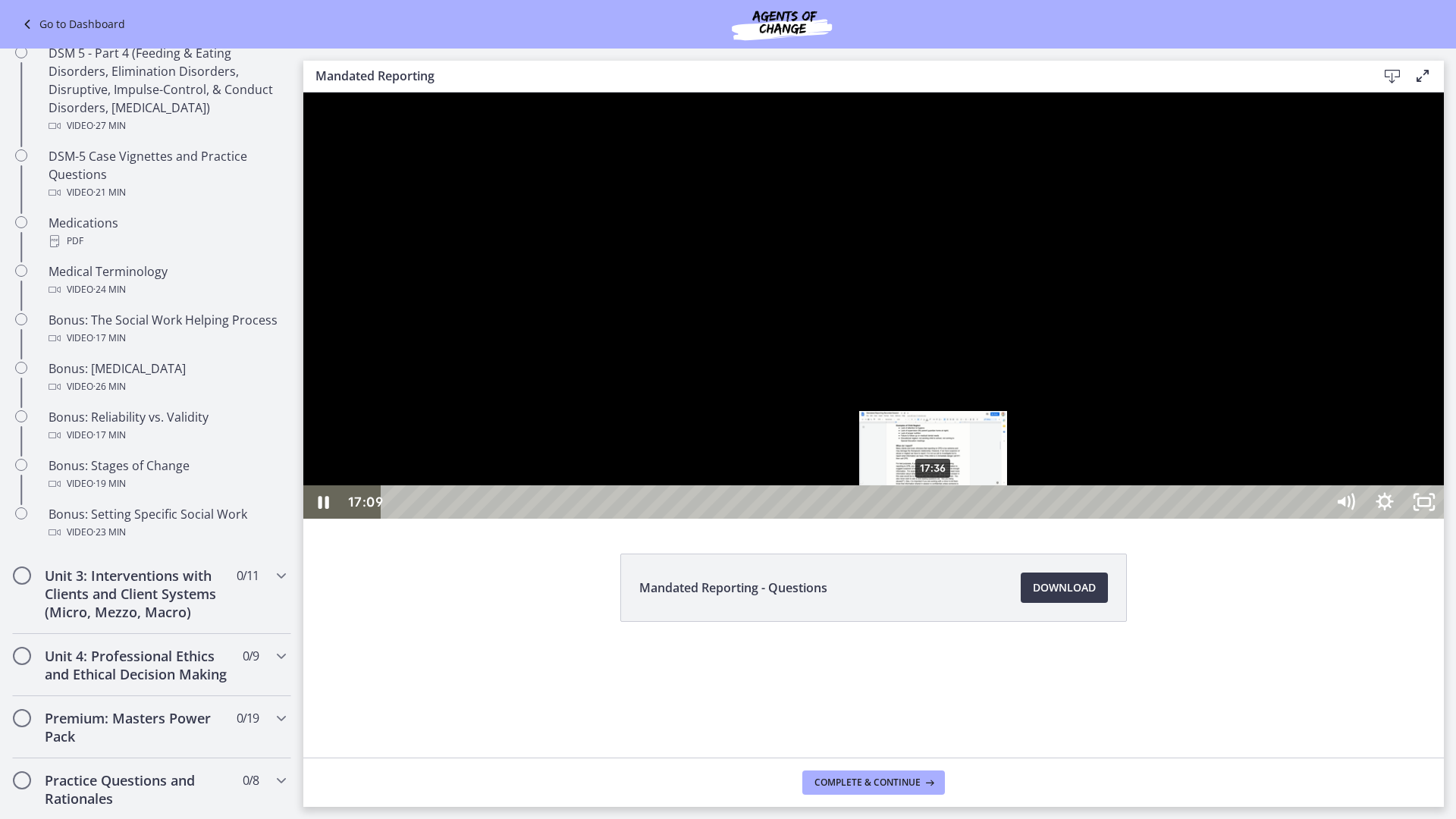 click on "17:36" at bounding box center [855, 502] 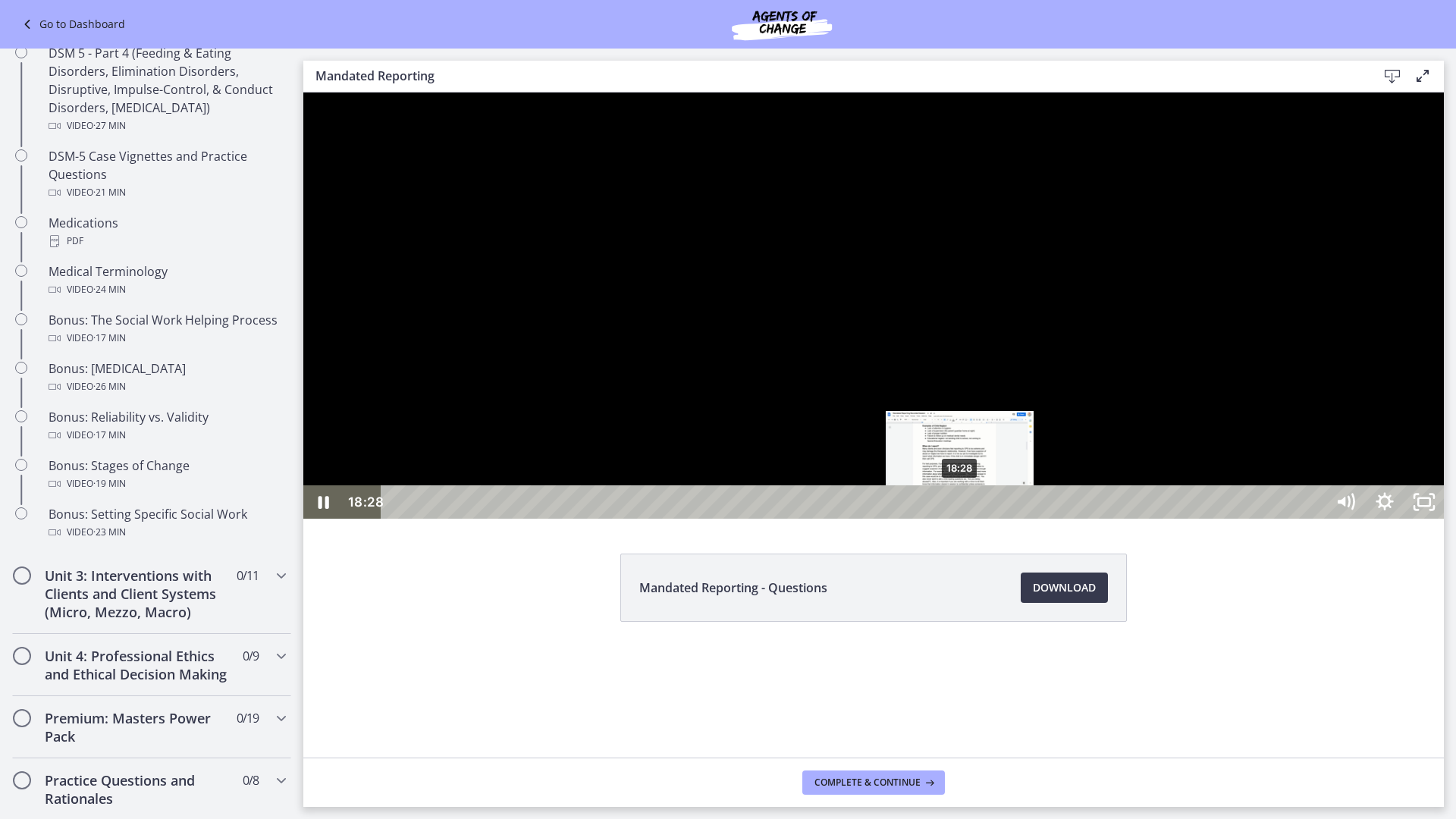 click on "18:28" at bounding box center (855, 502) 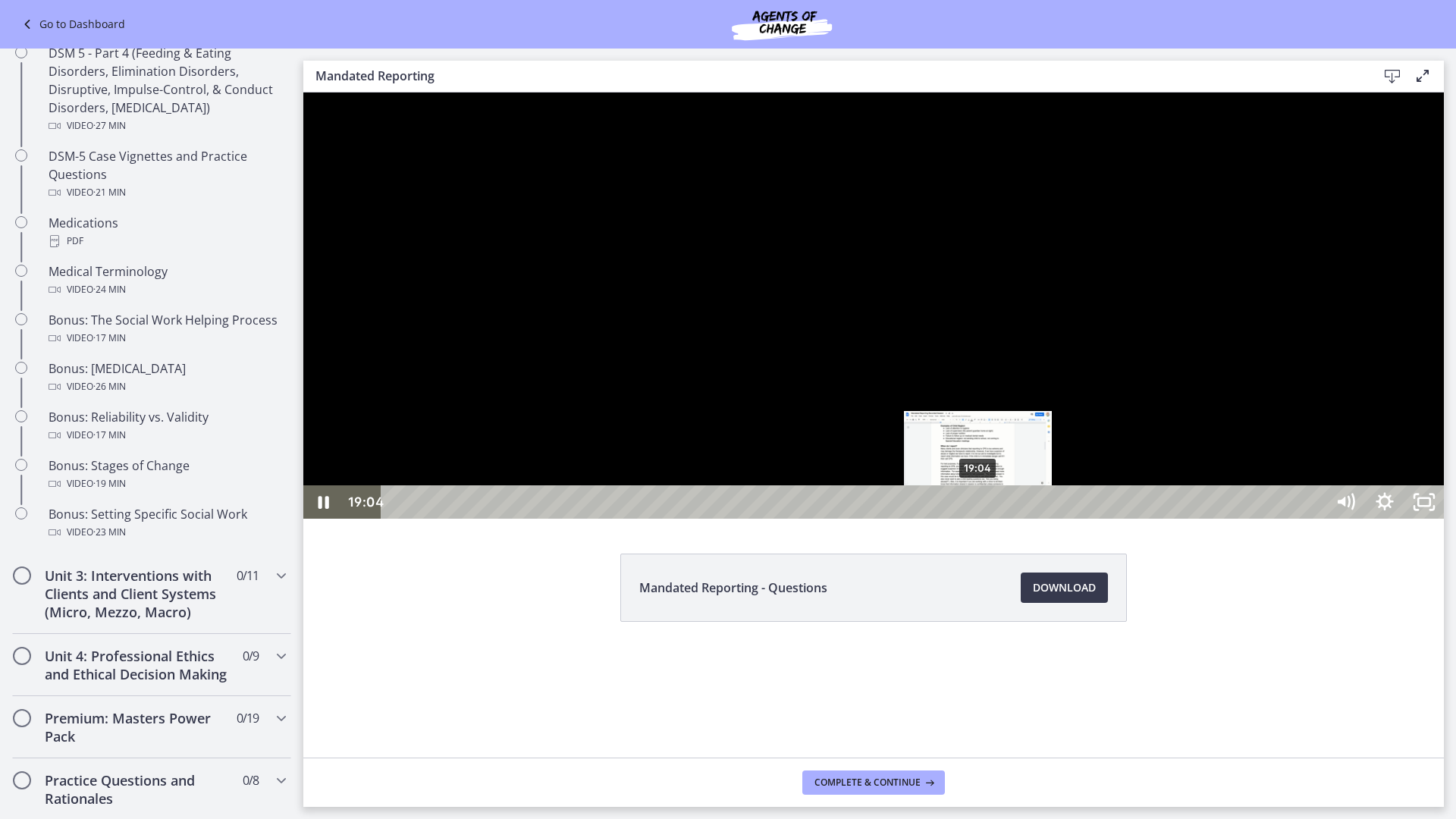 click on "19:04" at bounding box center (855, 502) 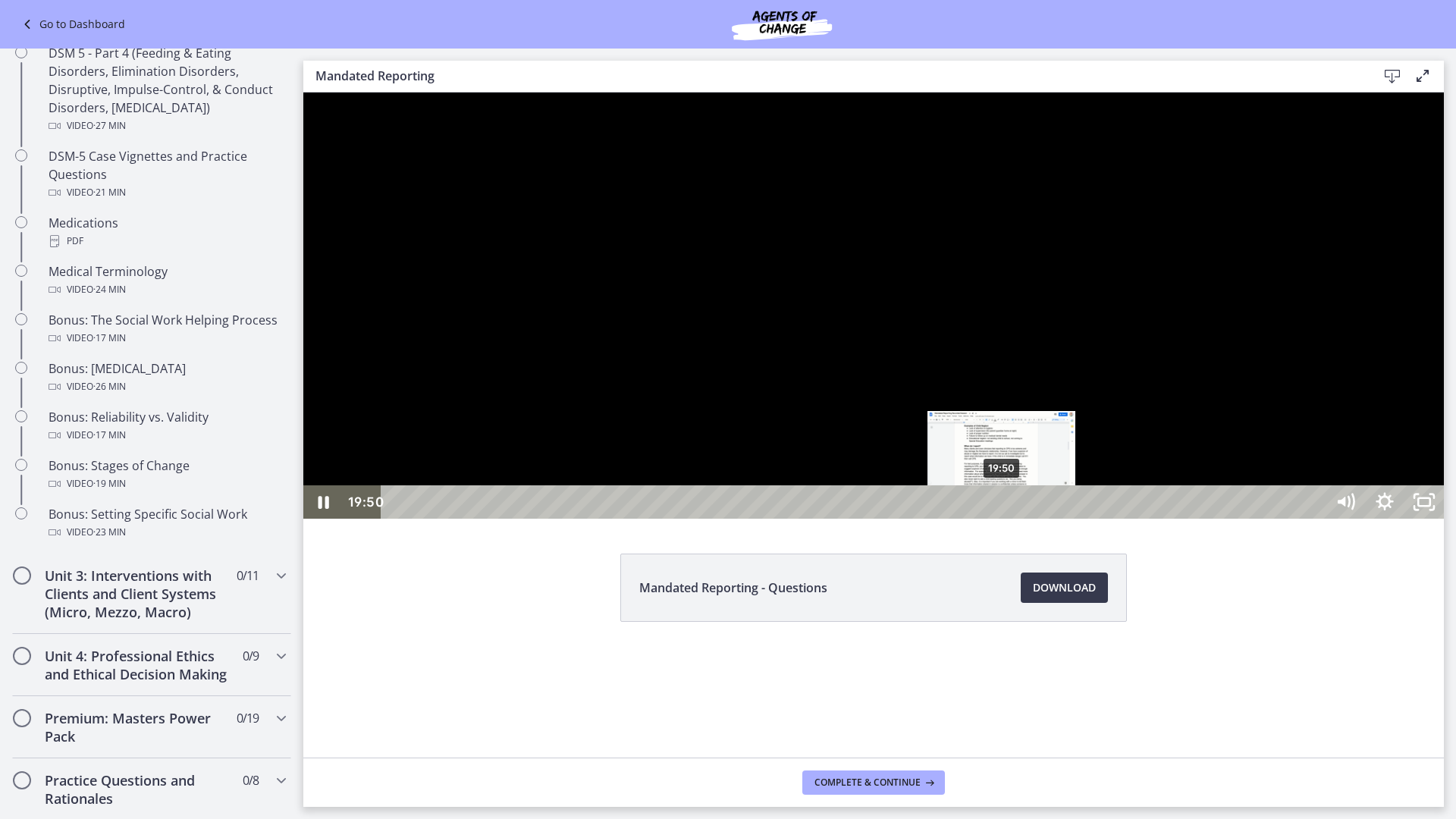 click on "19:50" at bounding box center (855, 502) 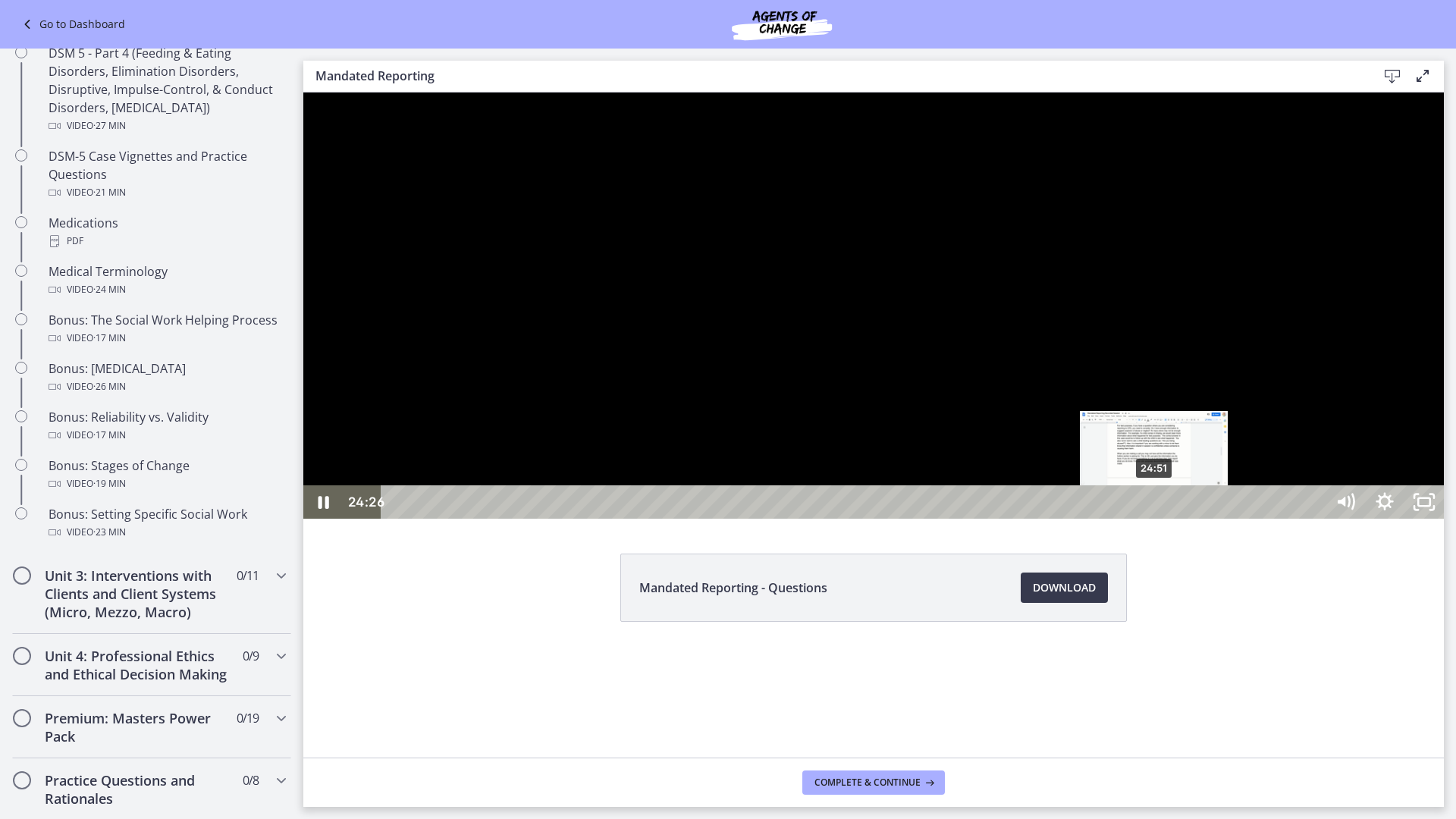 click on "24:51" at bounding box center (855, 502) 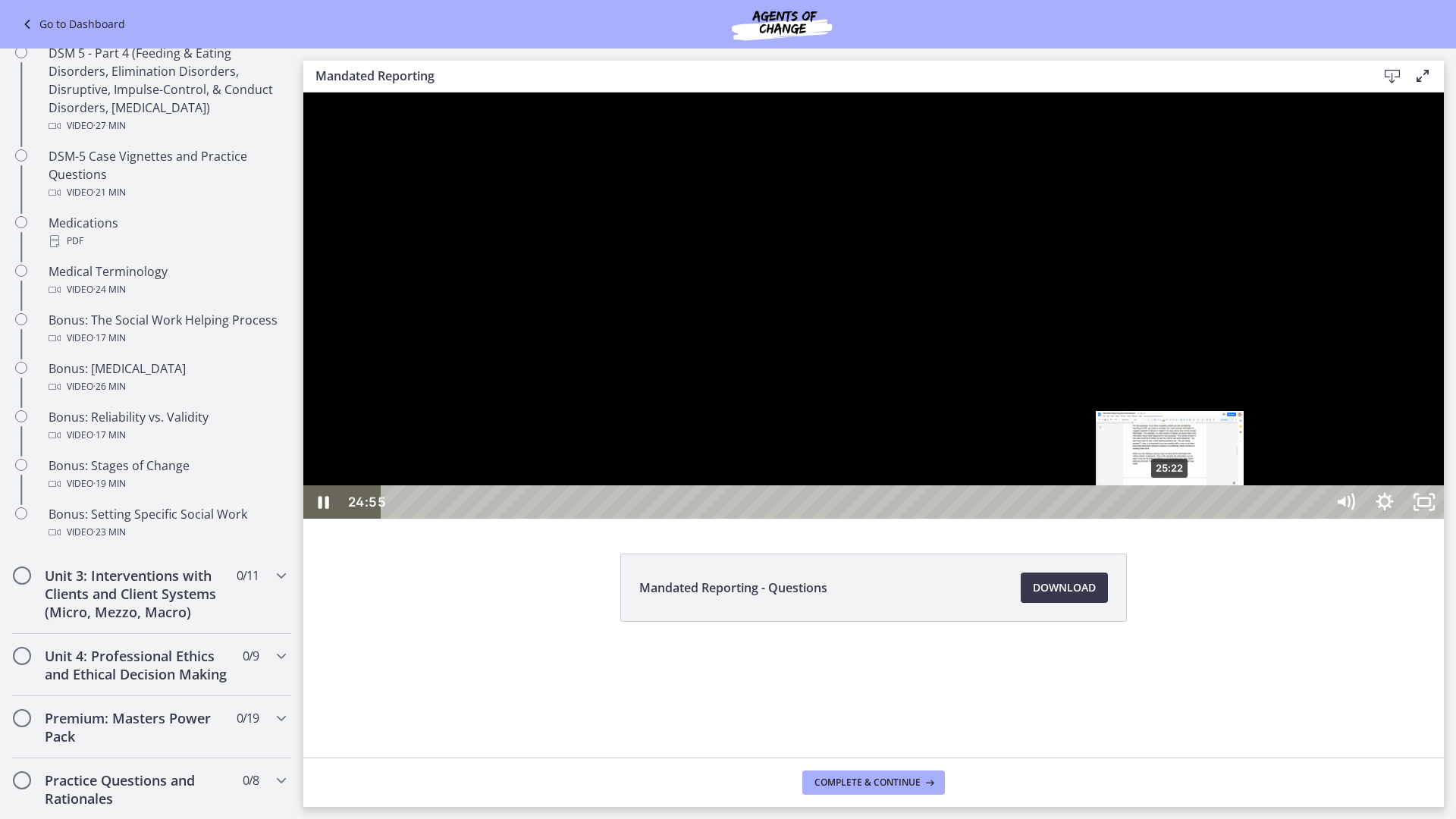 click on "25:22" at bounding box center (855, 502) 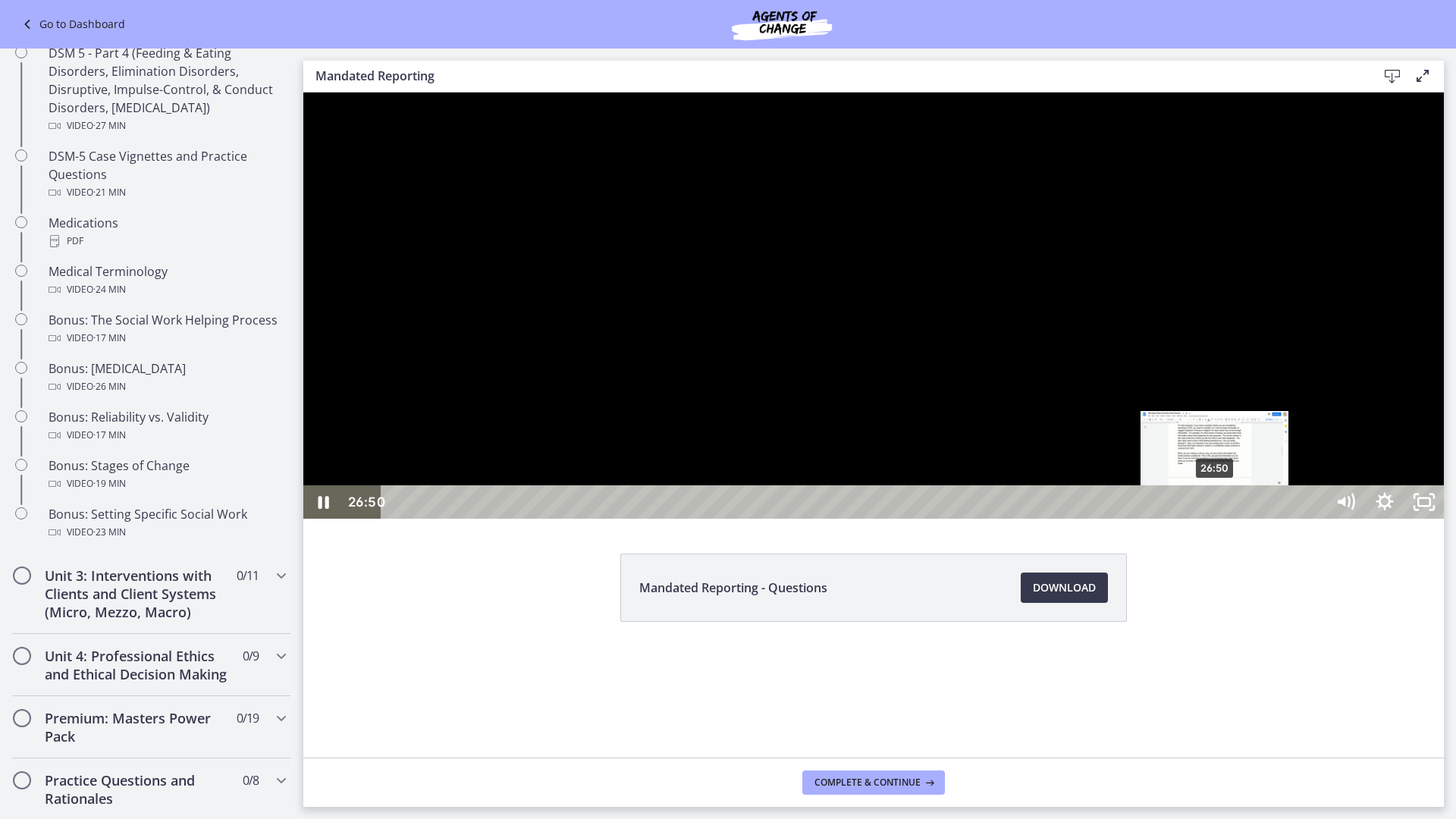 click on "26:50" at bounding box center [855, 502] 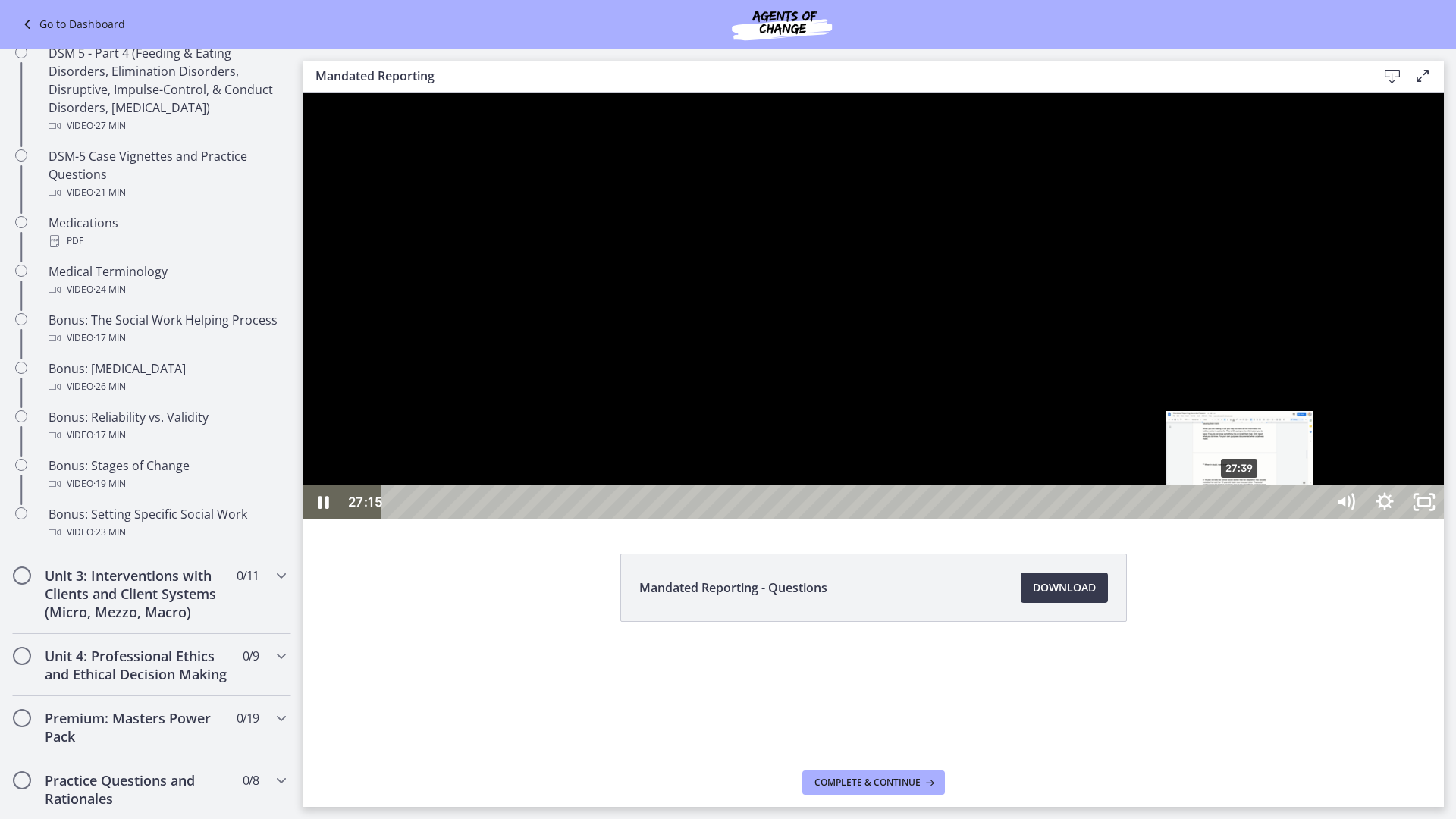 click on "27:39" at bounding box center (855, 502) 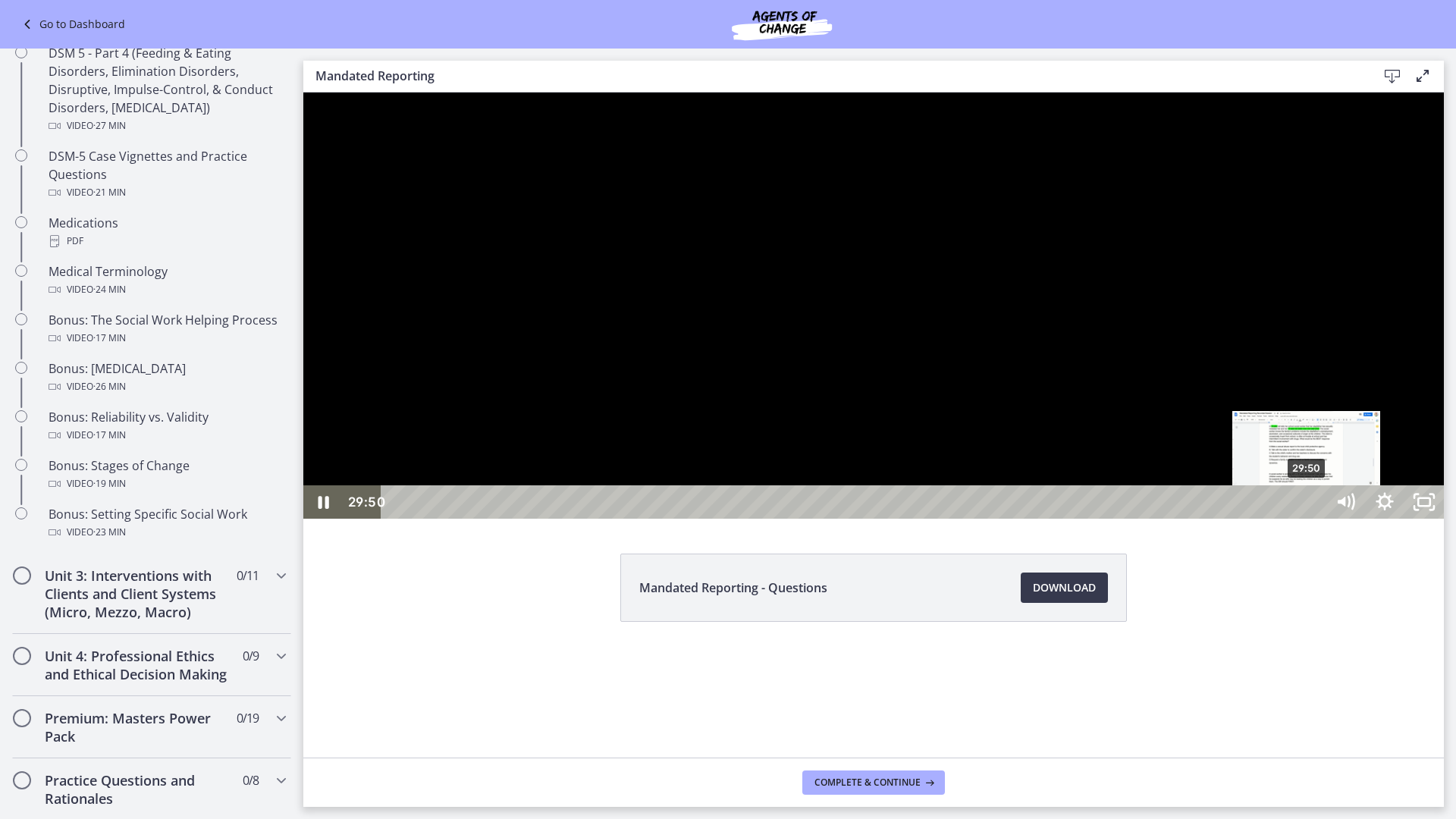 click on "29:50" at bounding box center [855, 502] 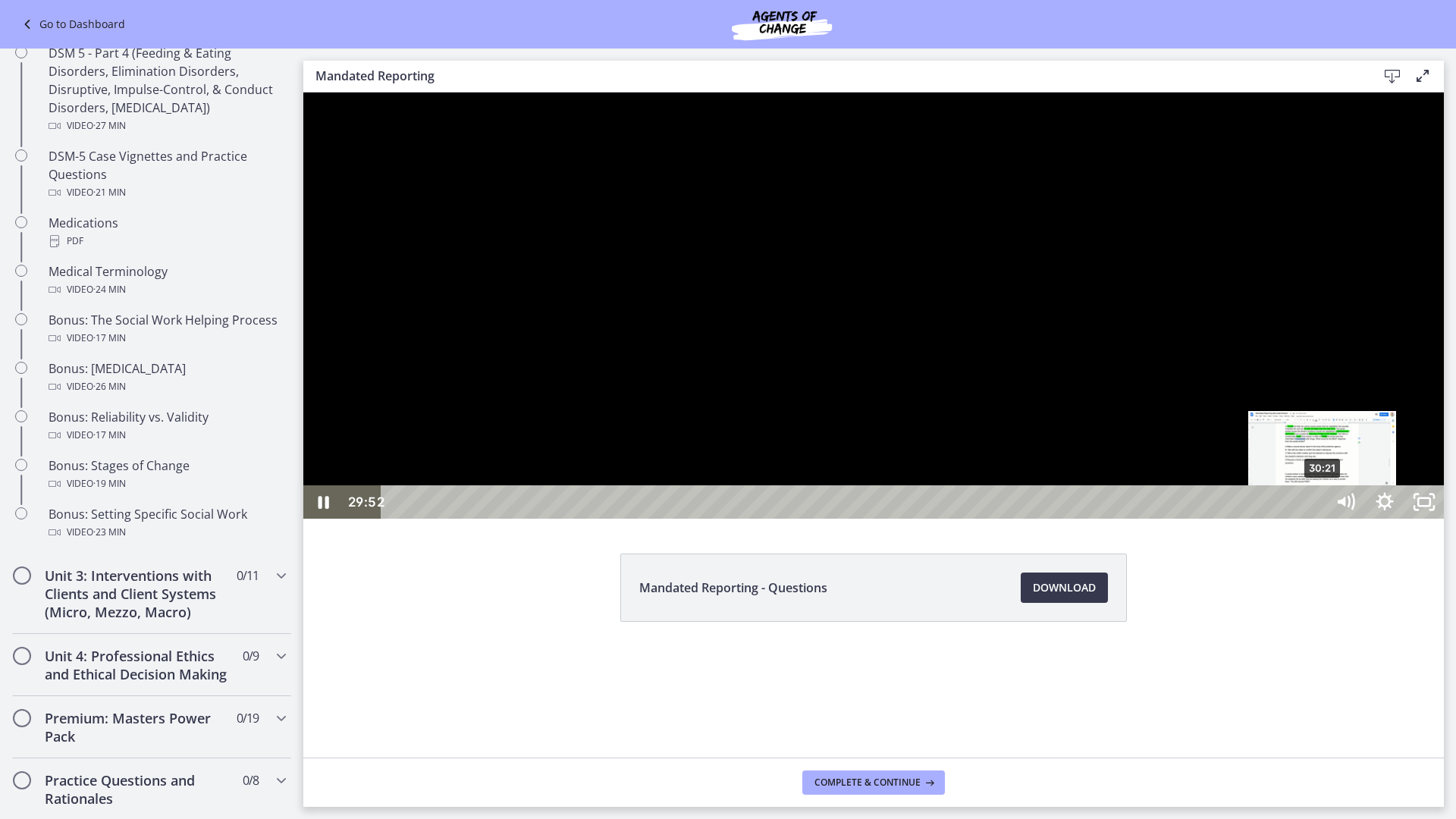 click on "30:21" at bounding box center (855, 502) 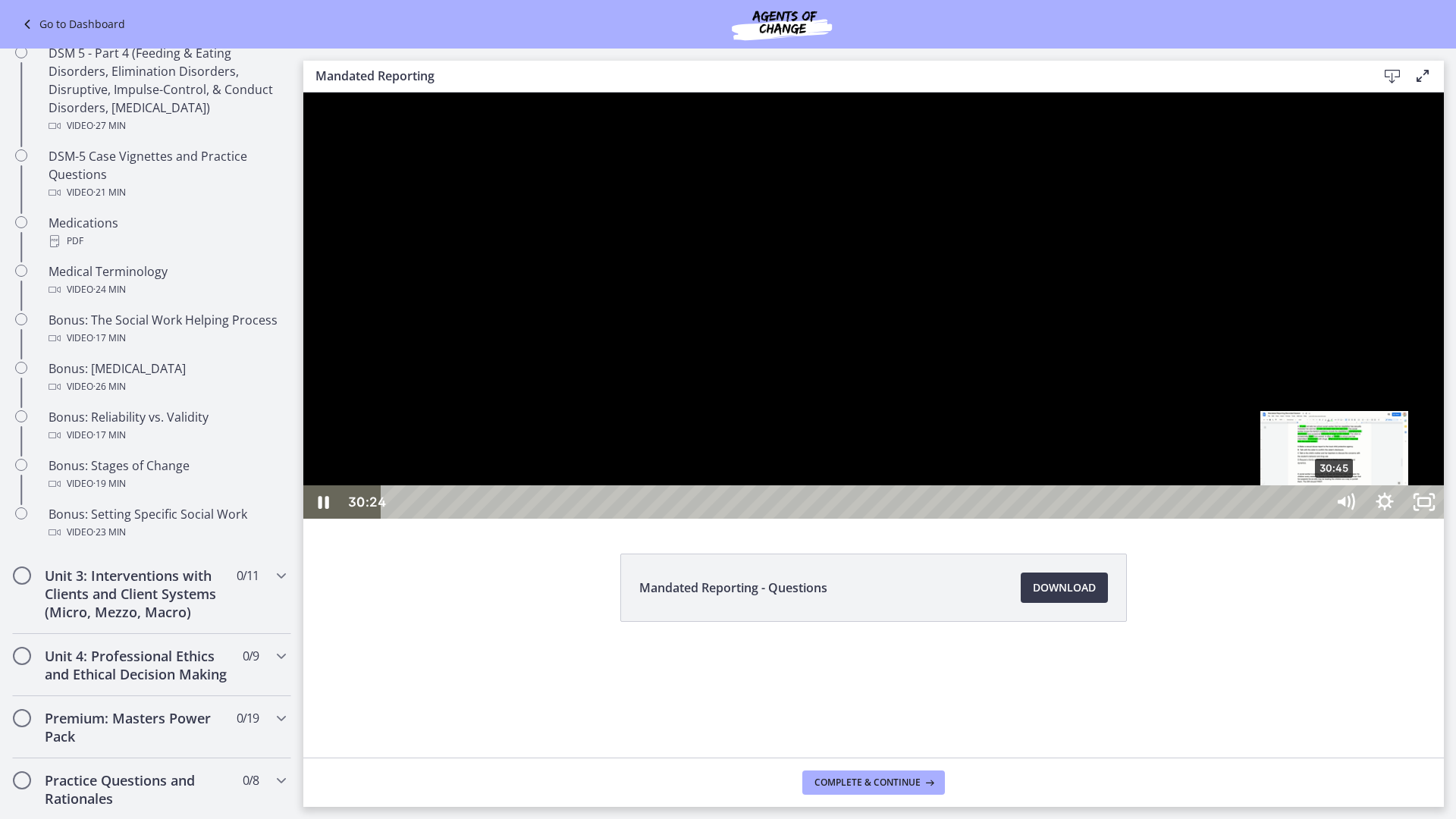 click on "30:45" at bounding box center [855, 502] 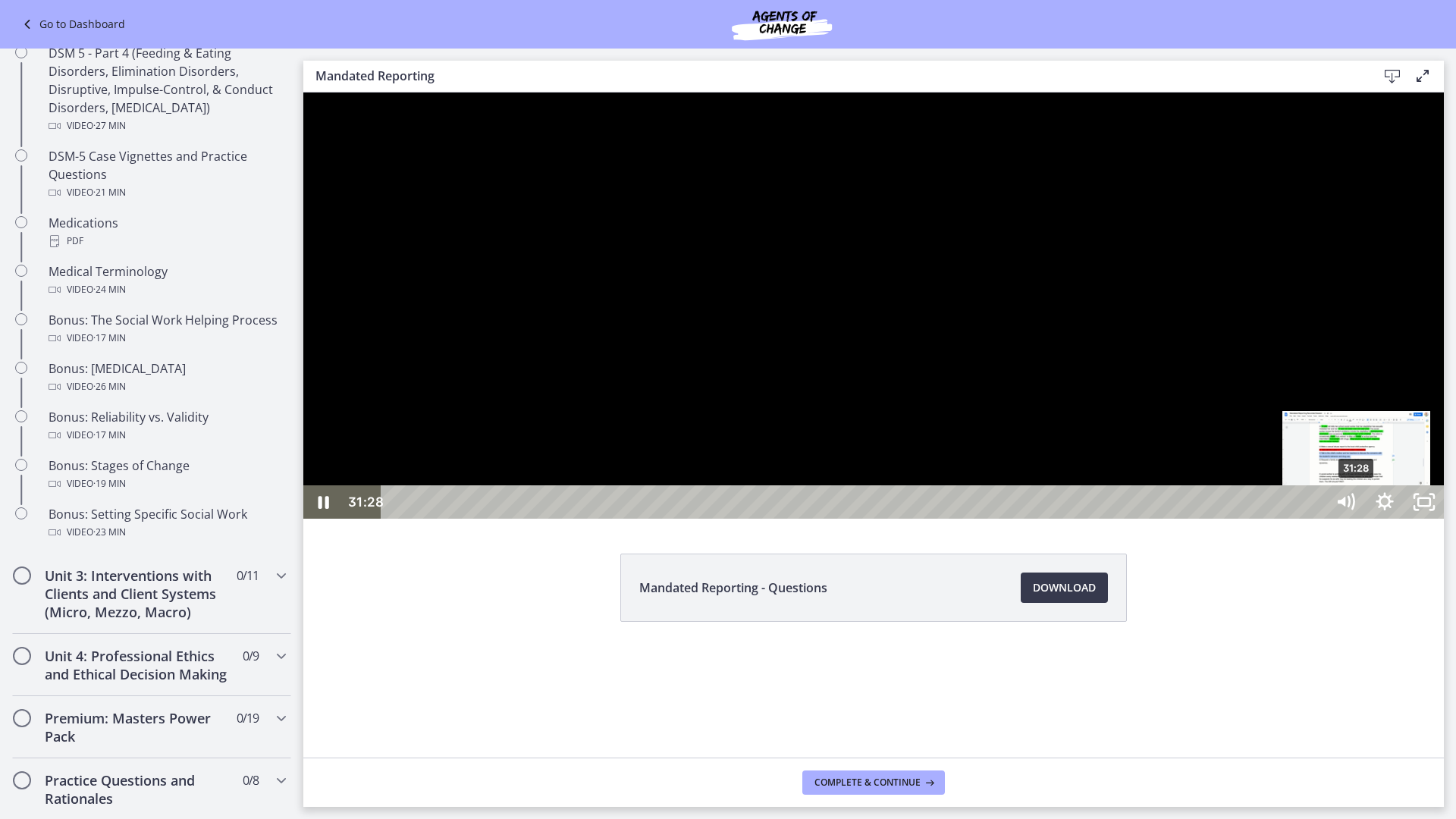 click on "31:28" at bounding box center [855, 502] 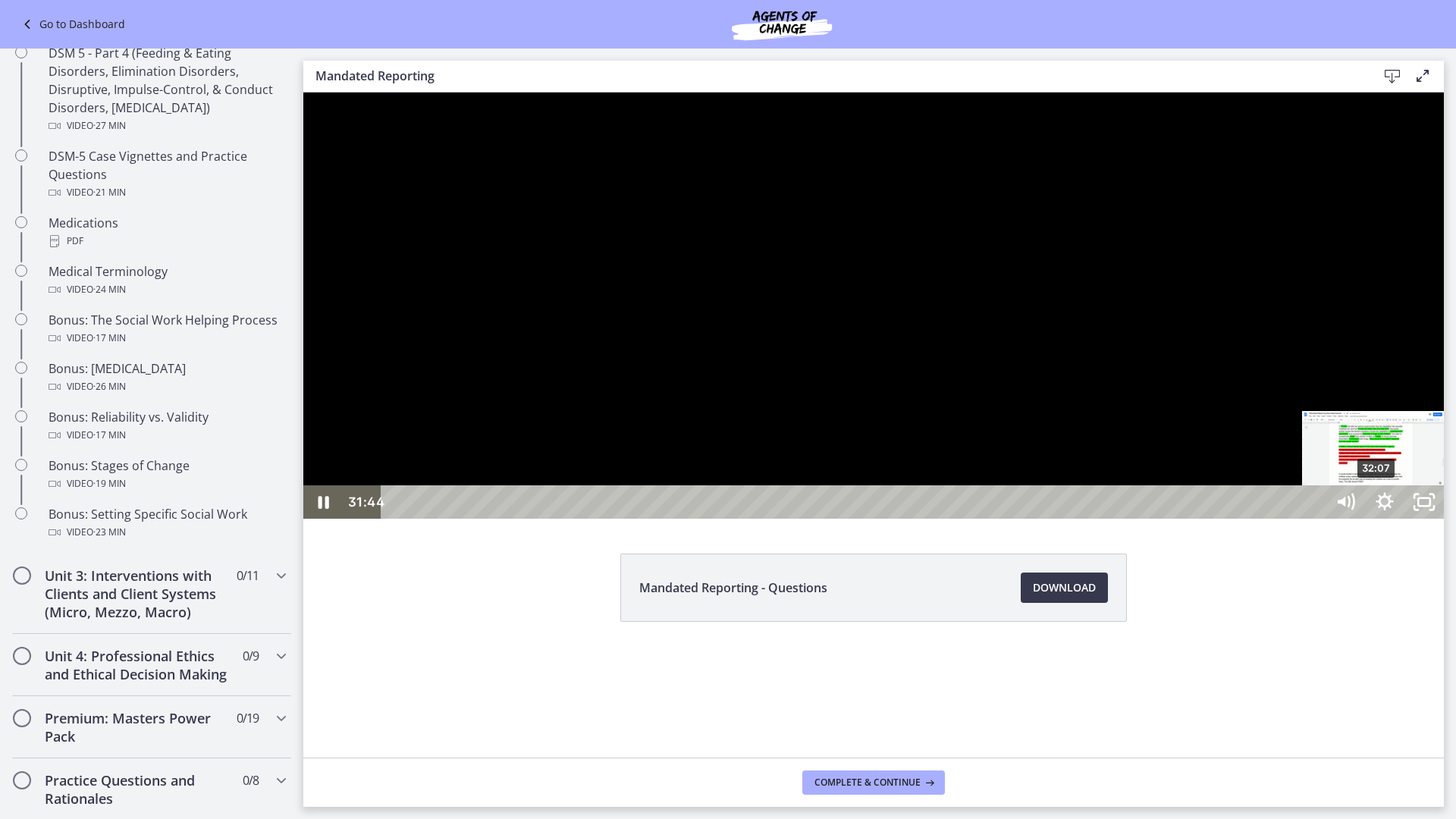 click on "32:07" at bounding box center (855, 502) 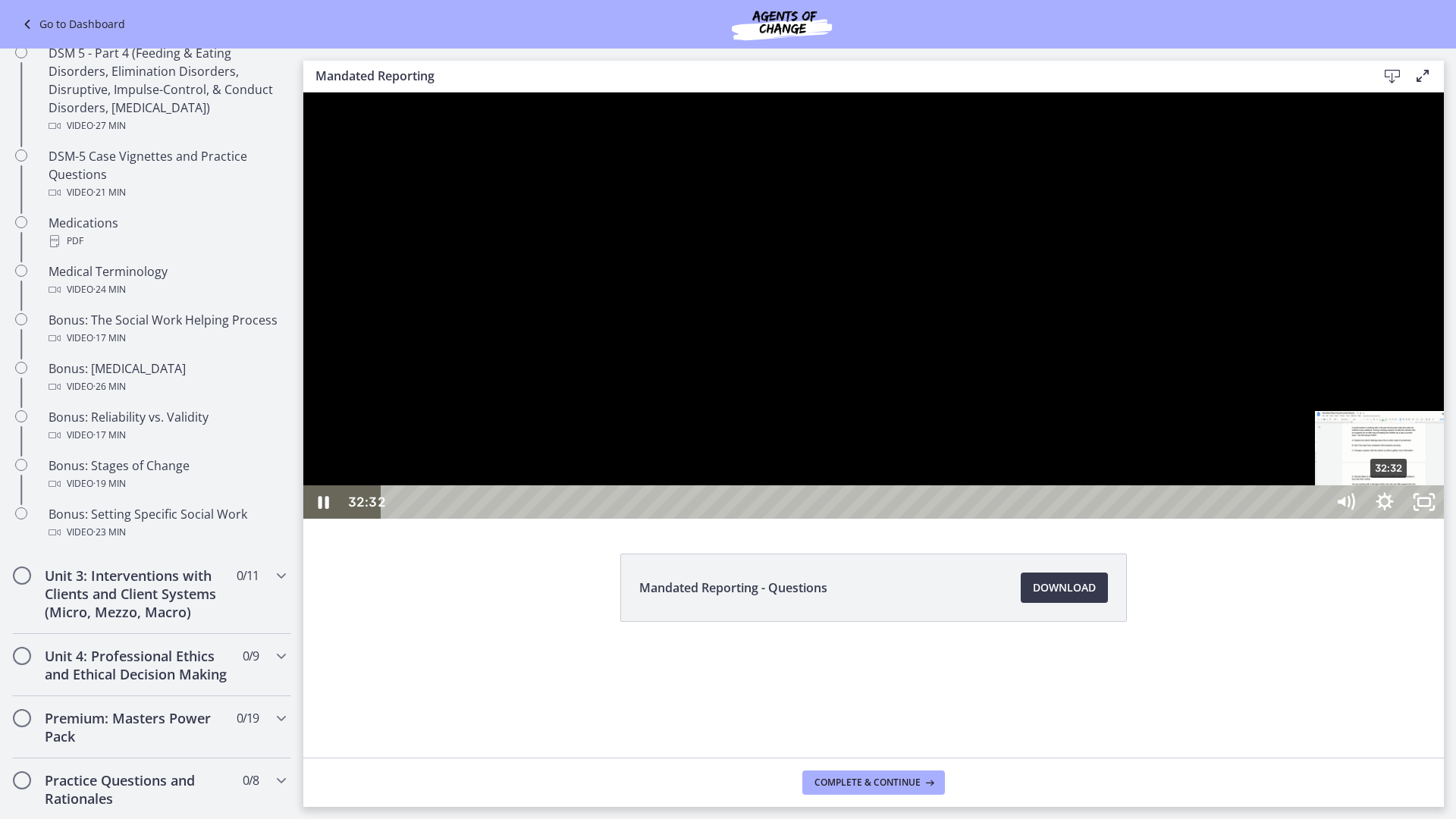 click on "32:32" at bounding box center [855, 502] 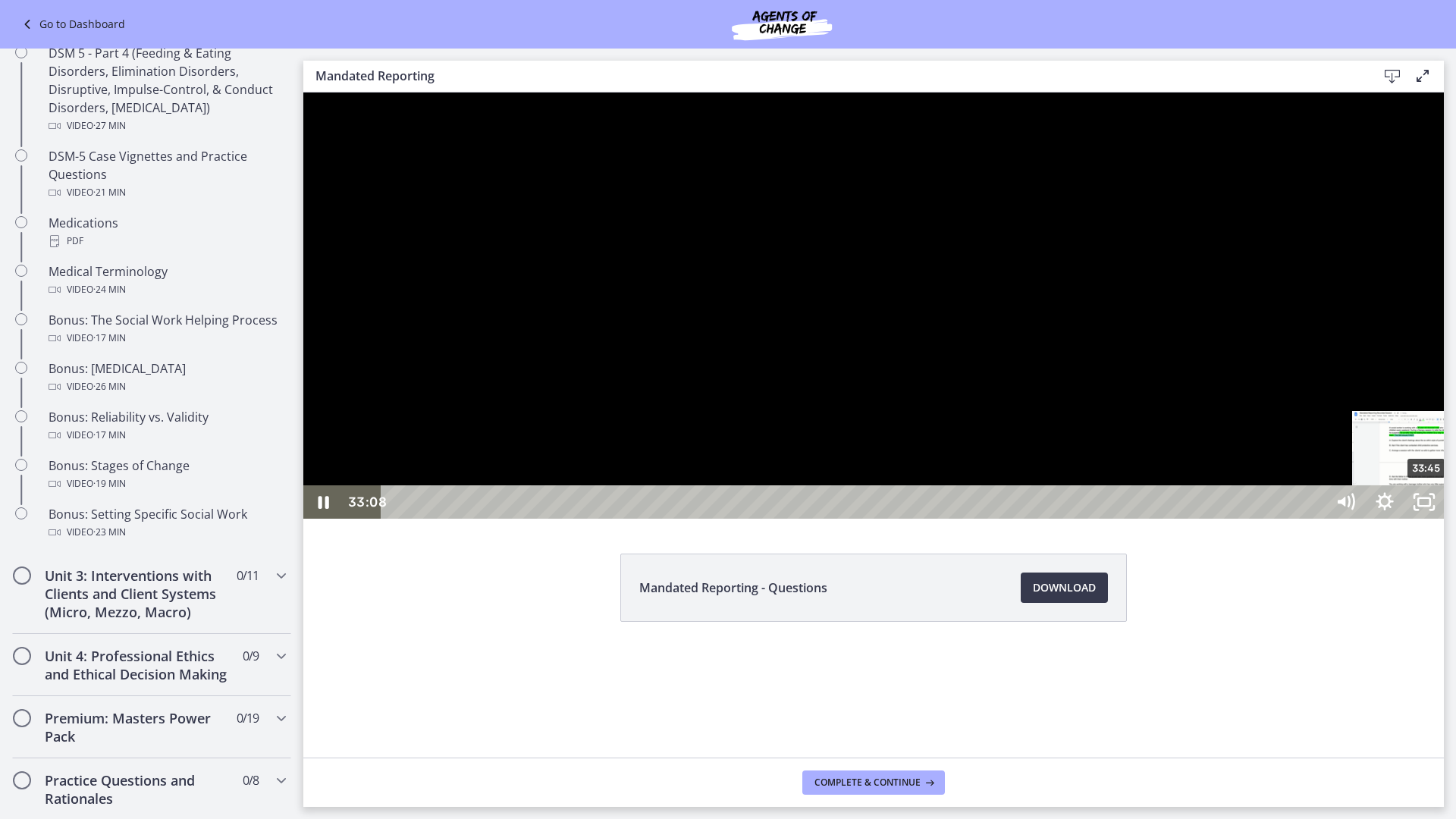 click on "33:45" at bounding box center [855, 502] 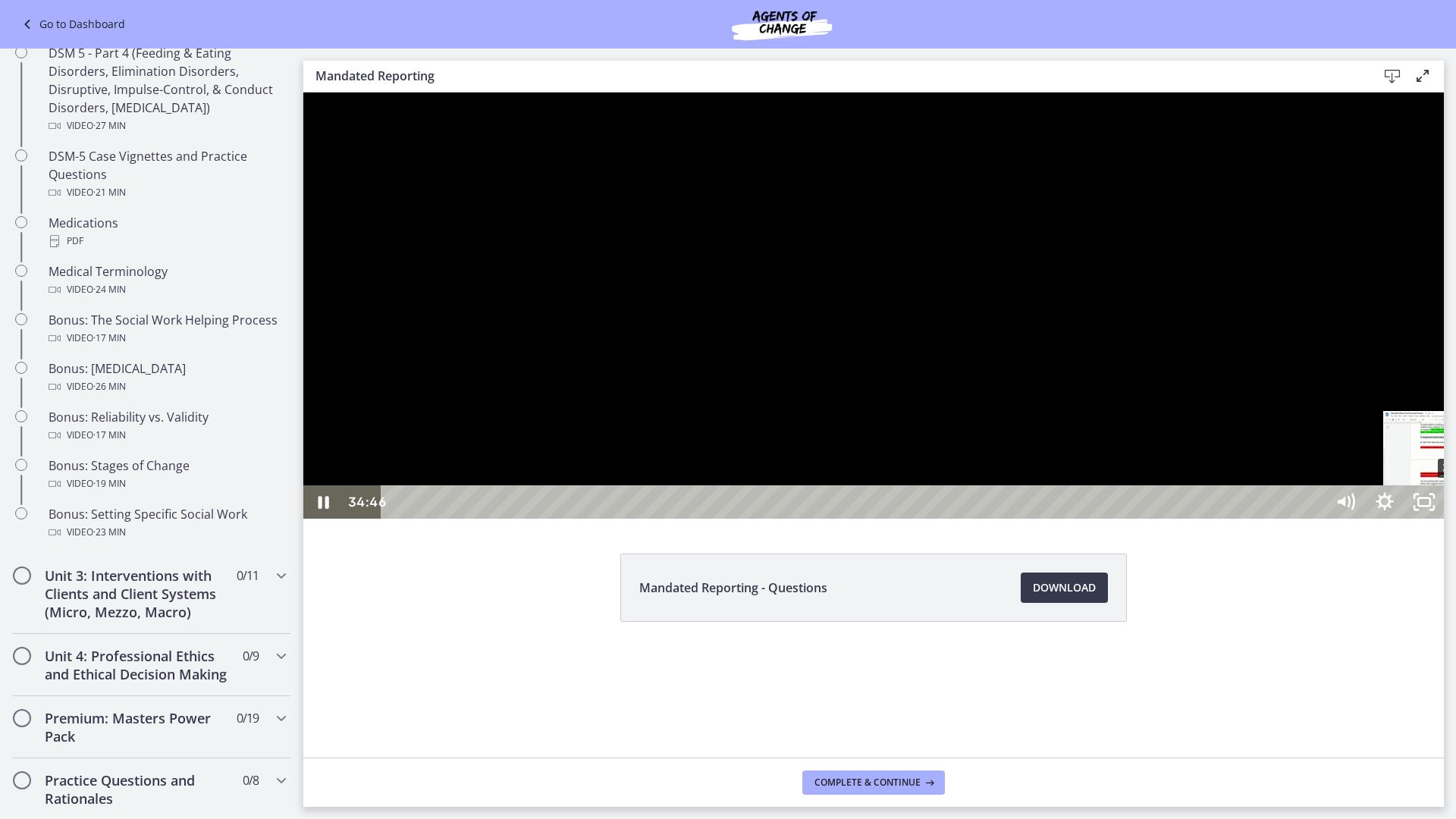 click on "34:46" at bounding box center (855, 502) 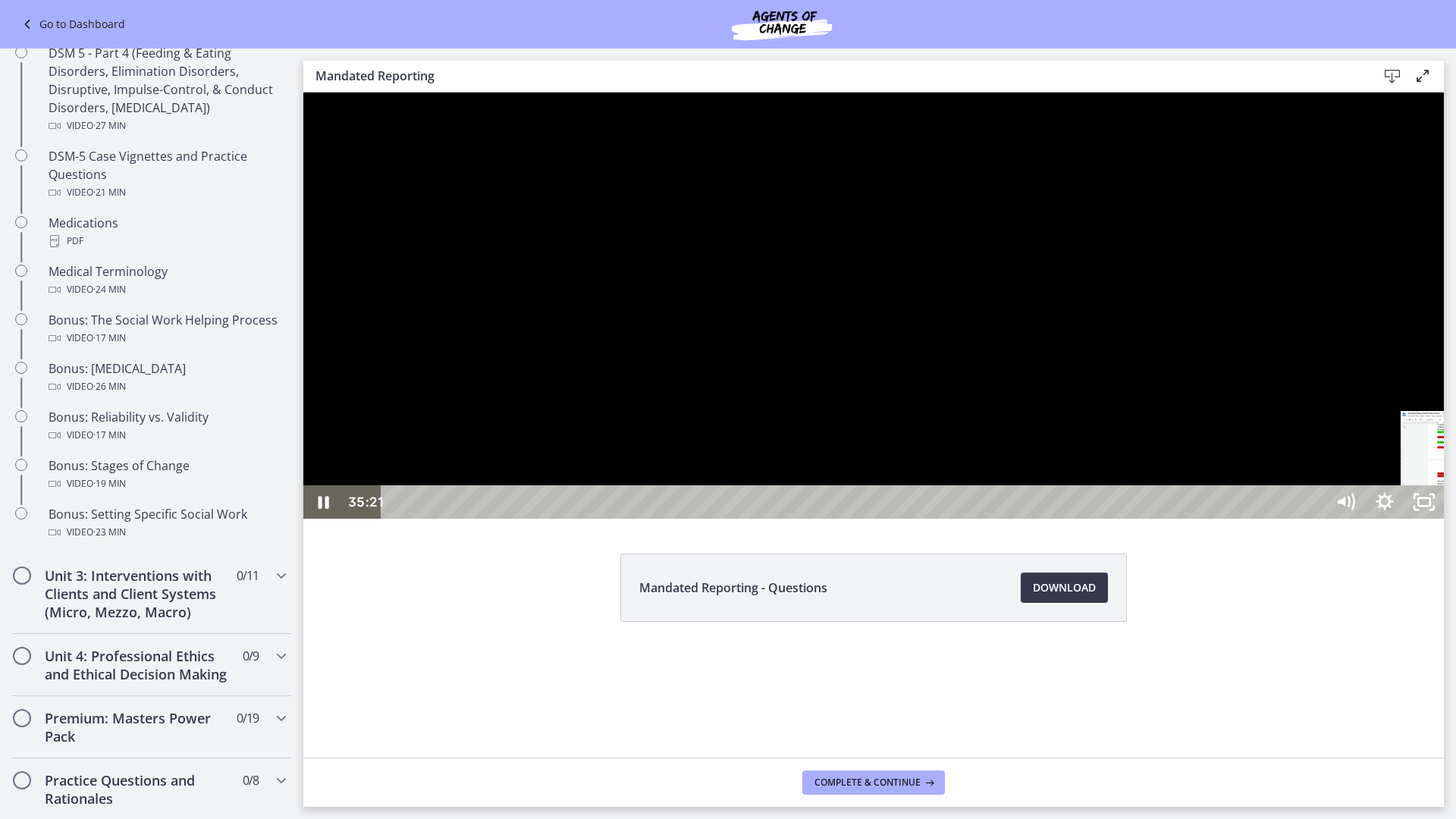 click on "35:21" at bounding box center (855, 502) 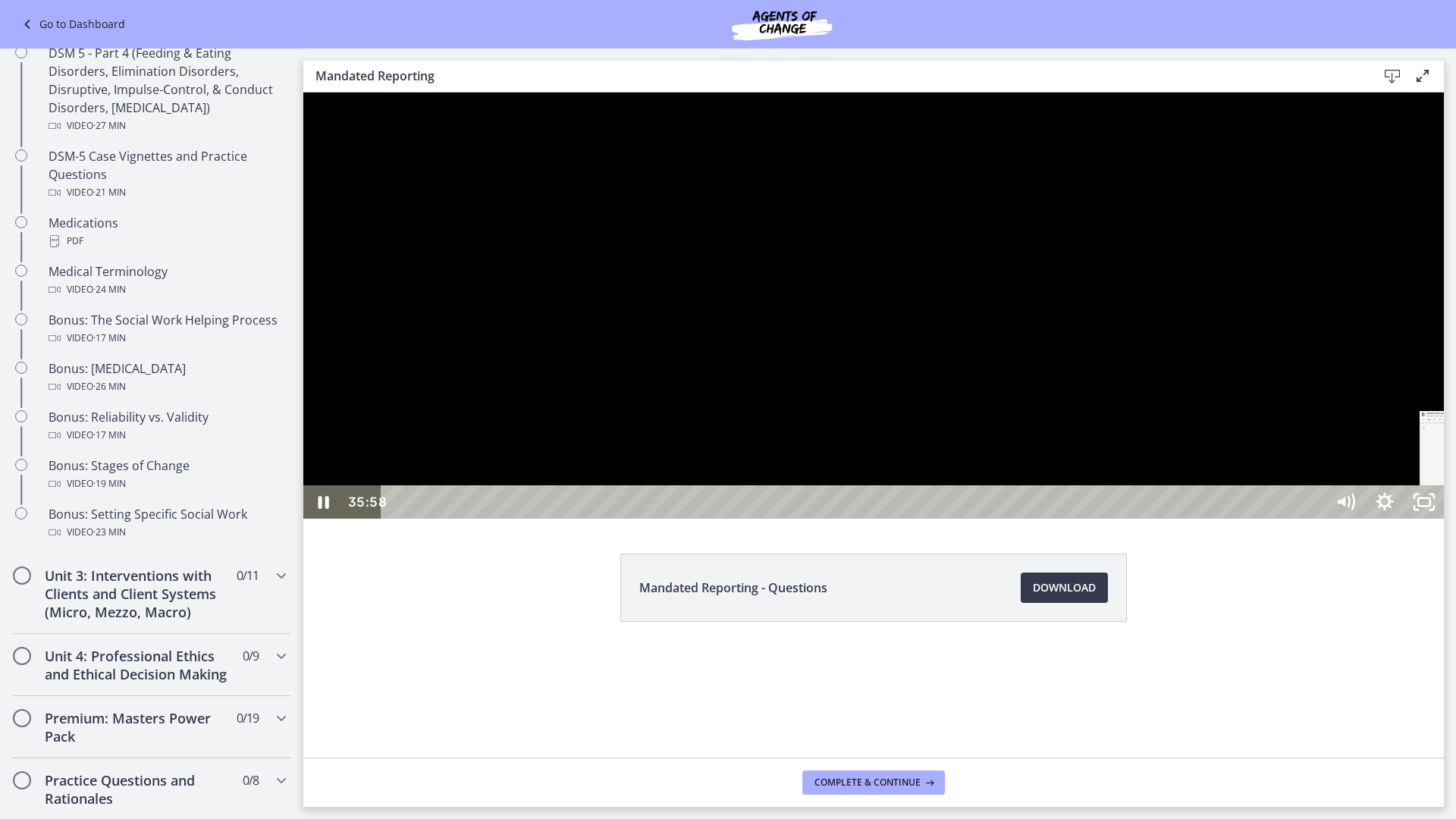 click on "35:58" at bounding box center [855, 502] 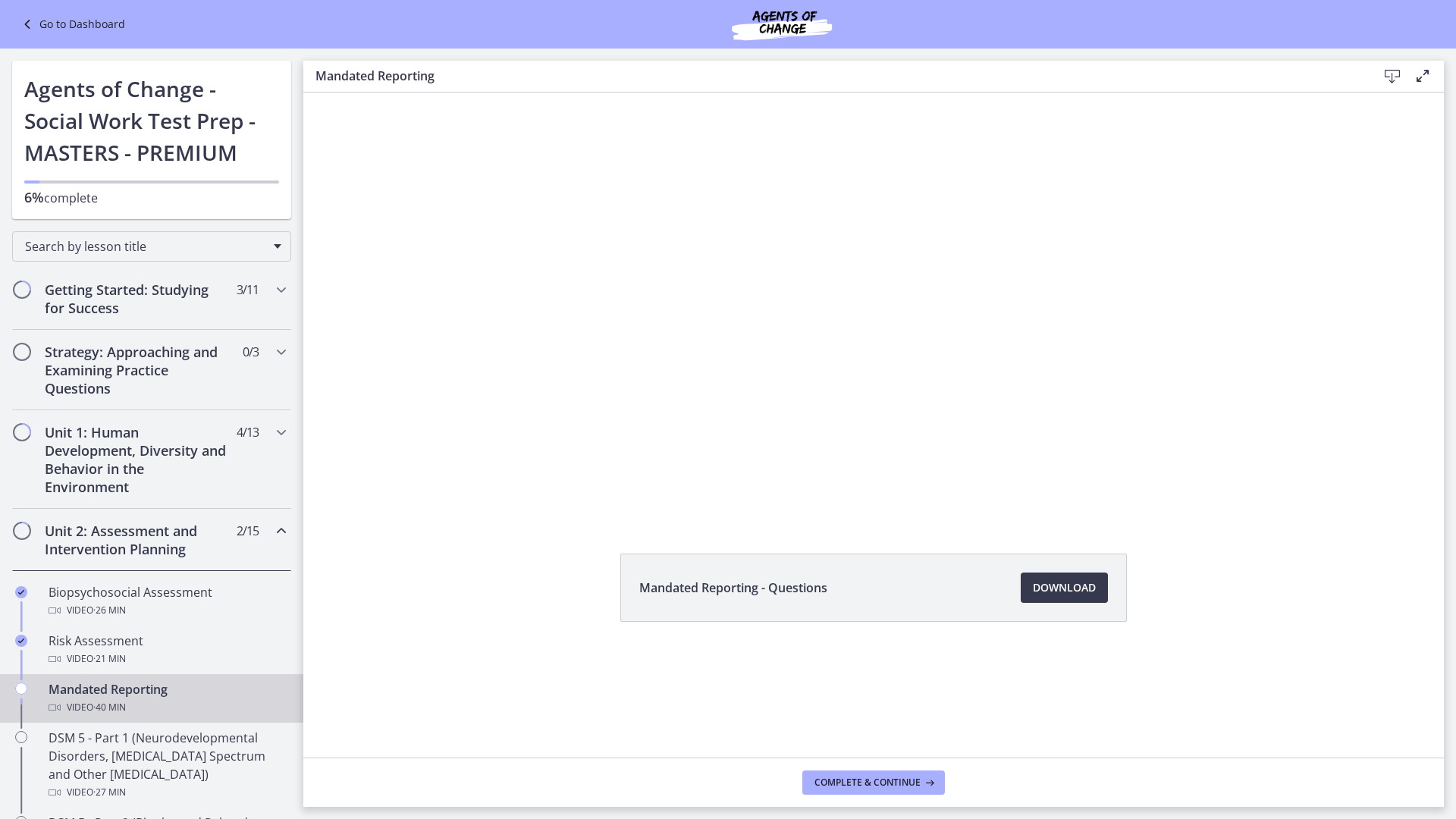 scroll, scrollTop: 0, scrollLeft: 0, axis: both 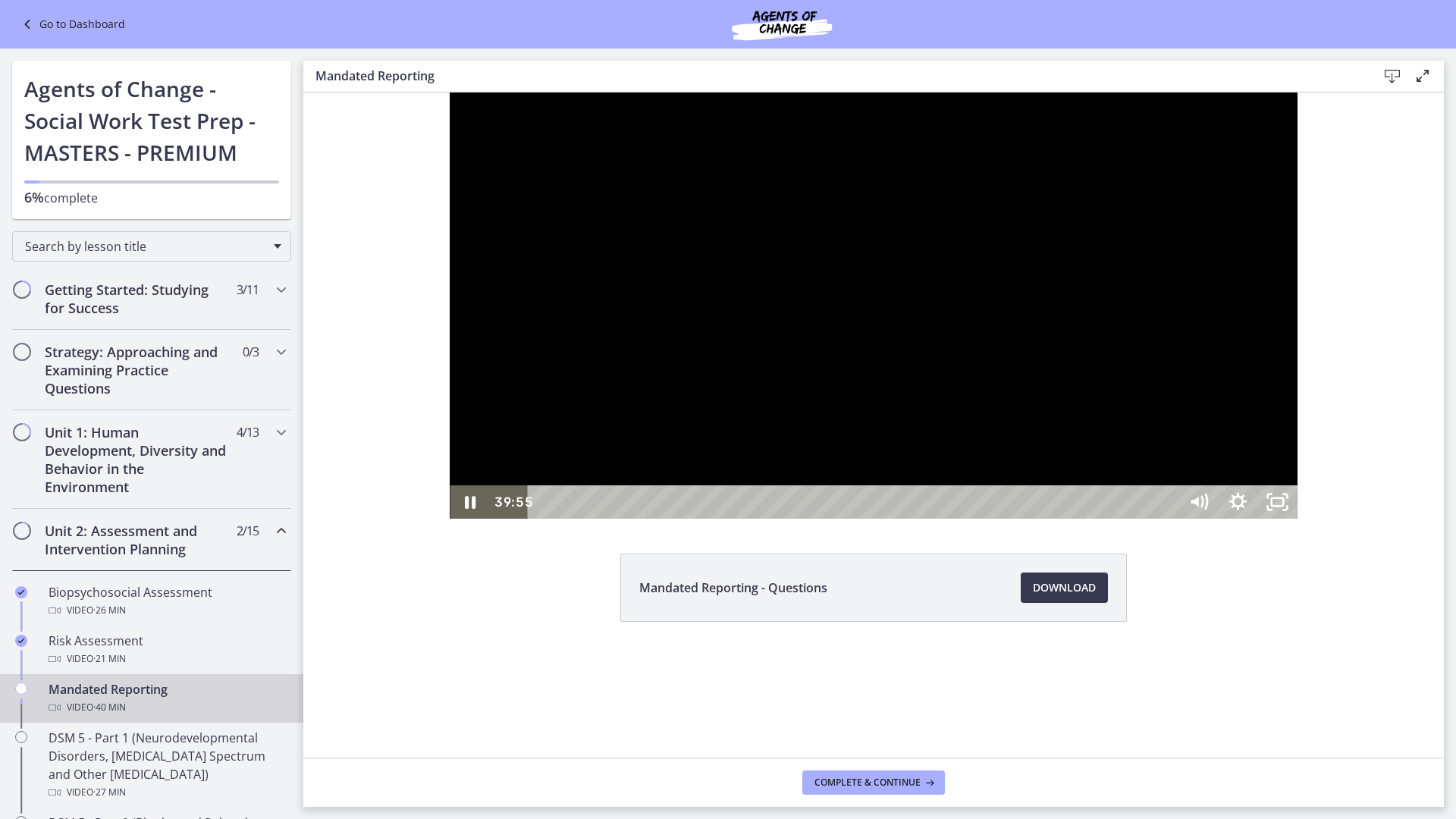 click on "39:55" at bounding box center (855, 502) 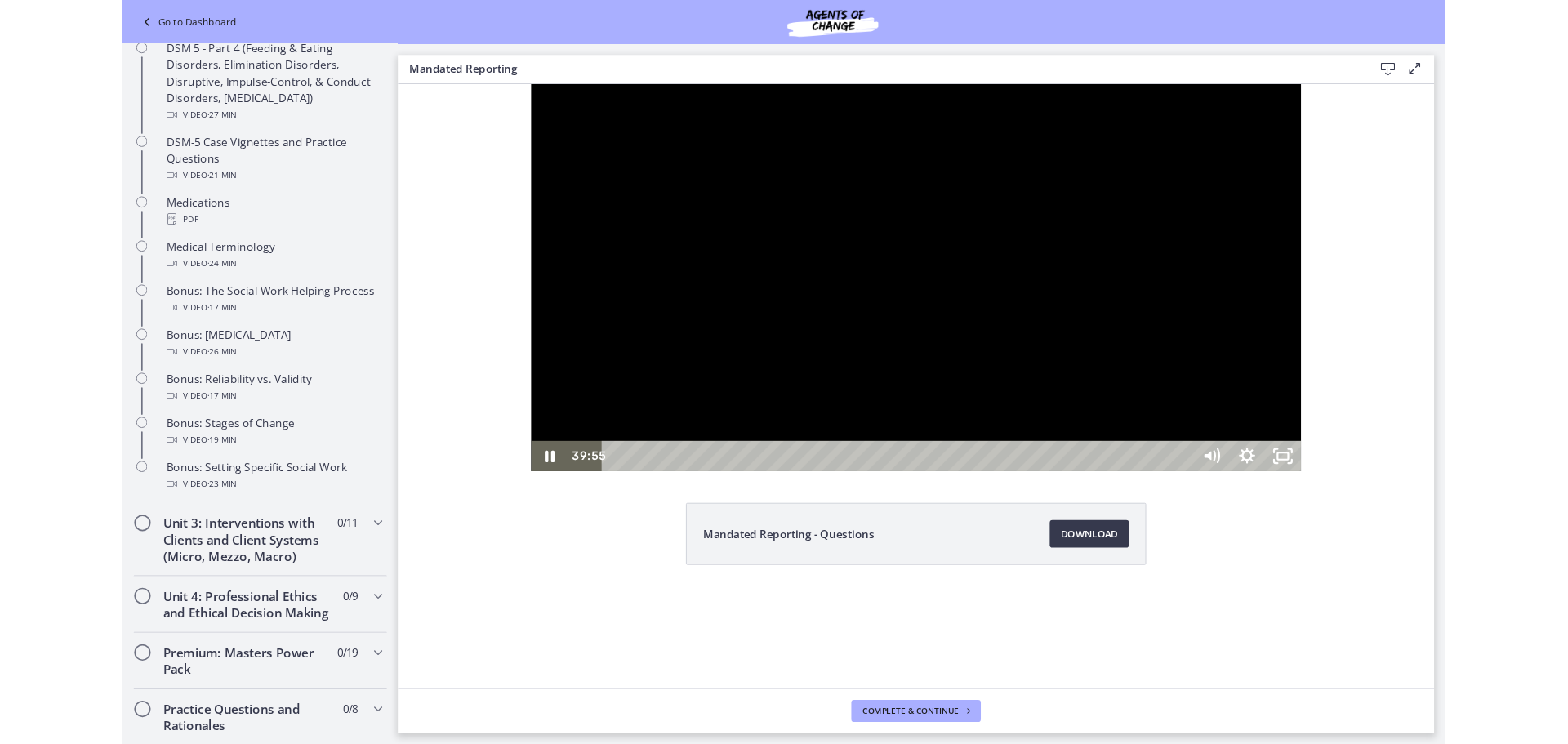 scroll, scrollTop: 0, scrollLeft: 0, axis: both 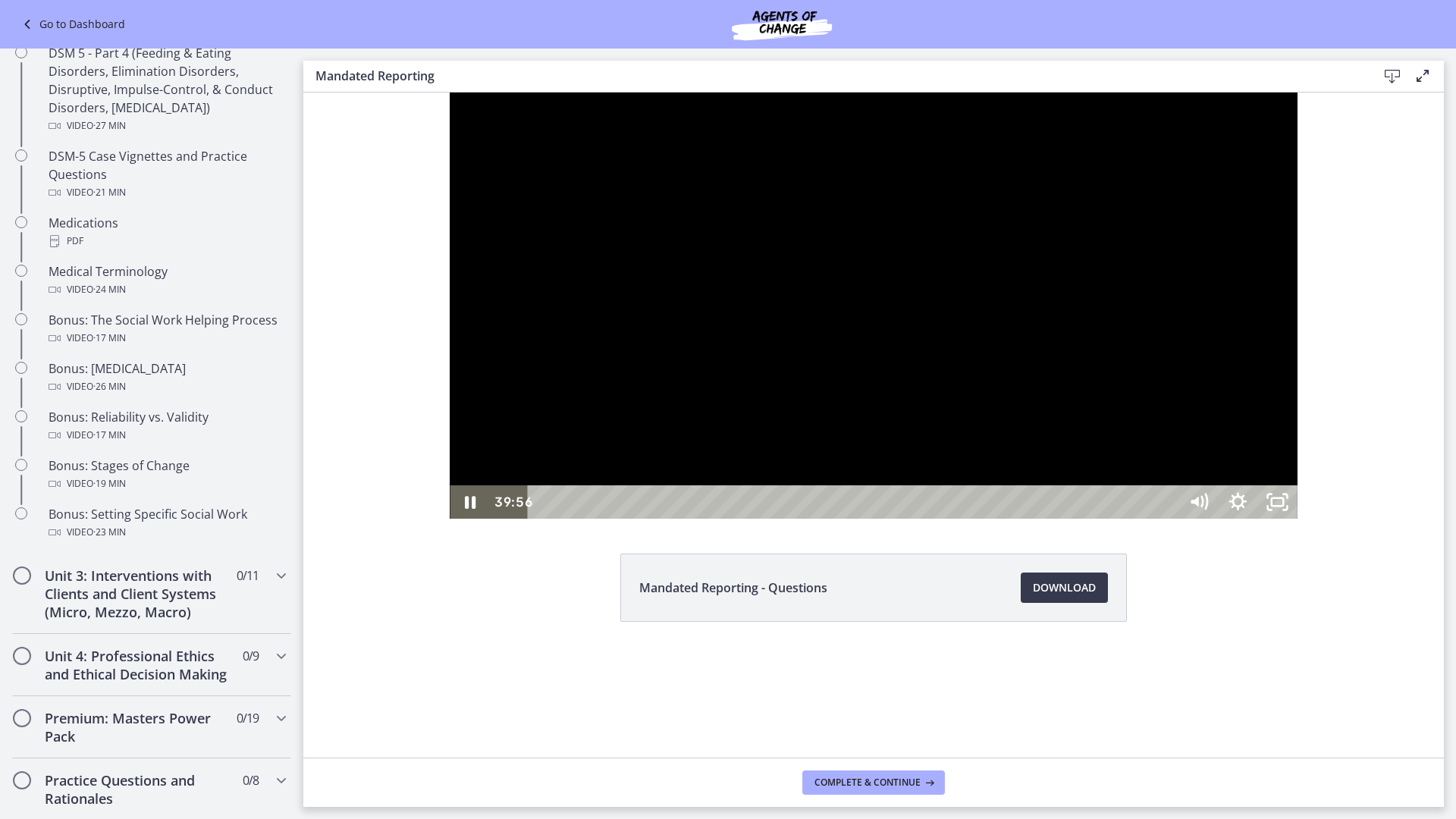 click on "40:21" at bounding box center [855, 502] 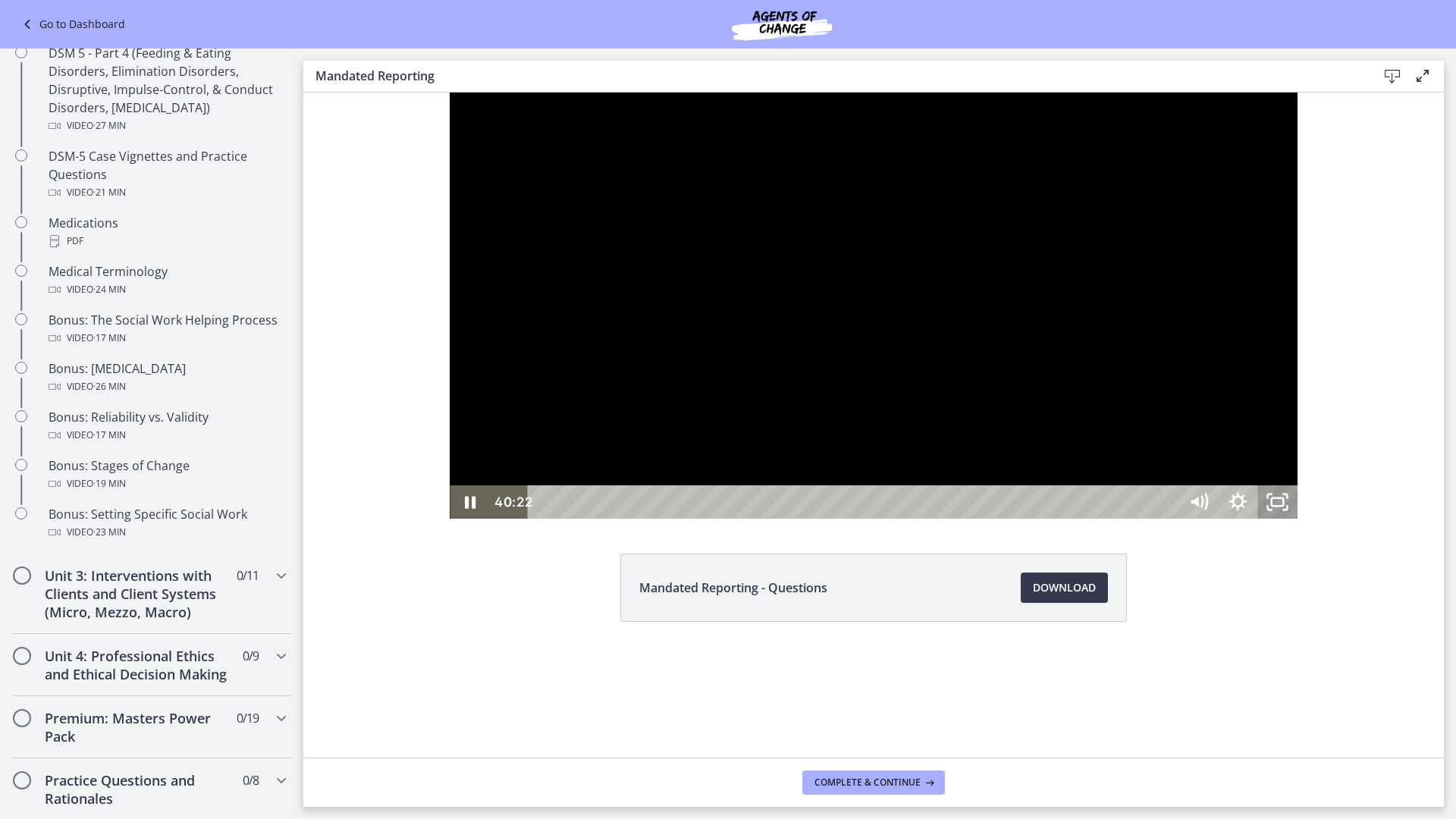 click 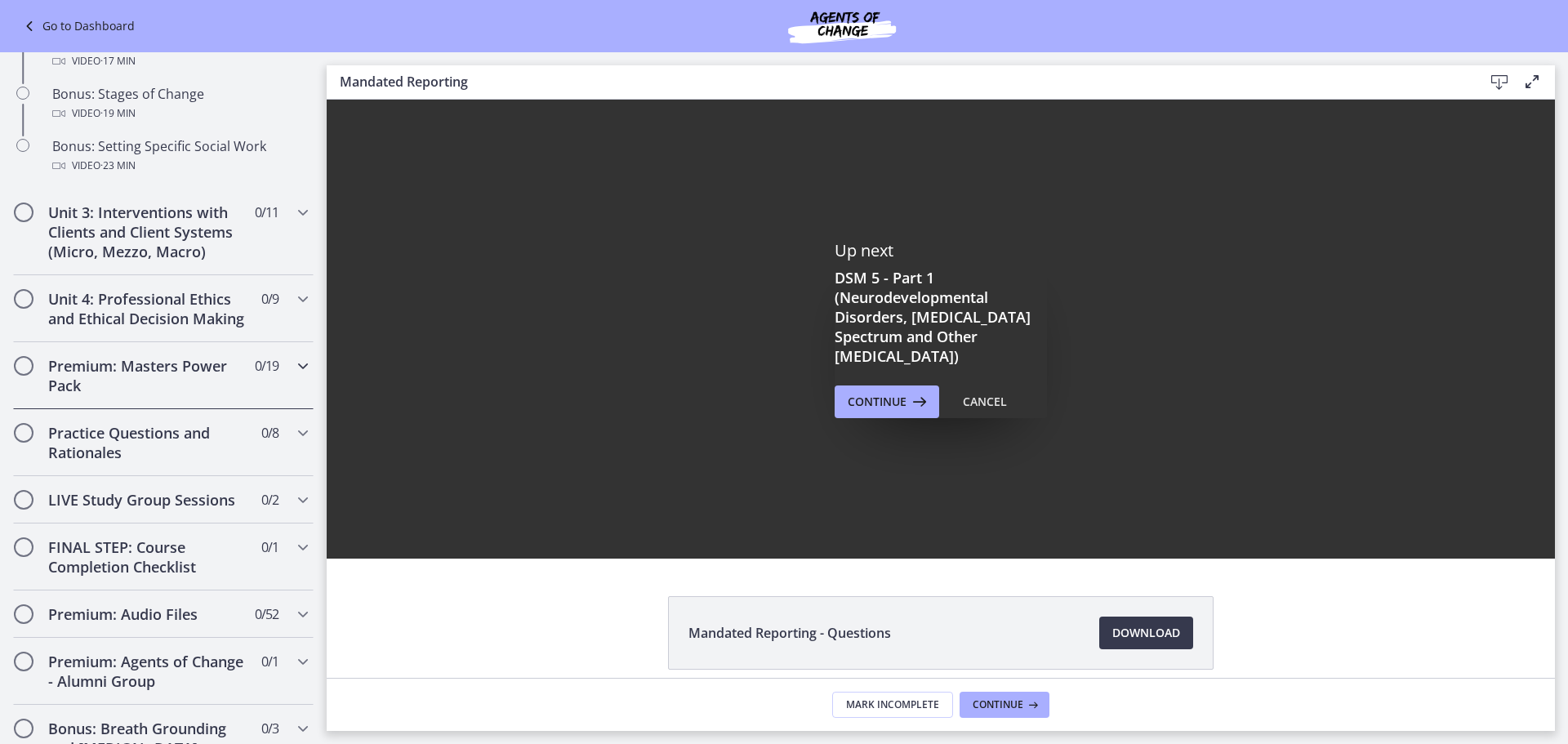 scroll, scrollTop: 1420, scrollLeft: 0, axis: vertical 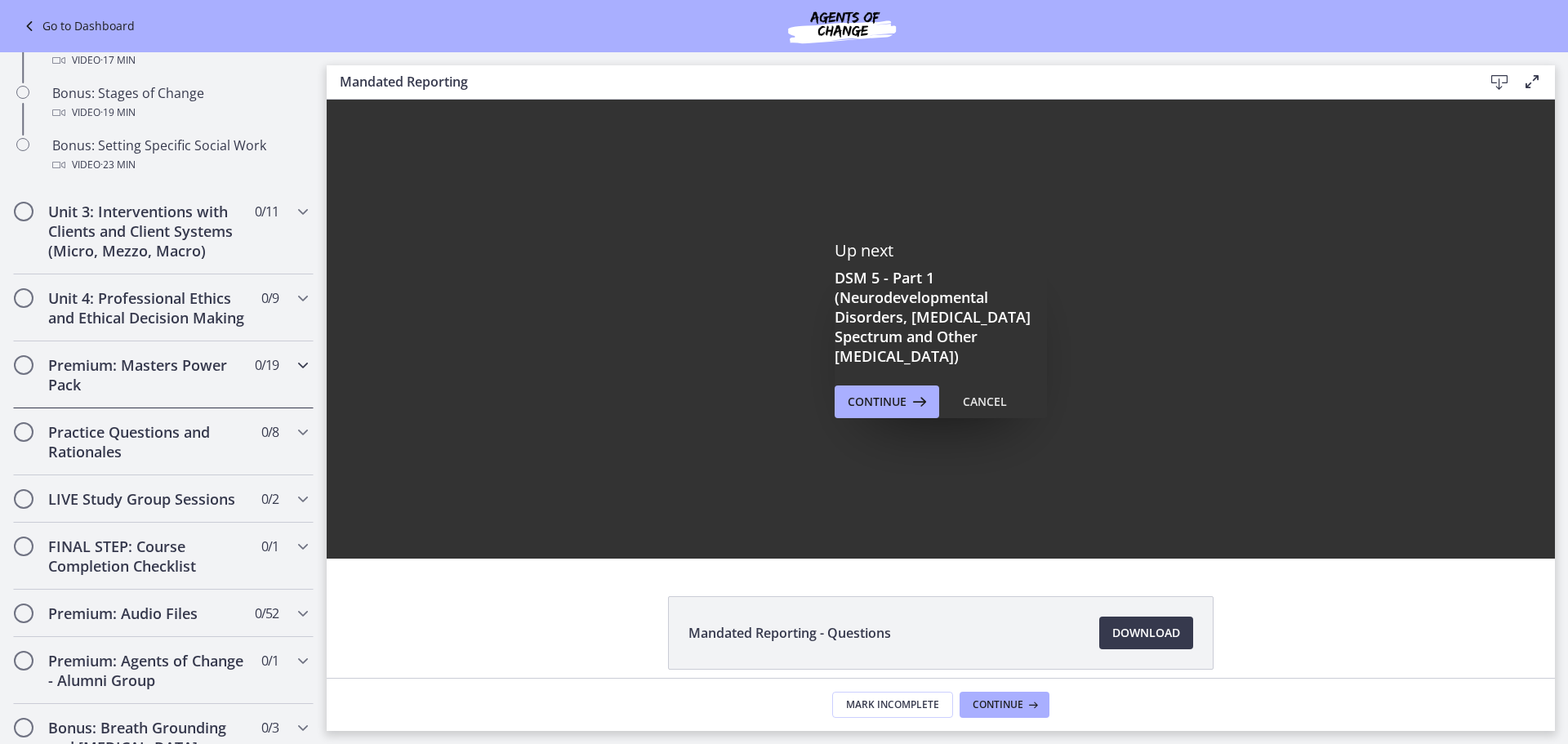 click on "Premium: Masters Power Pack
0  /  19
Completed" at bounding box center [163, 375] 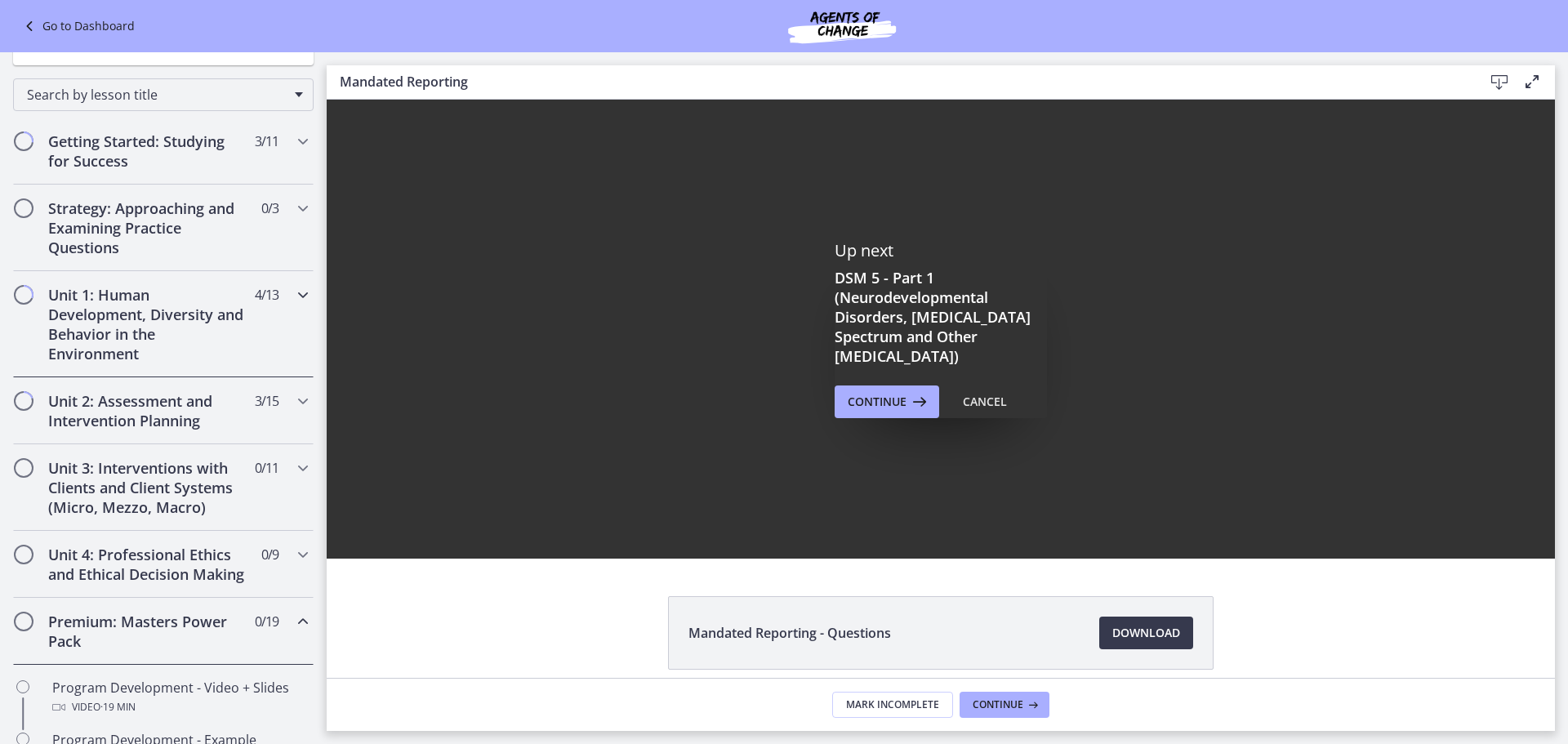 scroll, scrollTop: 199, scrollLeft: 0, axis: vertical 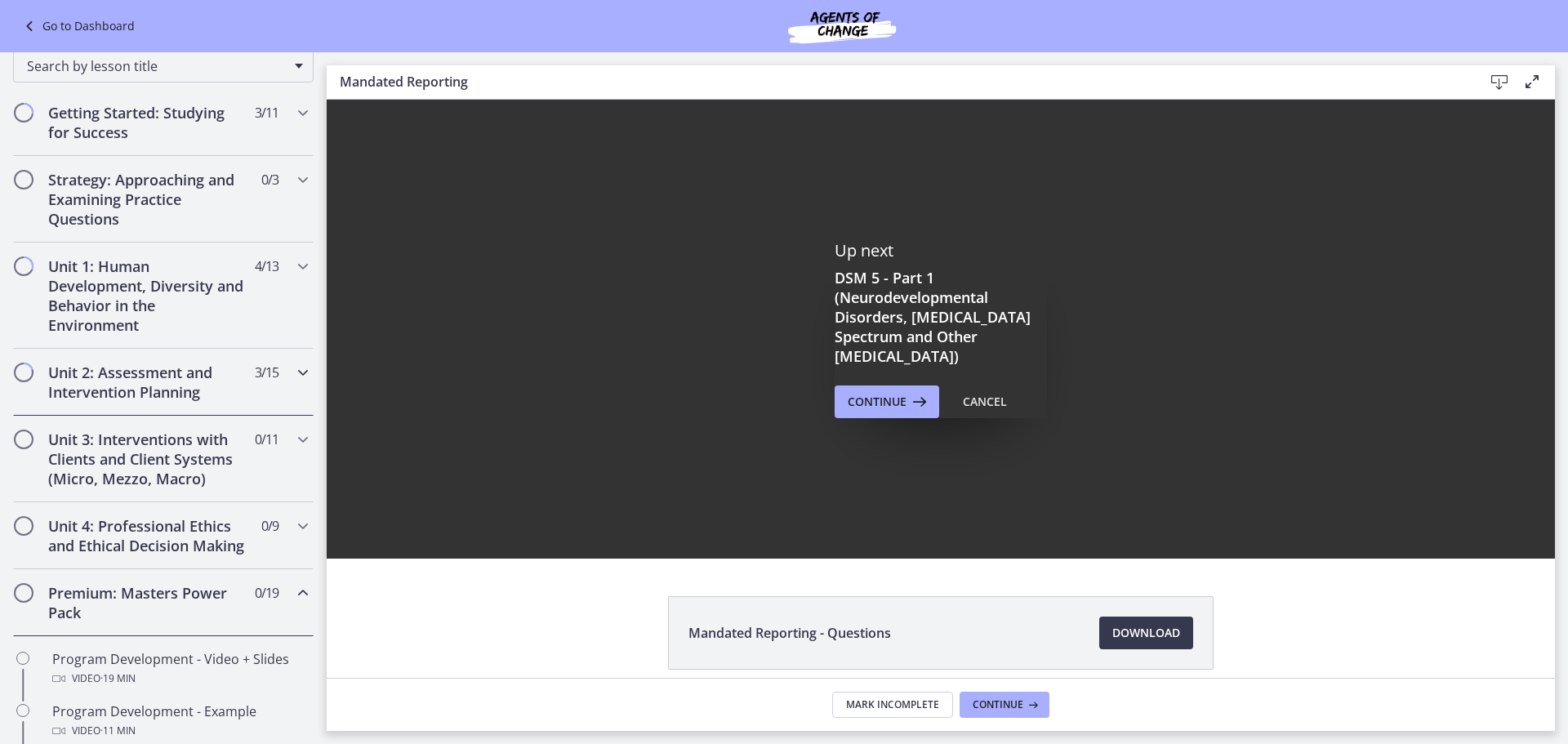 click at bounding box center [303, 372] 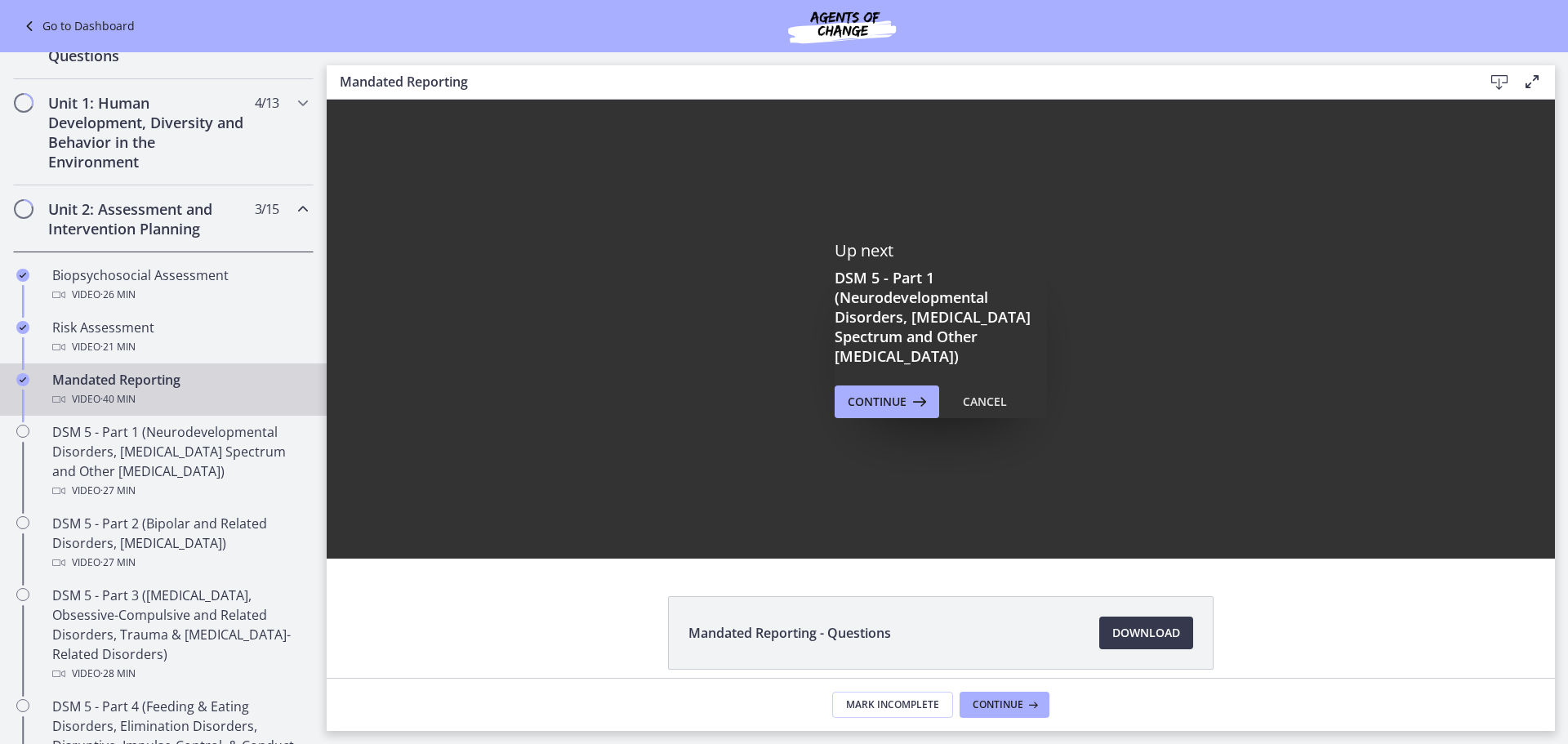 scroll, scrollTop: 444, scrollLeft: 0, axis: vertical 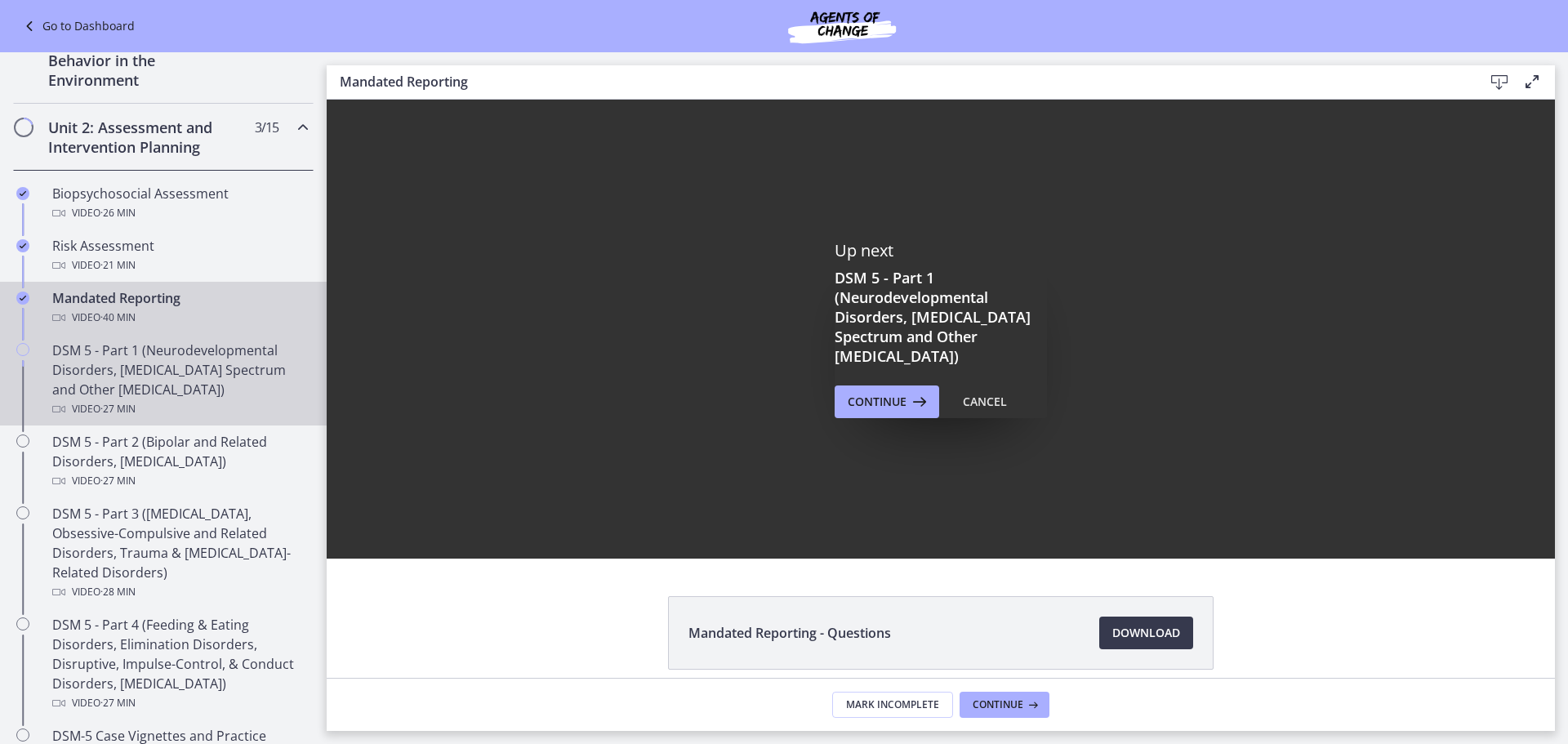 click on "DSM 5 - Part 1 (Neurodevelopmental Disorders, Schizophrenia Spectrum and Other Psychotic Disorders)
Video
·  27 min" at bounding box center [180, 380] 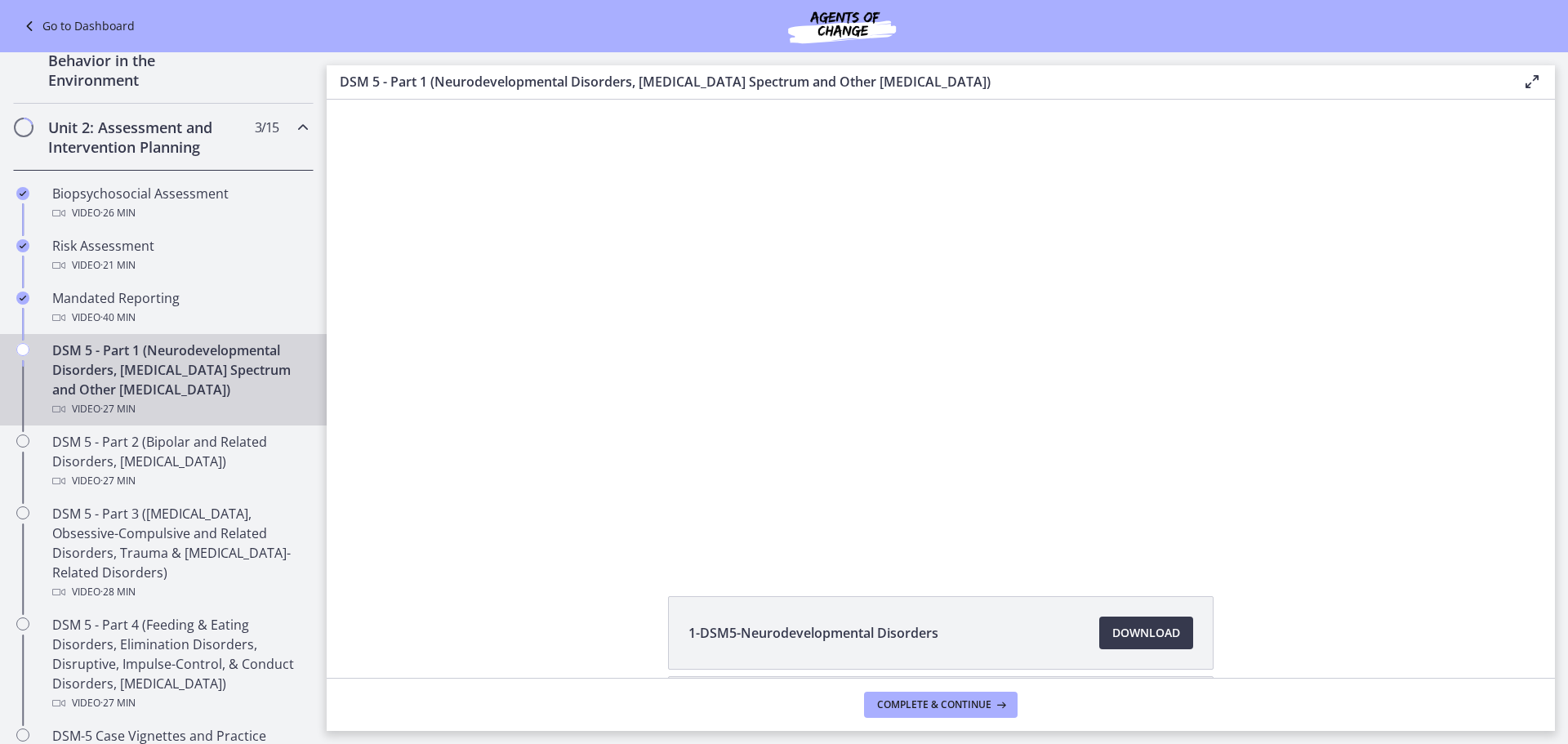 scroll, scrollTop: 0, scrollLeft: 0, axis: both 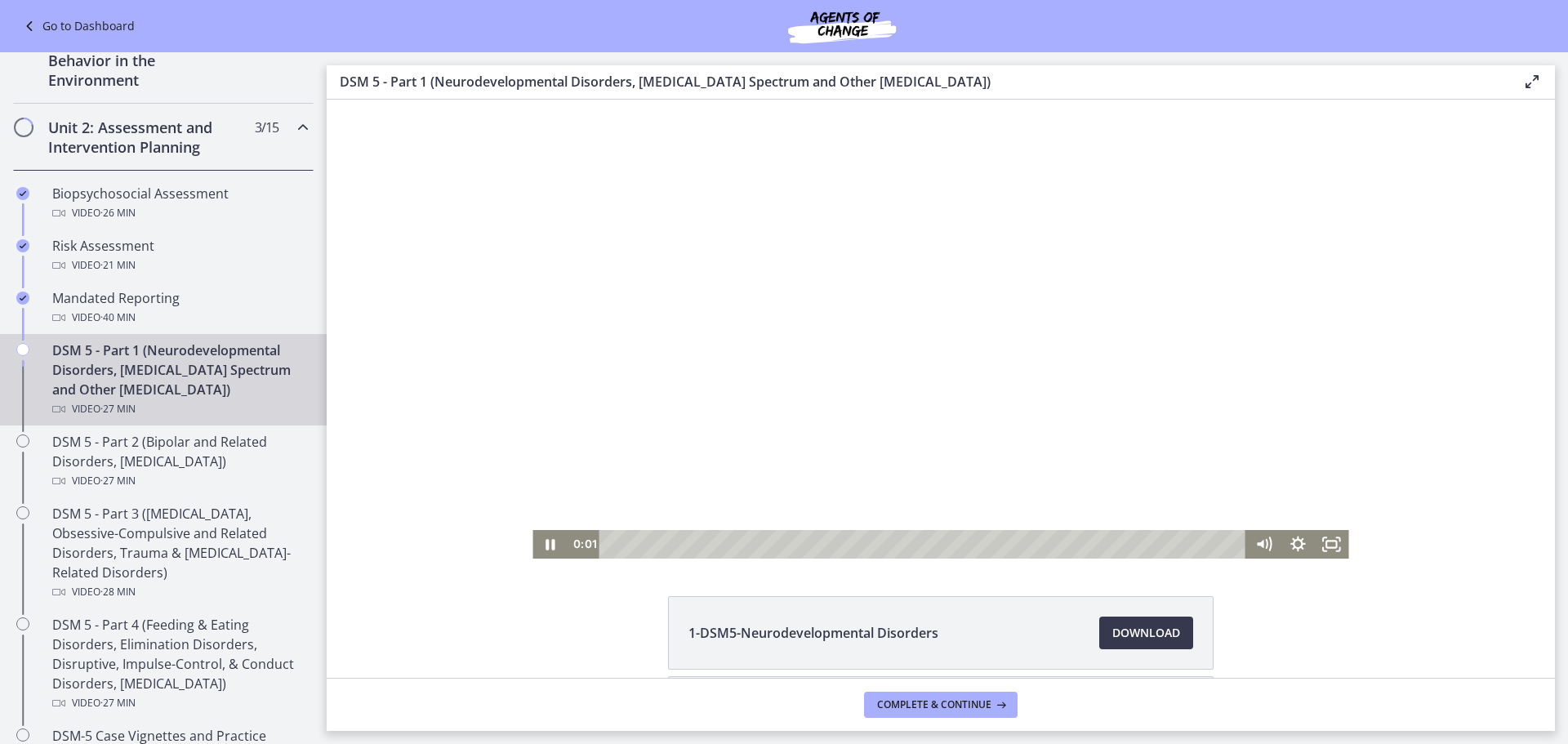 click at bounding box center (940, 329) 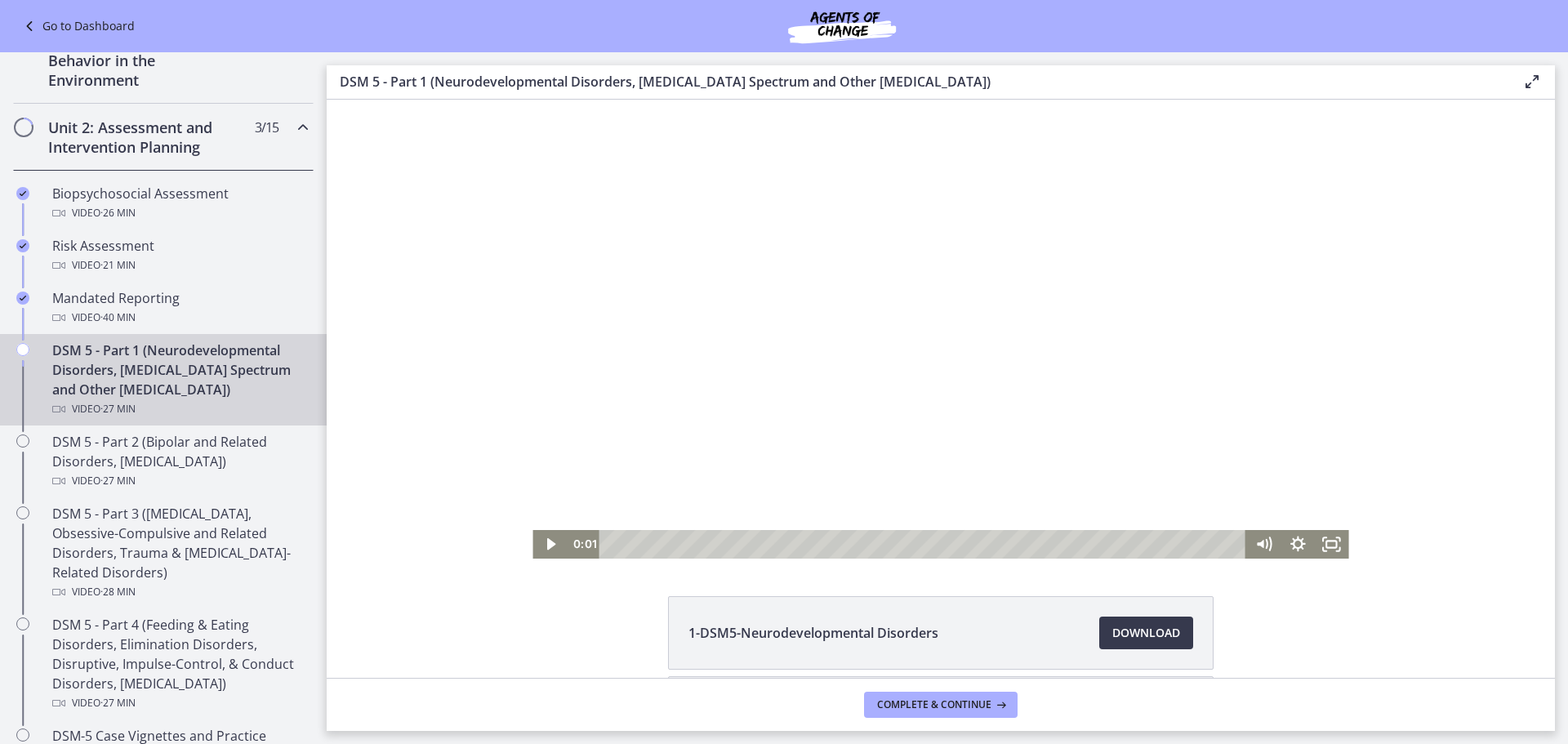click on "Click for sound
@keyframes VOLUME_SMALL_WAVE_FLASH {
0% { opacity: 0; }
33% { opacity: 1; }
66% { opacity: 1; }
100% { opacity: 0; }
}
@keyframes VOLUME_LARGE_WAVE_FLASH {
0% { opacity: 0; }
33% { opacity: 1; }
66% { opacity: 1; }
100% { opacity: 0; }
}
.volume__small-wave {
animation: VOLUME_SMALL_WAVE_FLASH 2s infinite;
opacity: 0;
}
.volume__large-wave {
animation: VOLUME_LARGE_WAVE_FLASH 2s infinite .3s;
opacity: 0;
}
0:01" at bounding box center [941, 329] 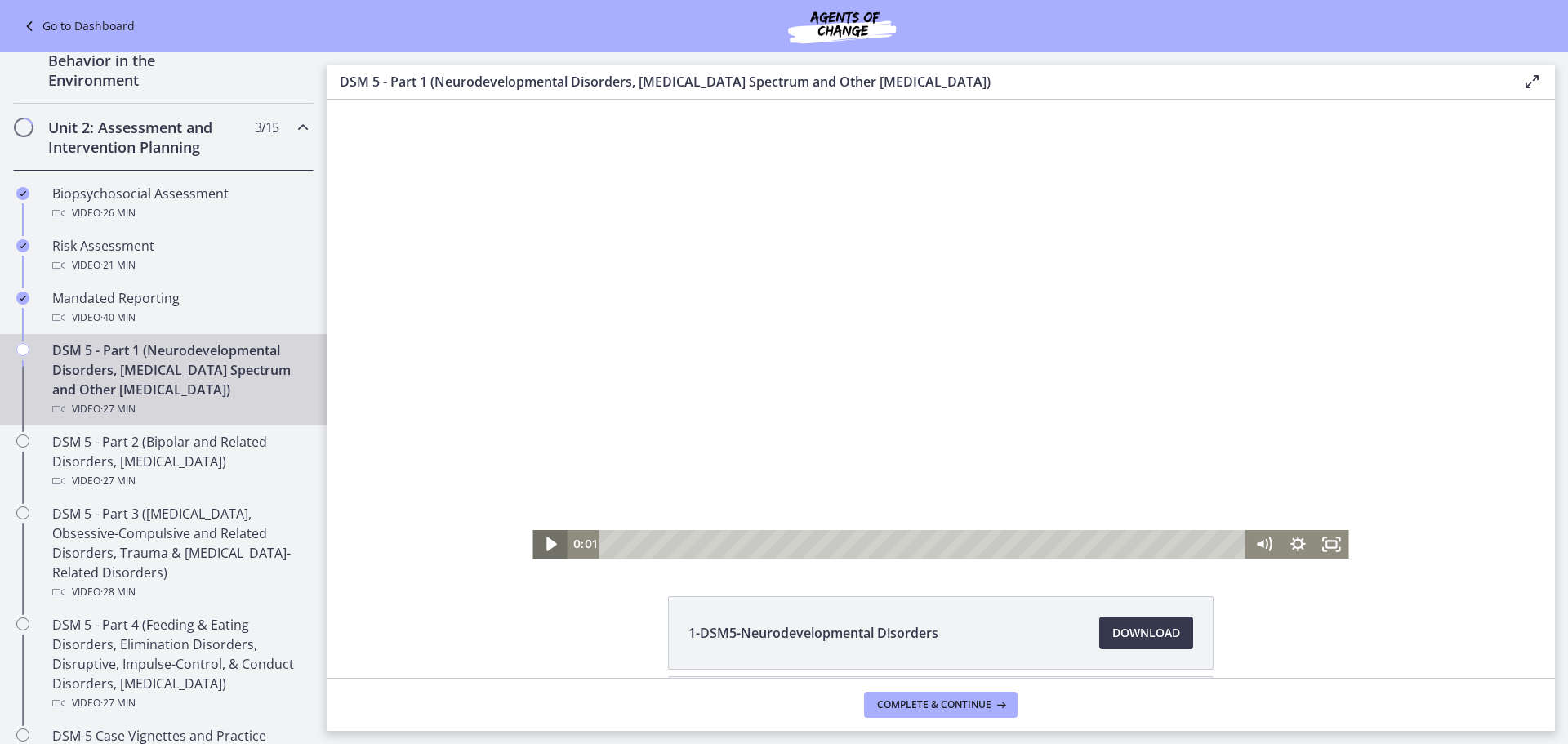 click 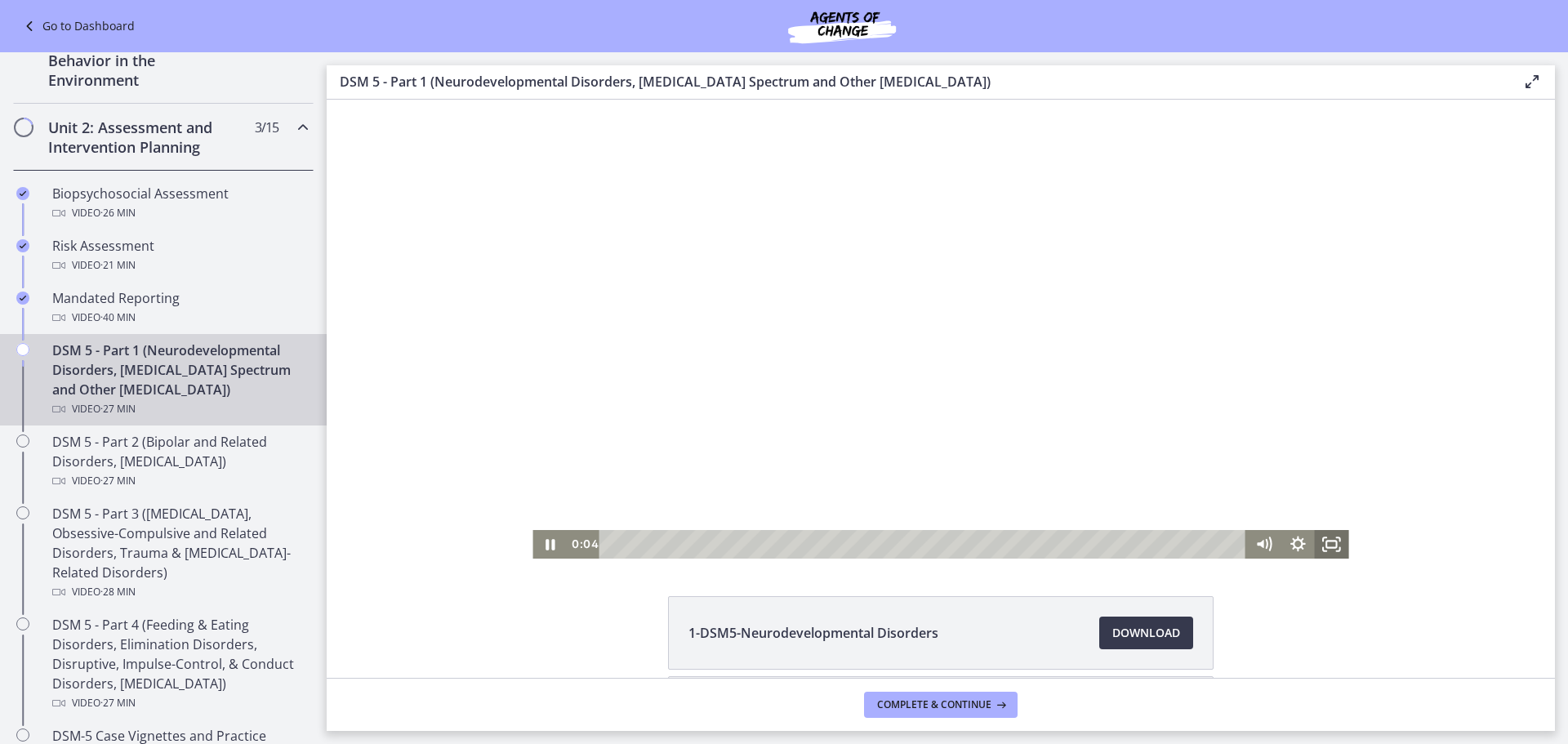 click 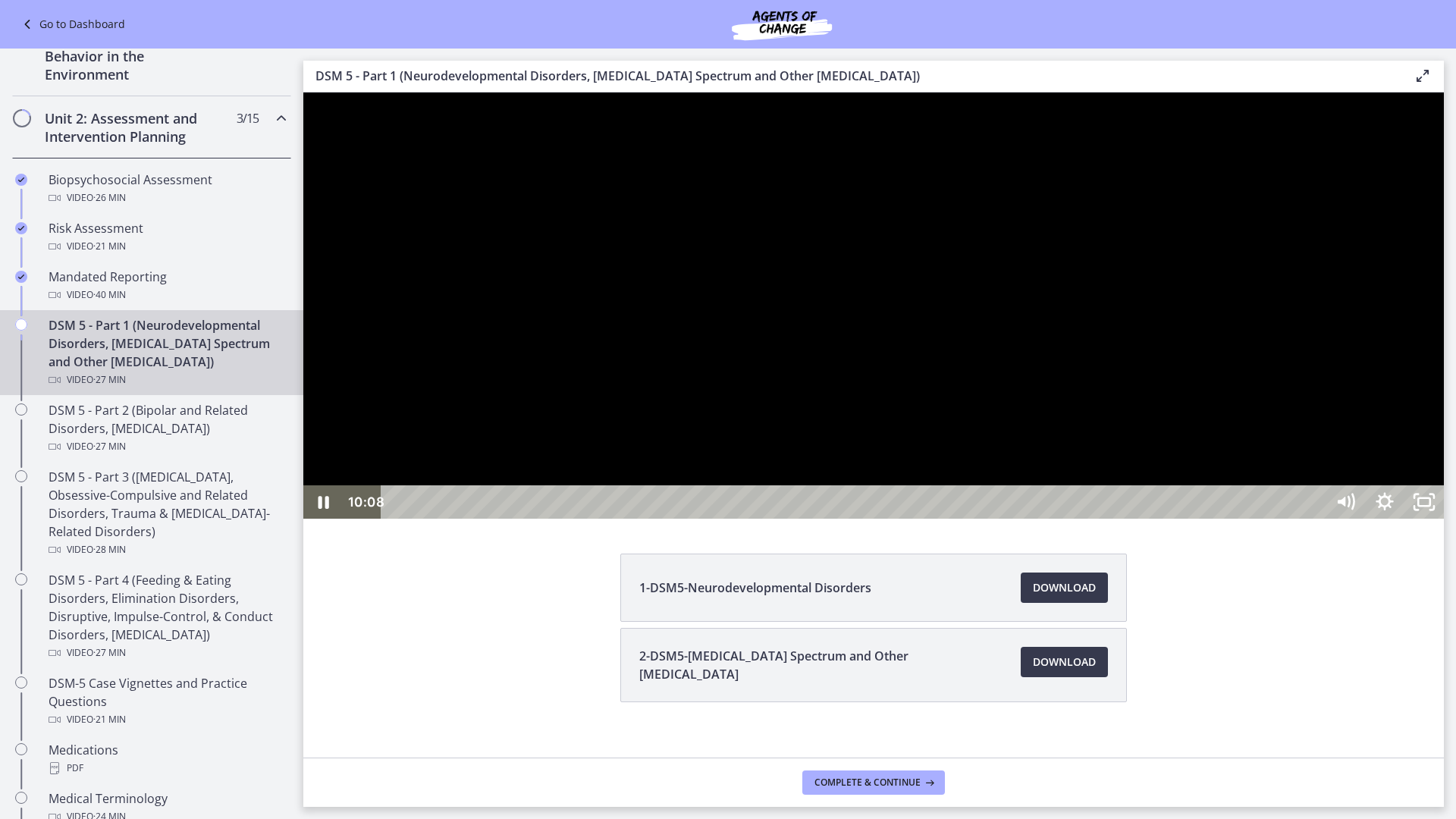 click at bounding box center [874, 306] 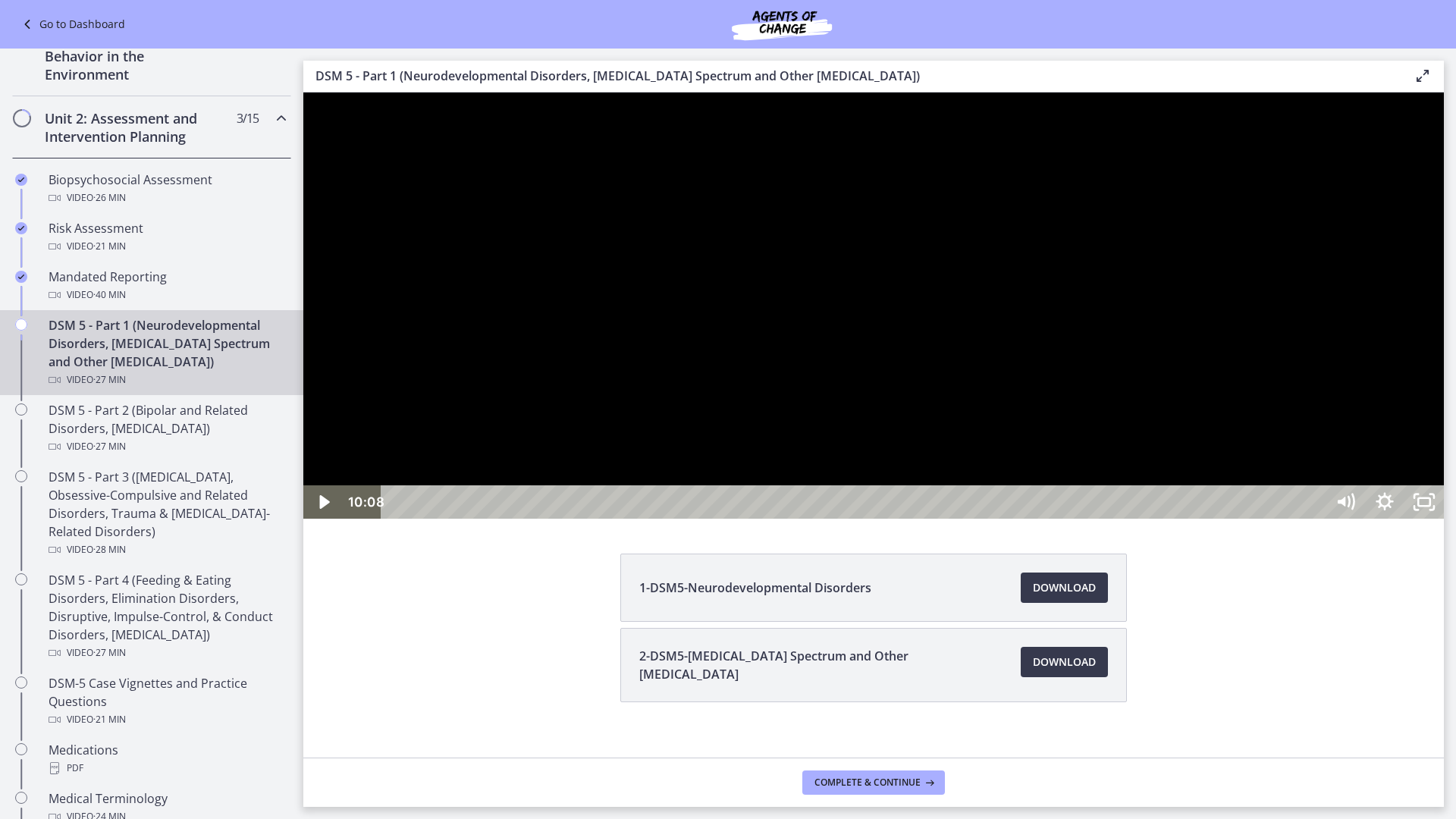 click at bounding box center (874, 306) 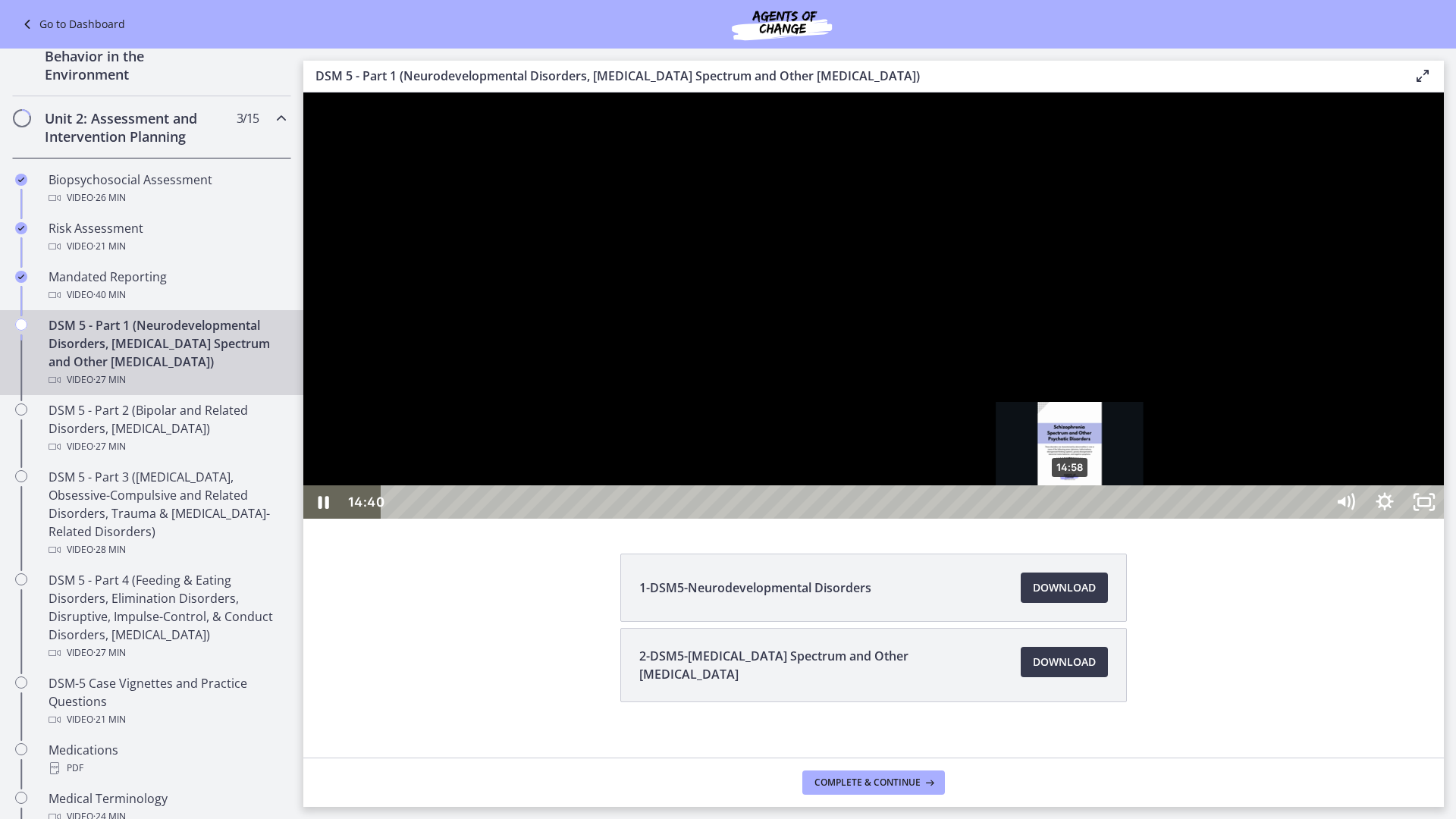 click on "14:58" at bounding box center [855, 502] 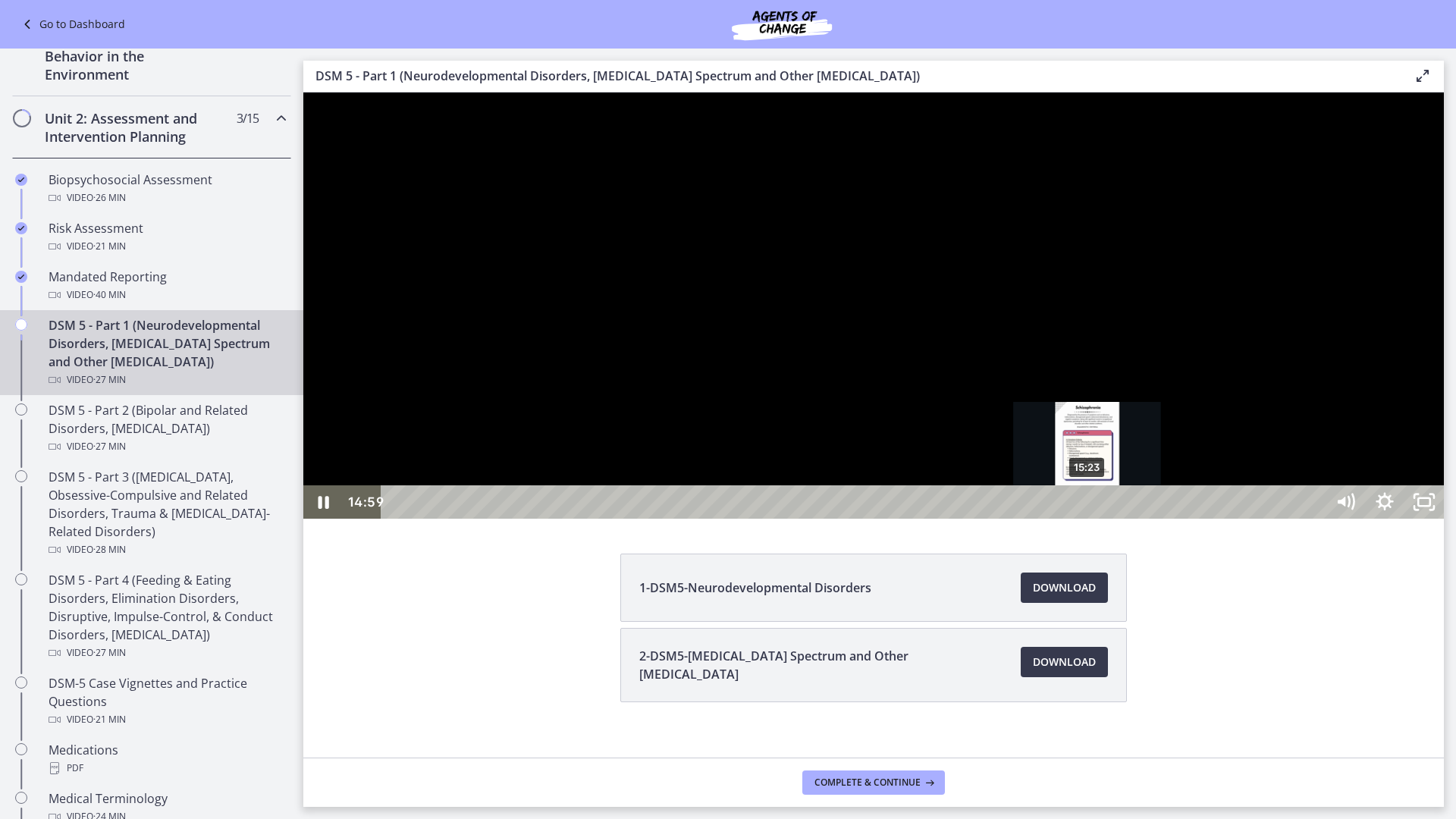 click on "15:23" at bounding box center [855, 502] 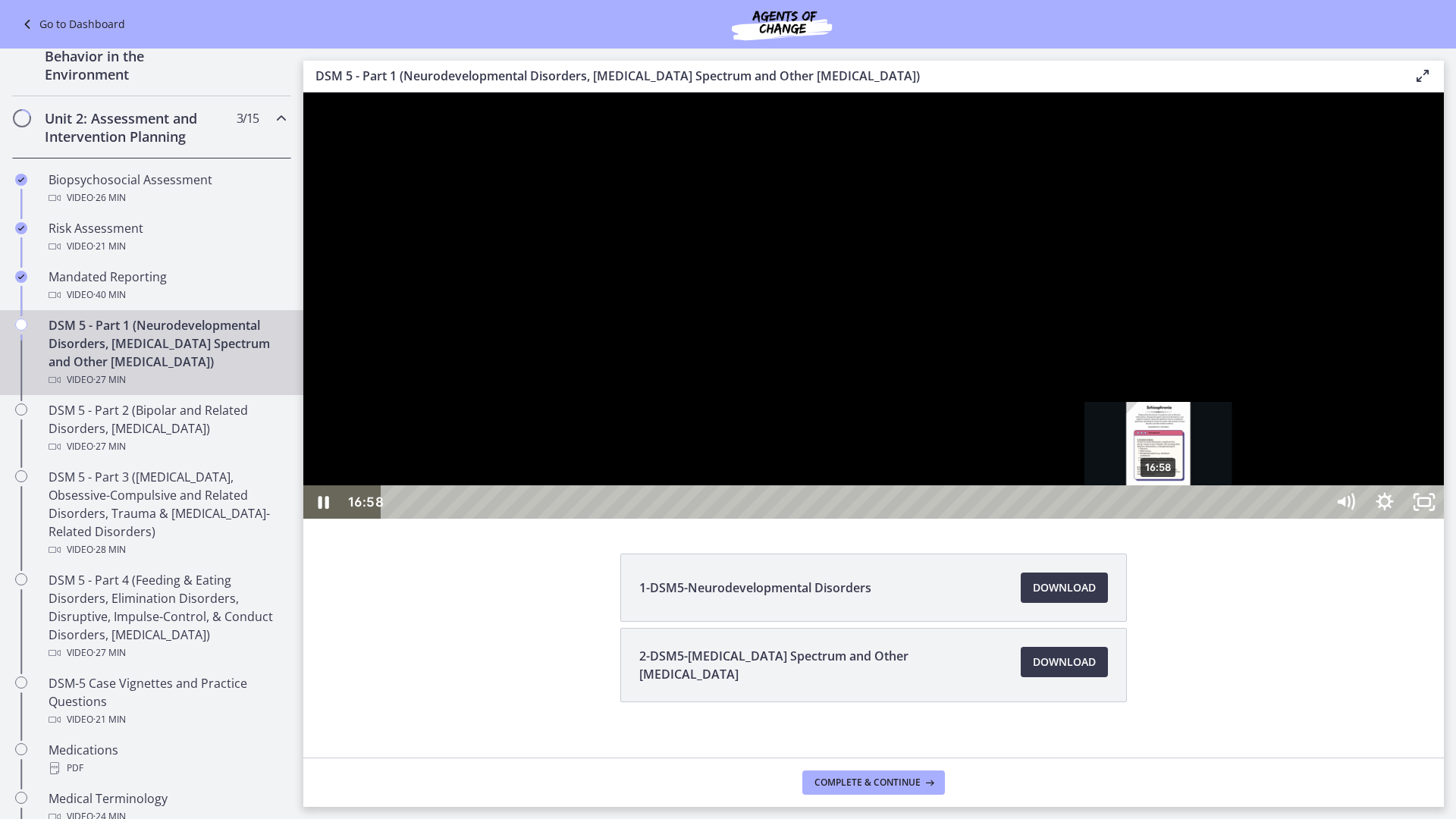 click on "16:58" at bounding box center (855, 502) 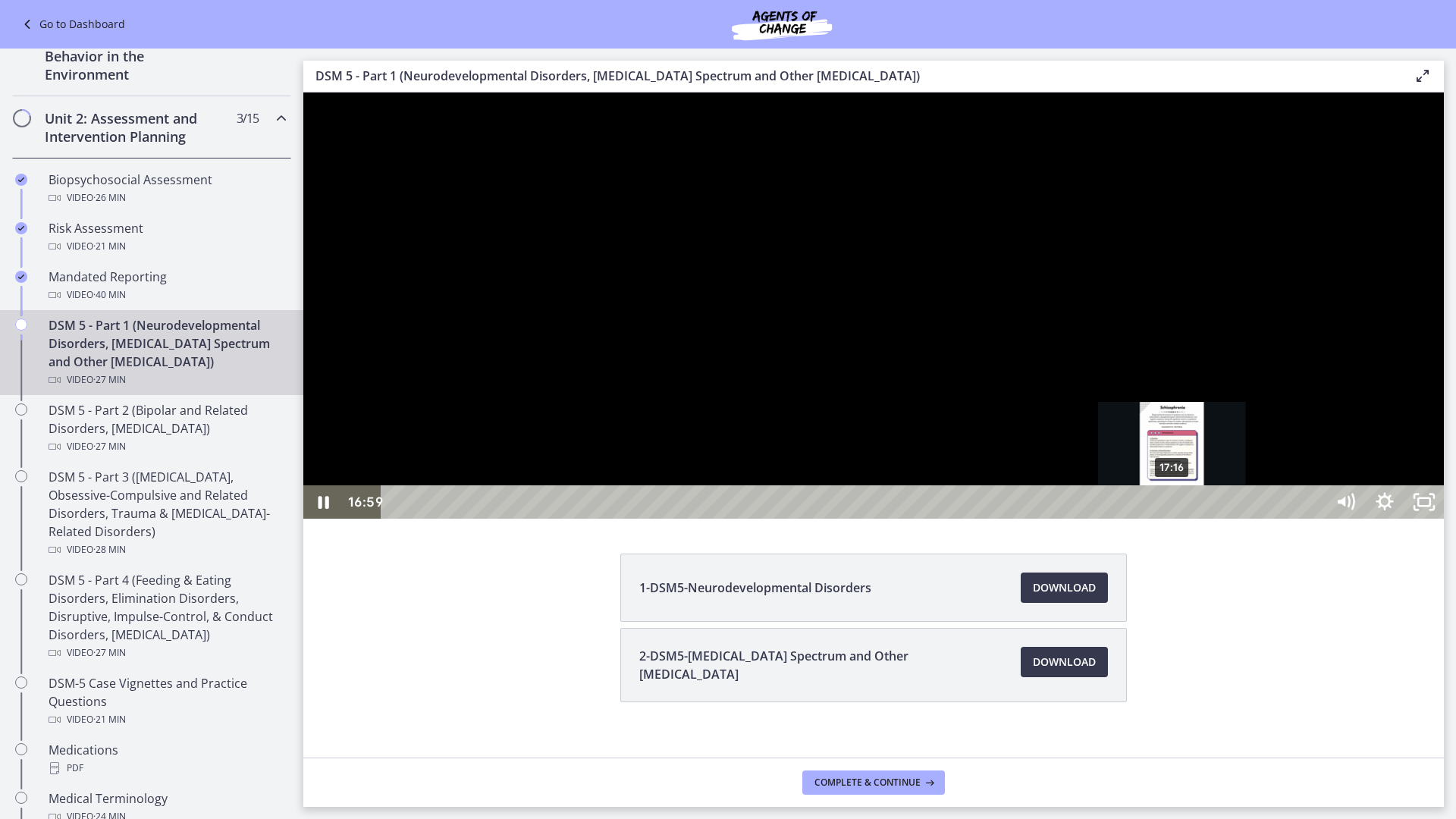 click on "17:16" at bounding box center [855, 502] 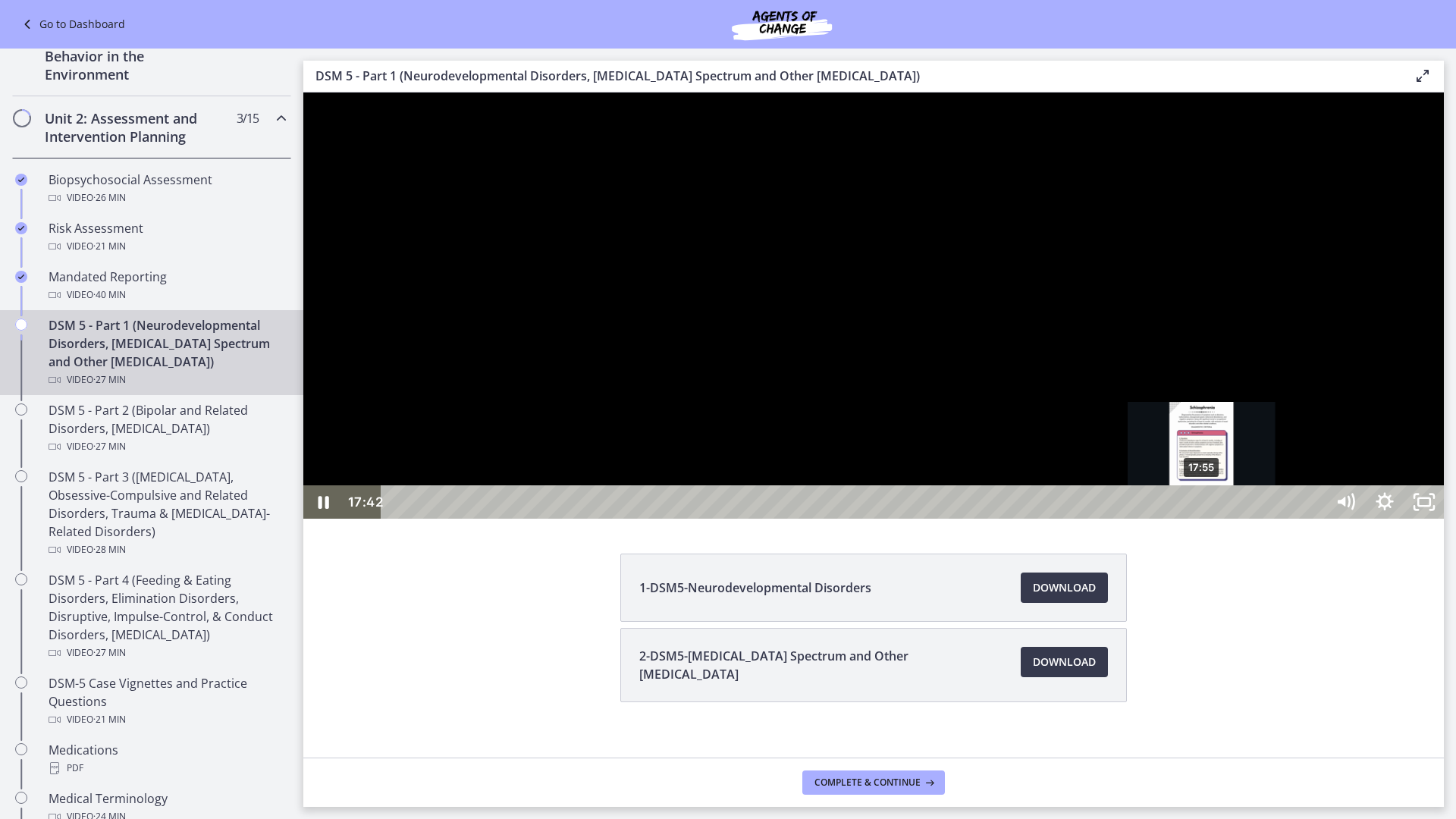 click on "17:55" at bounding box center [855, 502] 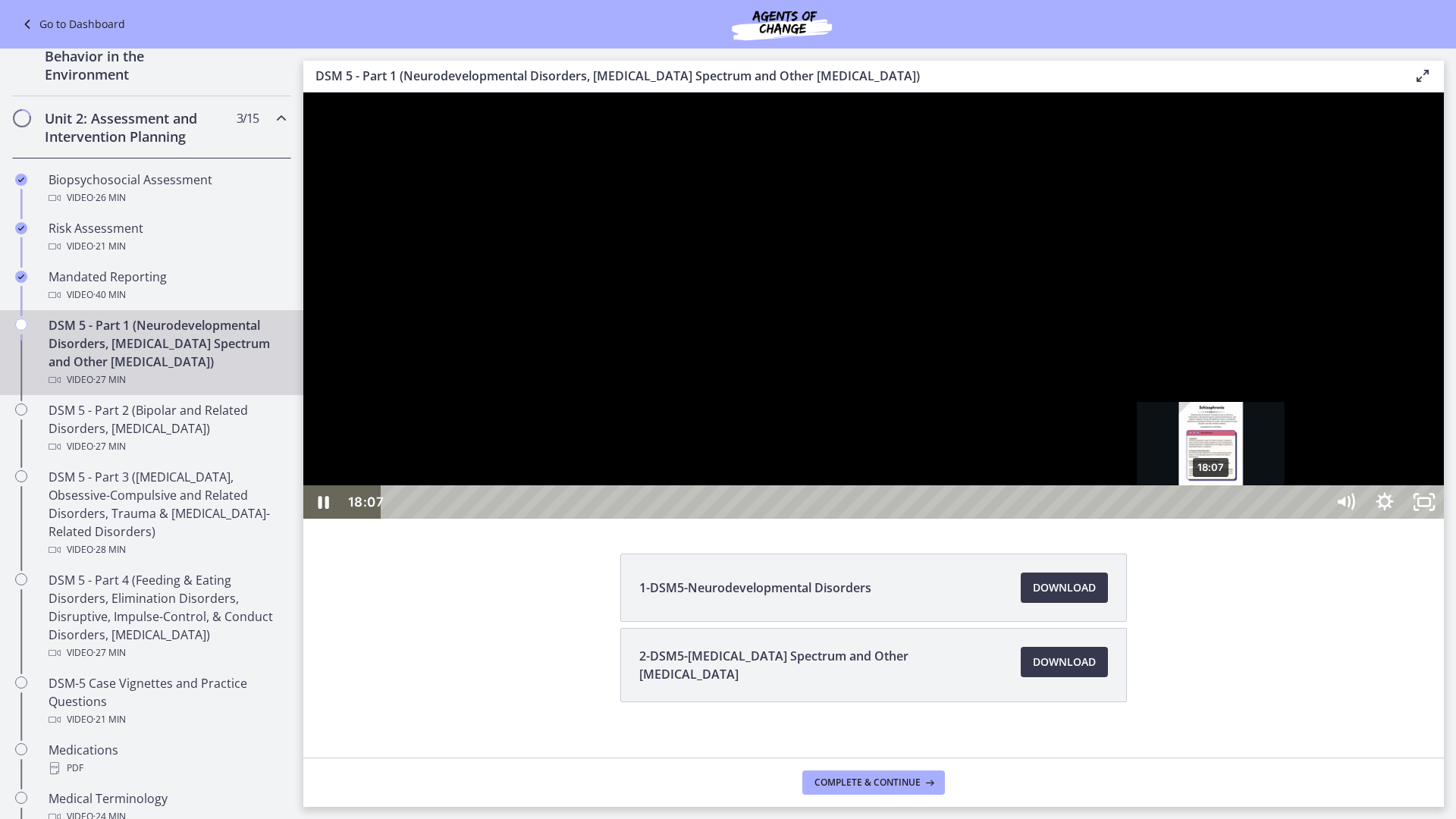 click on "18:07" at bounding box center (855, 502) 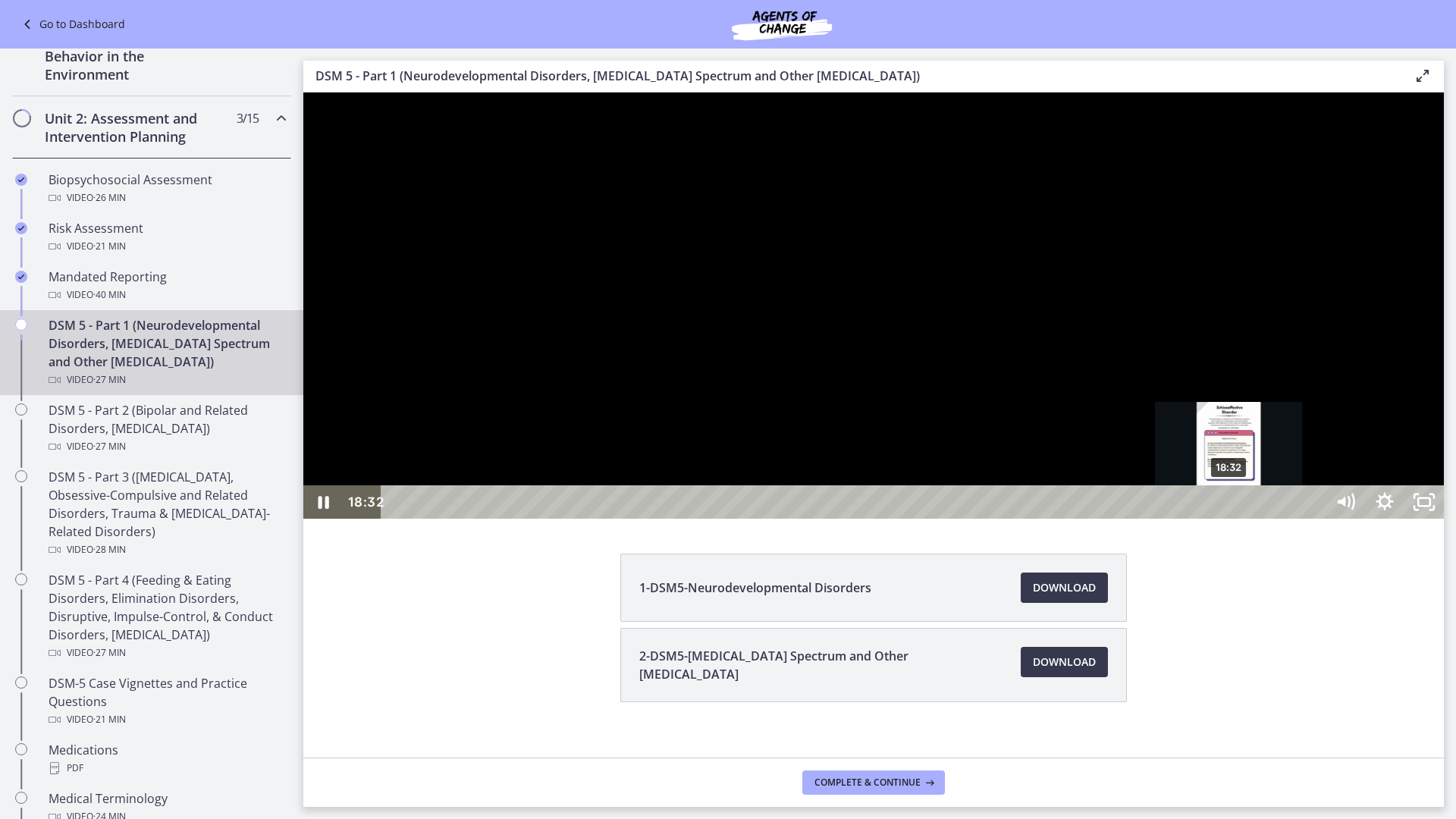 click on "18:32" at bounding box center (855, 502) 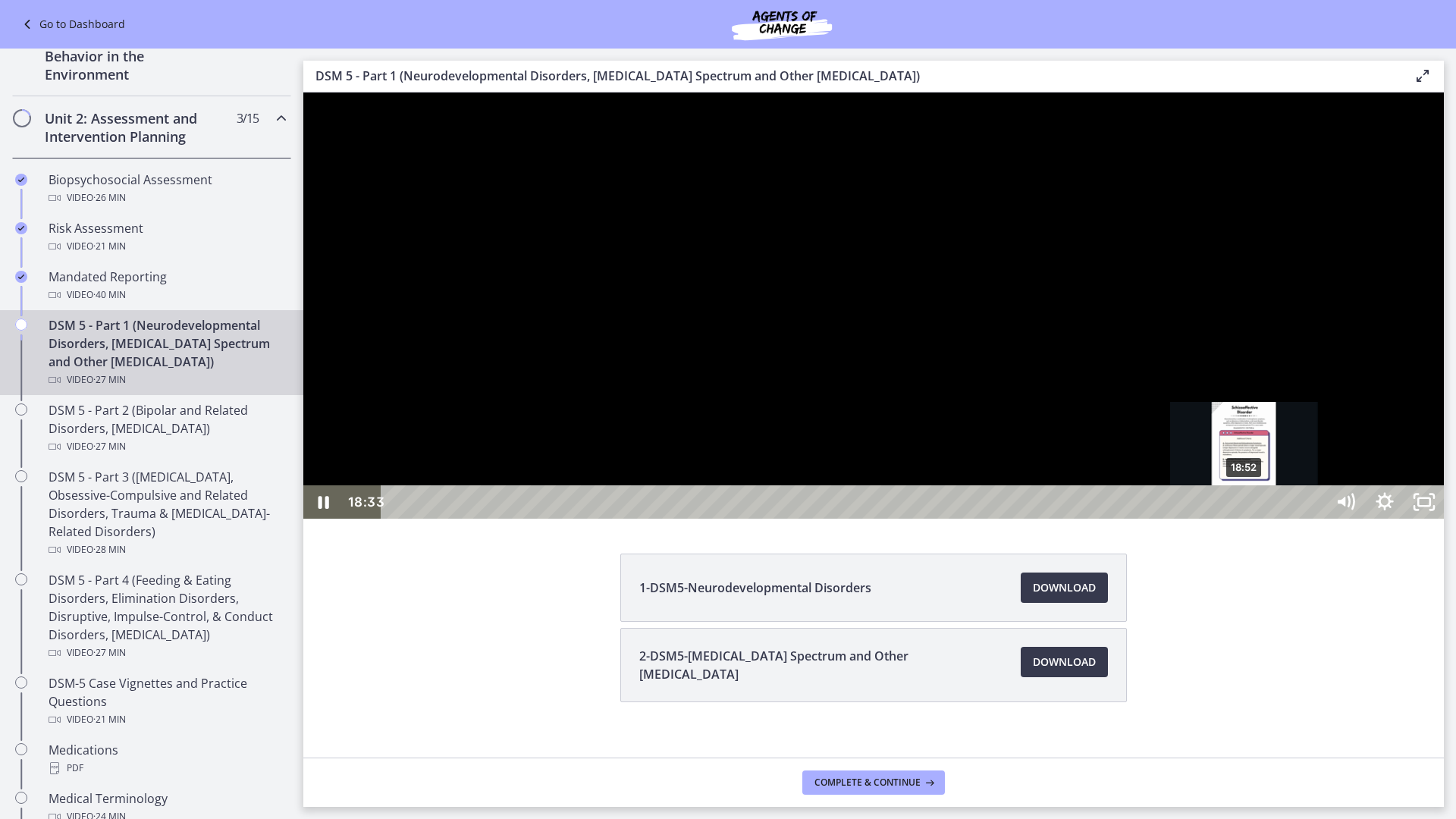 click on "18:52" at bounding box center [855, 502] 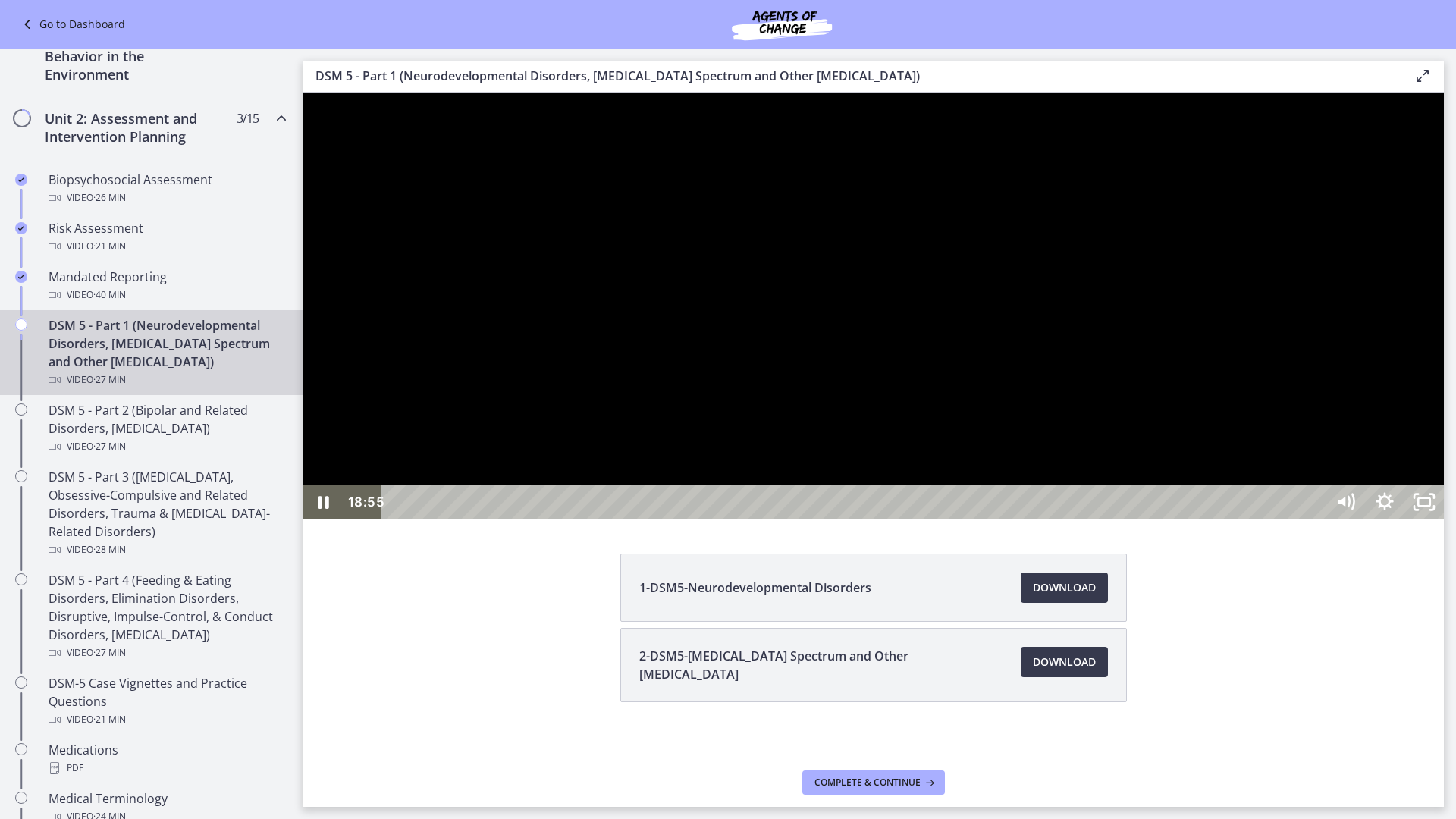 click at bounding box center [874, 306] 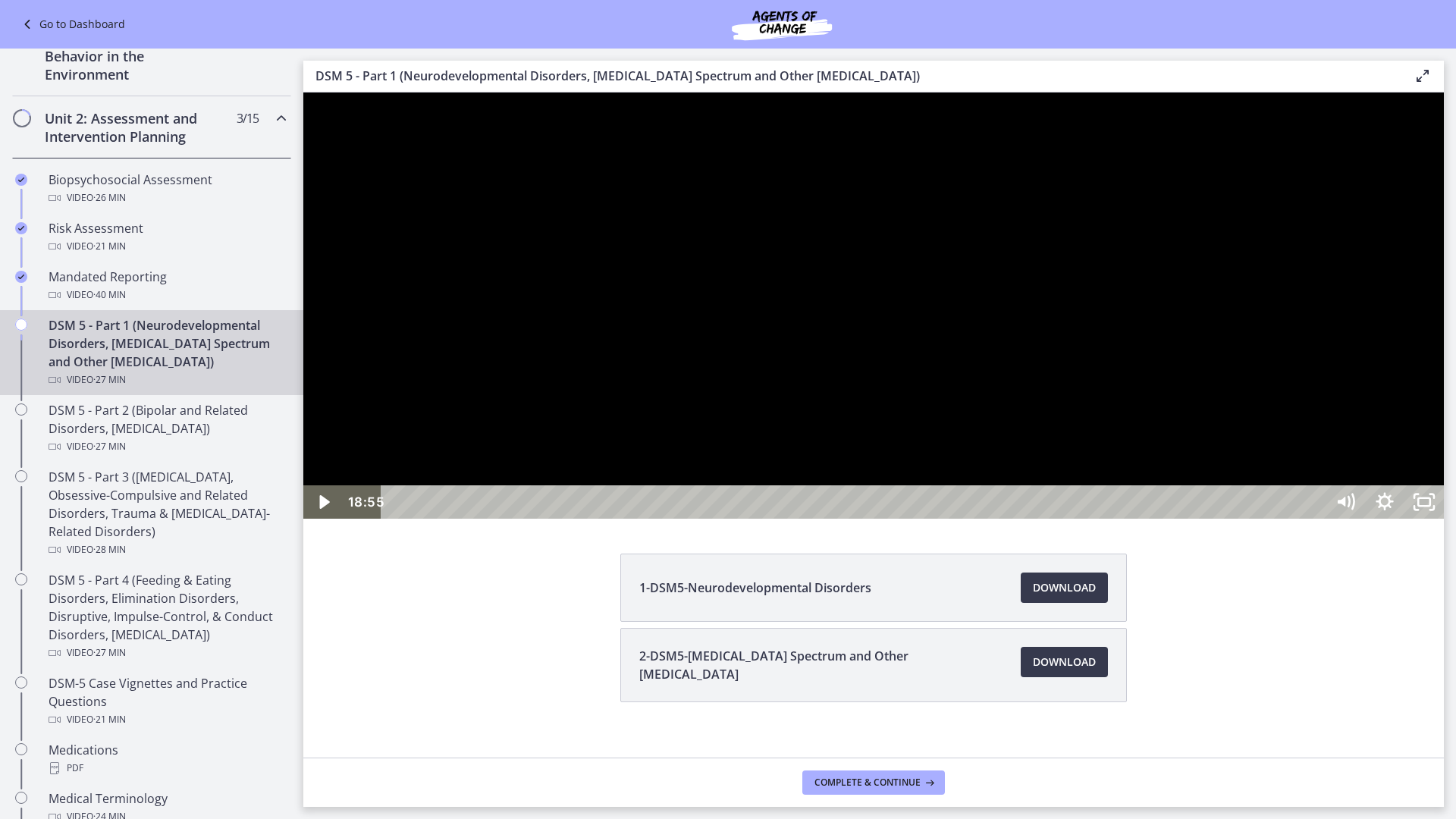 click at bounding box center (874, 306) 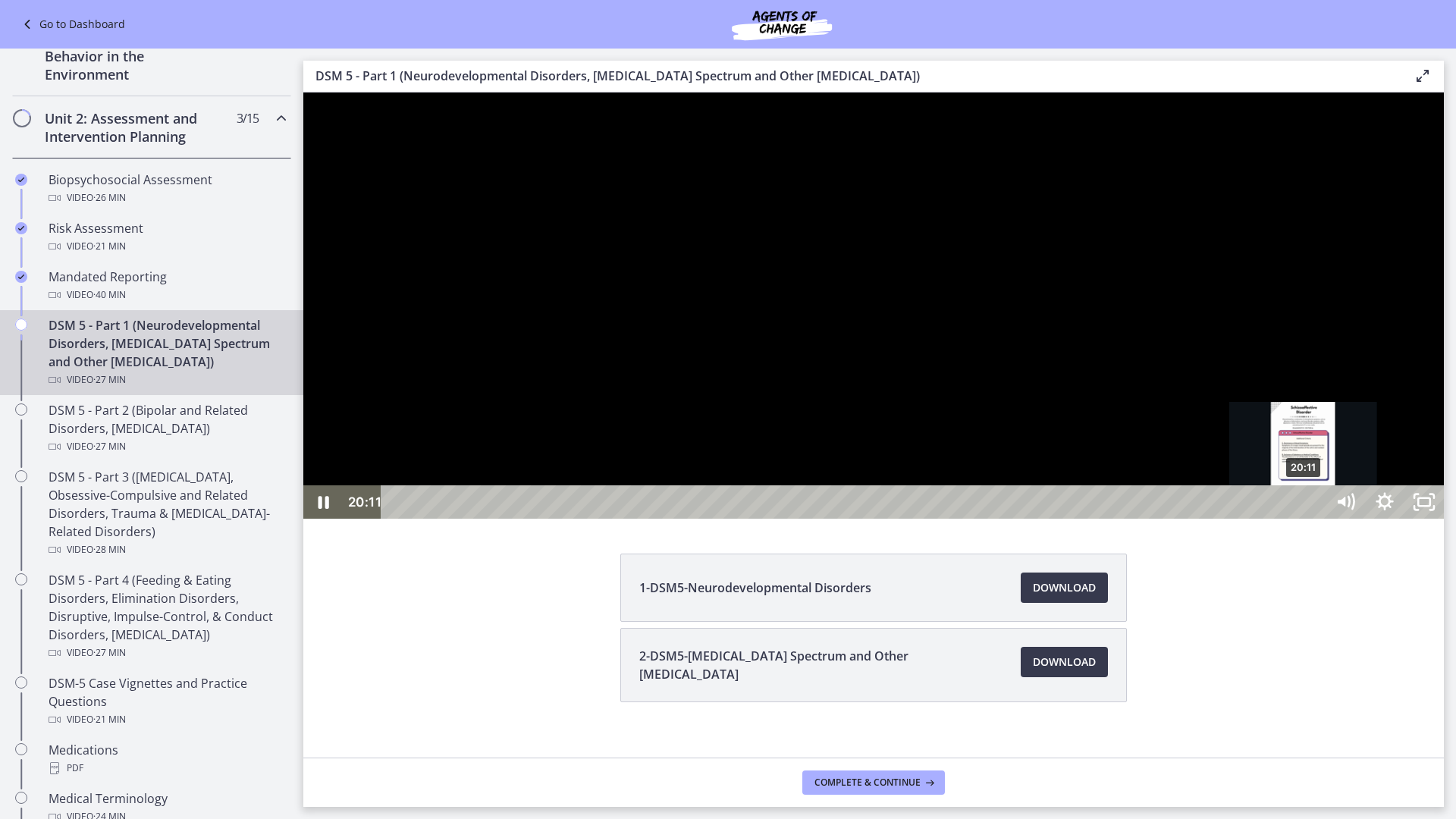 click on "20:11" at bounding box center (855, 502) 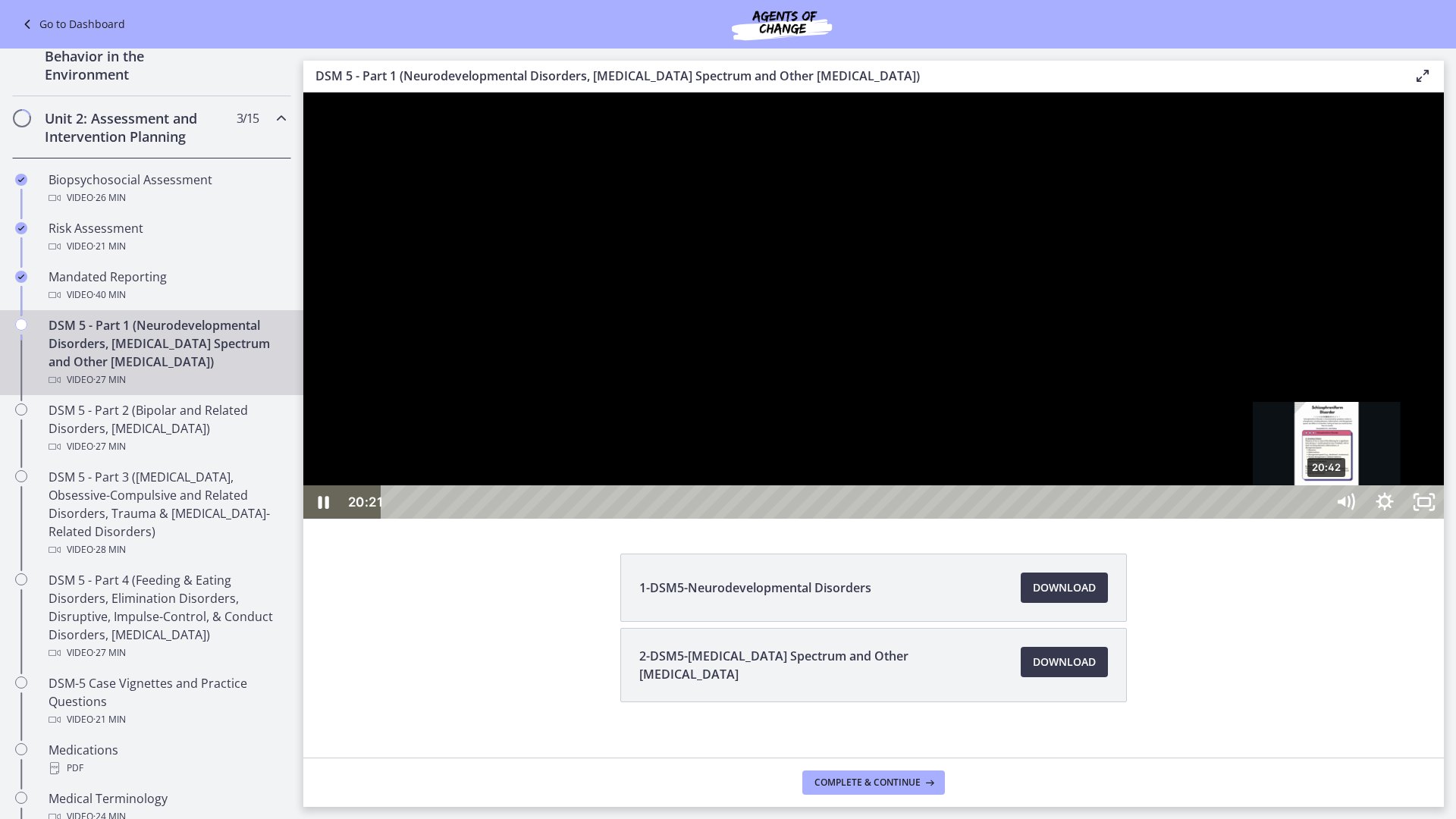 click on "20:42" at bounding box center (855, 502) 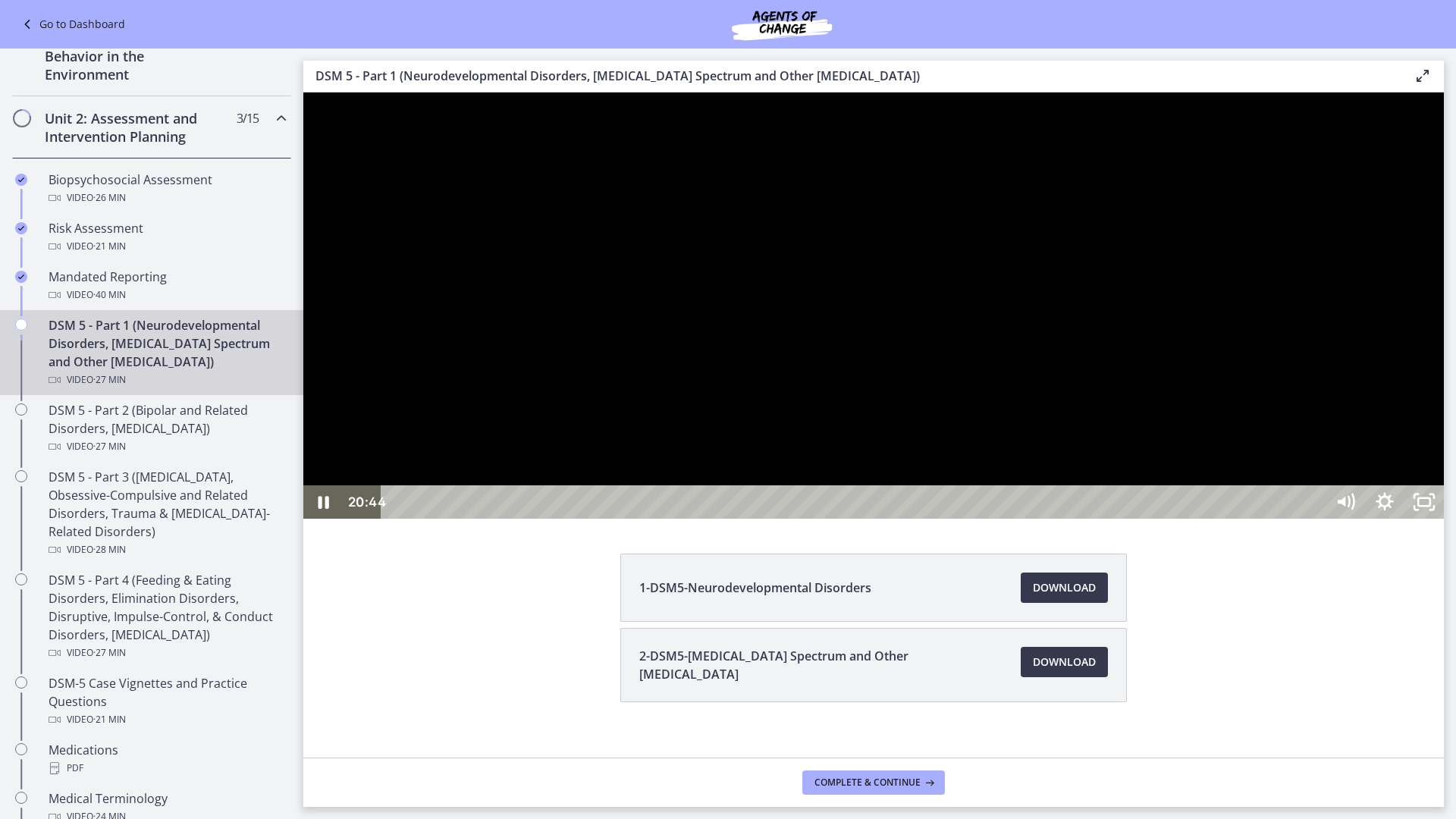 click at bounding box center [874, 306] 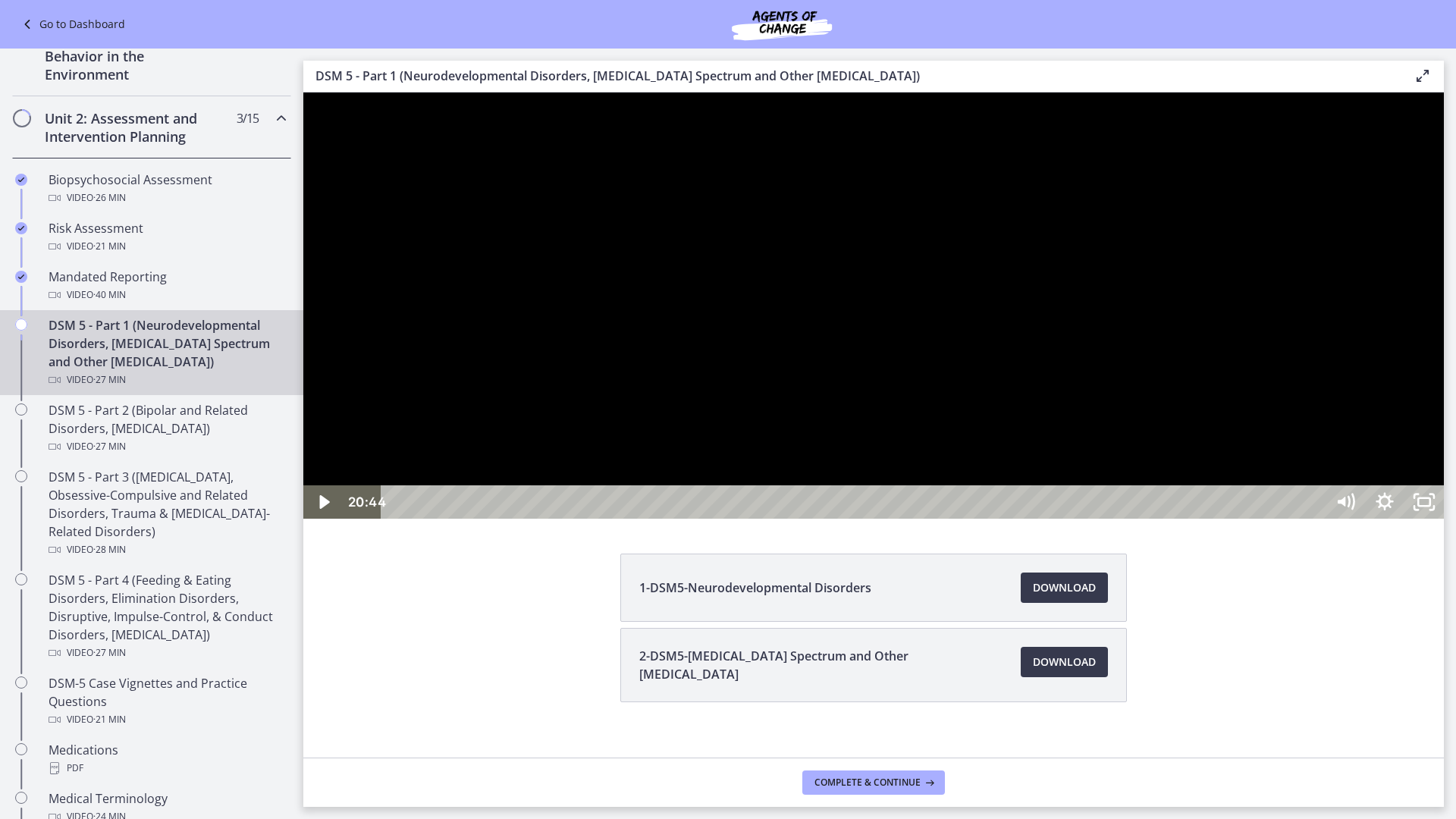 click at bounding box center [874, 306] 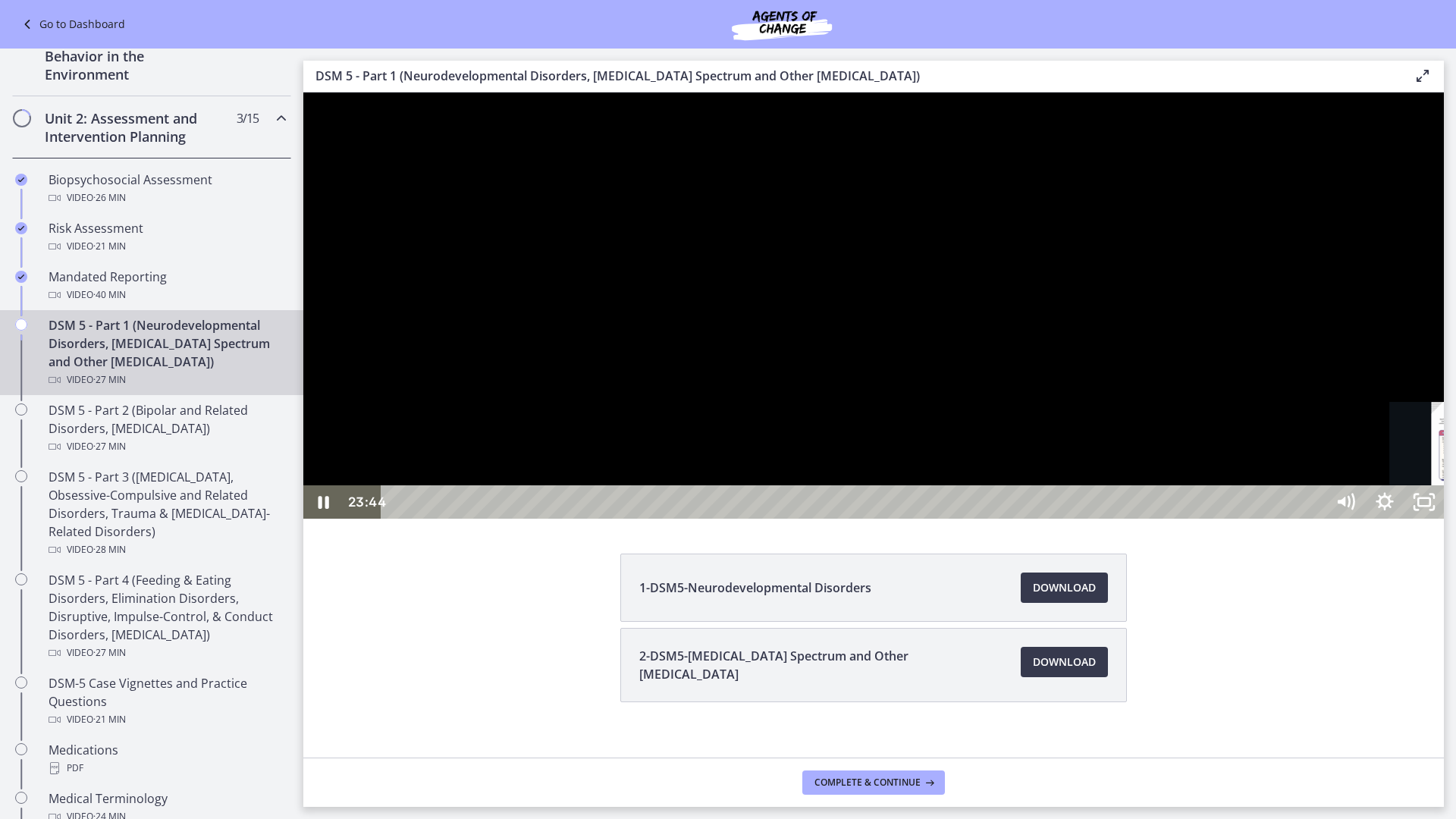 click on "23:44" at bounding box center (855, 502) 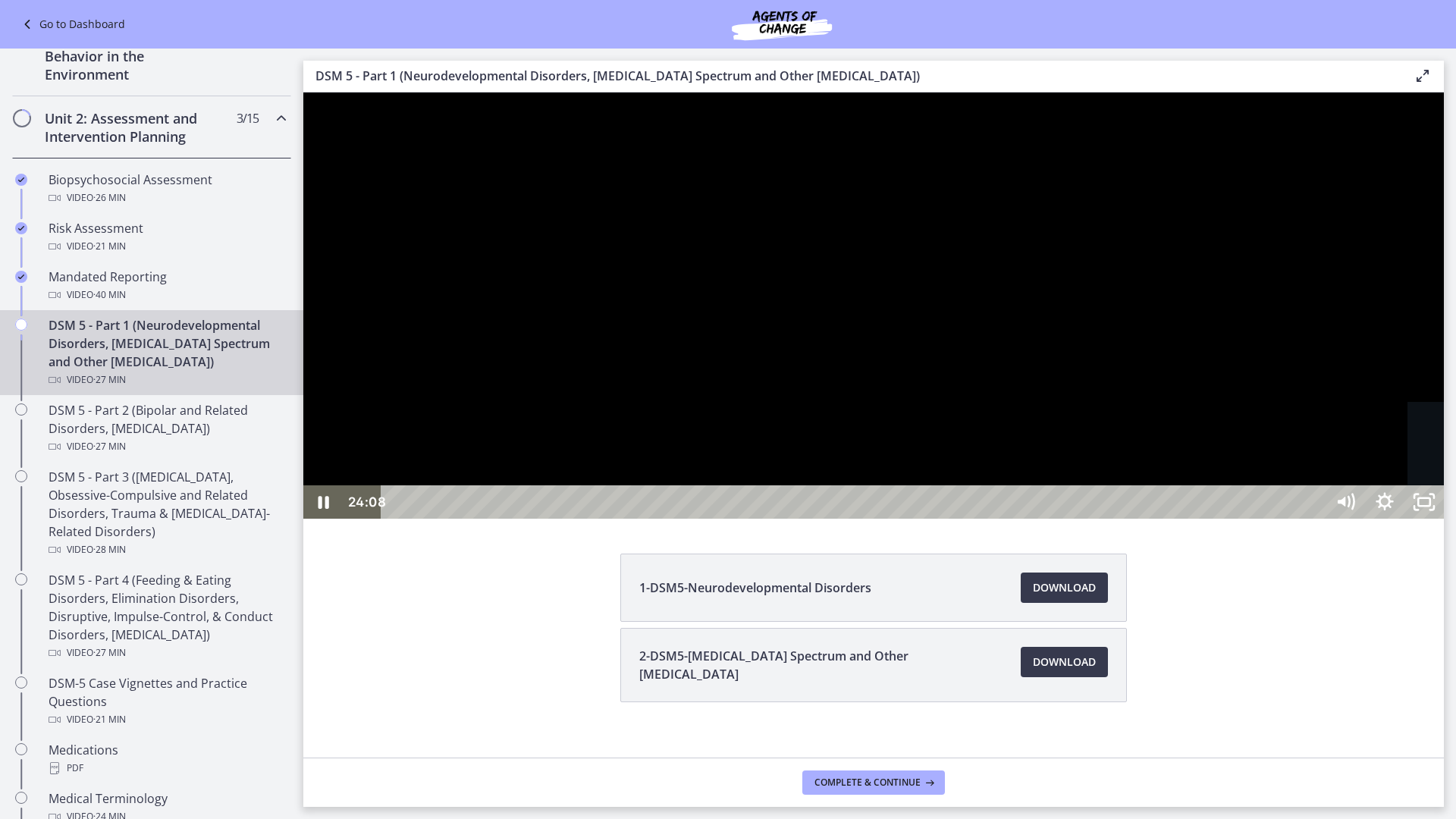 click on "24:08" at bounding box center [855, 502] 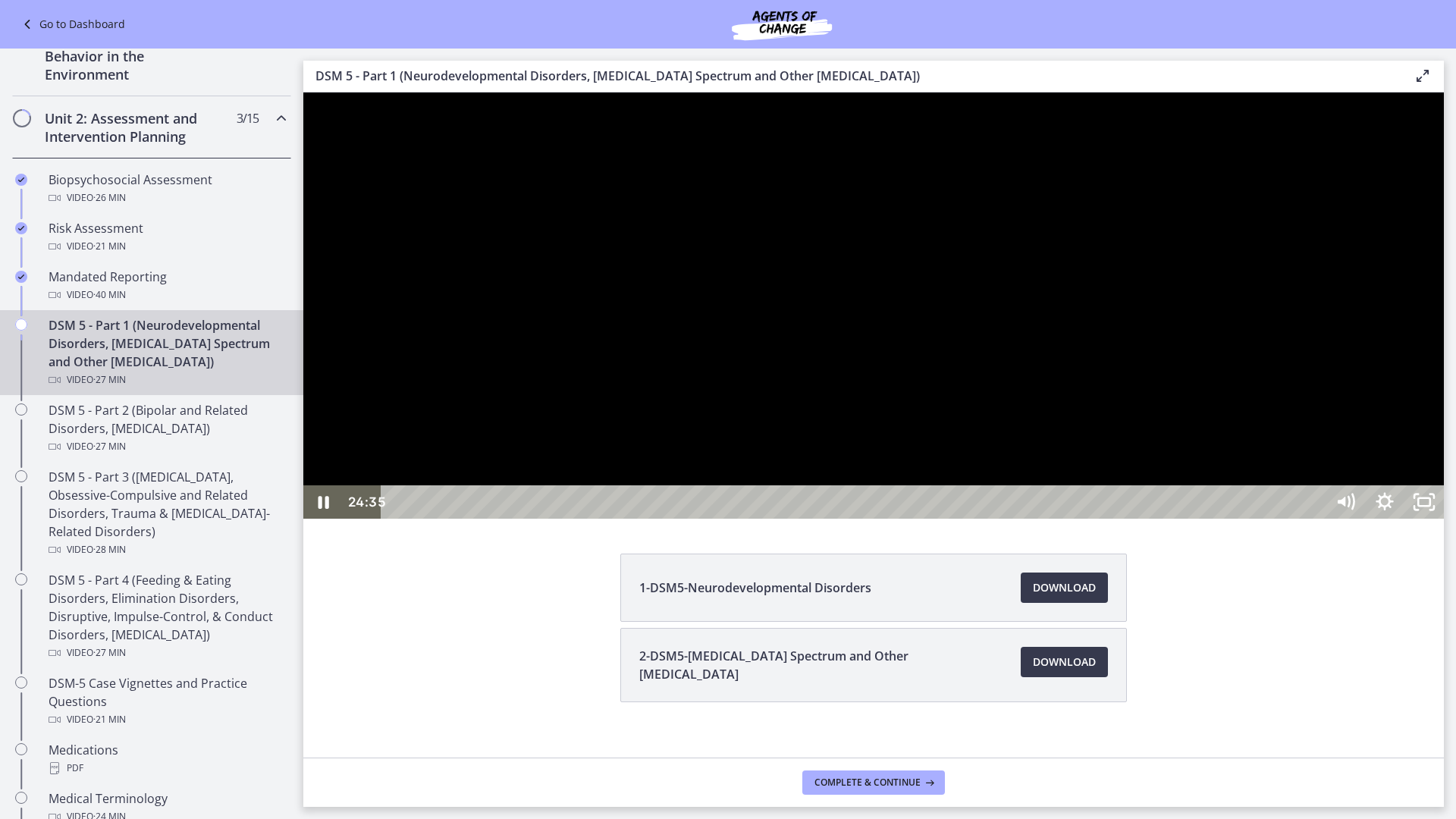 click on "24:59" at bounding box center (855, 502) 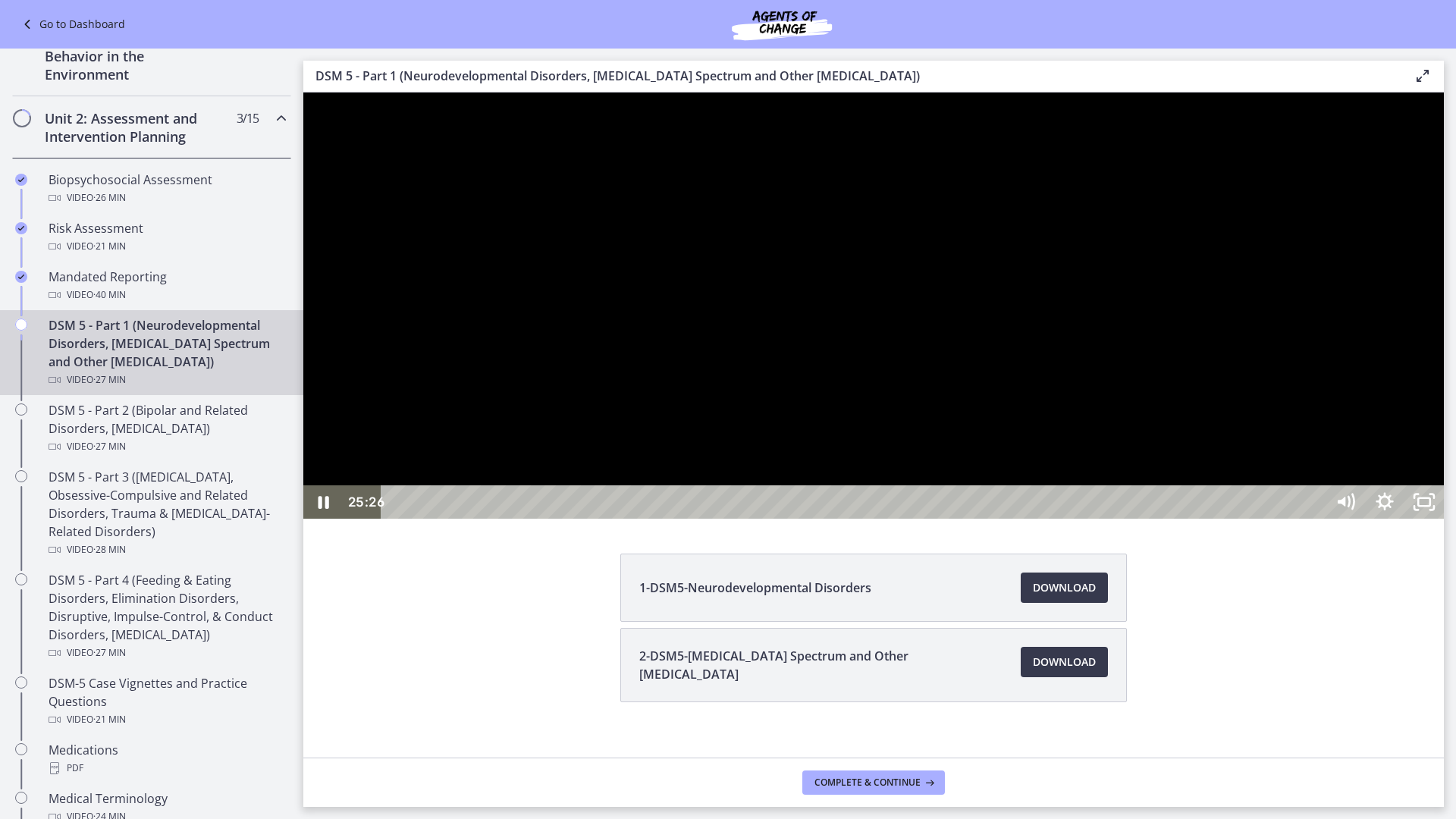 click on "25:26" at bounding box center [855, 502] 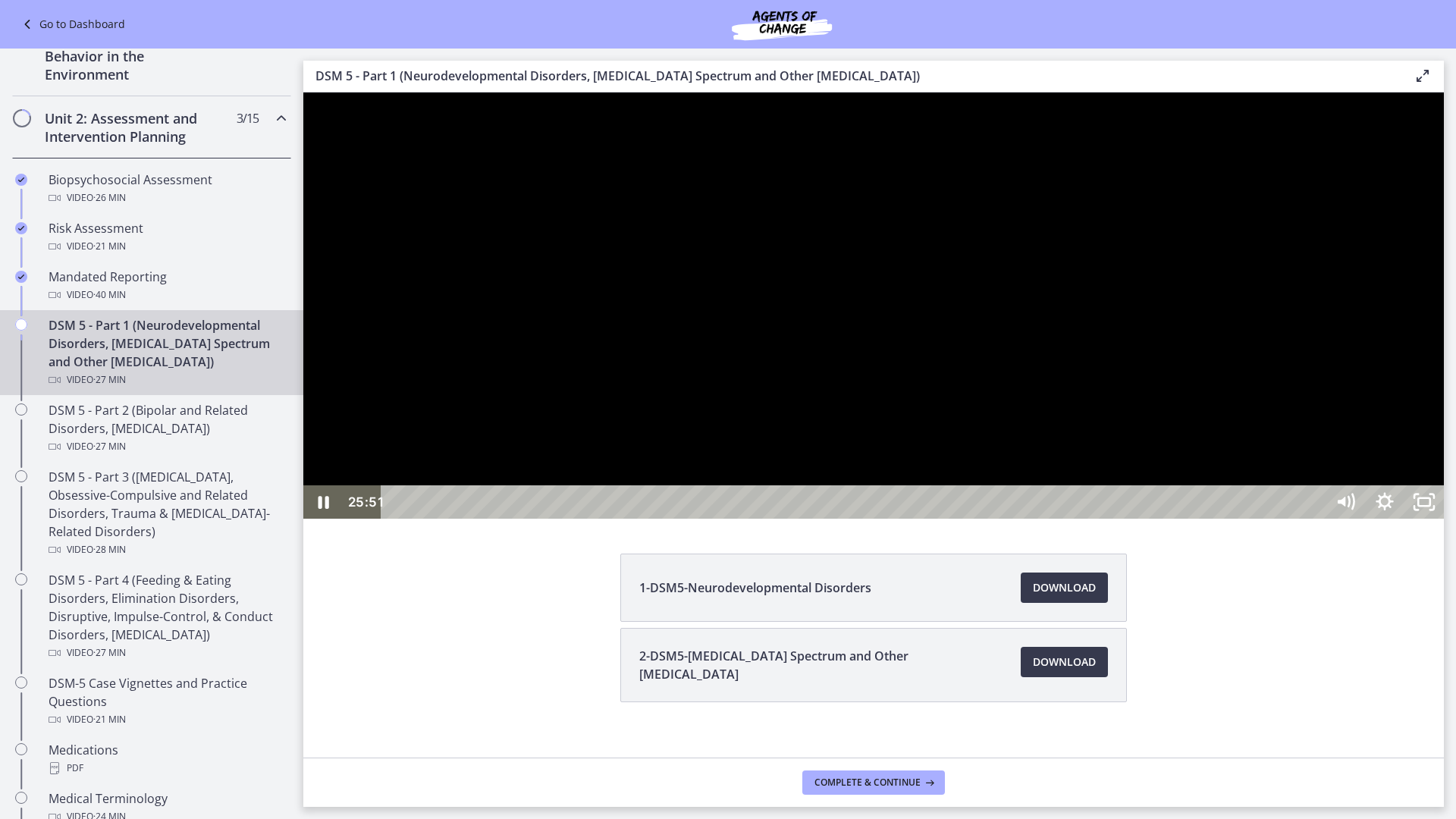 click on "25:51" at bounding box center (855, 502) 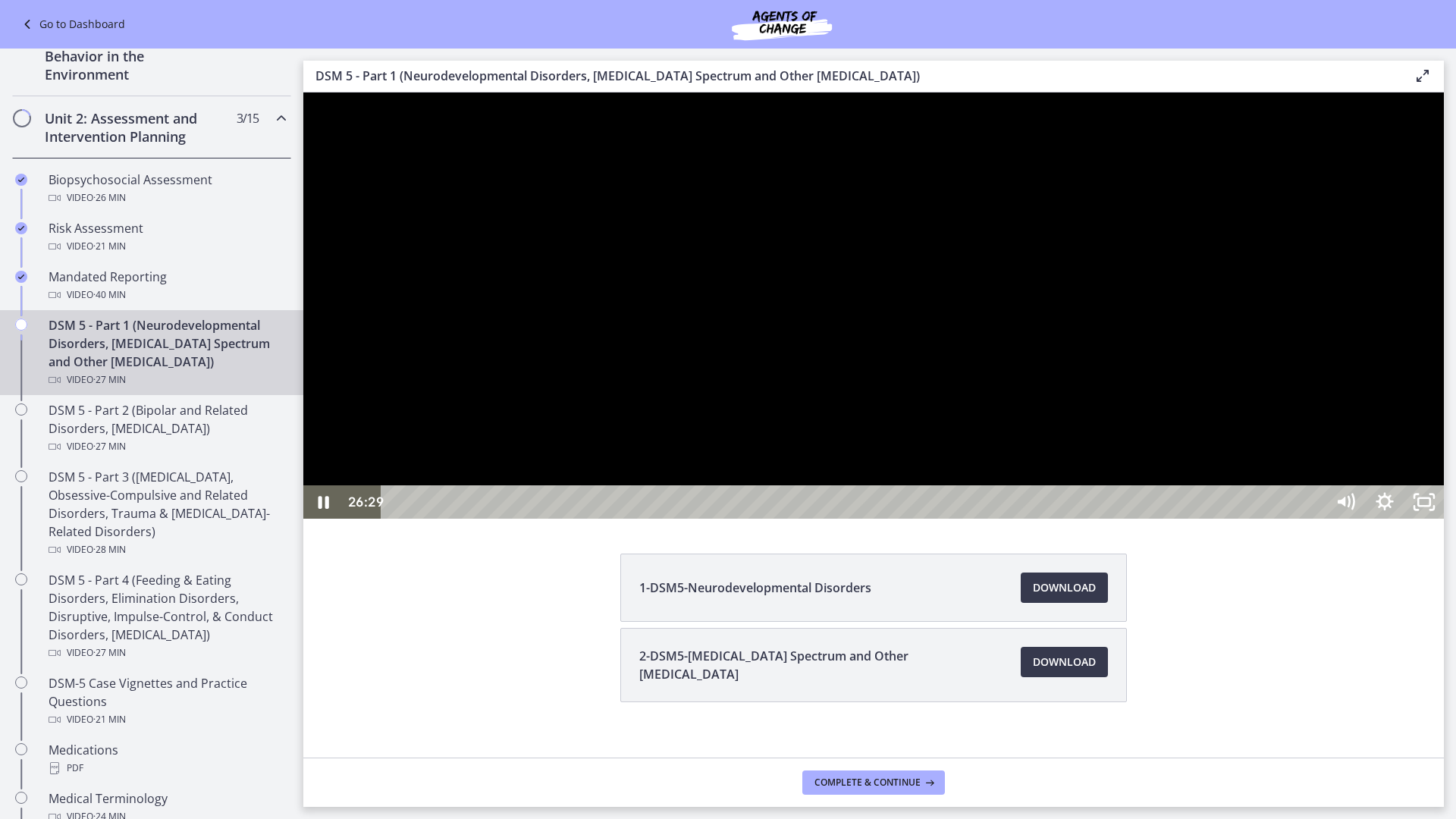 click on "26:54" at bounding box center (855, 502) 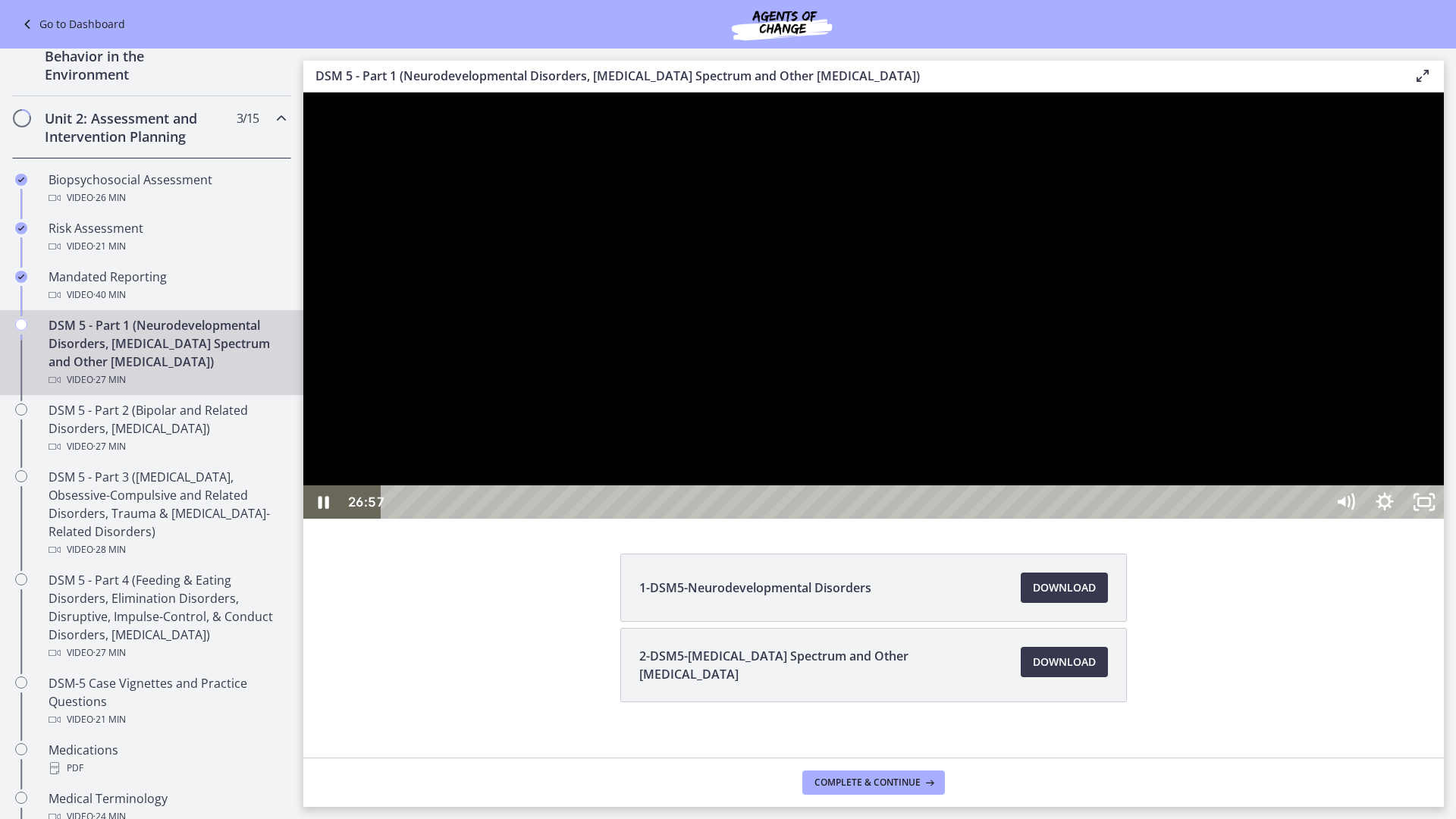 click on "27:14" at bounding box center (855, 502) 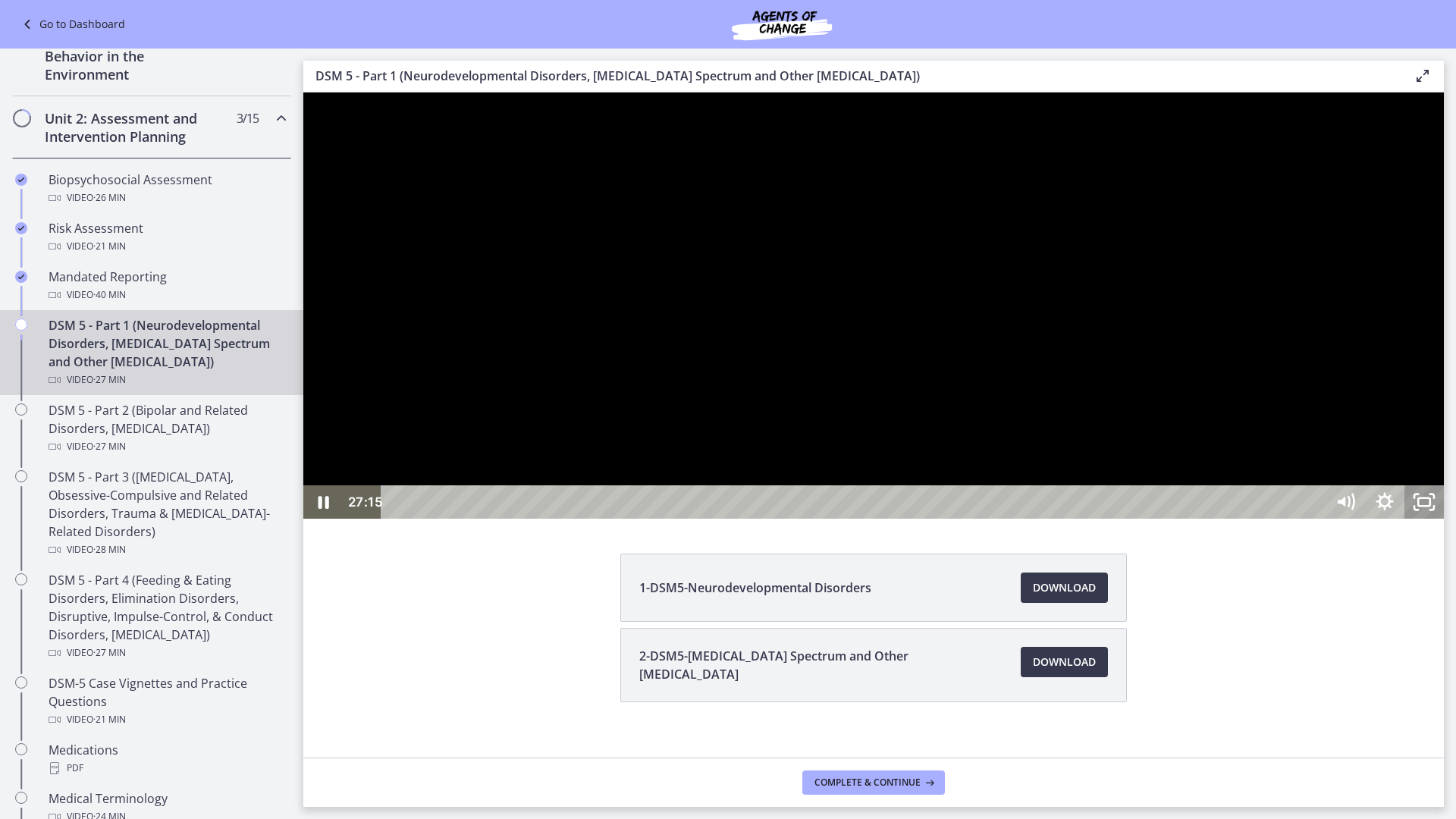 click 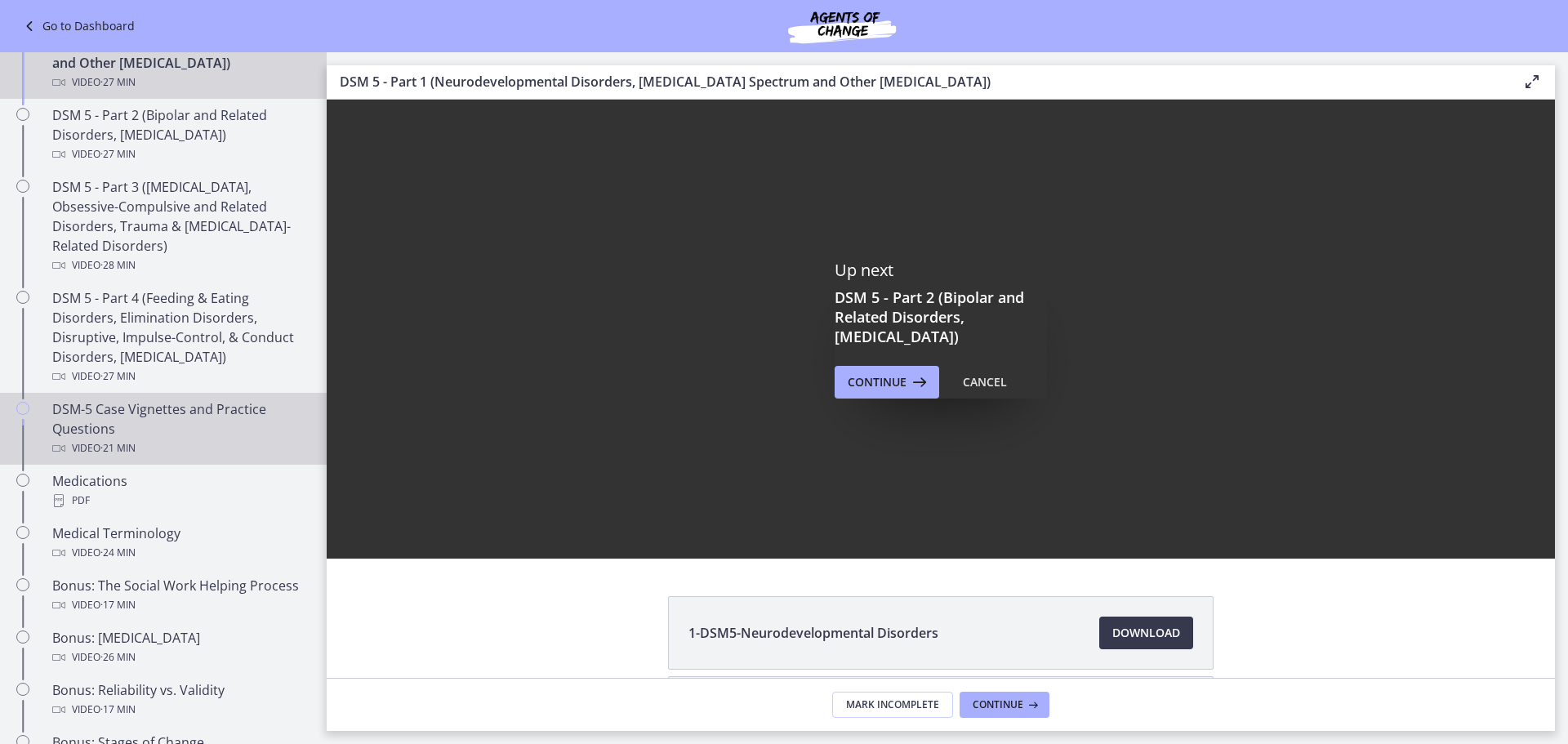 scroll, scrollTop: 853, scrollLeft: 0, axis: vertical 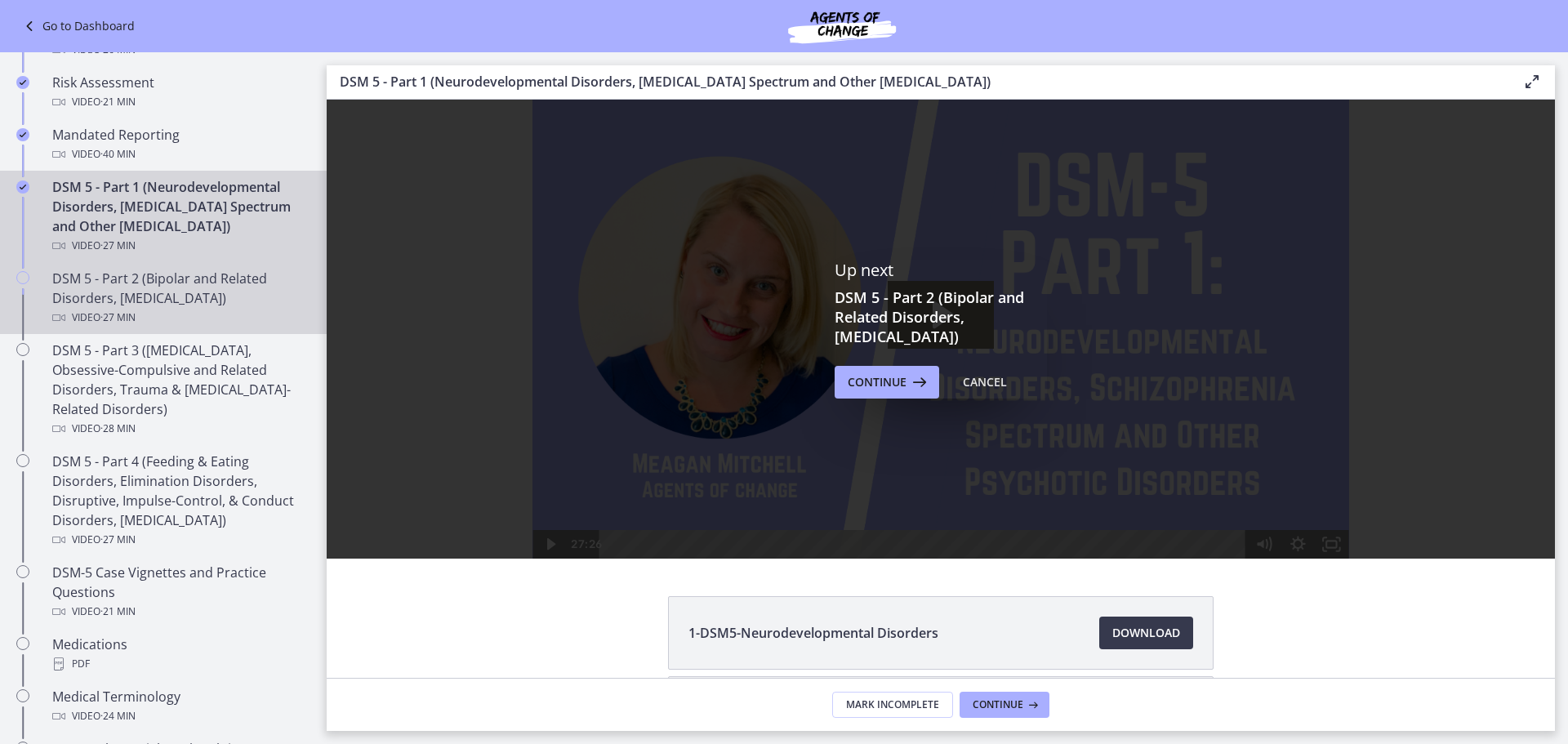 click on "DSM 5 - Part 2 (Bipolar and Related Disorders, Depressive Disorders)
Video
·  27 min" at bounding box center [180, 298] 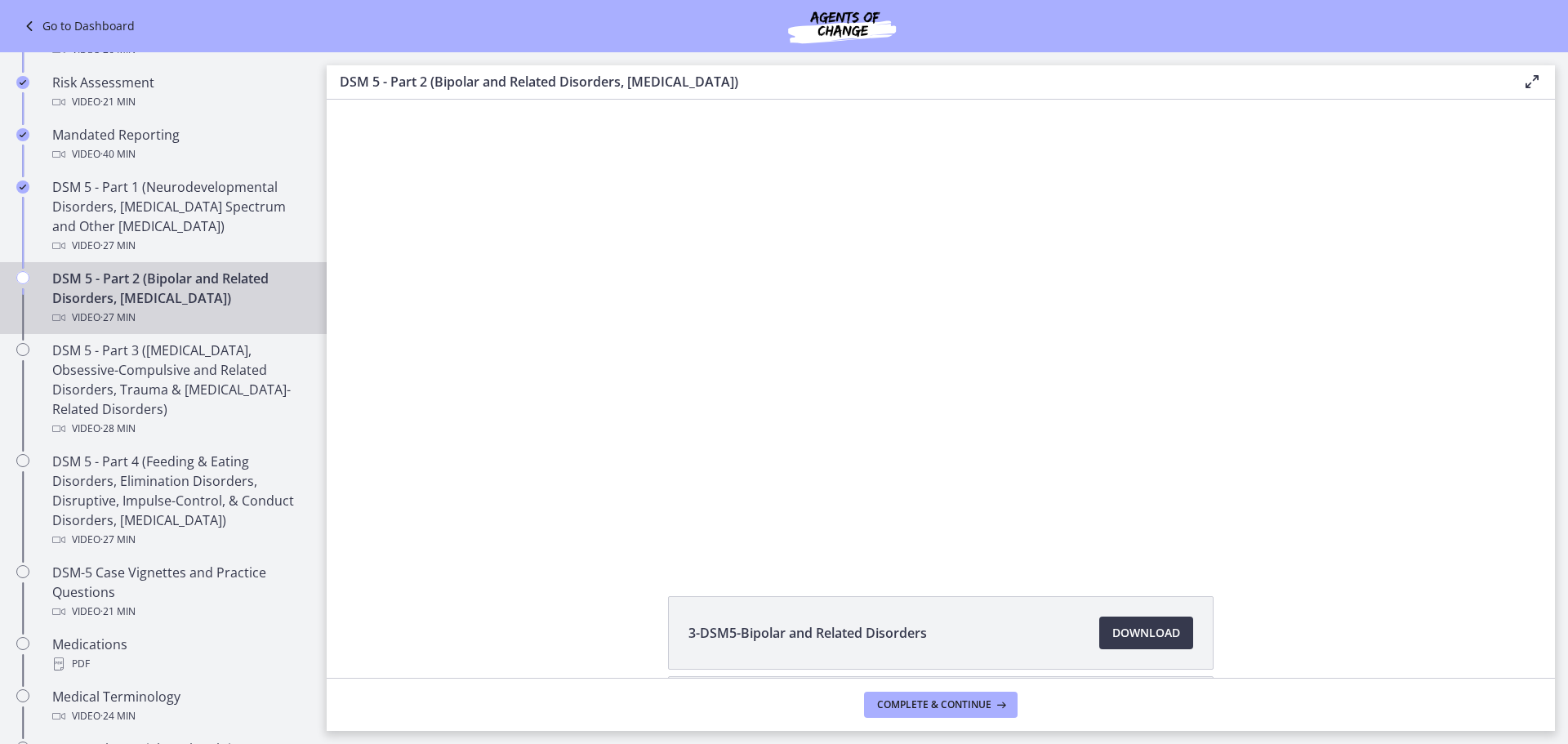 scroll, scrollTop: 0, scrollLeft: 0, axis: both 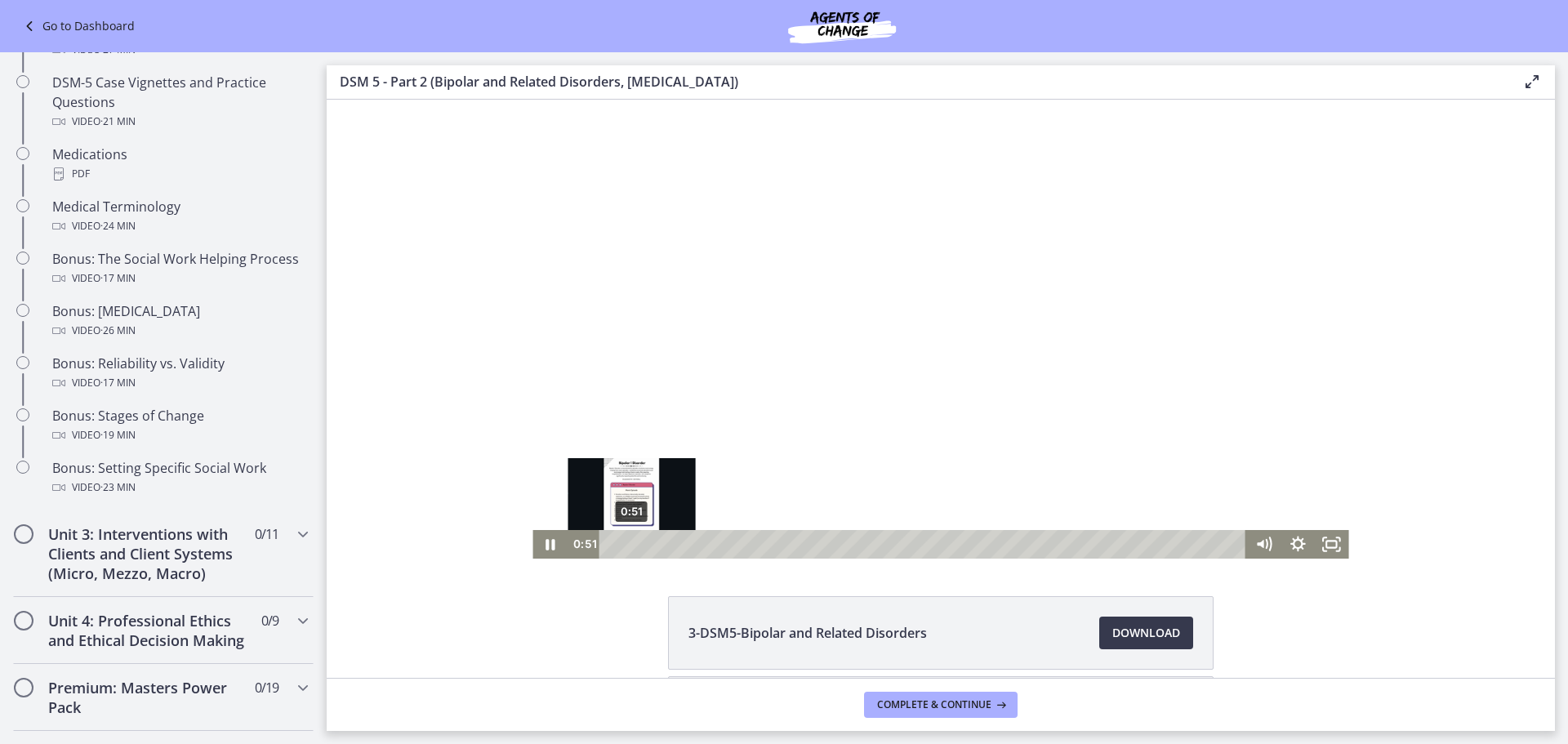 click on "0:51" at bounding box center (925, 544) 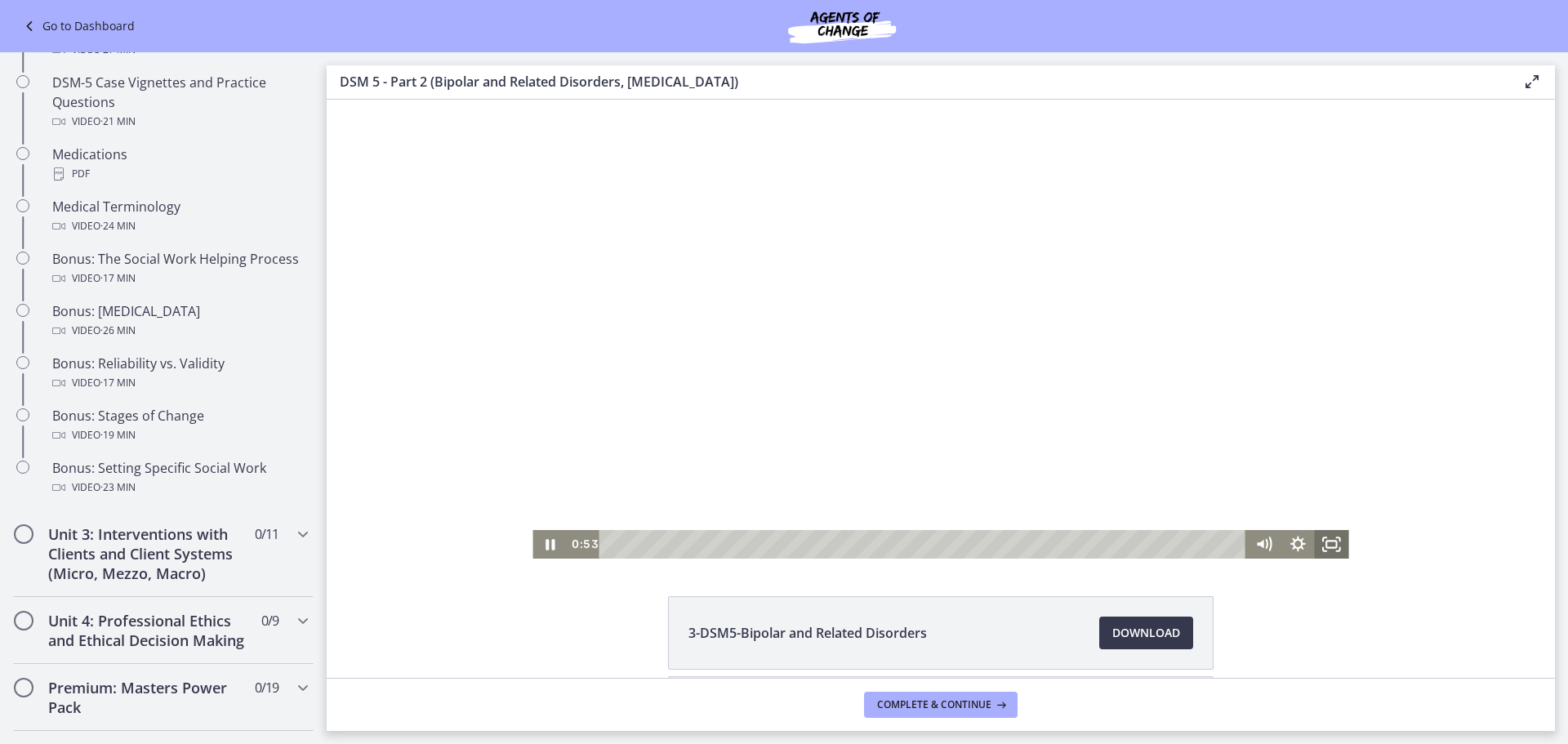click 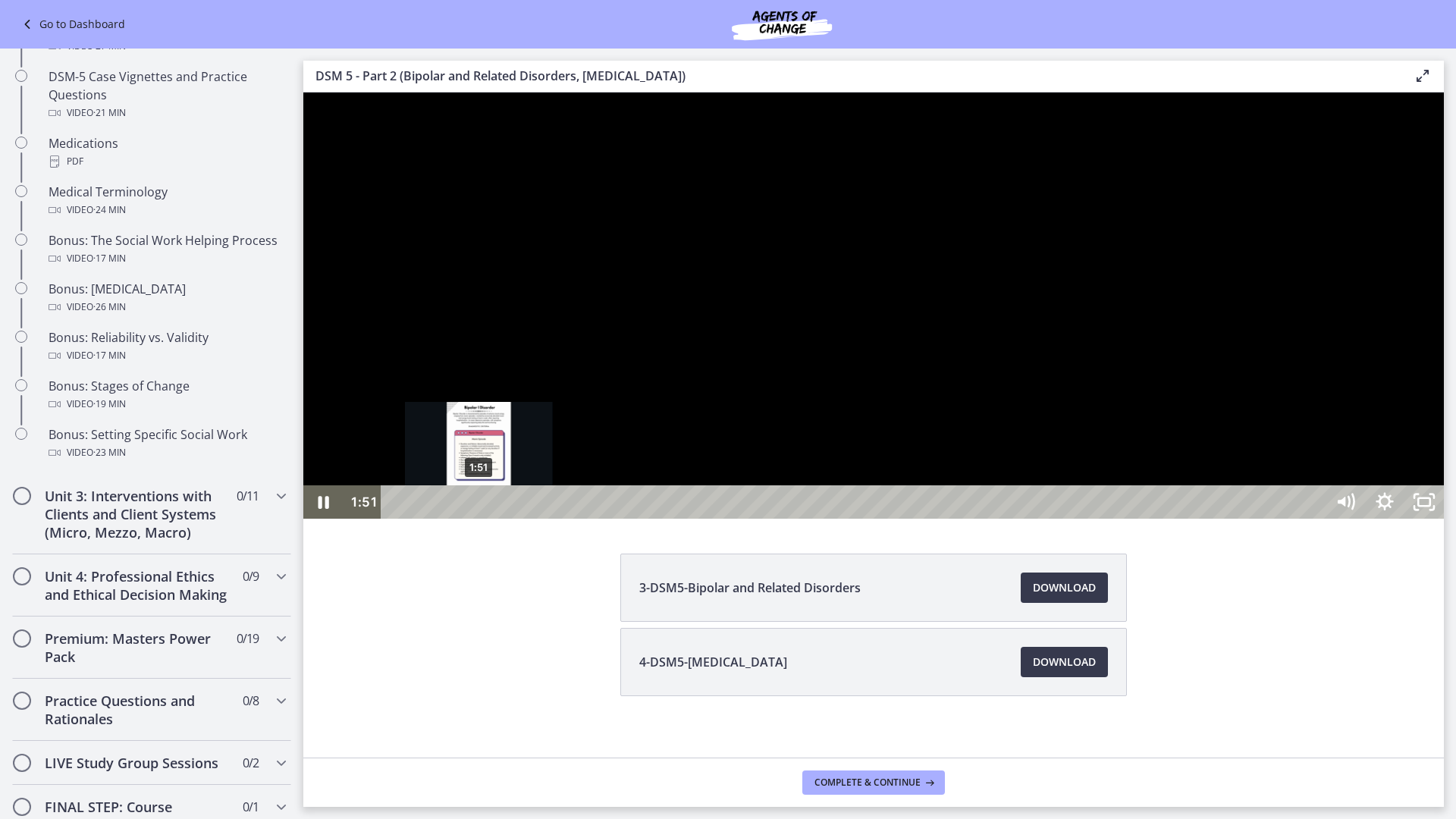 click on "1:51" at bounding box center [855, 502] 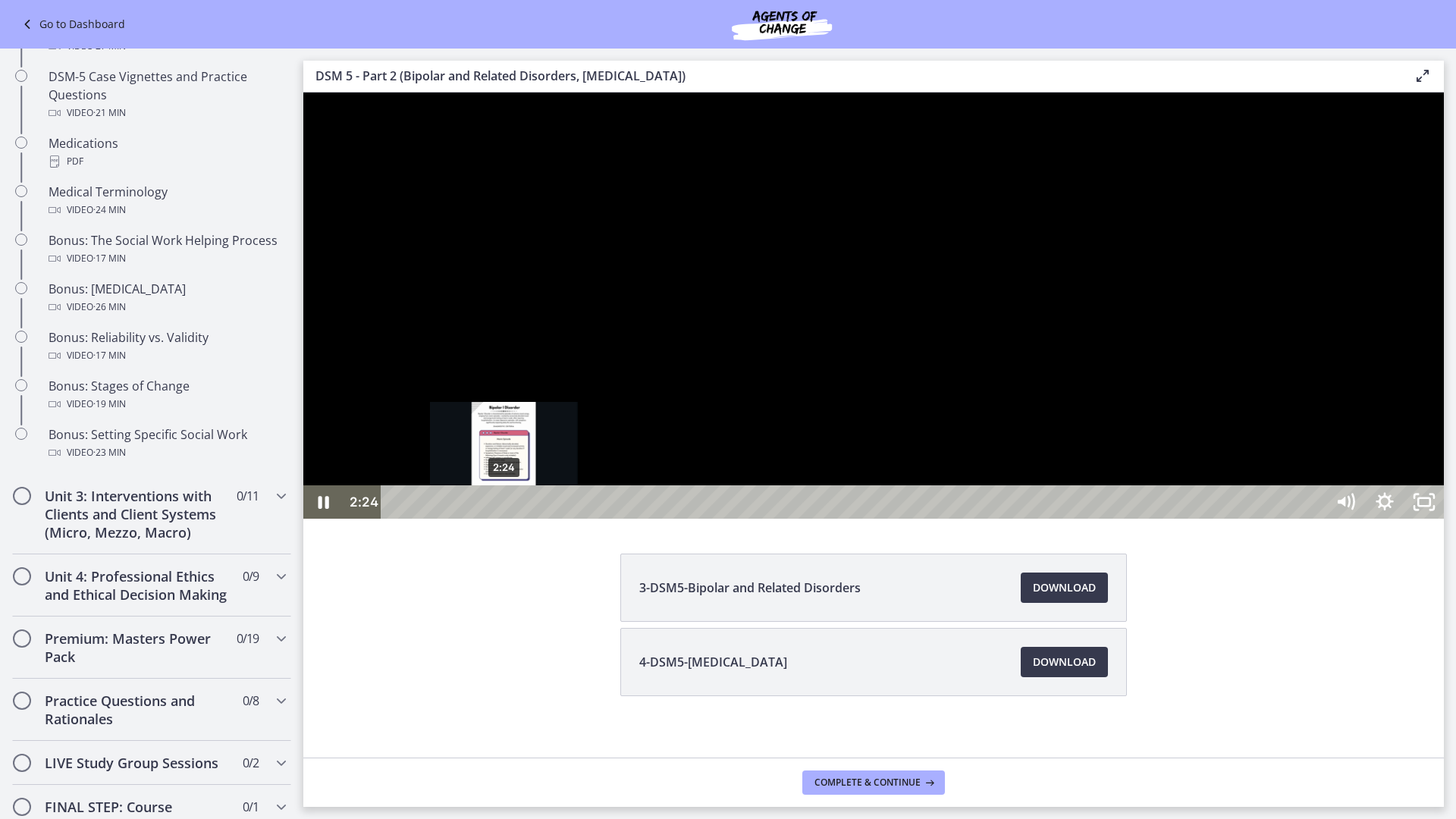 click on "2:24" at bounding box center [855, 502] 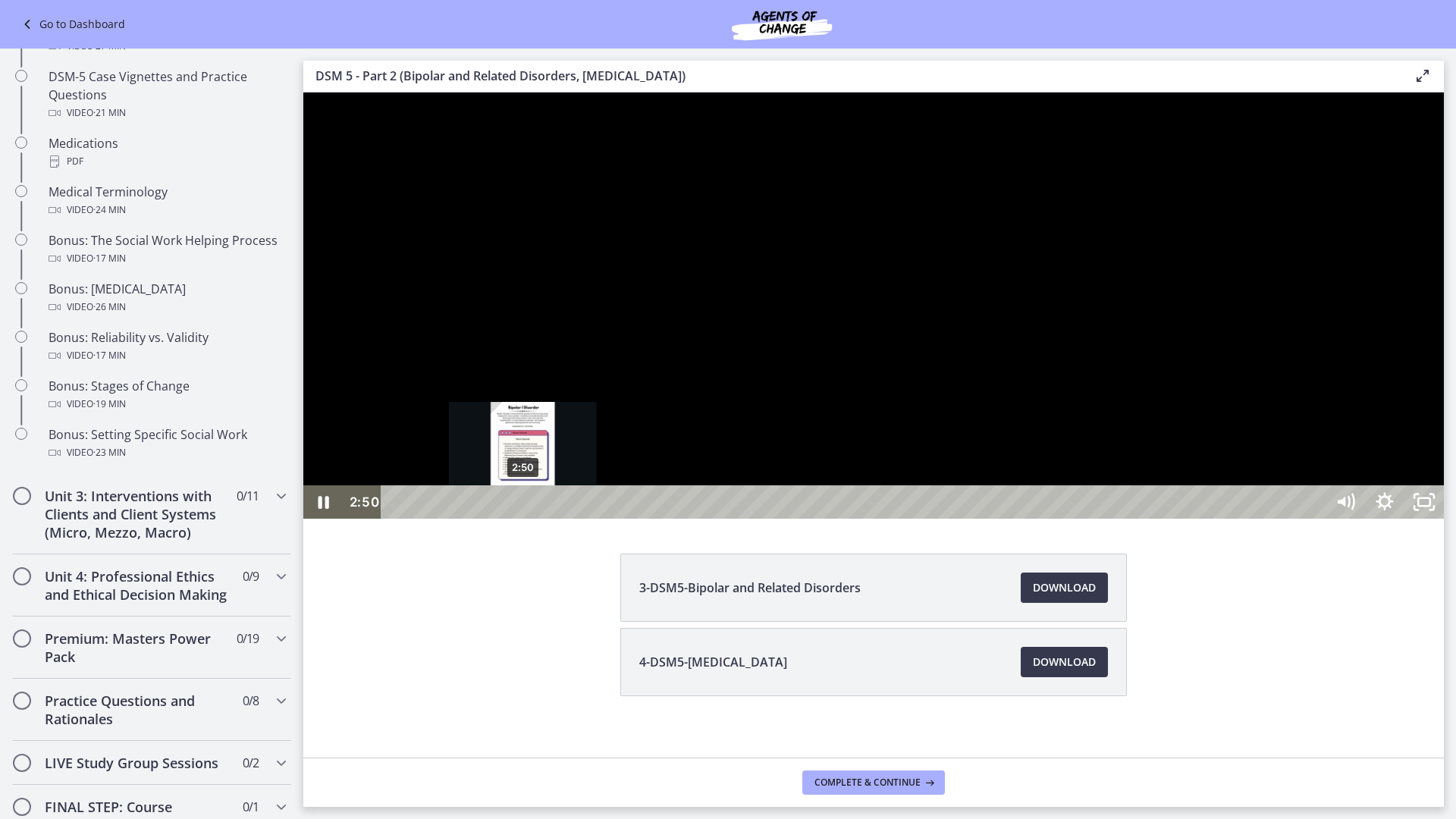 click on "2:50" at bounding box center (855, 502) 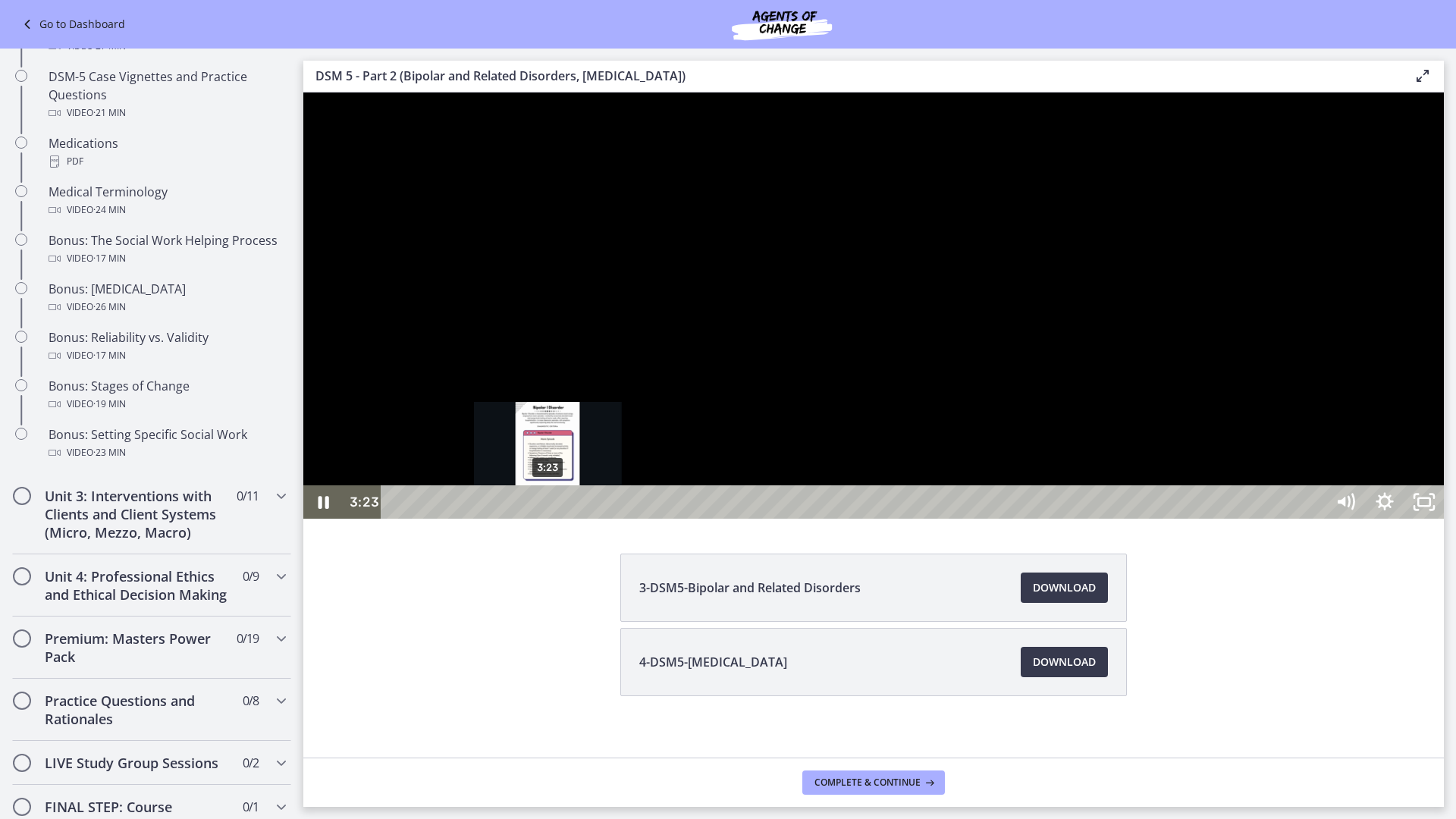 click on "3:23" at bounding box center (855, 502) 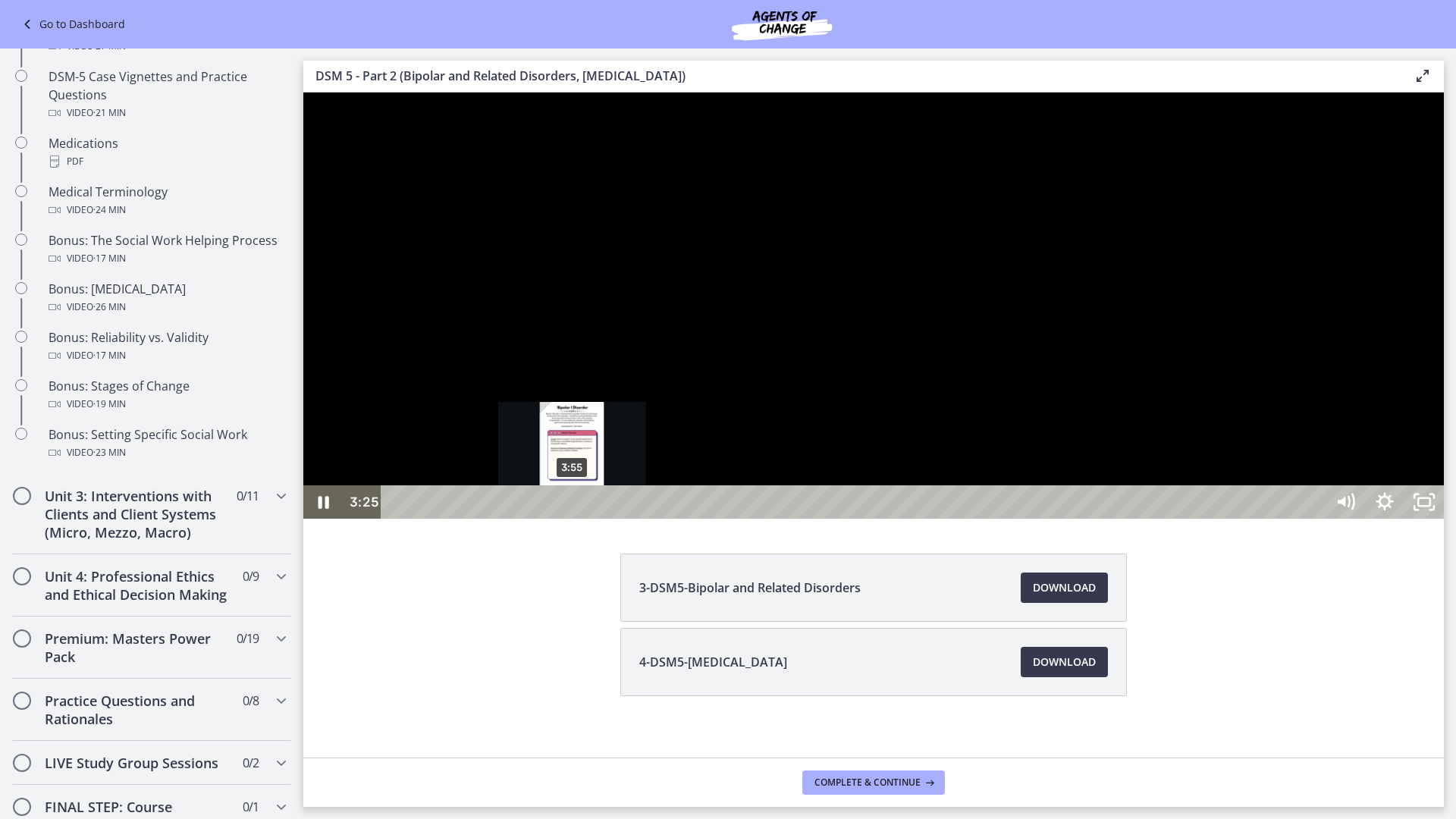 click on "3:55" at bounding box center [855, 502] 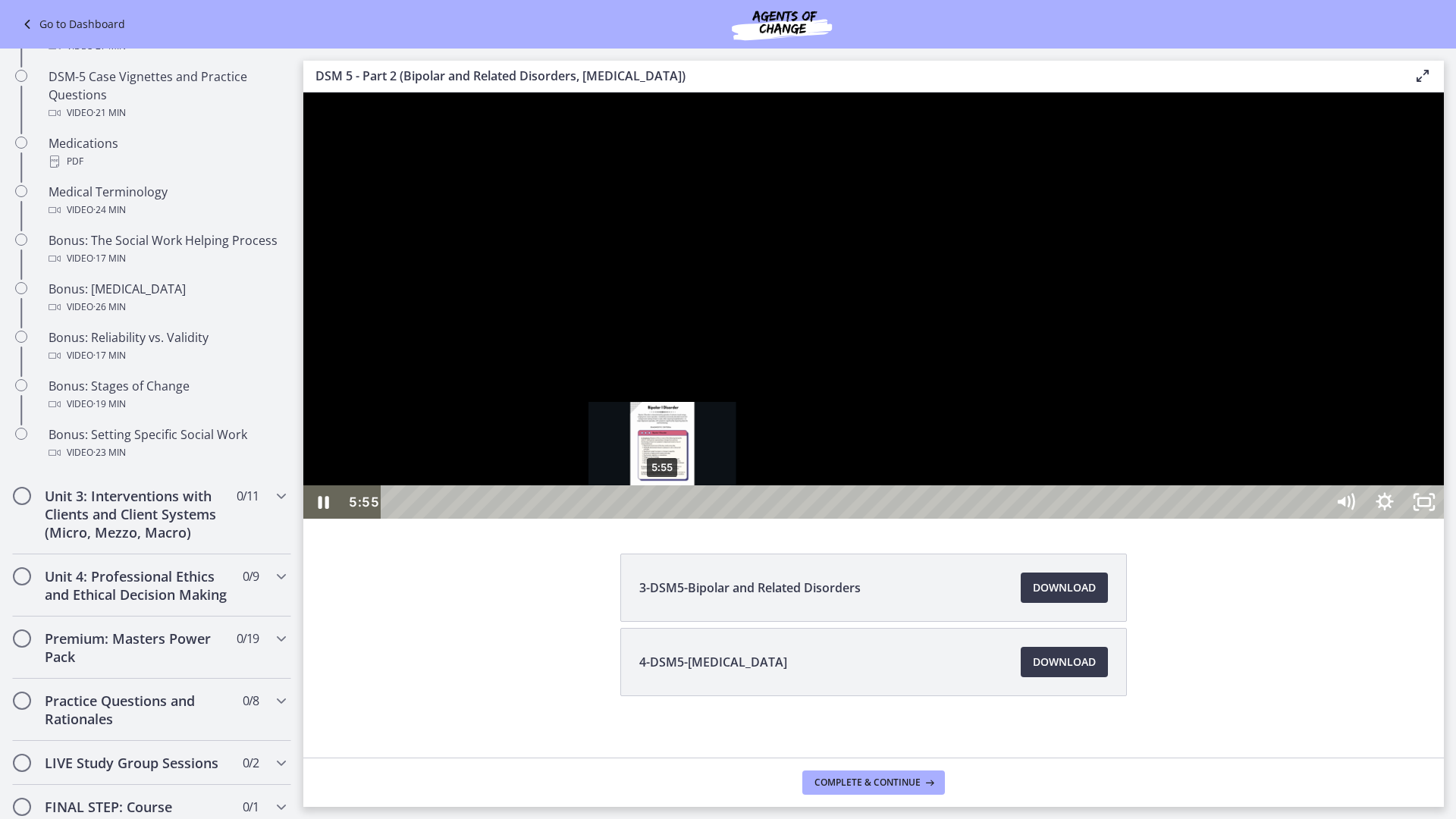 click on "5:55" at bounding box center [855, 502] 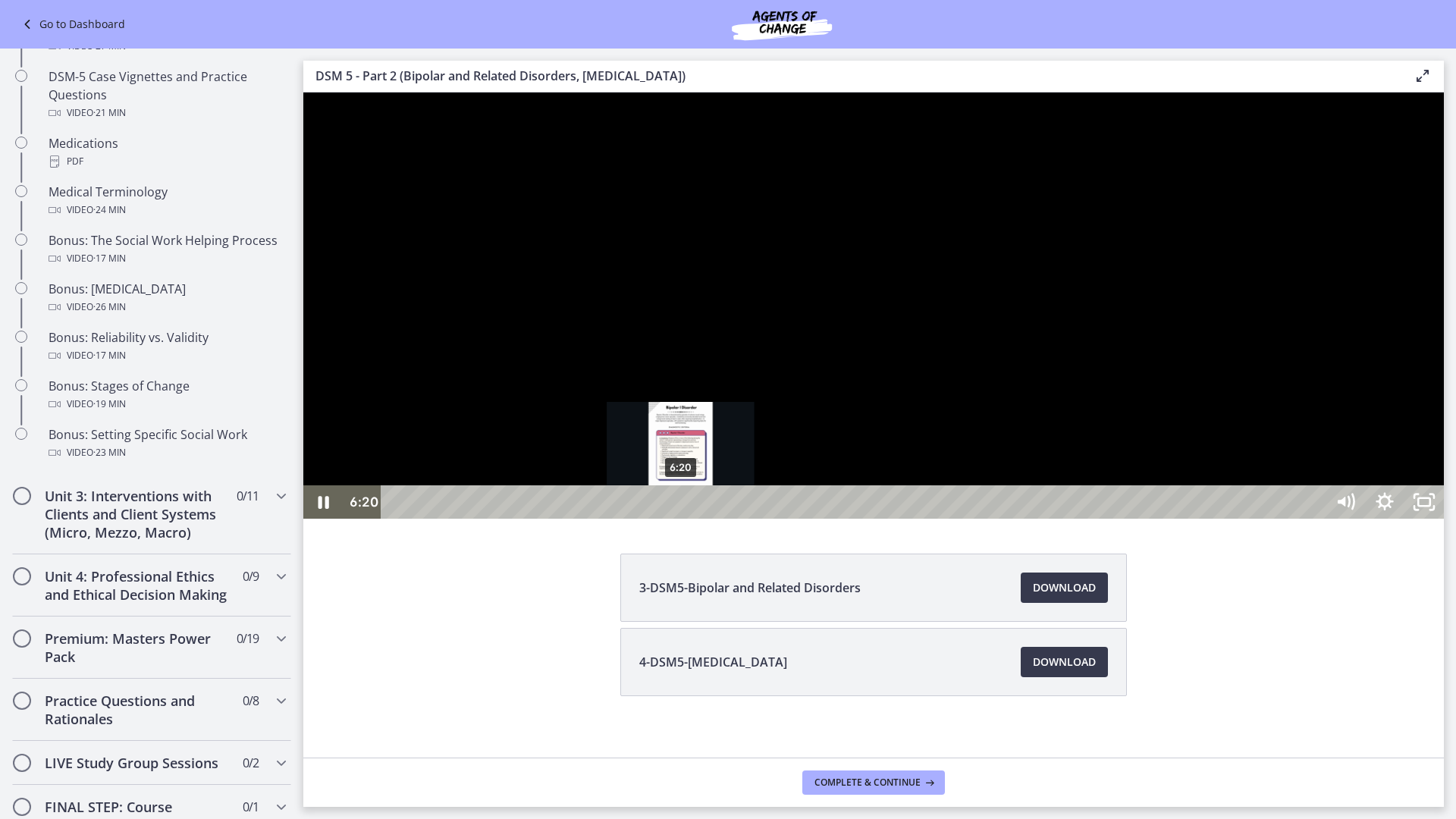 click on "6:20" at bounding box center (855, 502) 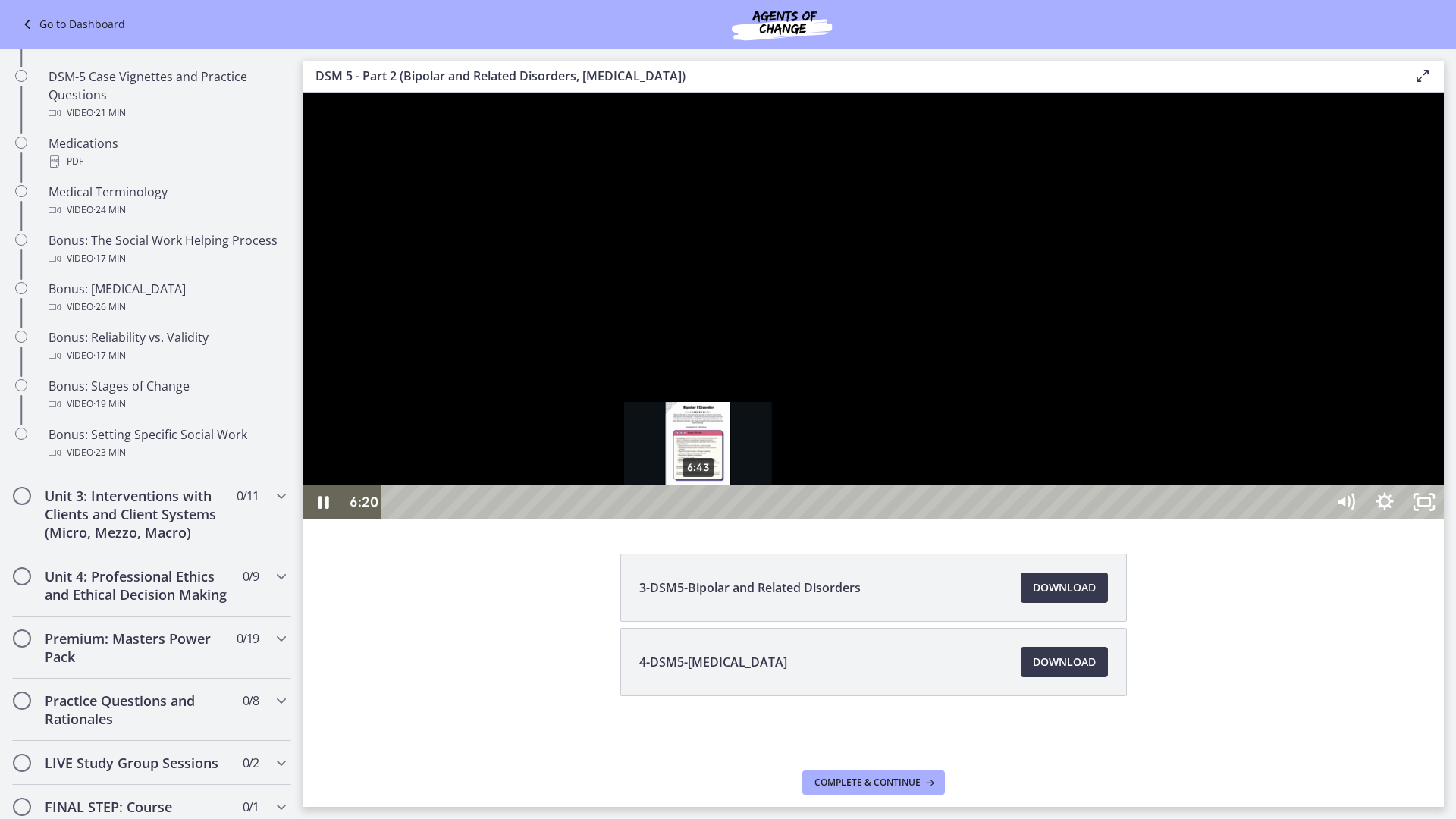 click on "6:43" at bounding box center (855, 502) 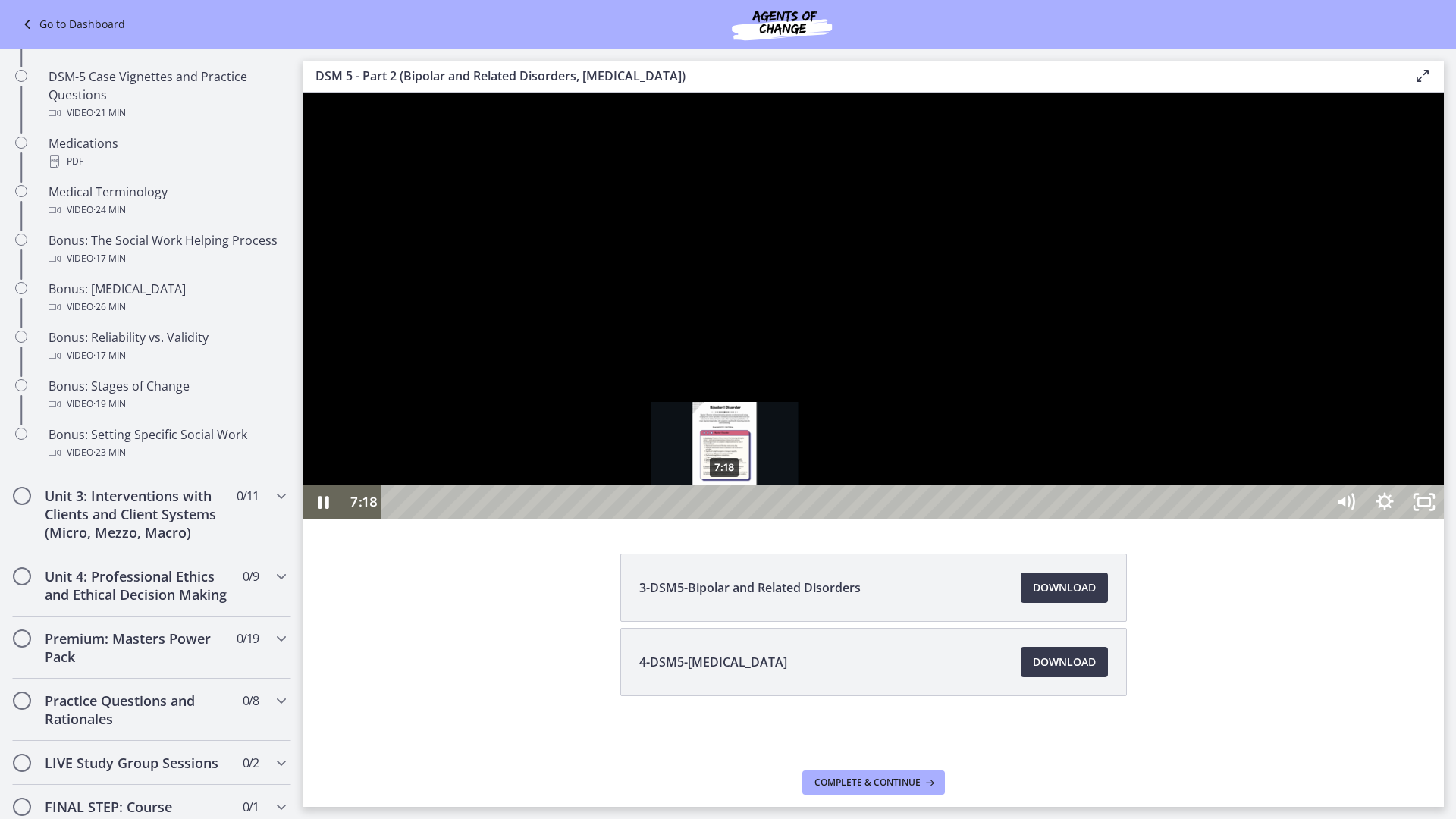 click on "7:18" at bounding box center [855, 502] 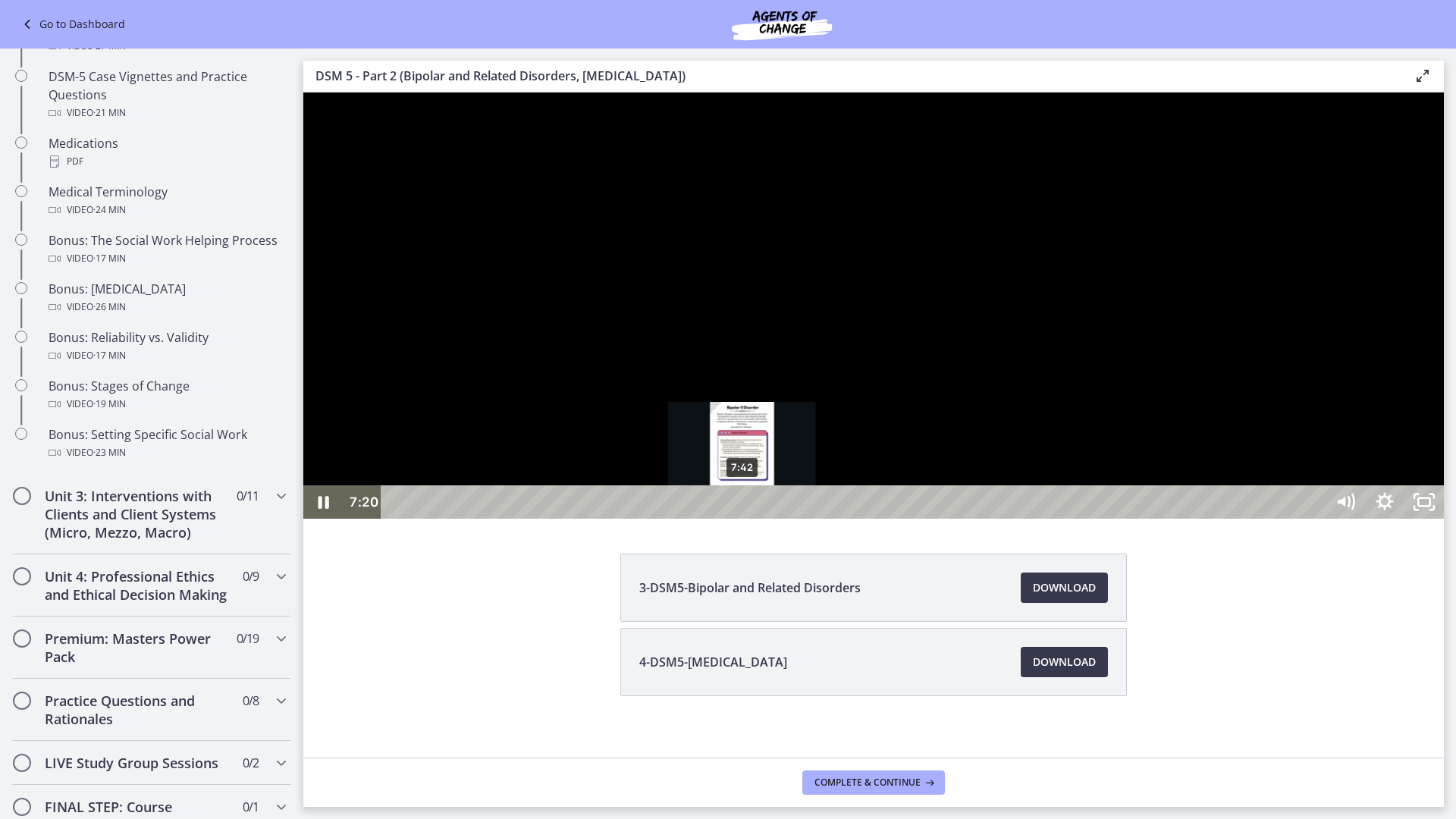 click on "7:42" at bounding box center (855, 502) 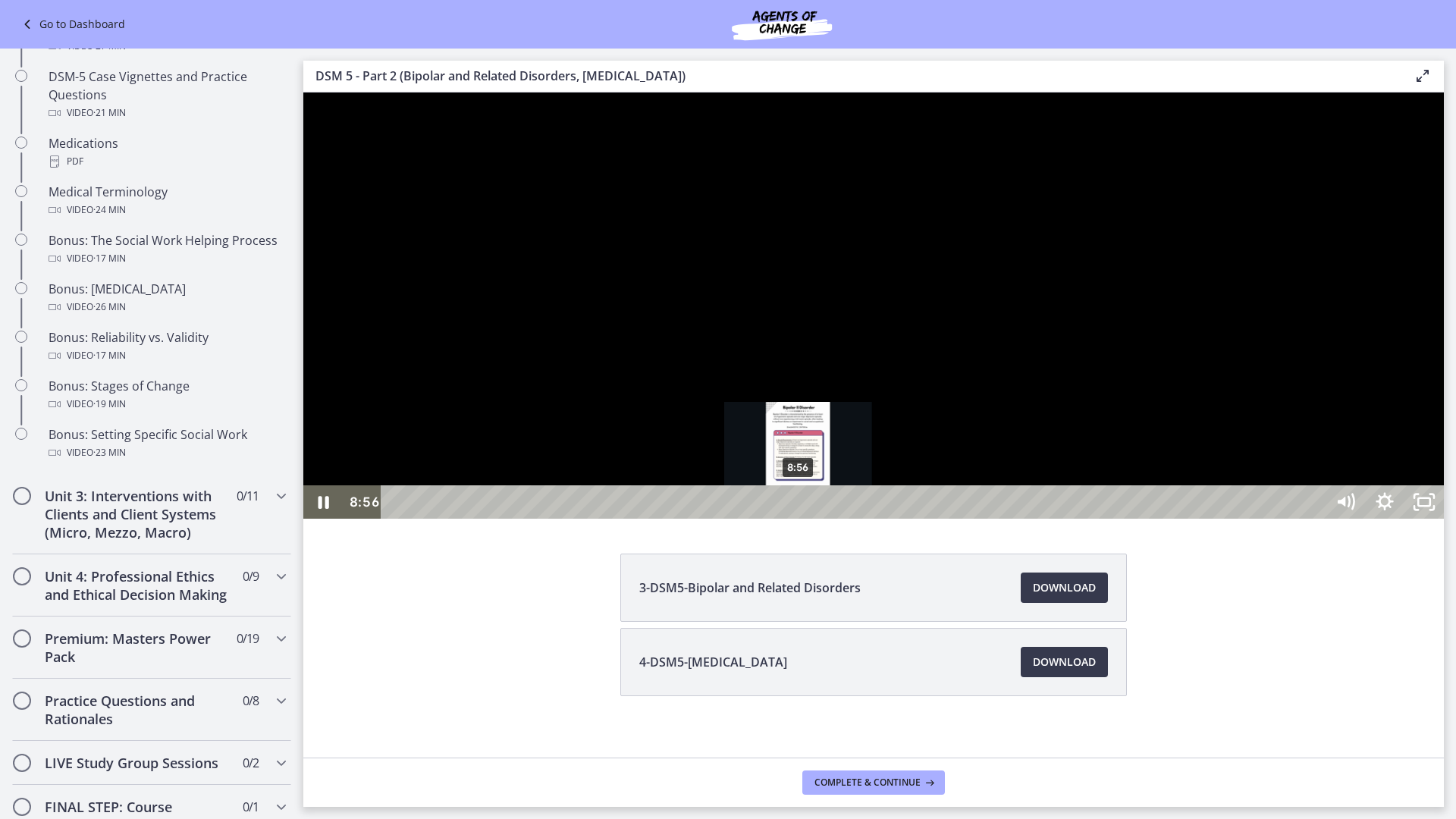 click on "8:56" at bounding box center (855, 502) 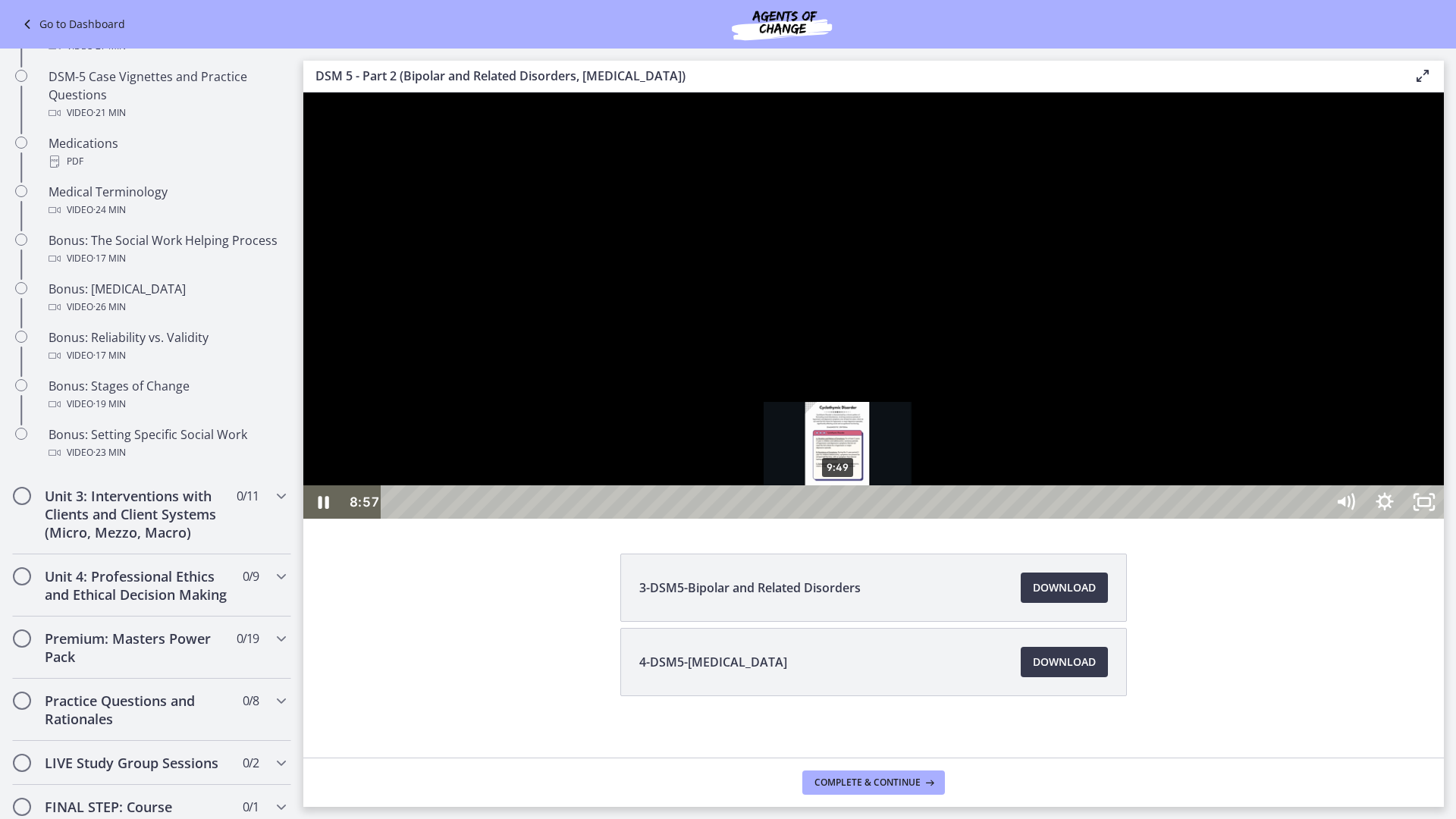 click on "9:49" at bounding box center (855, 502) 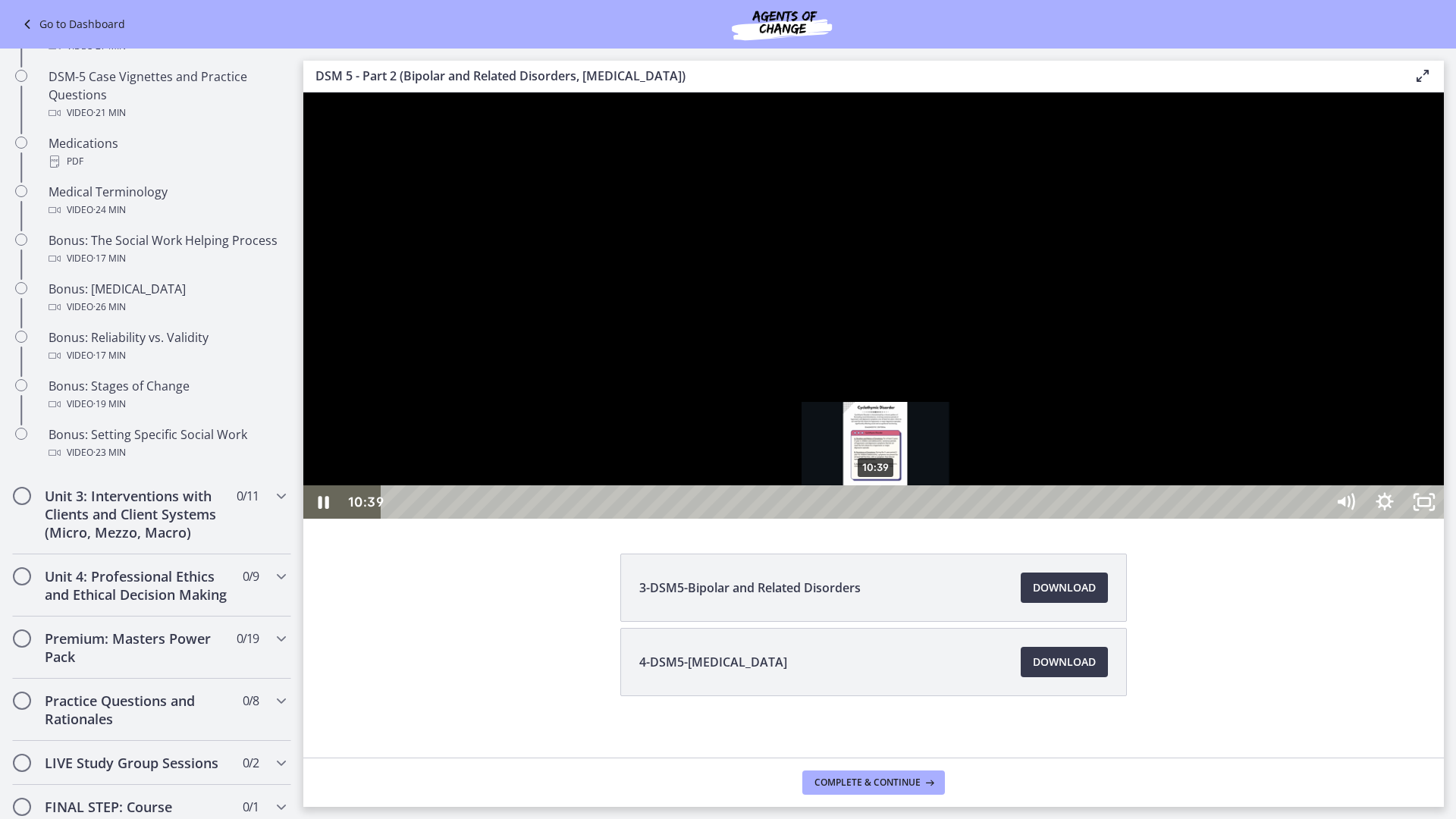 click on "10:39" at bounding box center (855, 502) 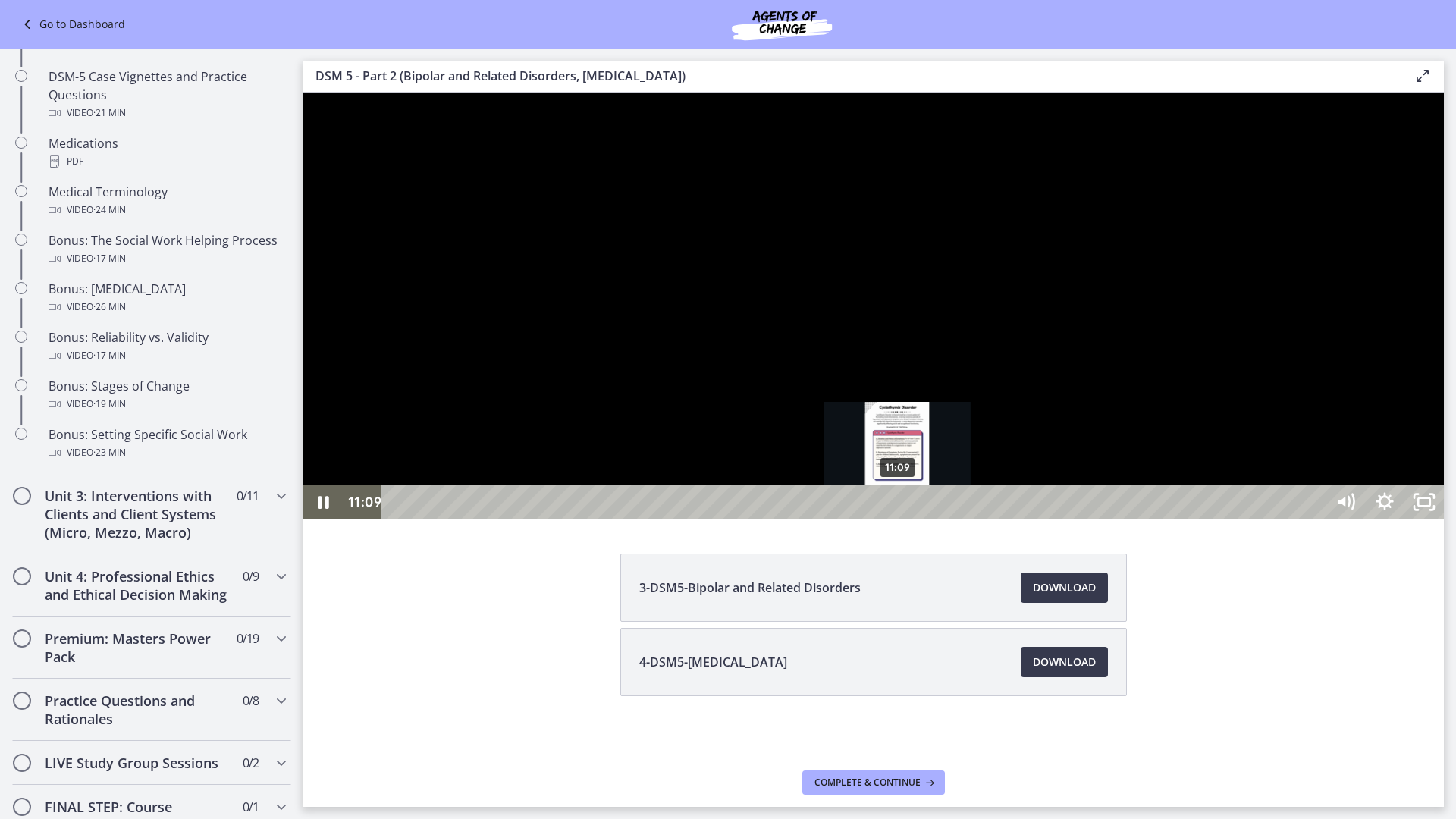 click on "11:09" at bounding box center (855, 502) 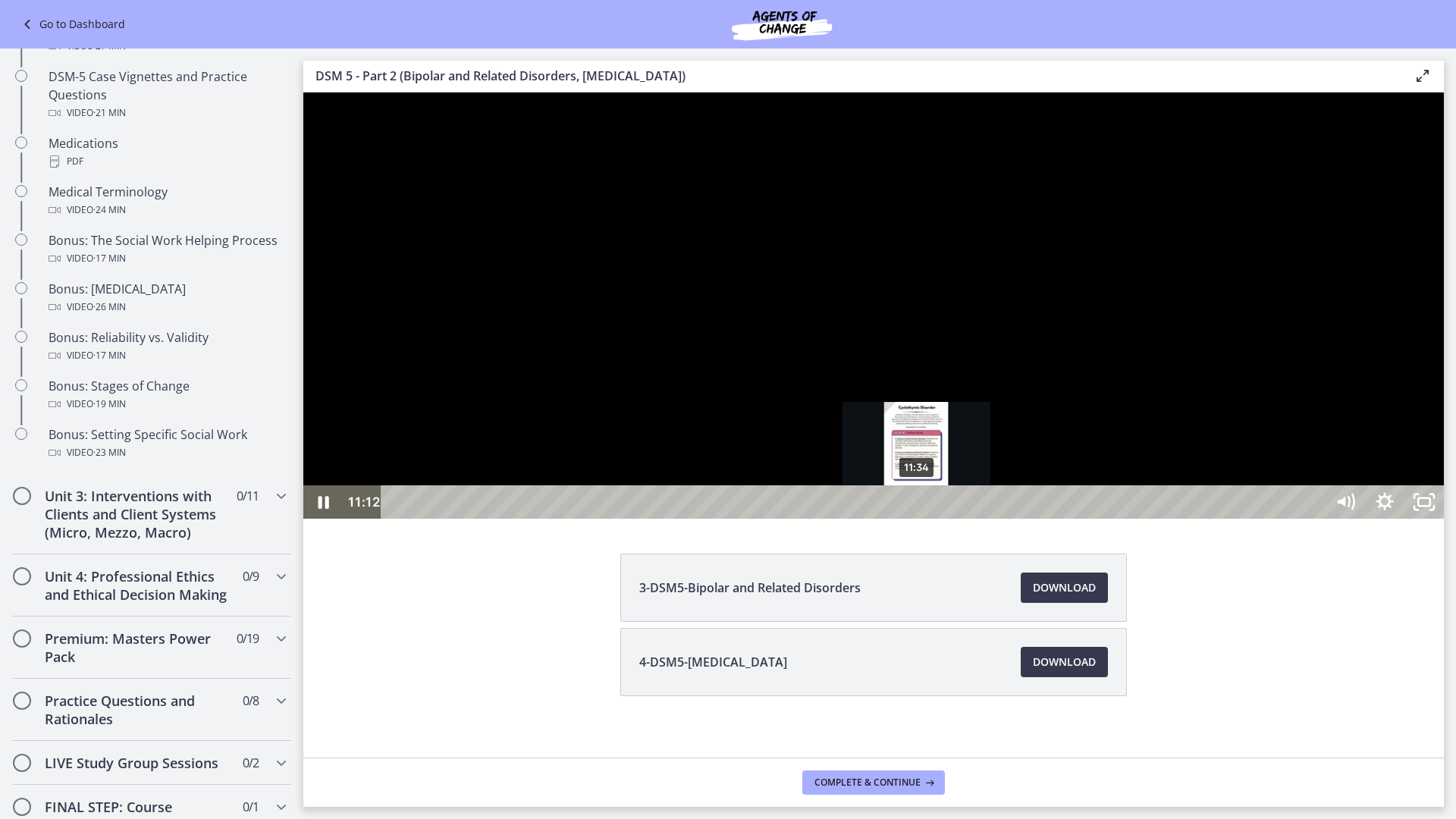 click on "11:34" at bounding box center [855, 502] 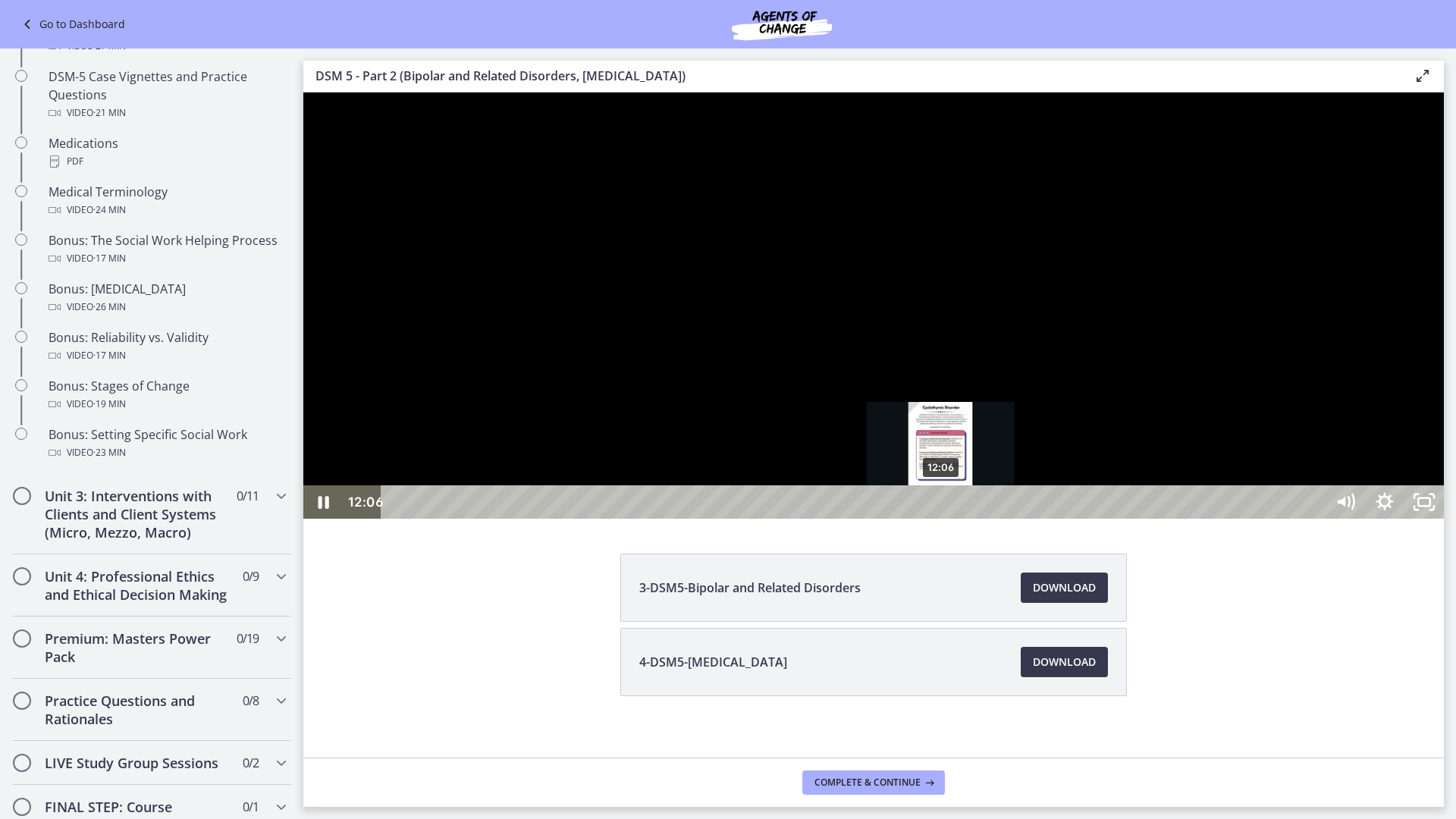 click on "12:06" at bounding box center (855, 502) 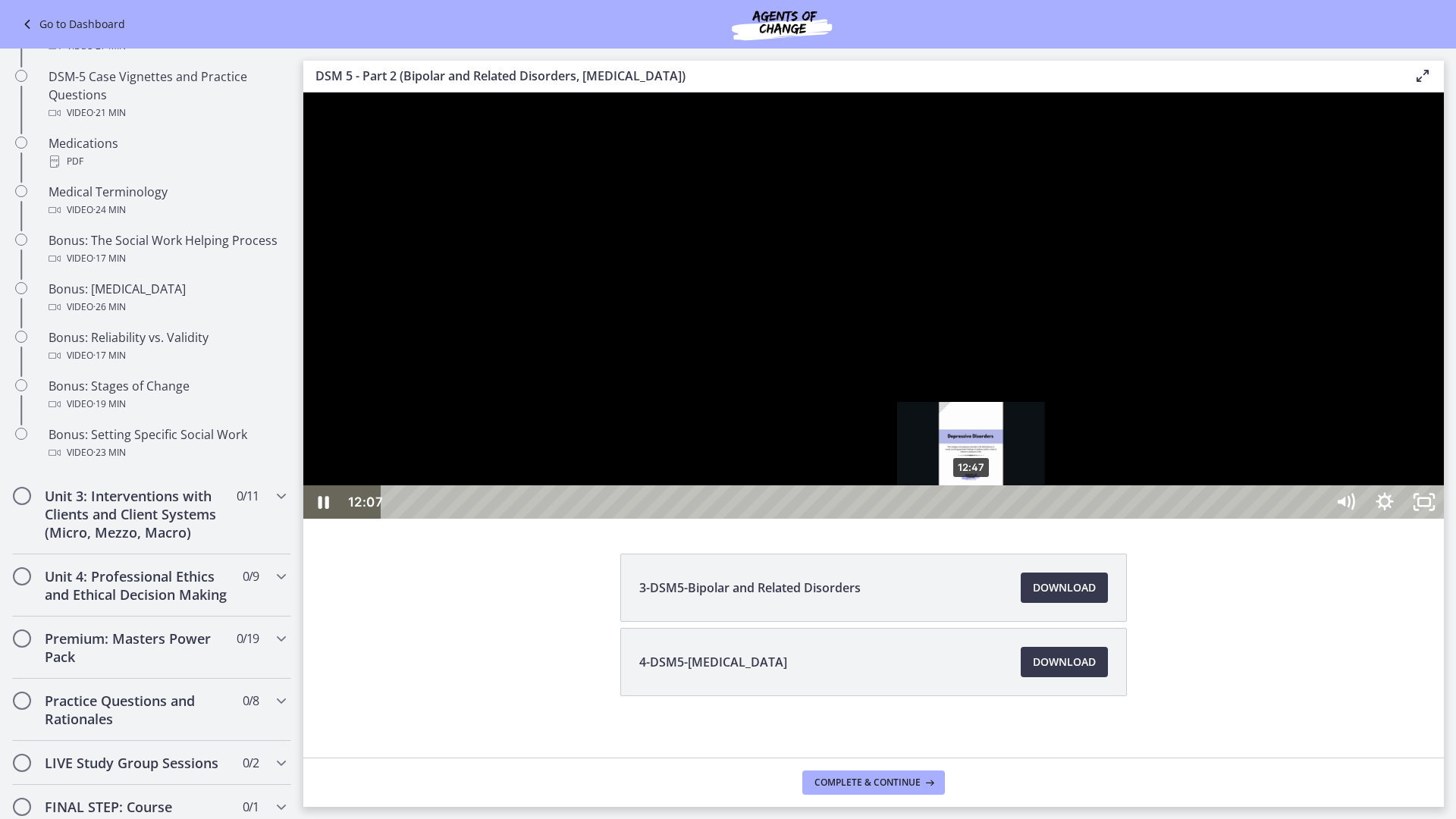click on "12:47" at bounding box center (855, 502) 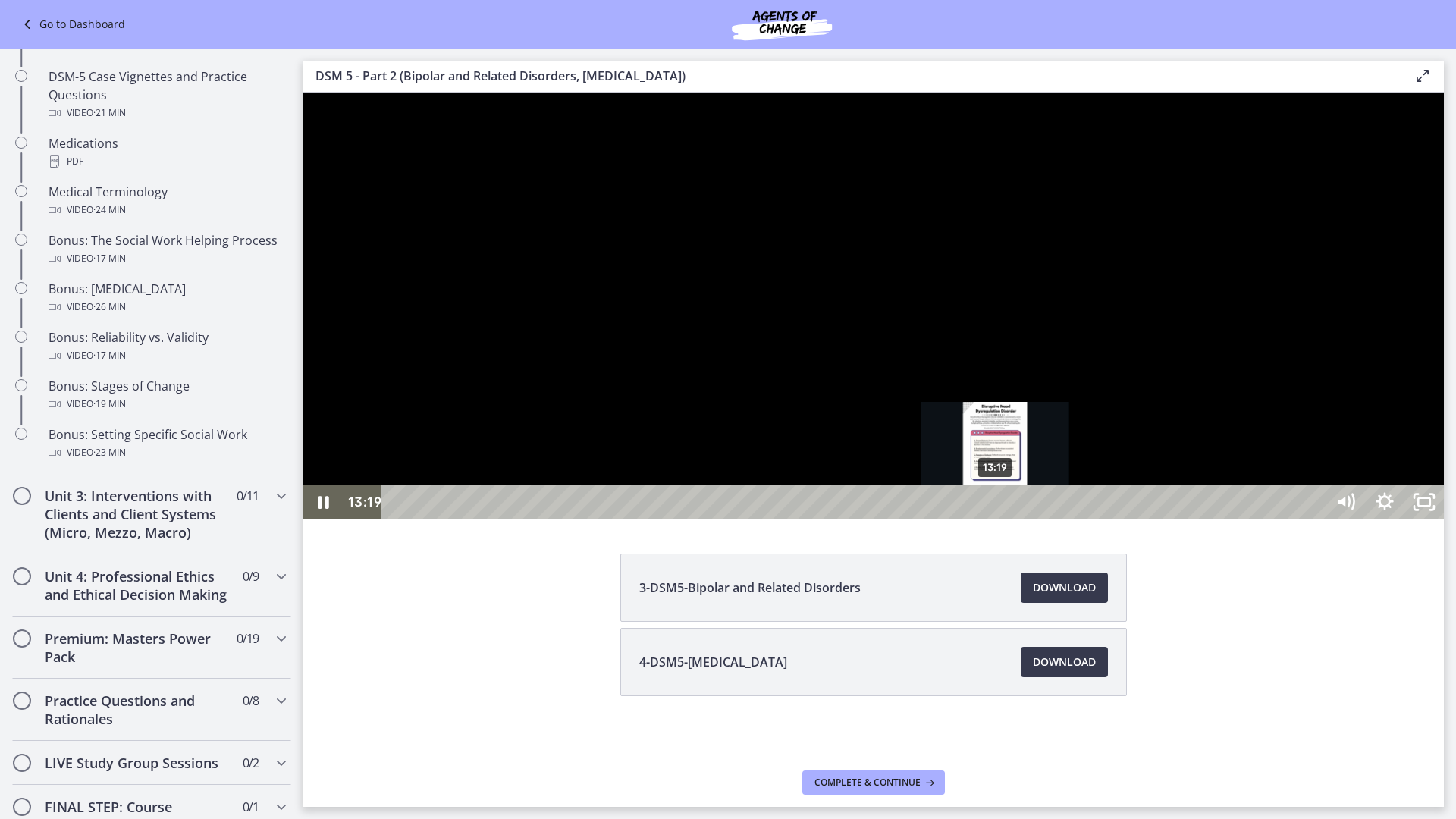 click on "13:19" at bounding box center (855, 502) 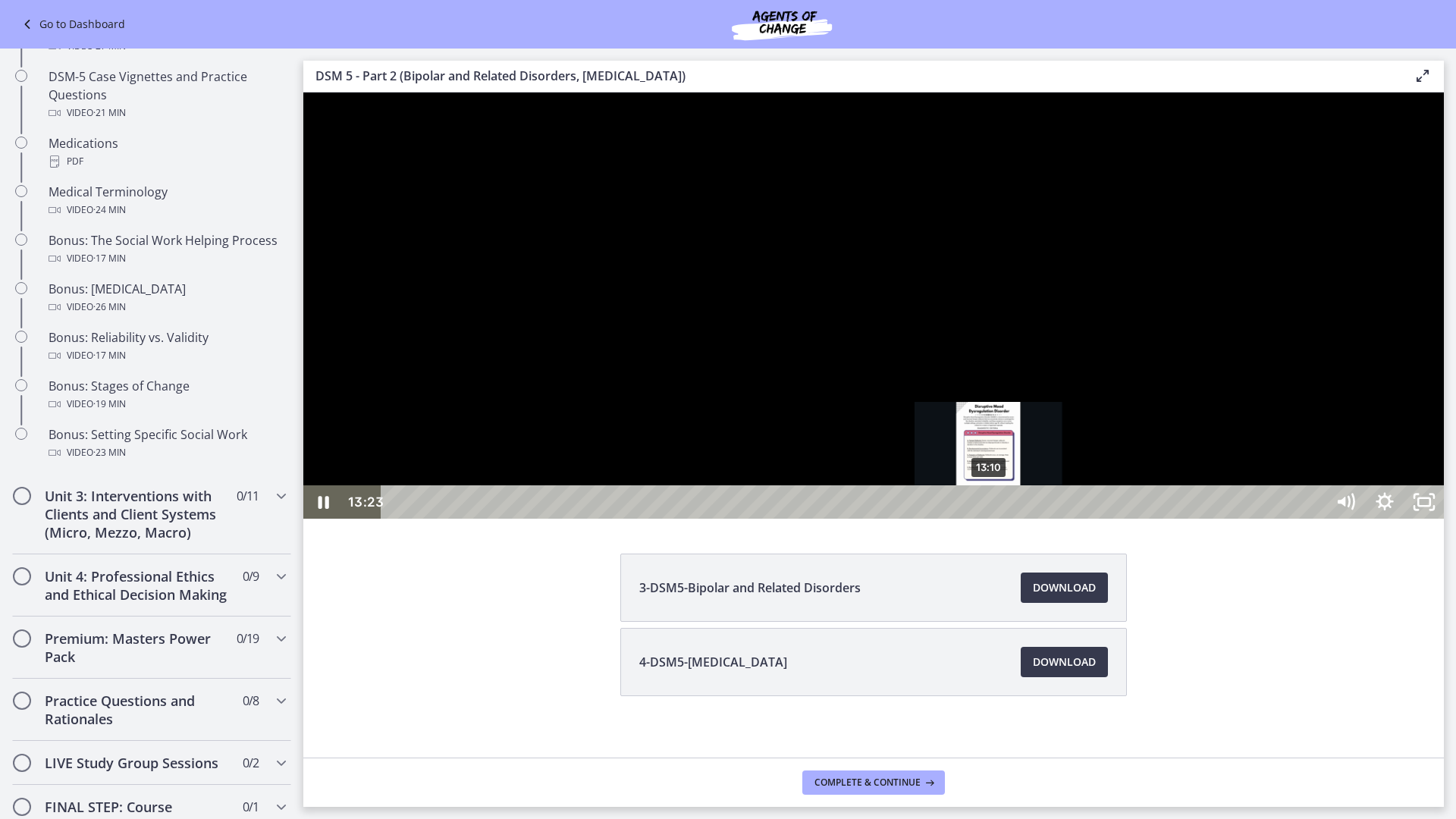 click on "13:10" at bounding box center (855, 502) 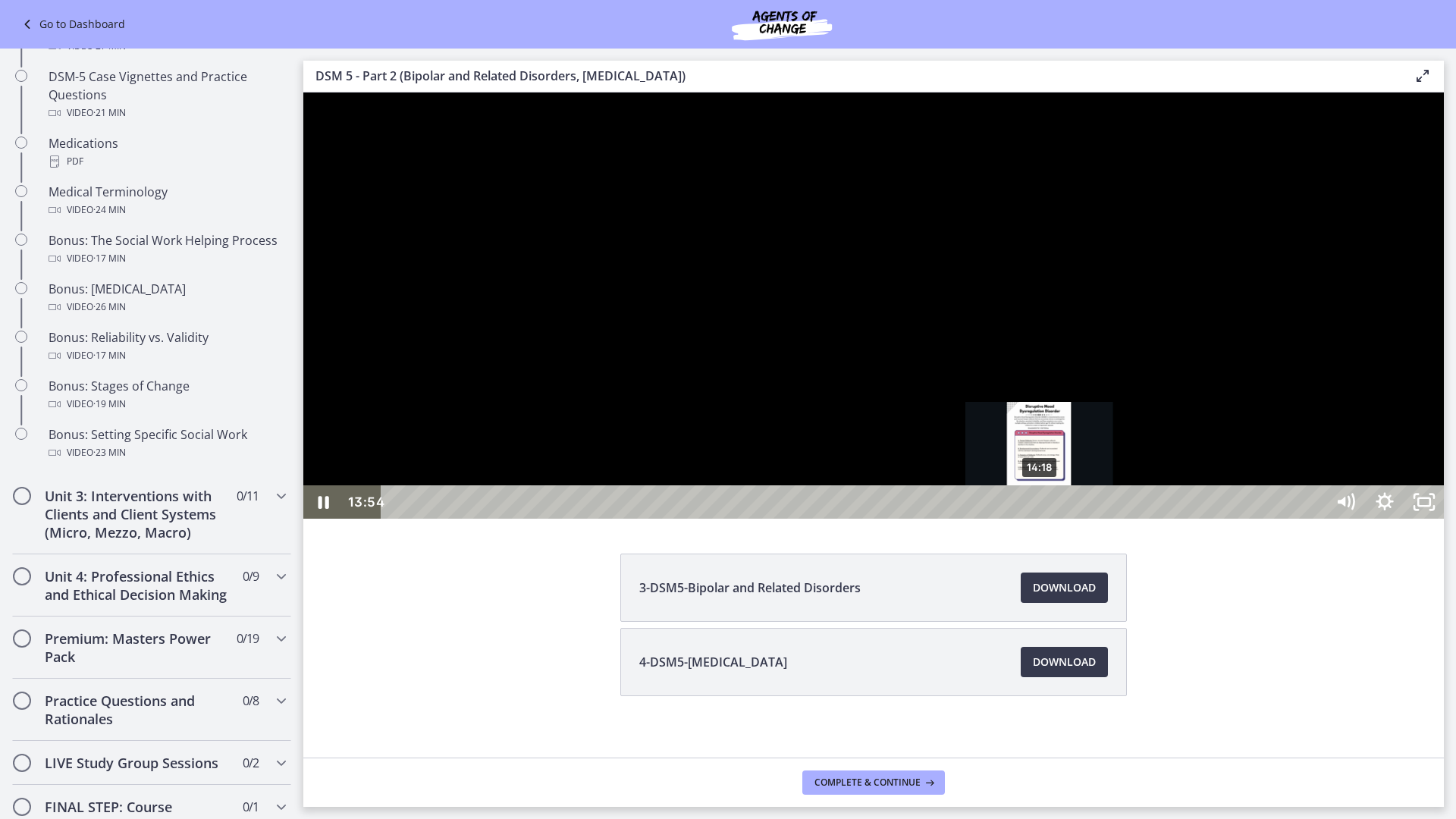 click on "14:18" at bounding box center (855, 502) 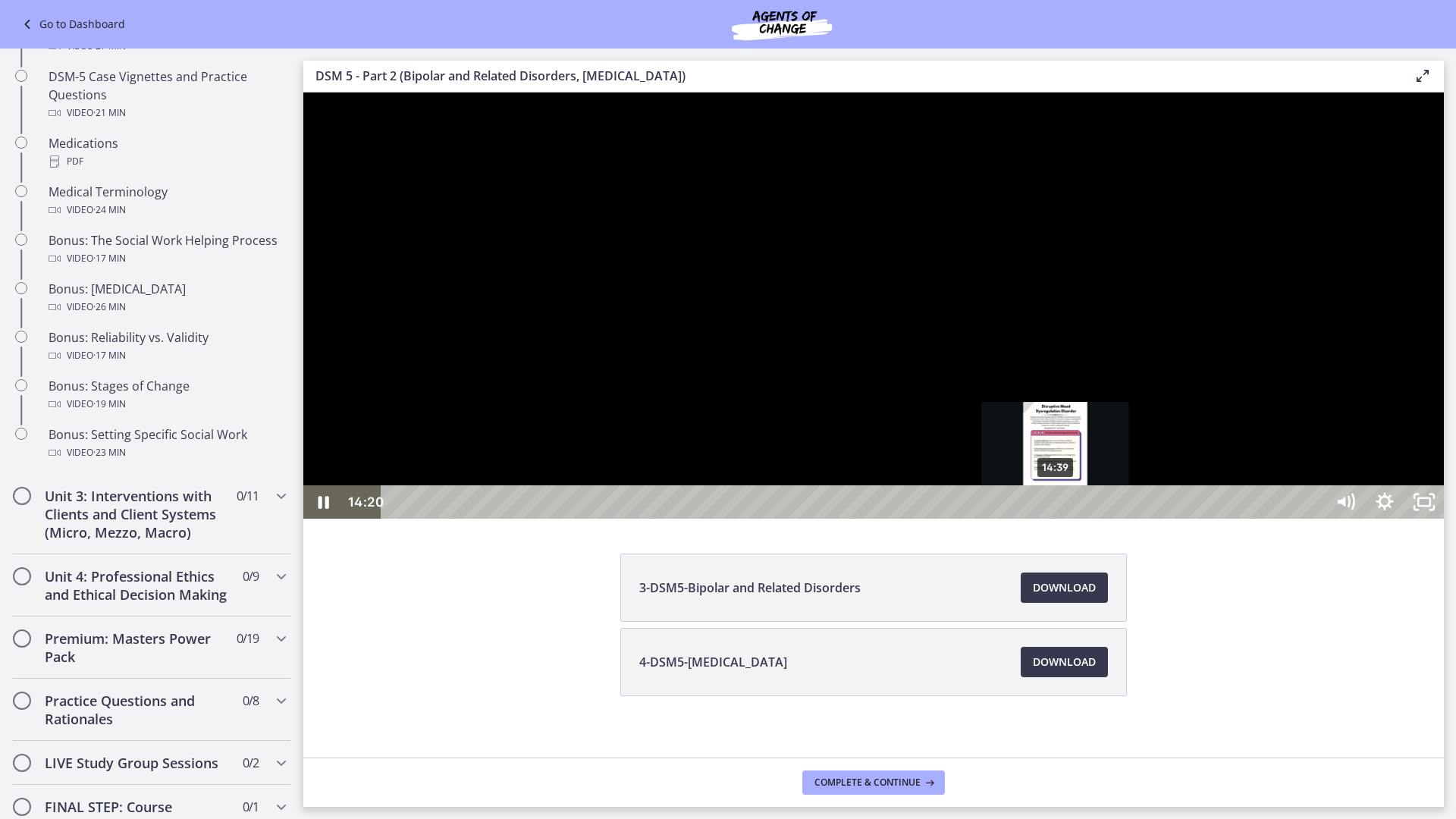 click on "14:39" at bounding box center [855, 502] 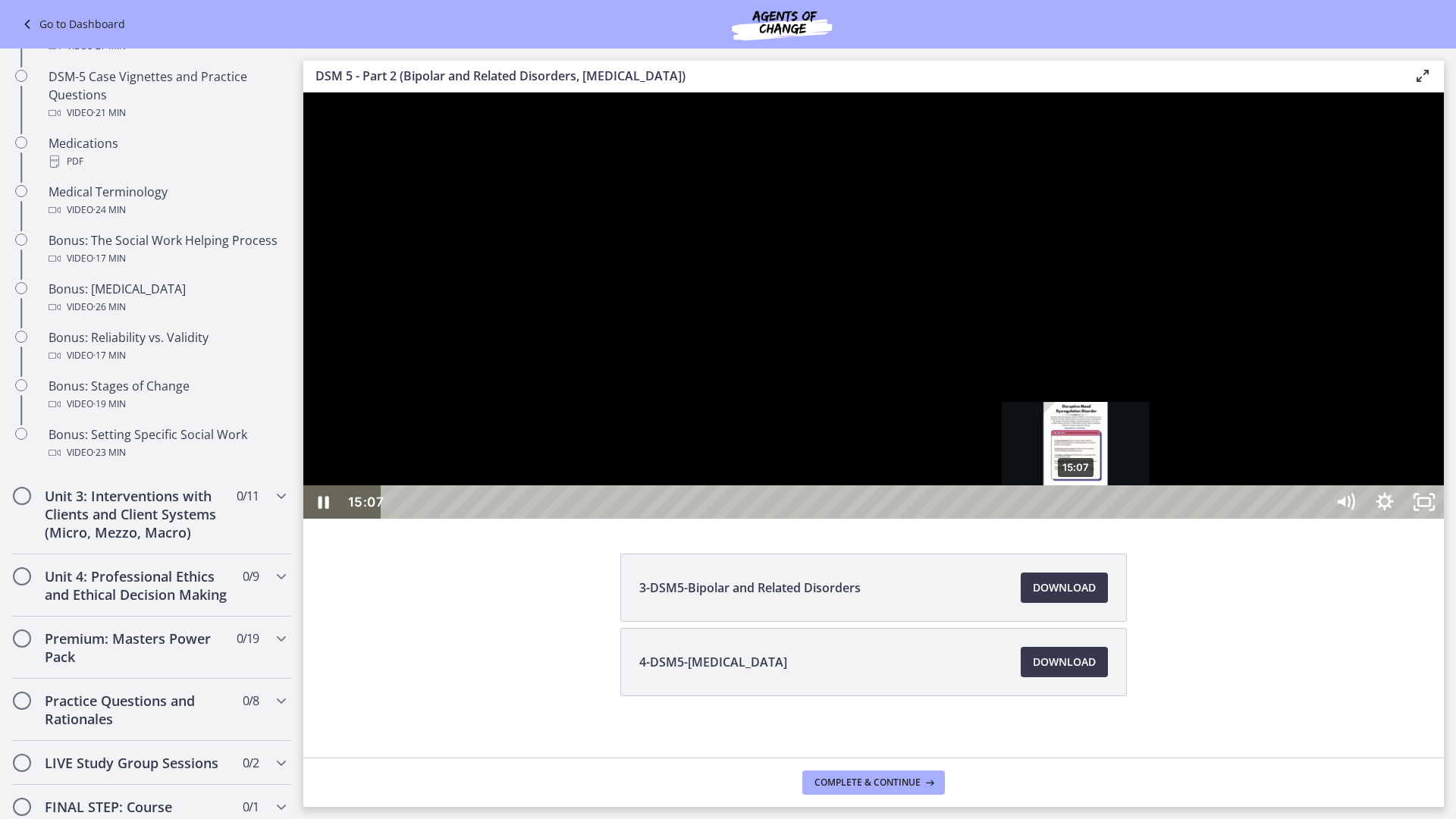 click on "15:07" at bounding box center [855, 502] 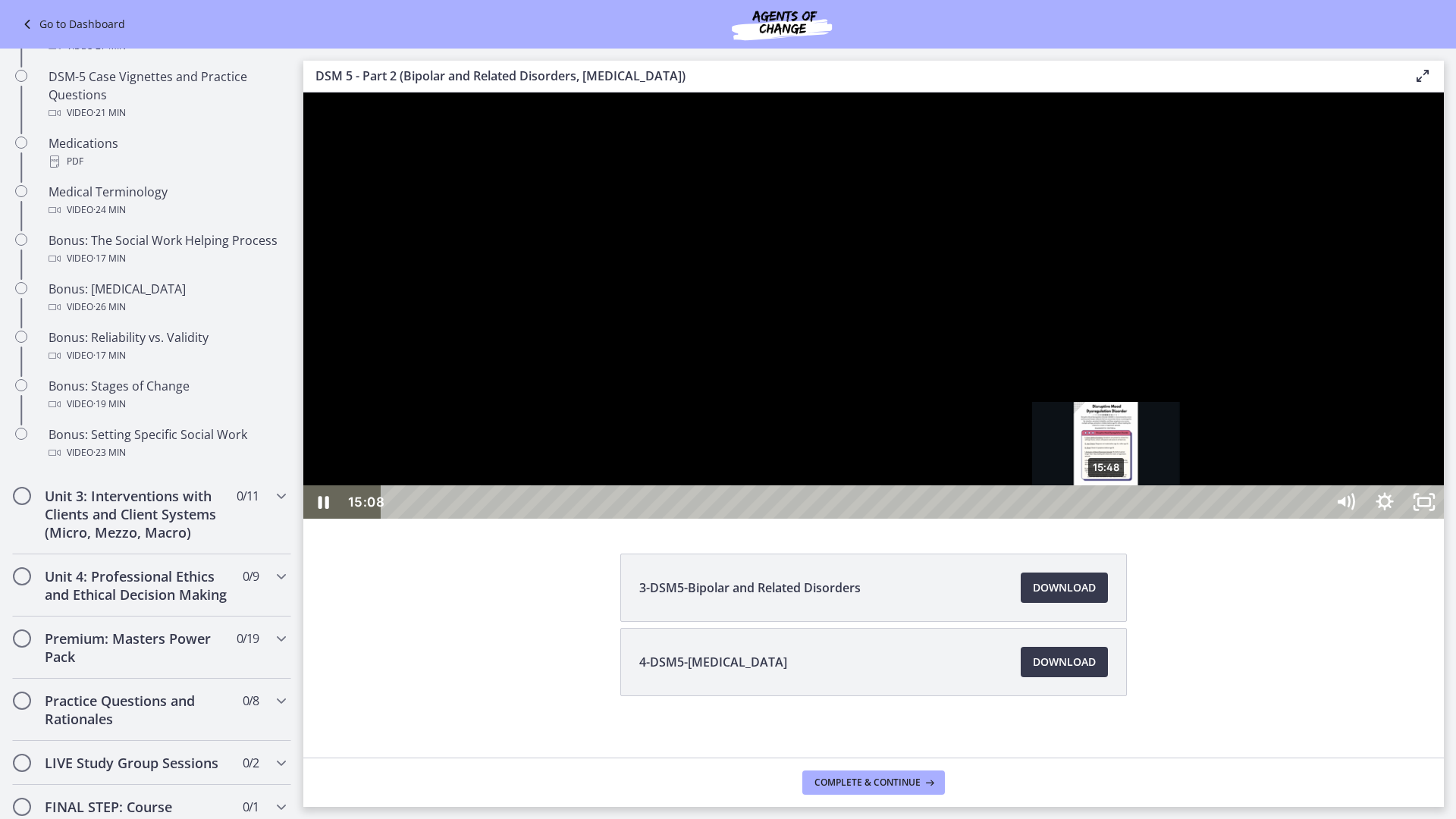 click on "15:48" at bounding box center (855, 502) 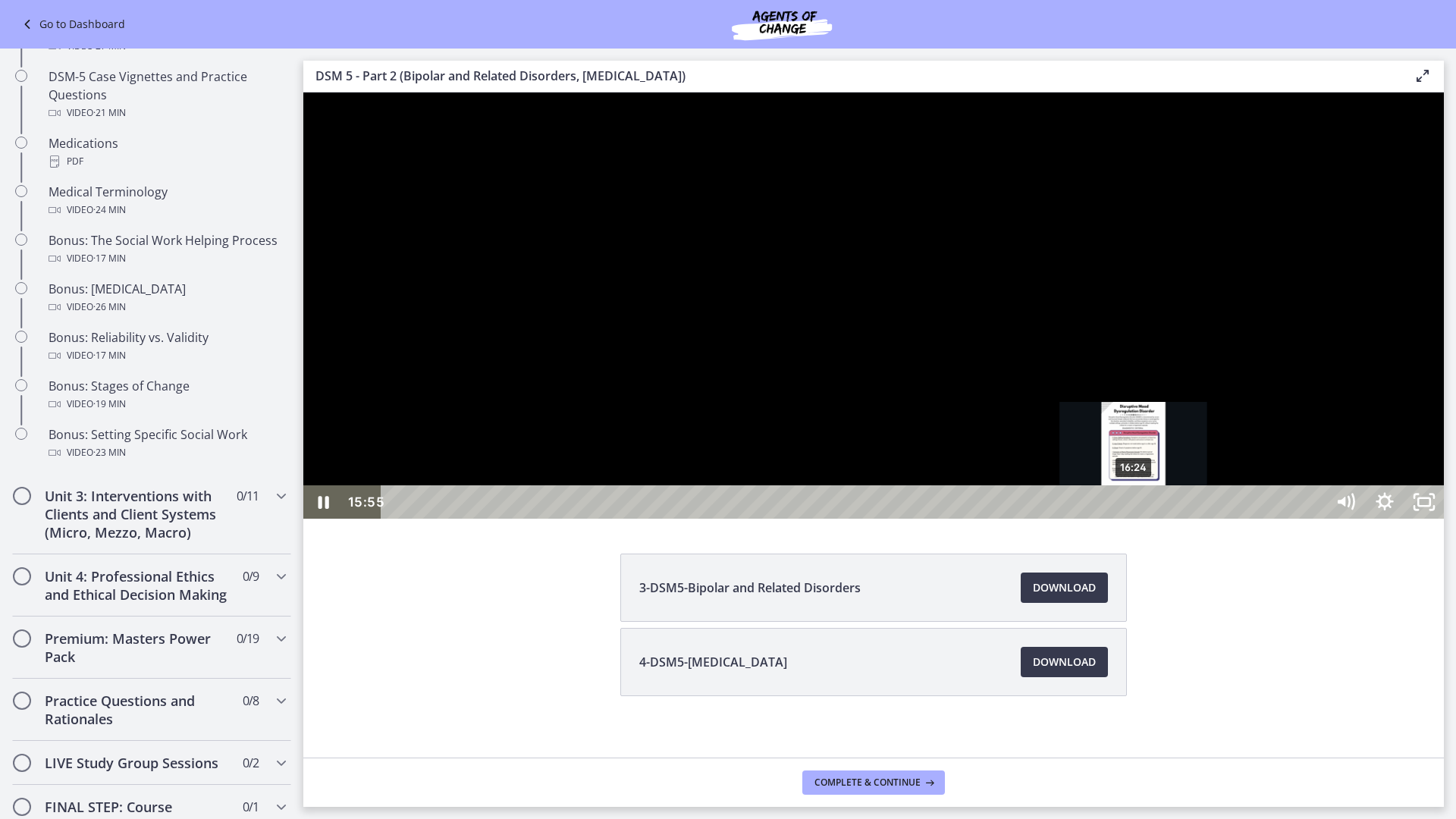 click on "16:24" at bounding box center (855, 502) 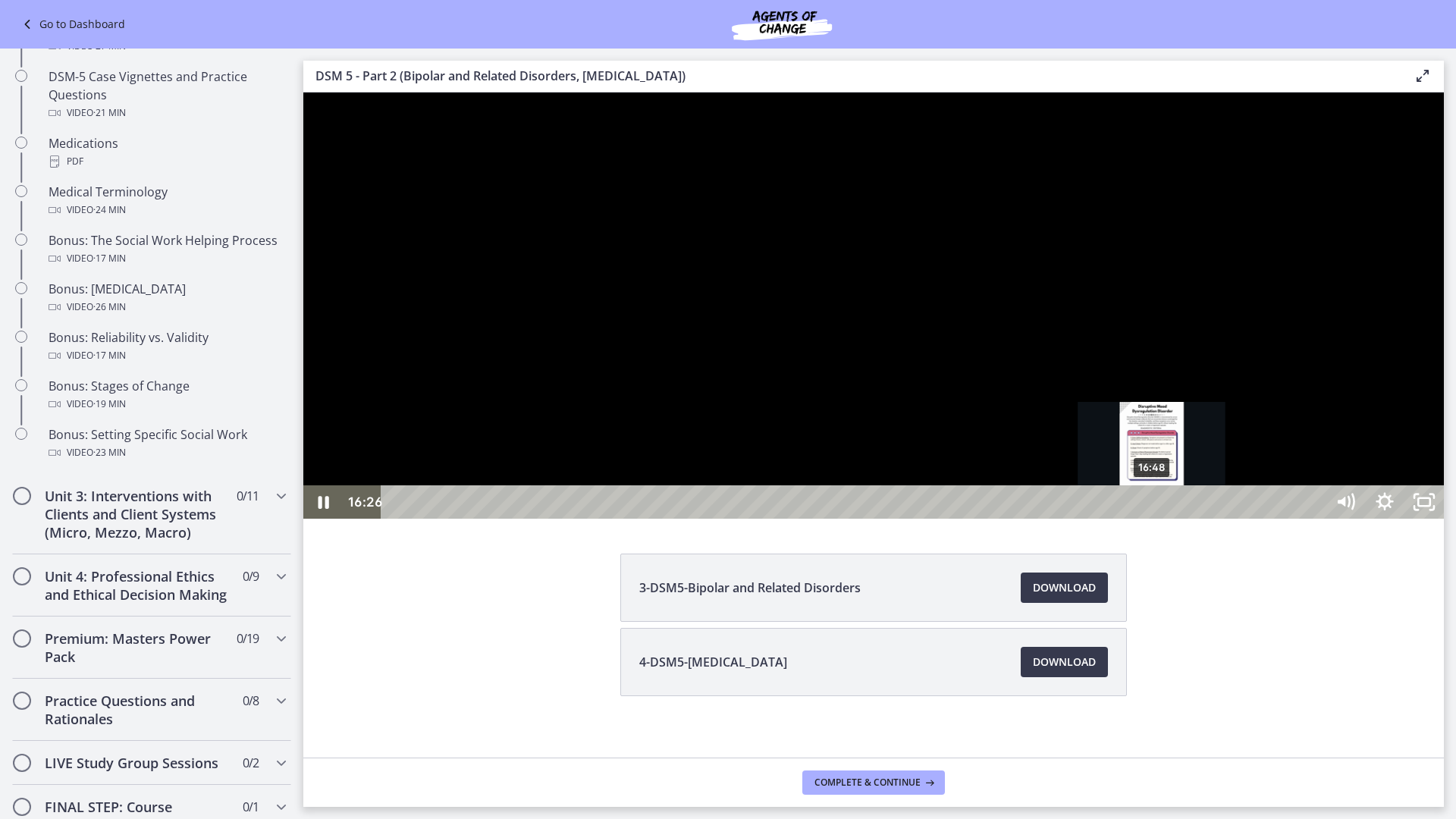 click on "16:48" at bounding box center [855, 502] 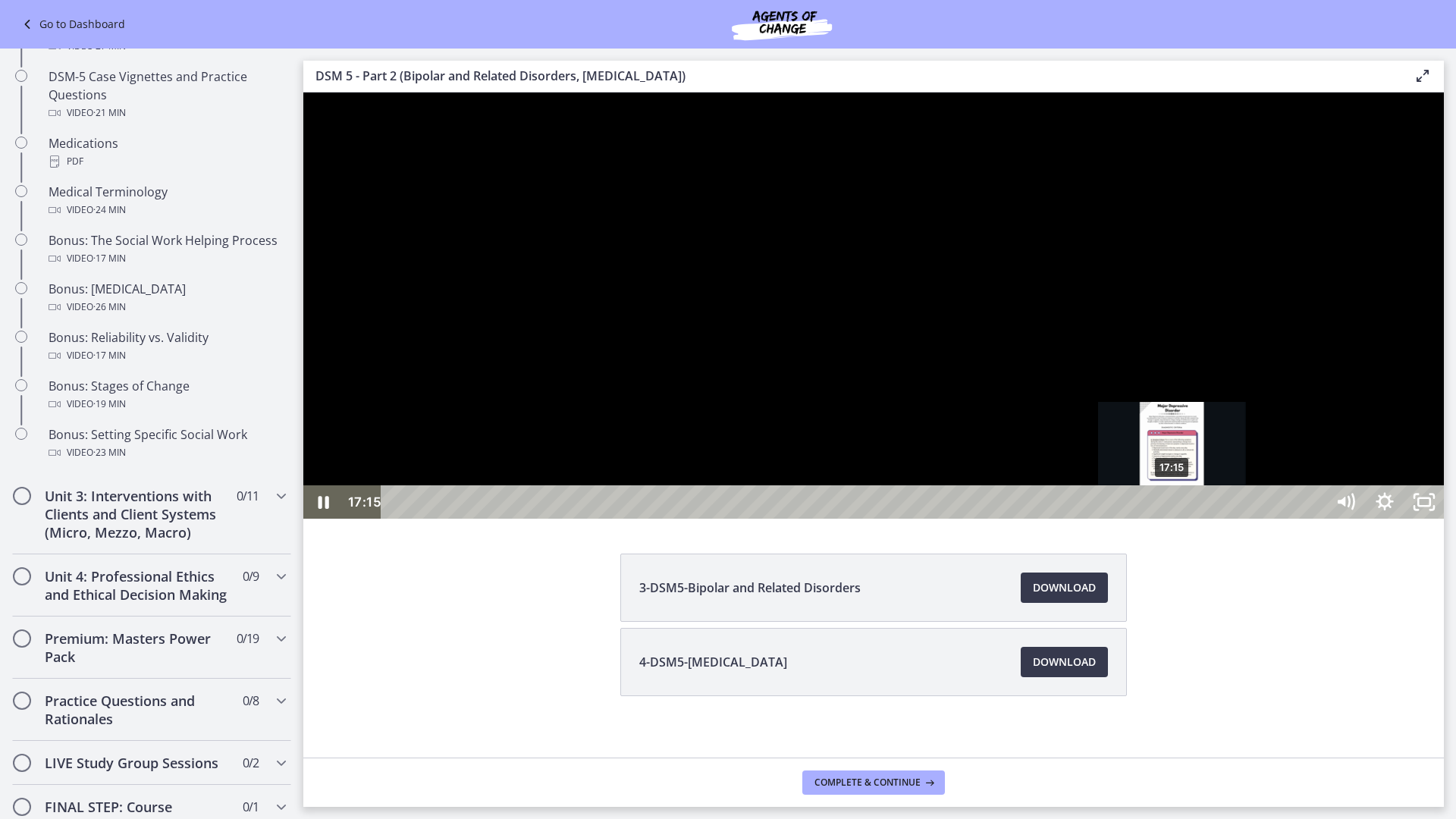 click on "17:15" at bounding box center (855, 502) 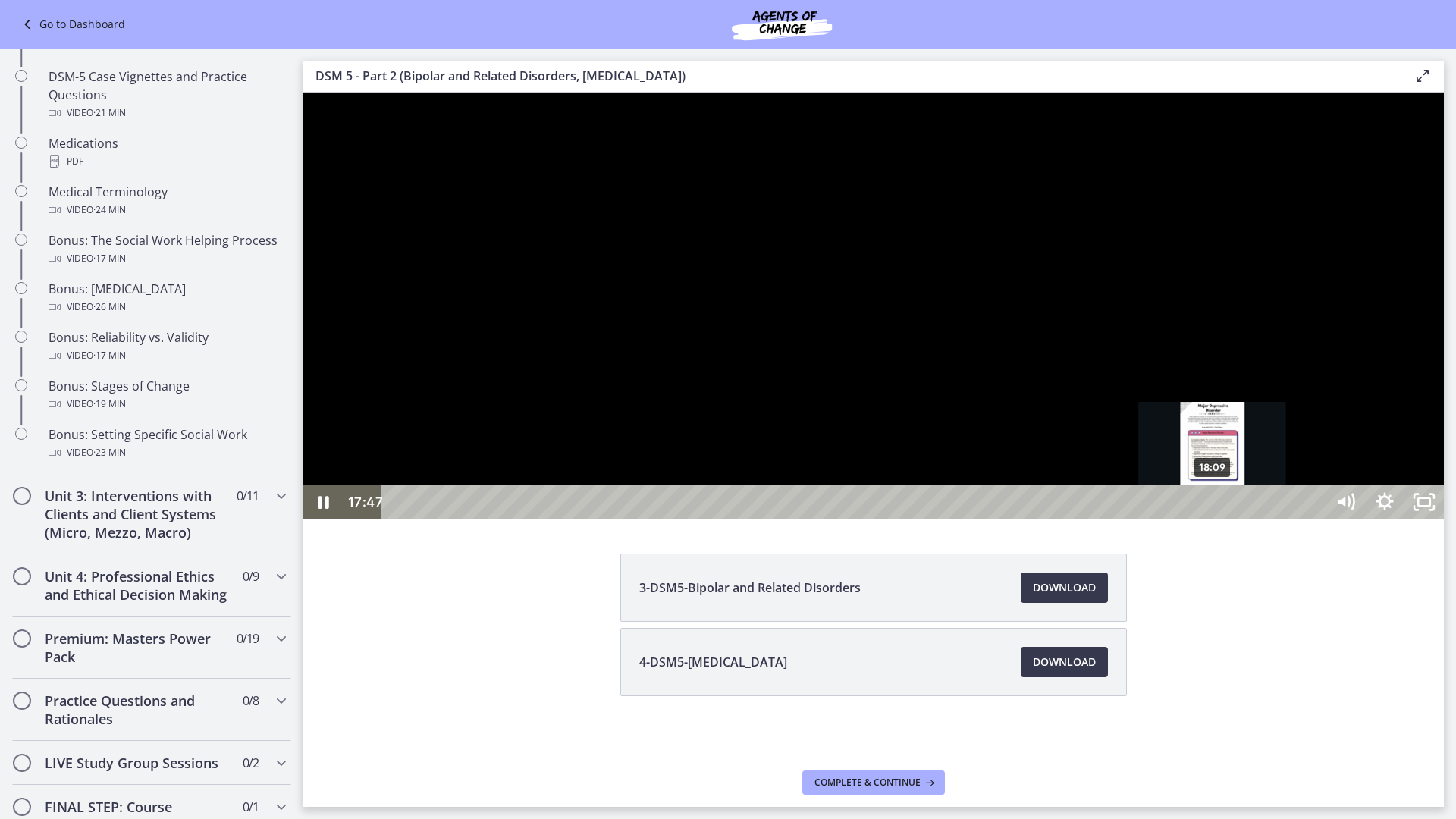 click on "18:09" at bounding box center (855, 502) 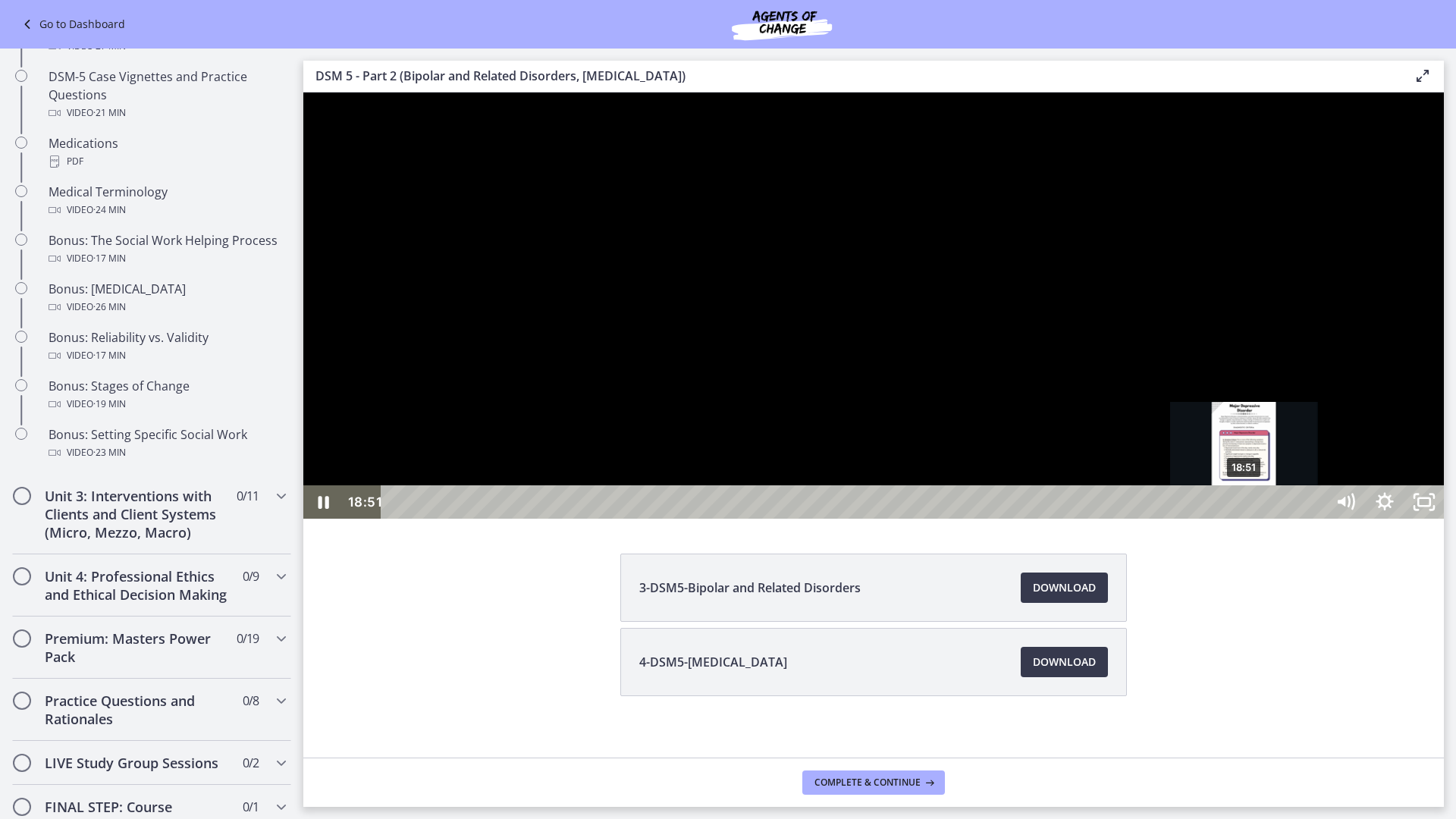 click on "18:51" at bounding box center (855, 502) 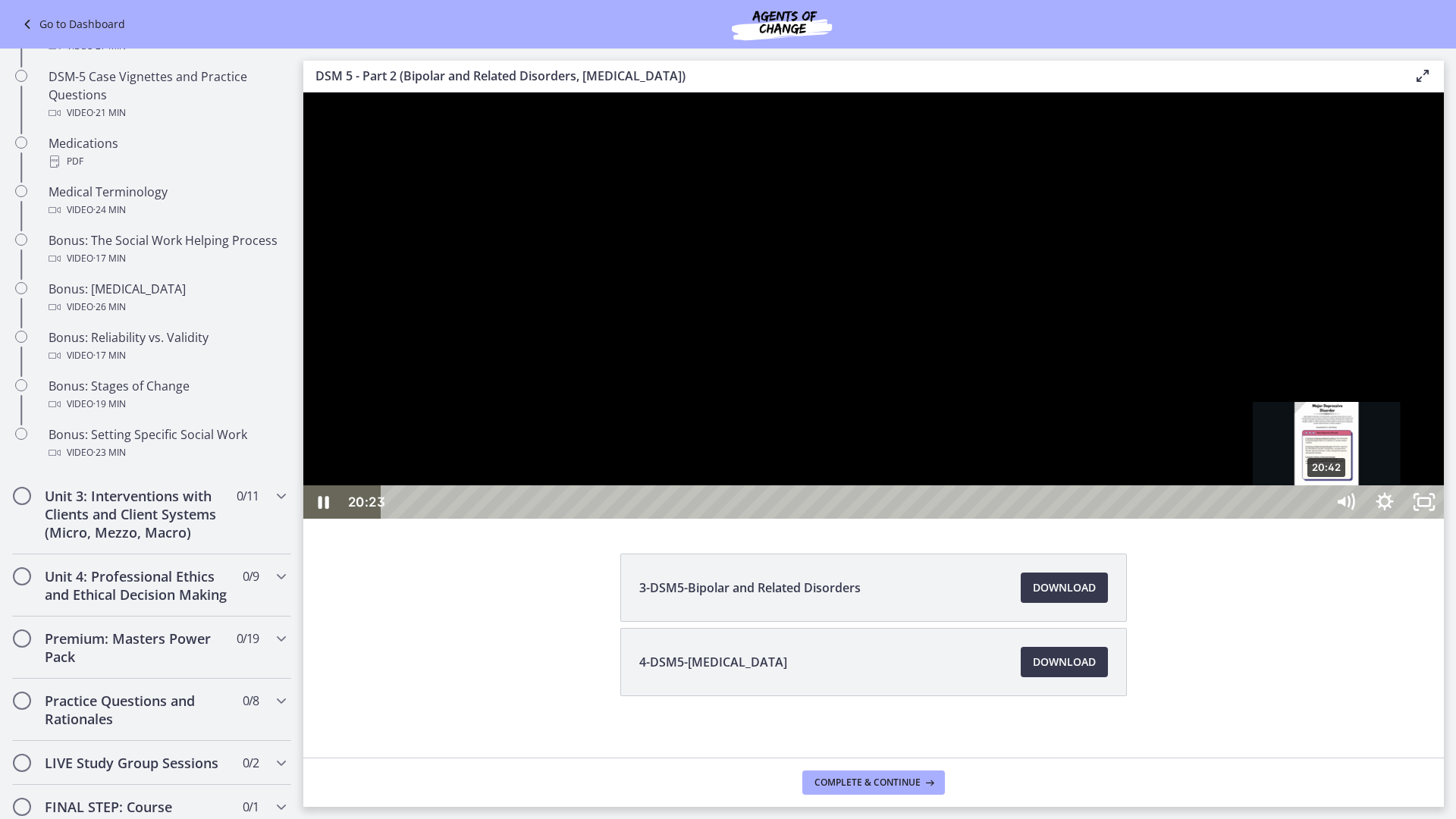 click on "20:42" at bounding box center (855, 502) 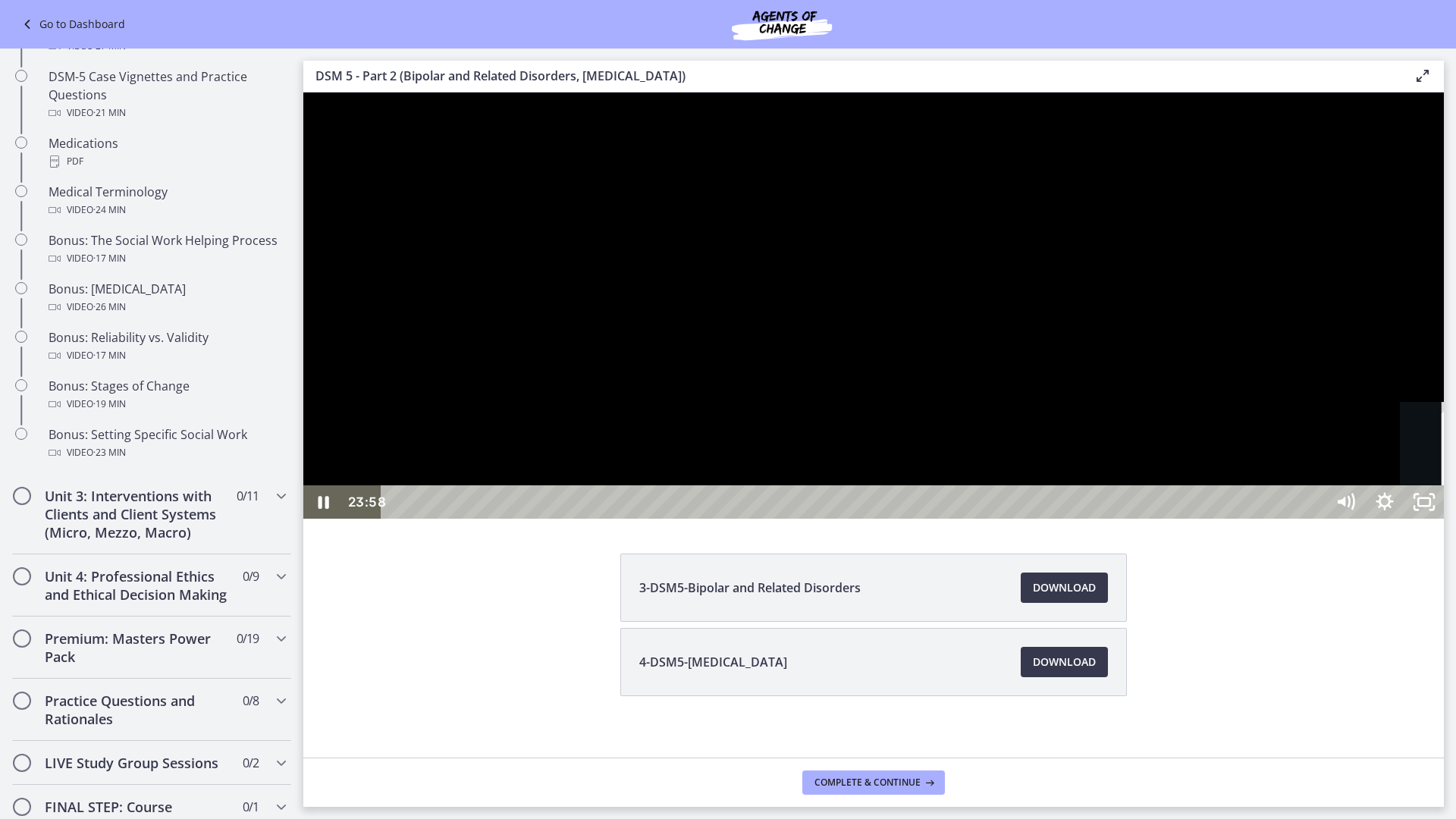 click on "23:58" at bounding box center (855, 502) 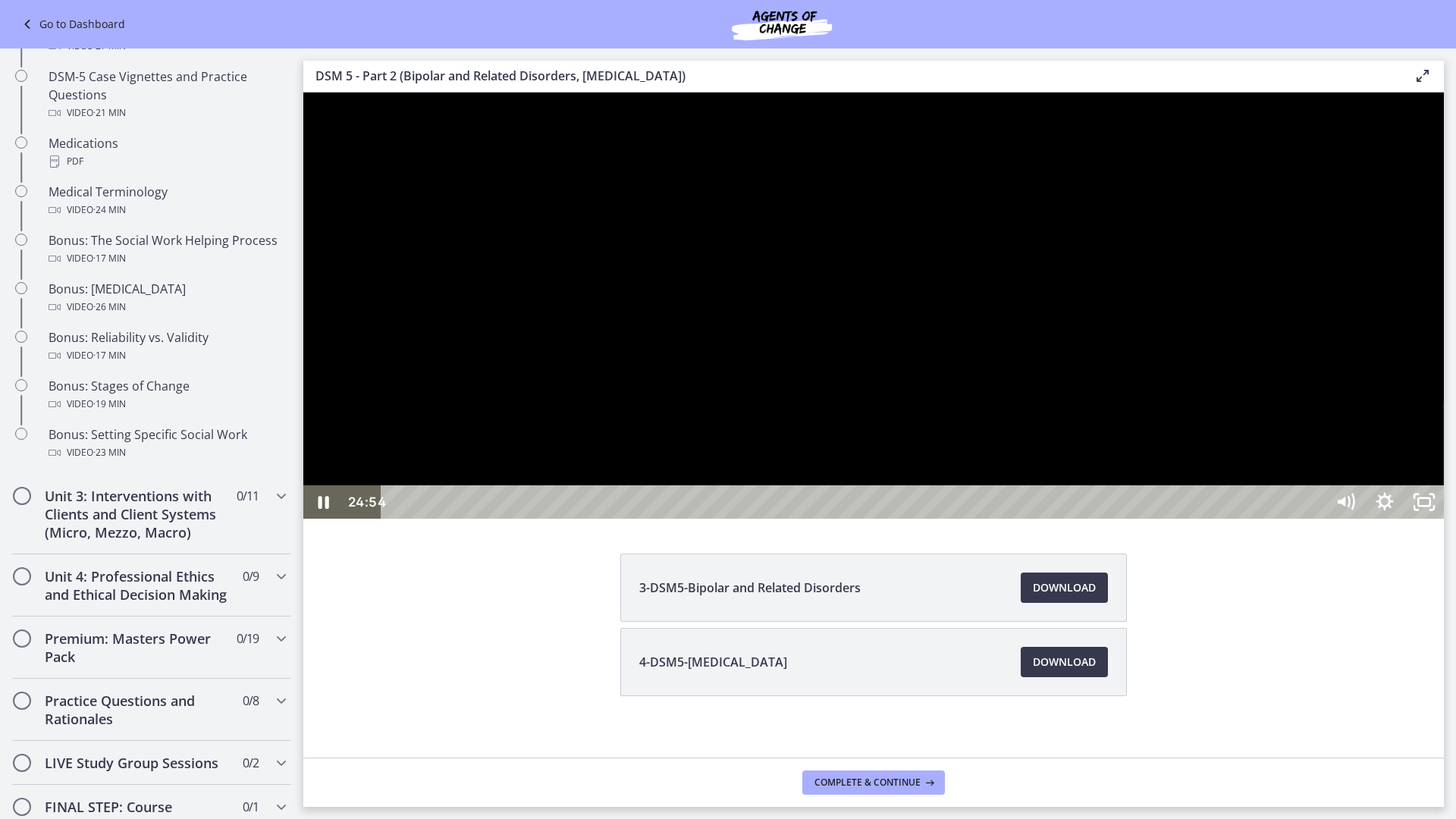 click on "24:54" at bounding box center (855, 502) 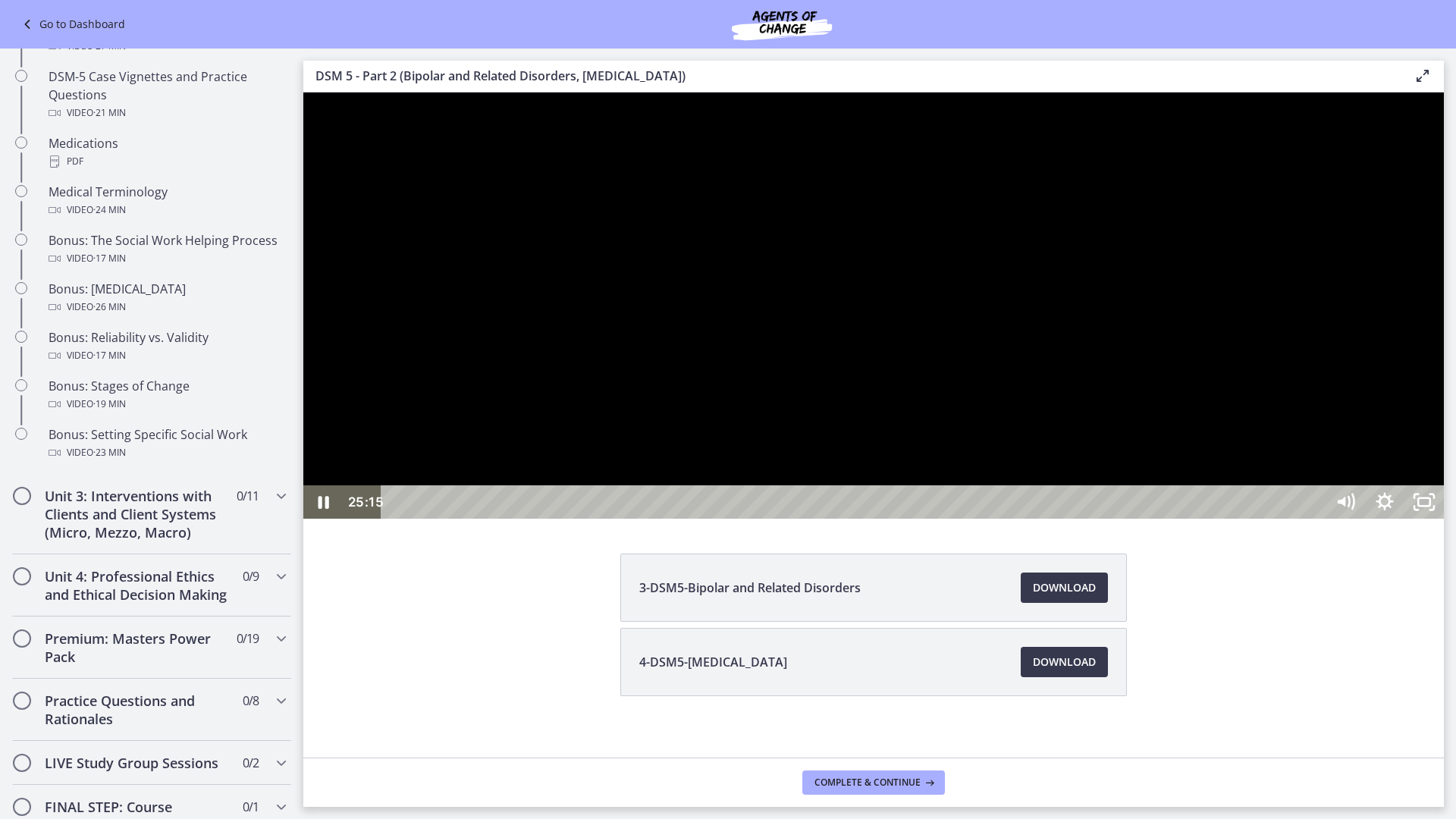 click on "25:15" at bounding box center [855, 502] 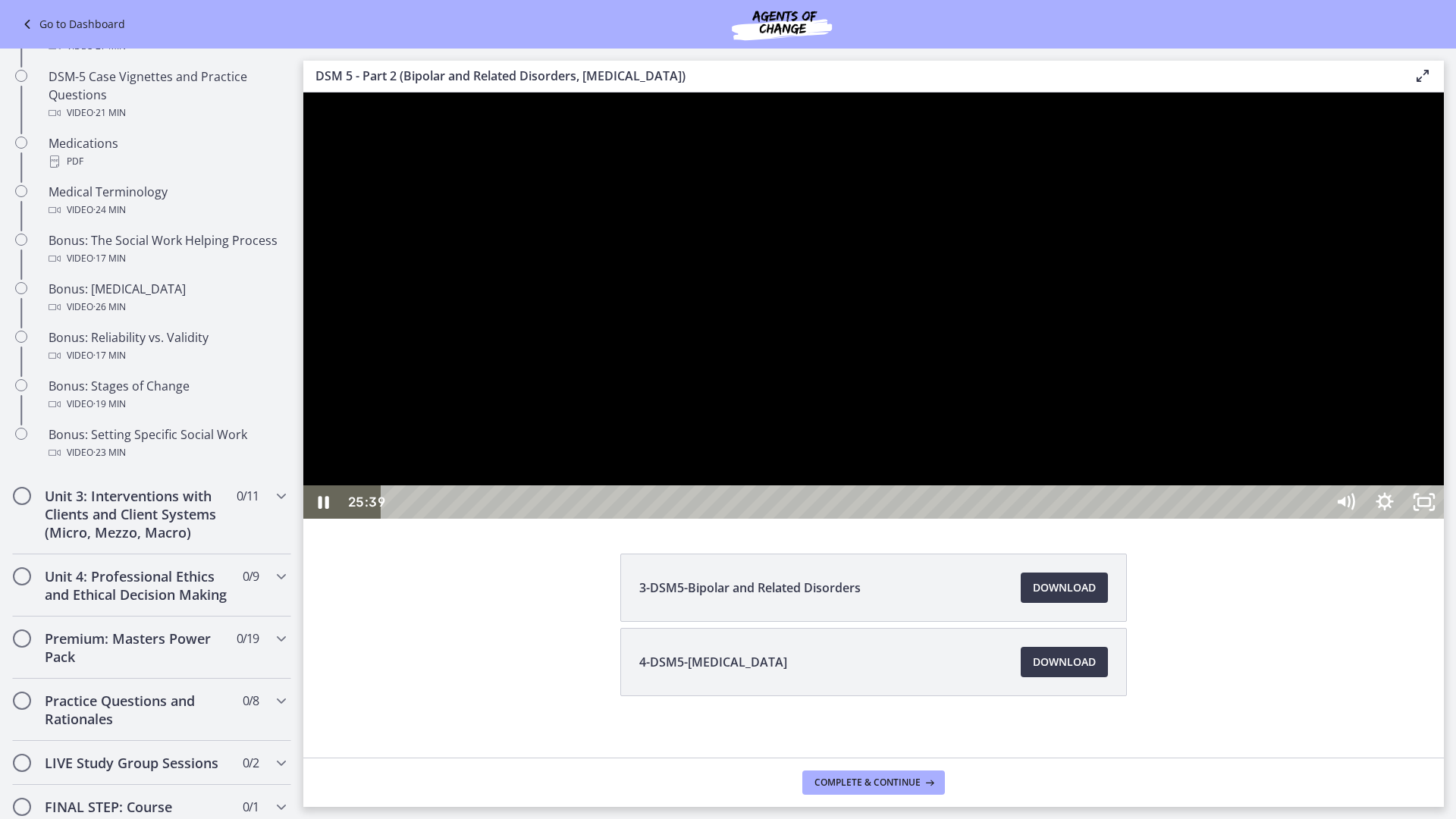 click on "25:39" at bounding box center (855, 502) 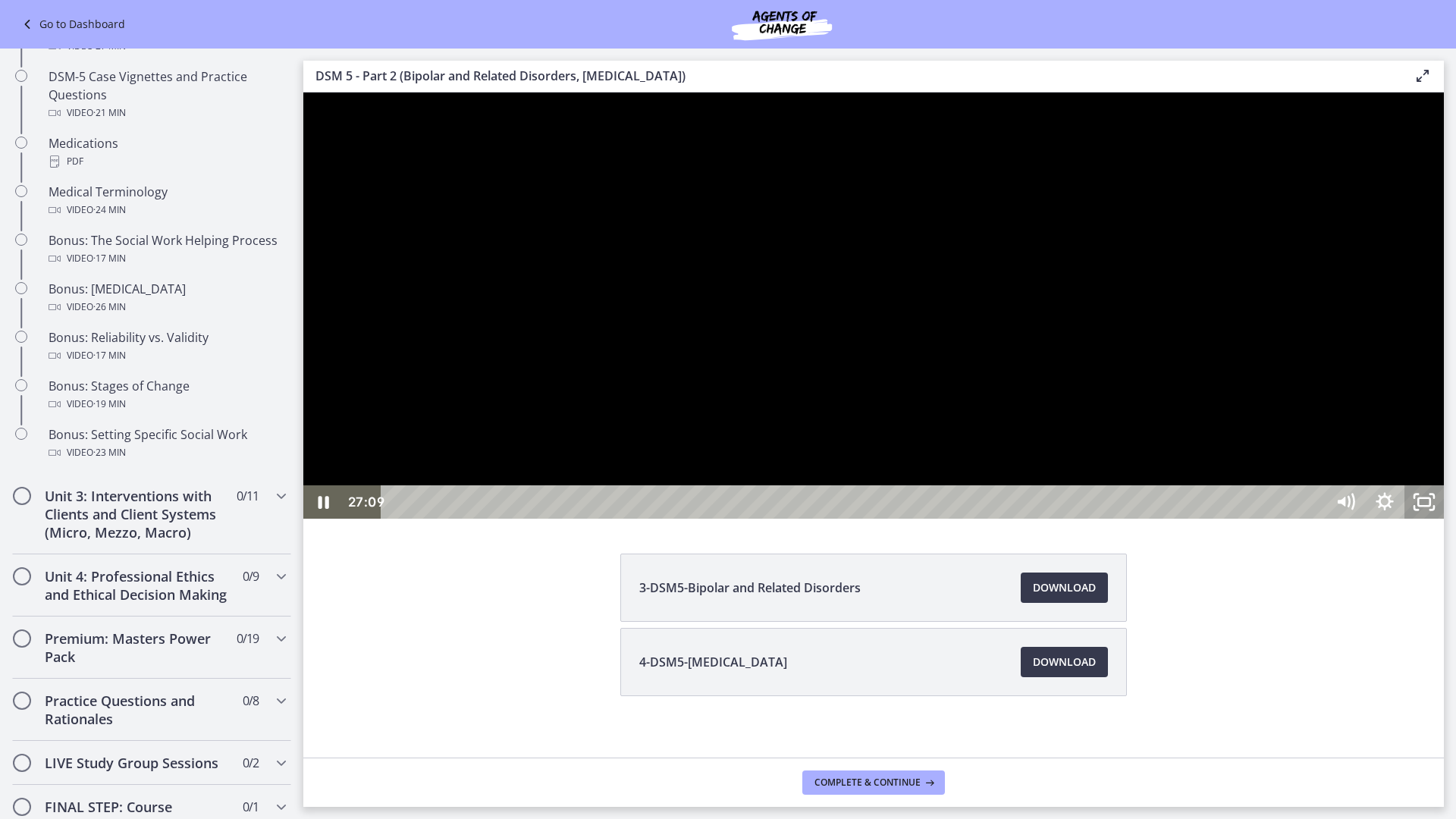 click 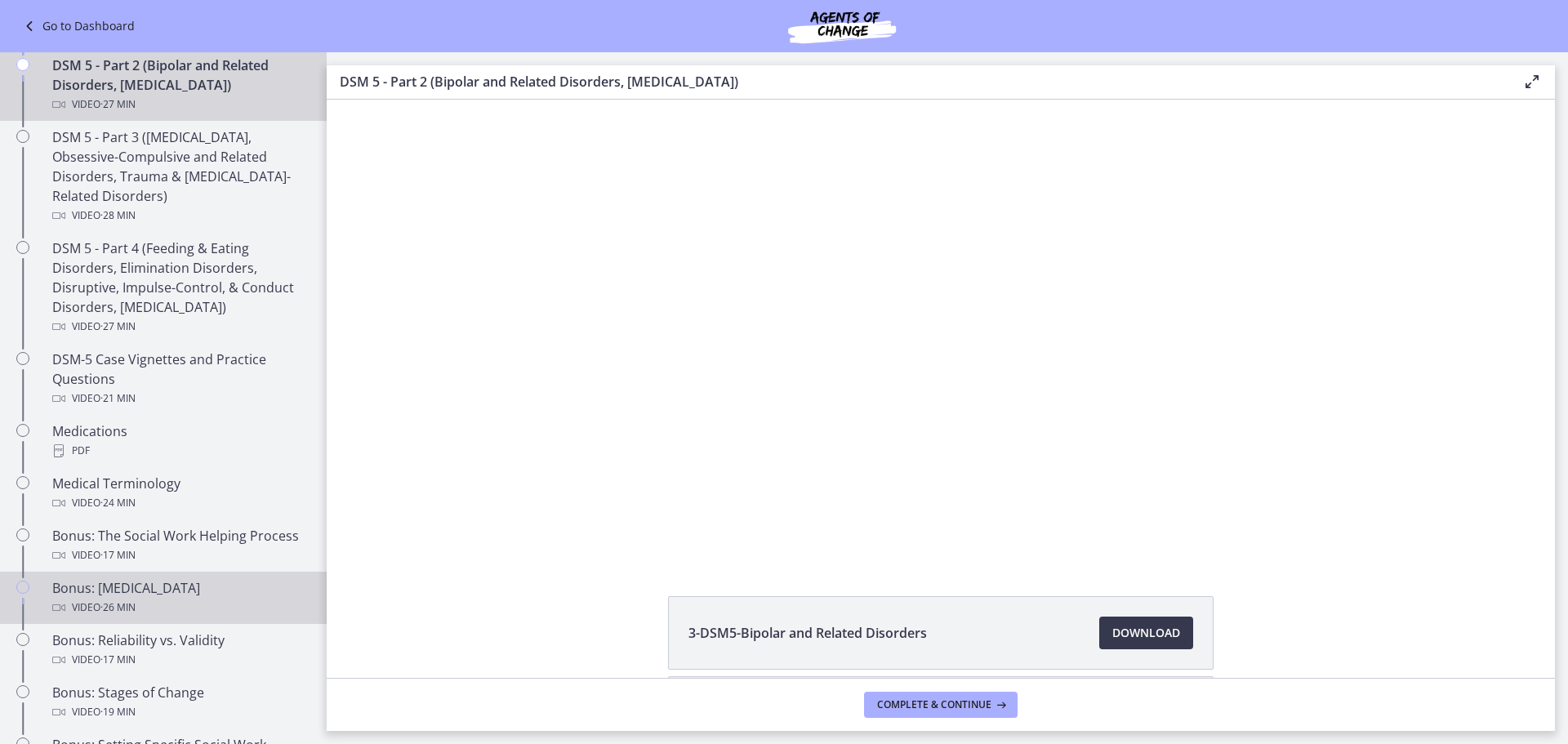 scroll, scrollTop: 771, scrollLeft: 0, axis: vertical 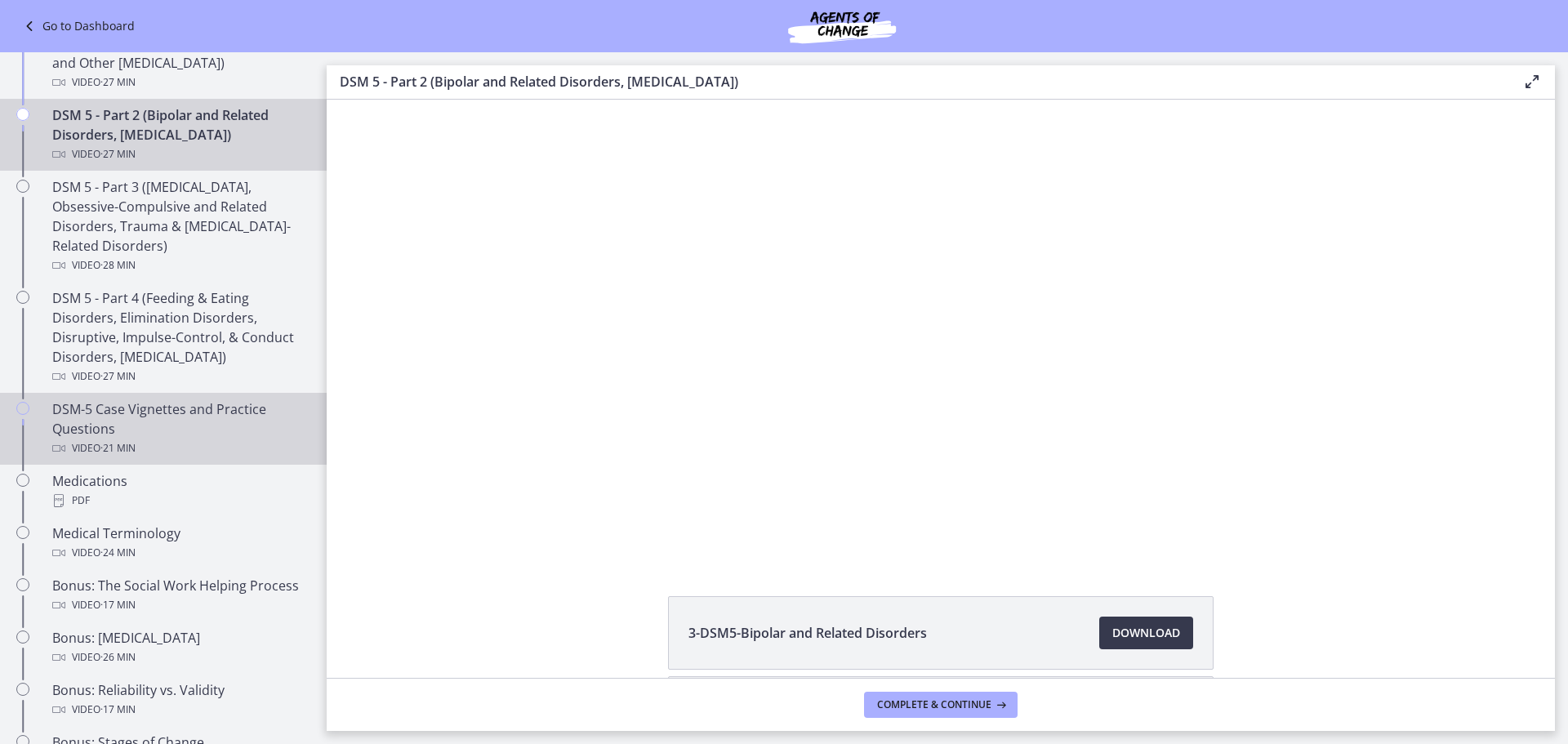 click on "DSM-5 Case Vignettes and Practice Questions
Video
·  21 min" at bounding box center [180, 429] 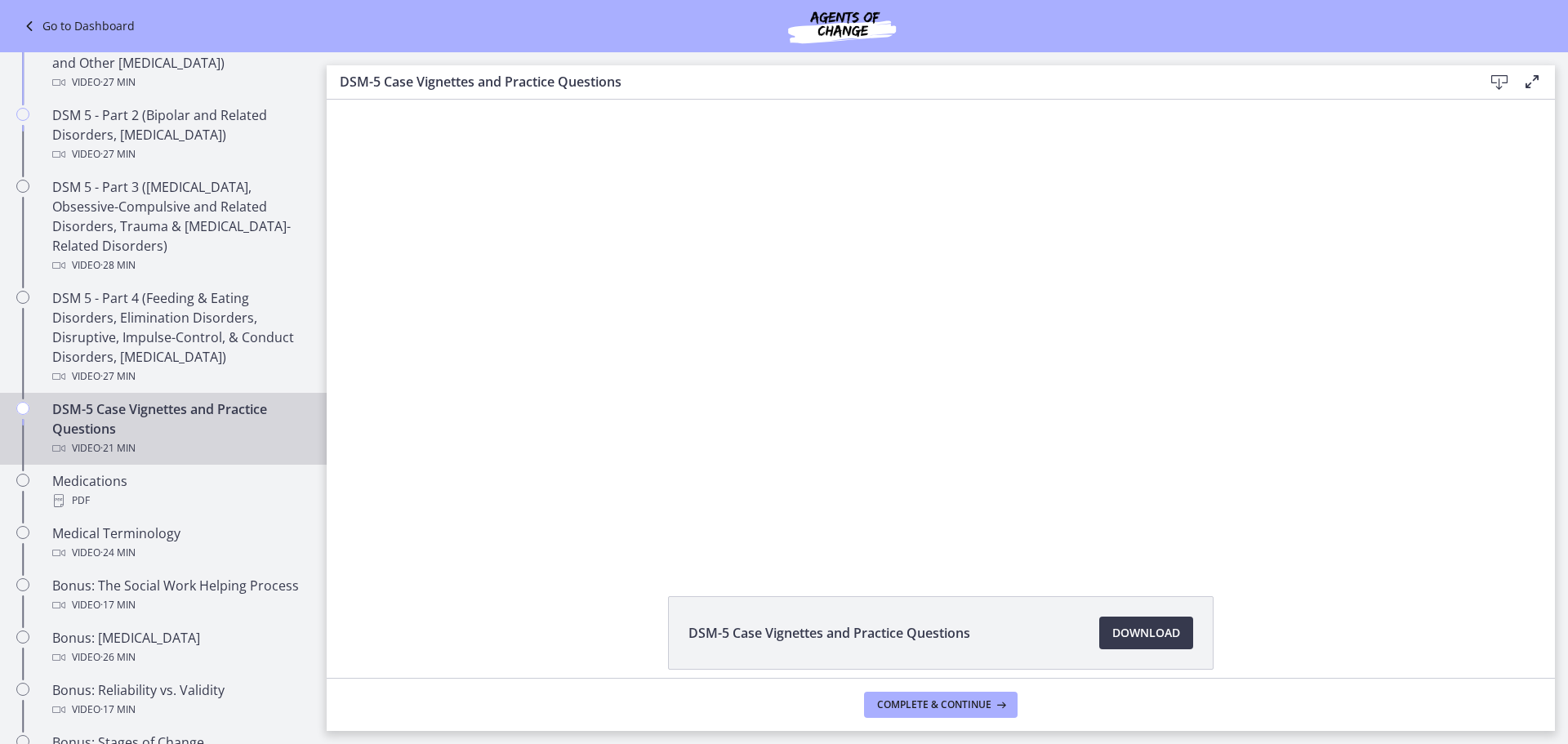 scroll, scrollTop: 0, scrollLeft: 0, axis: both 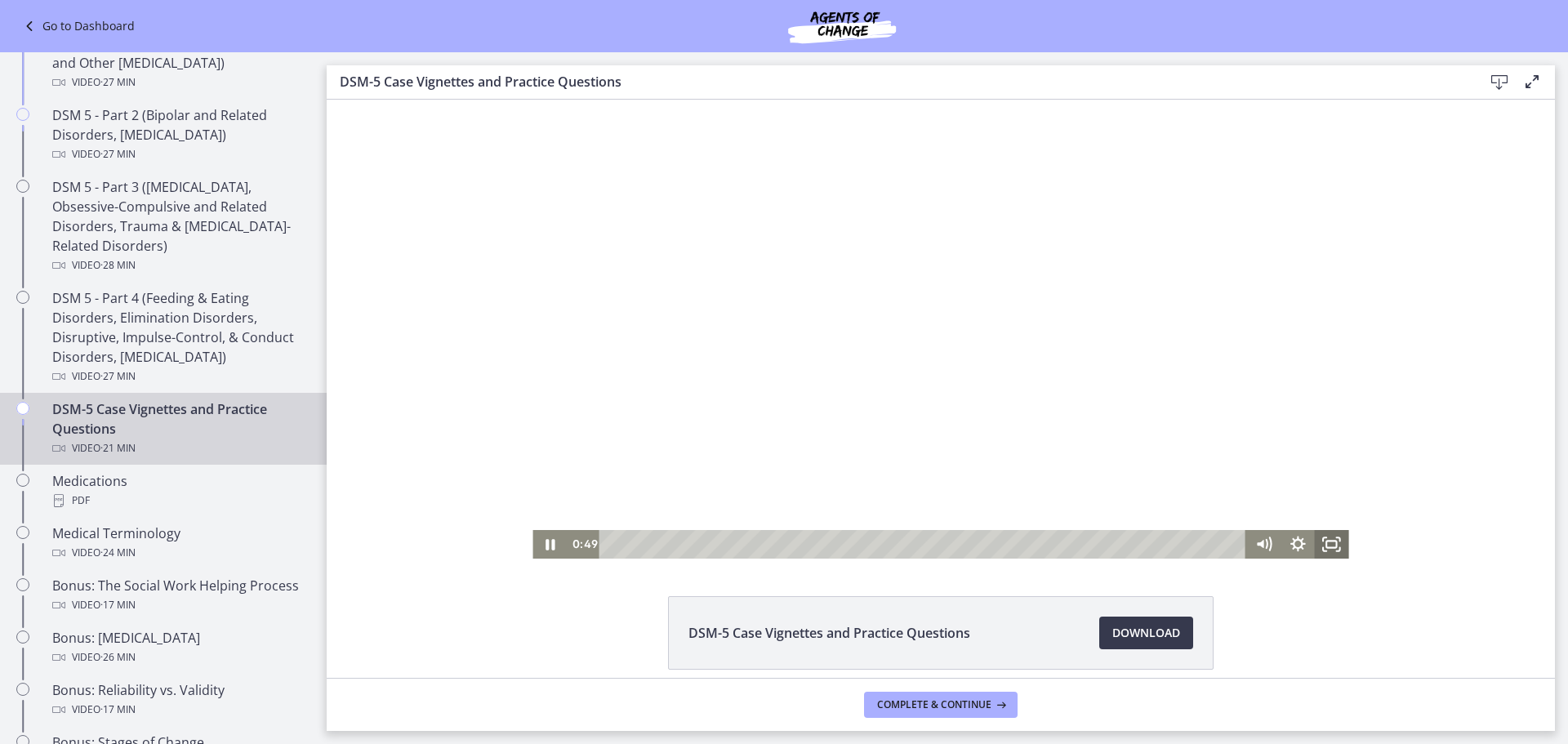 click 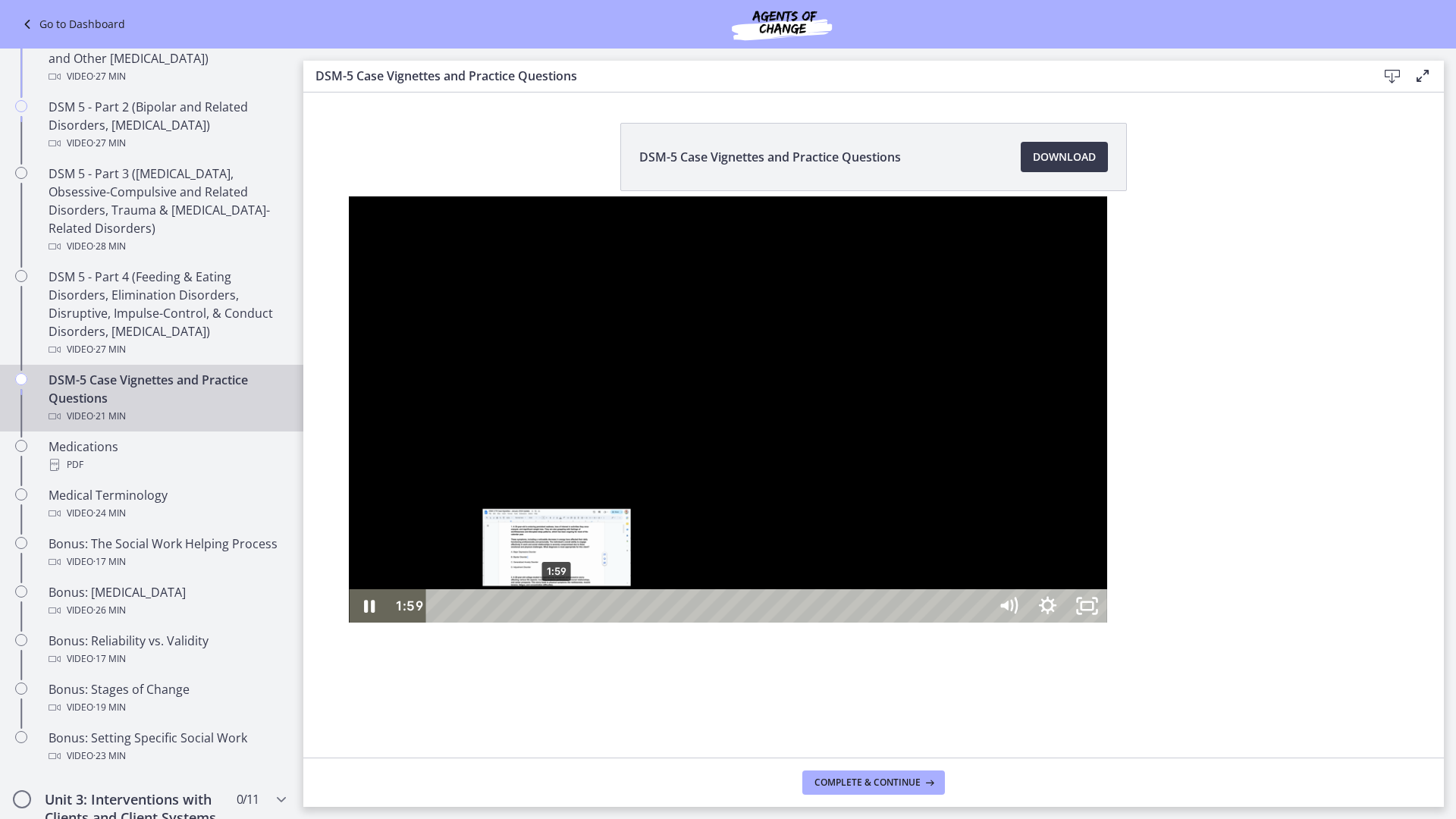 click on "1:59" at bounding box center [709, 606] 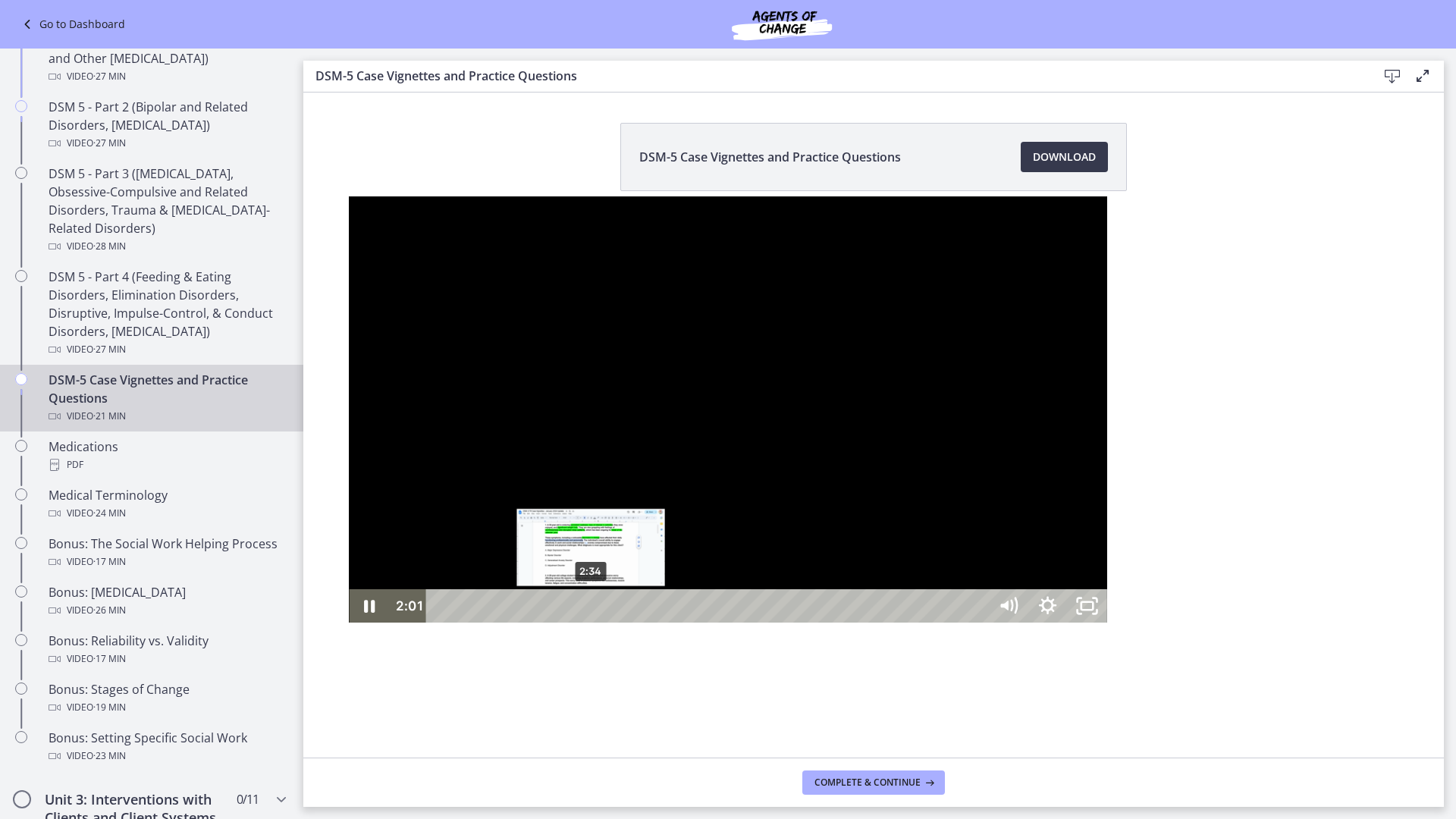 click on "2:34" at bounding box center [709, 606] 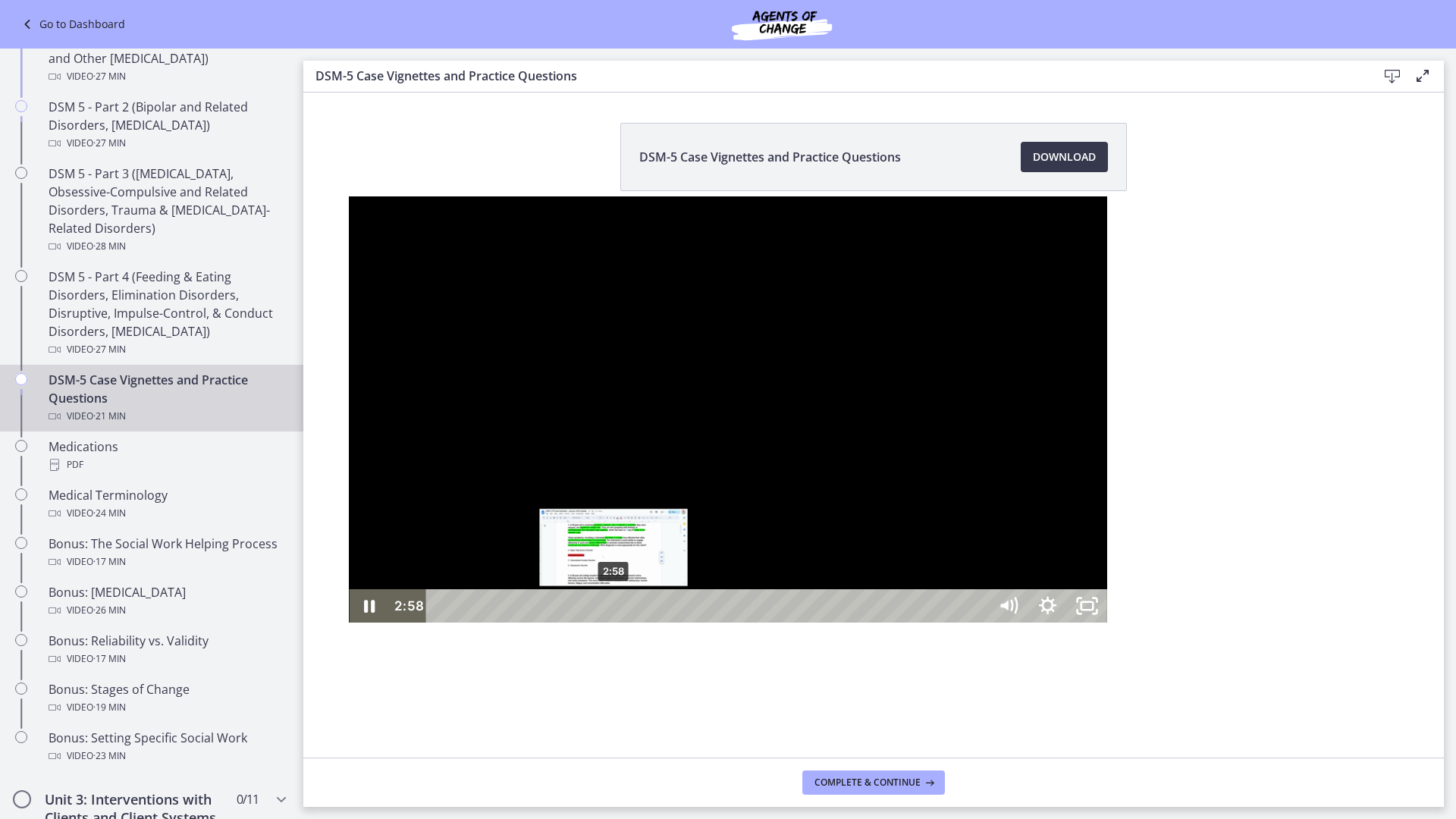 click on "2:58" at bounding box center (709, 606) 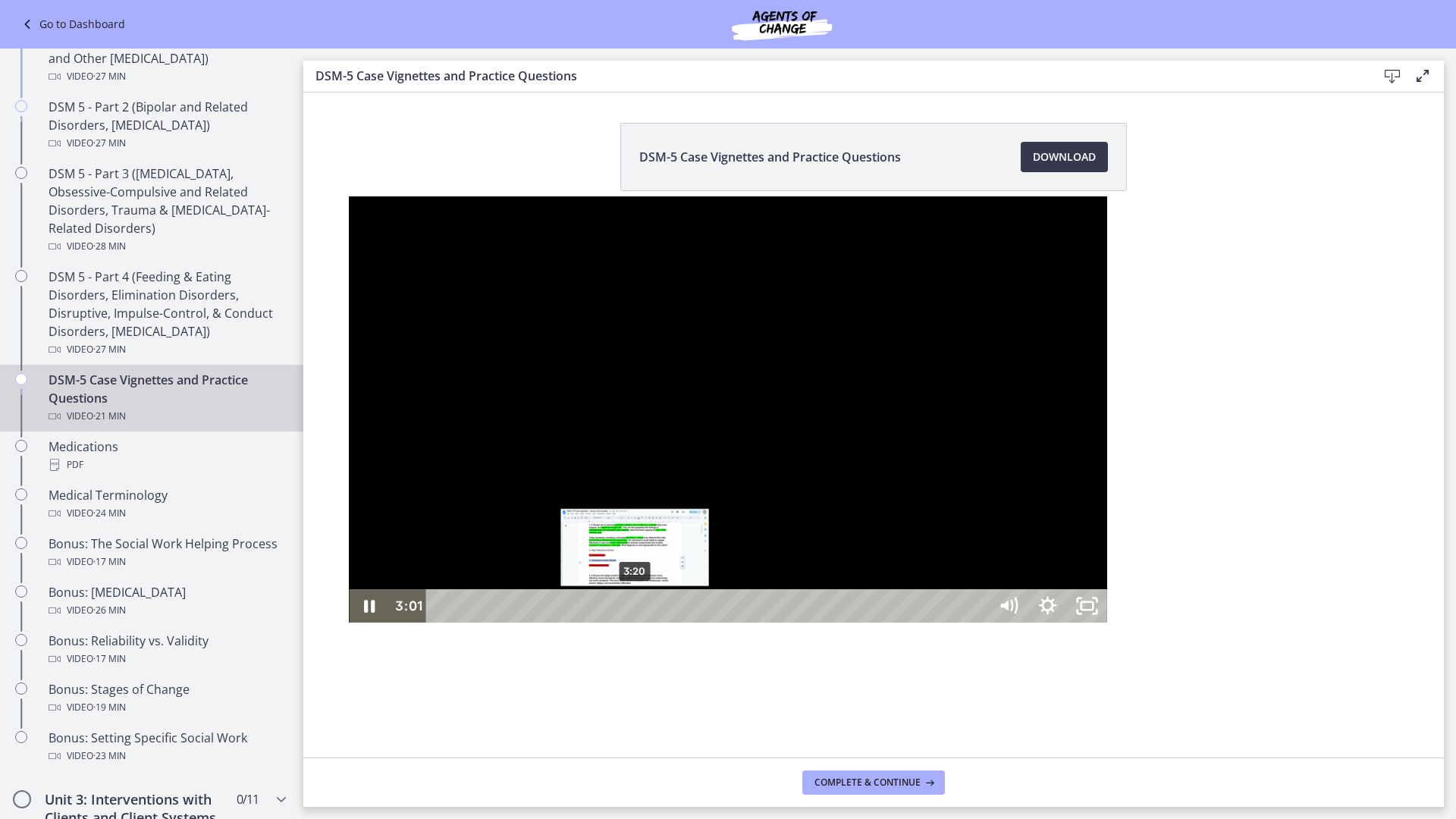 click on "3:20" at bounding box center [709, 606] 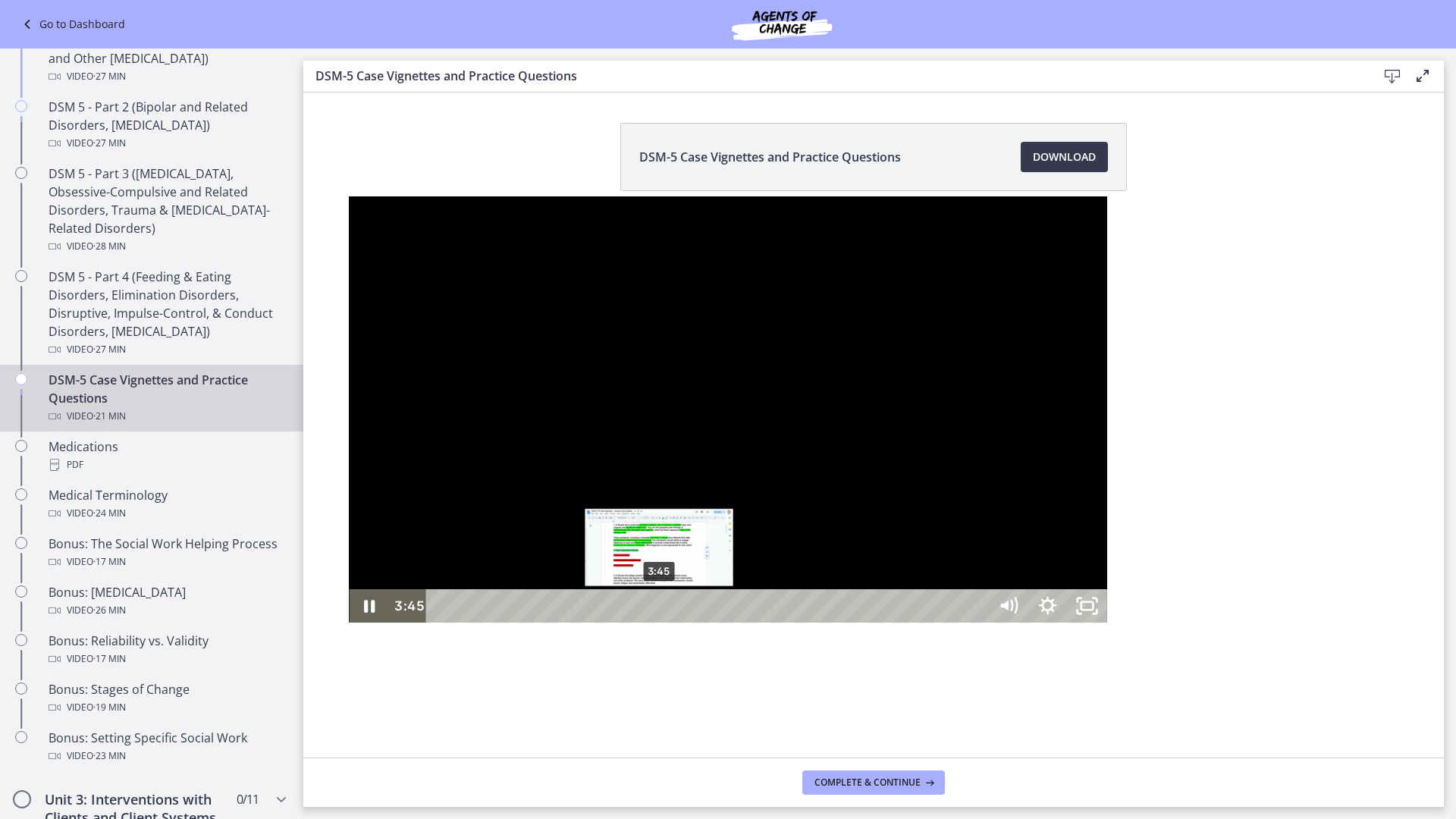 click on "3:45" at bounding box center [709, 606] 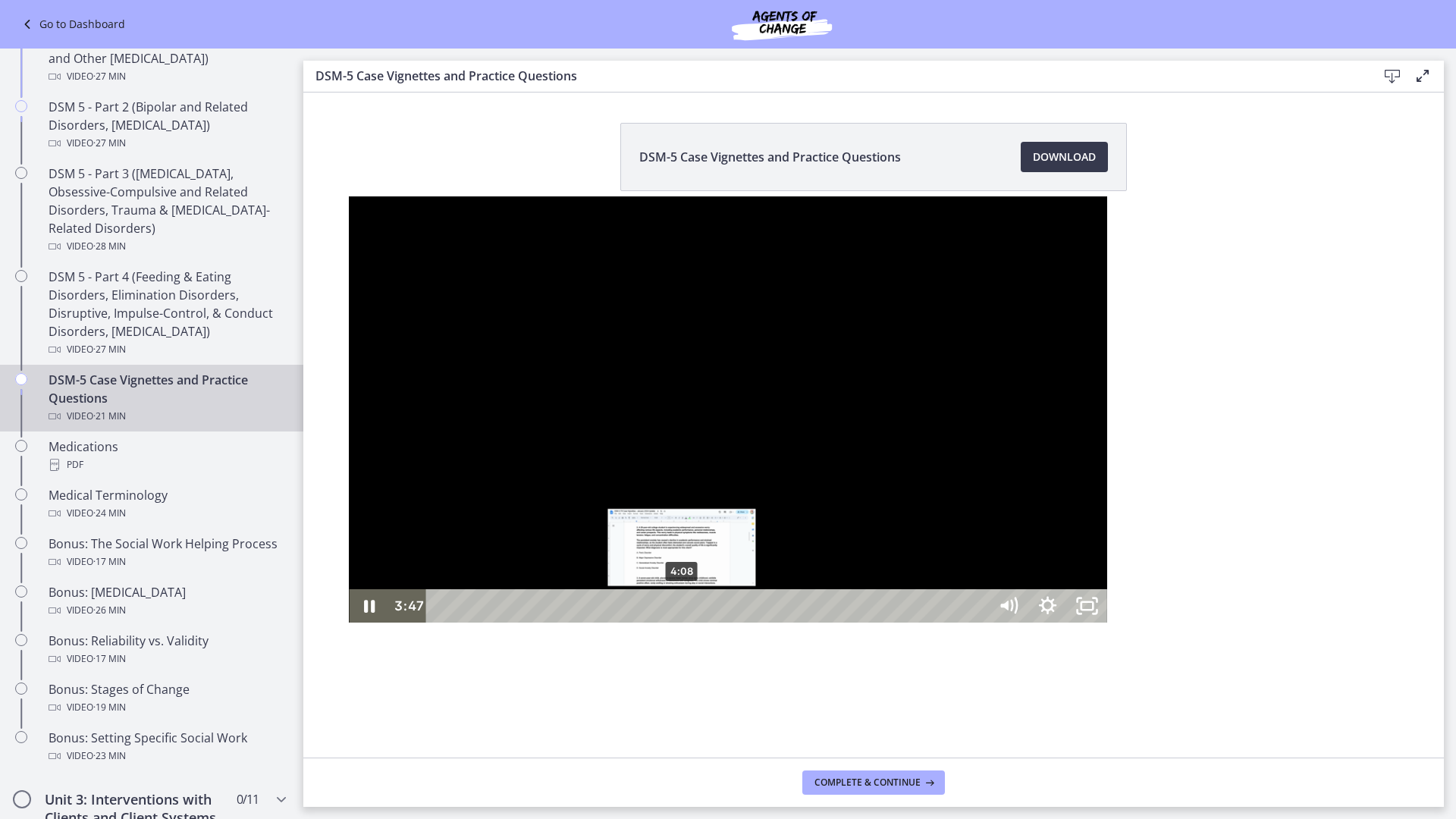 click on "4:08" at bounding box center (709, 606) 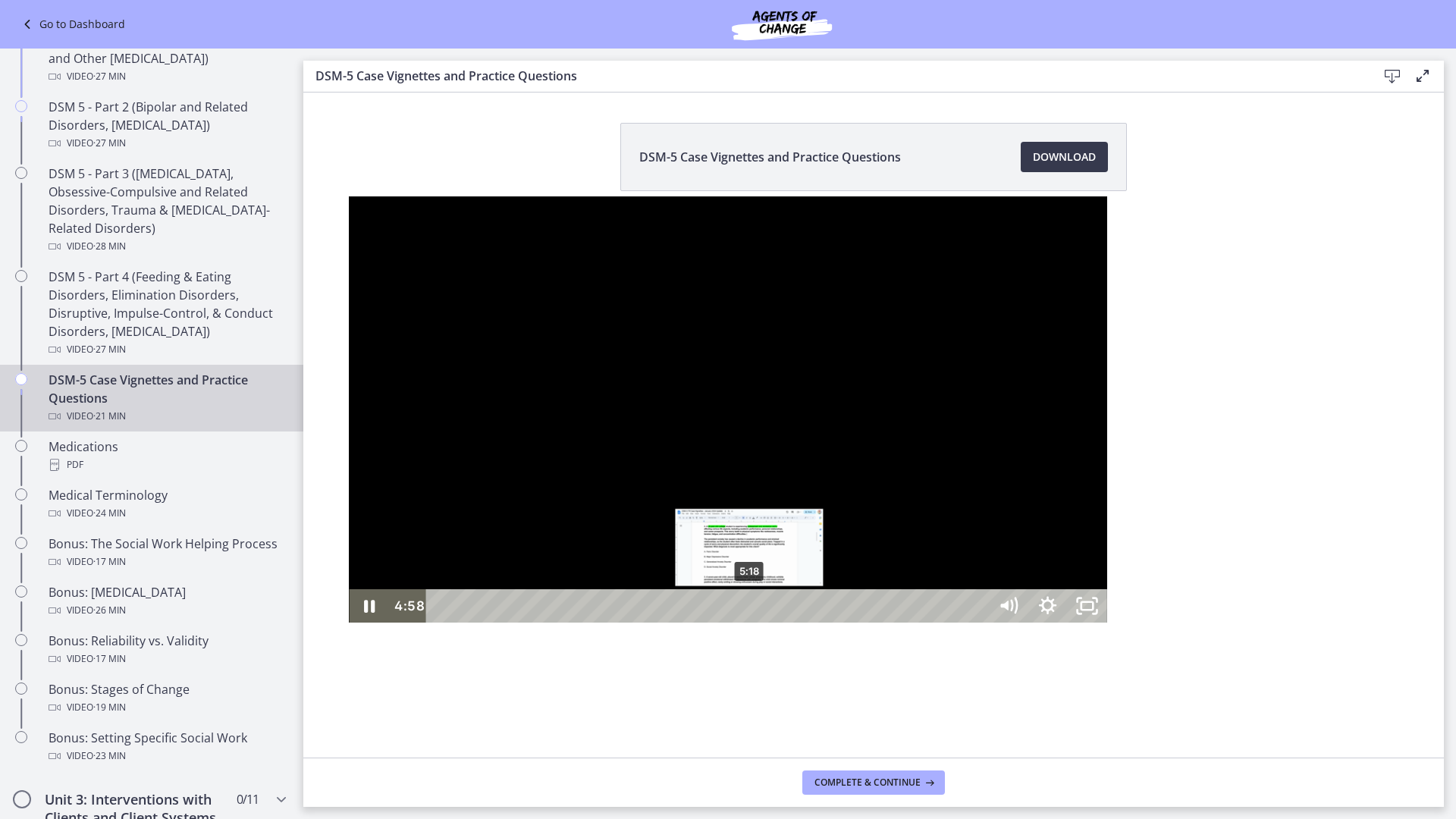 click on "5:18" at bounding box center [709, 606] 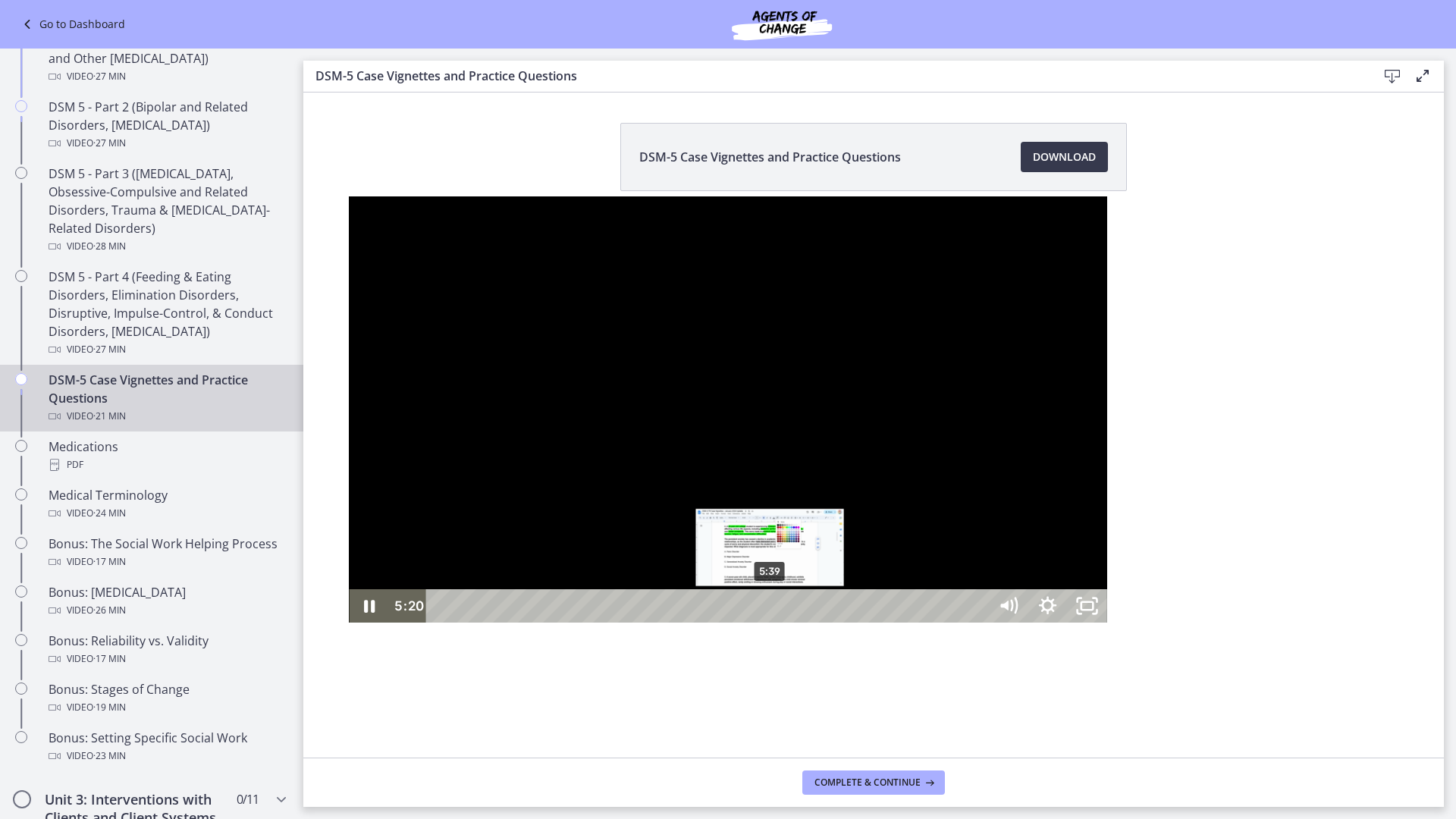 click on "5:39" at bounding box center [709, 606] 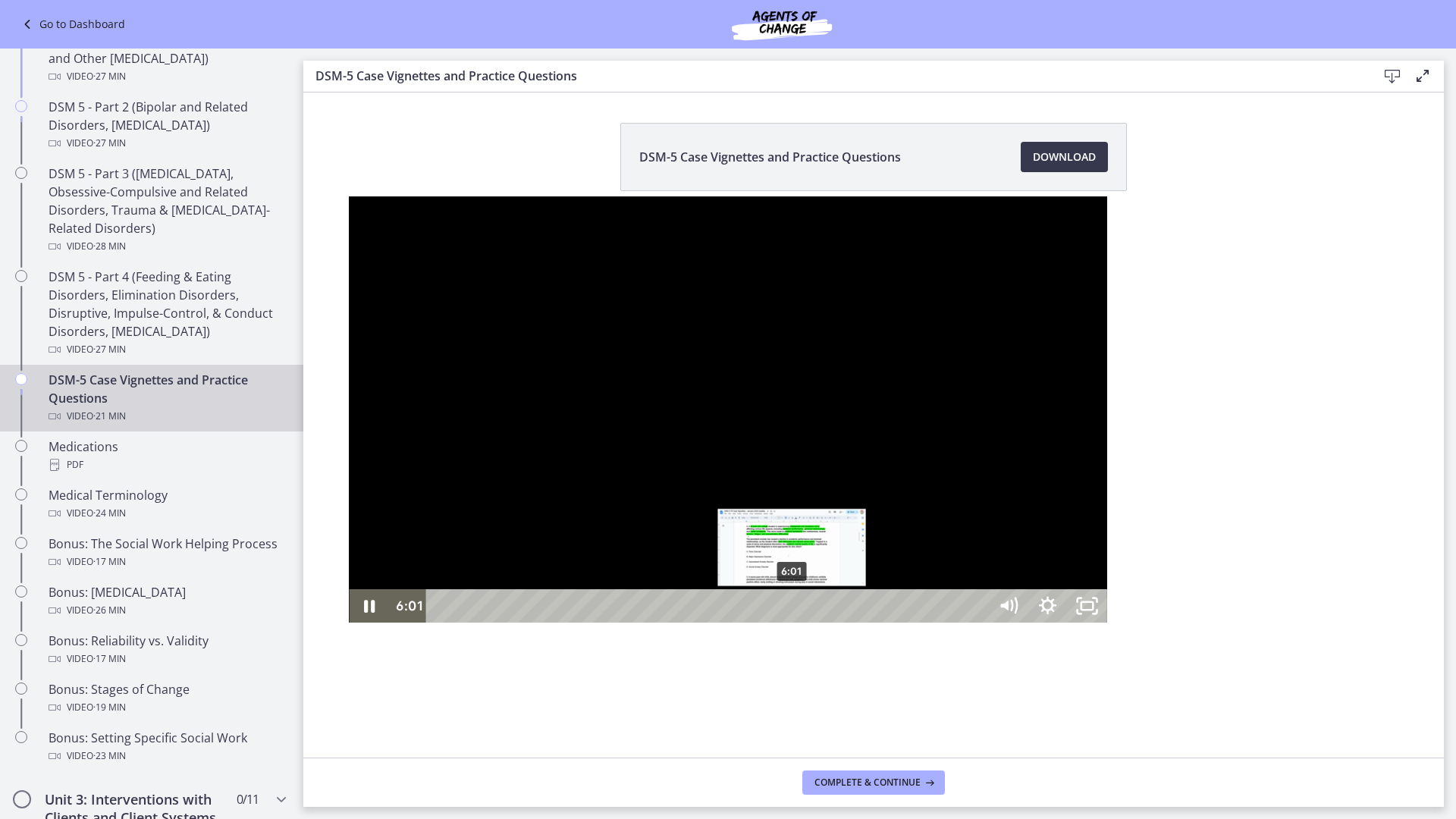 click on "6:01" at bounding box center (709, 606) 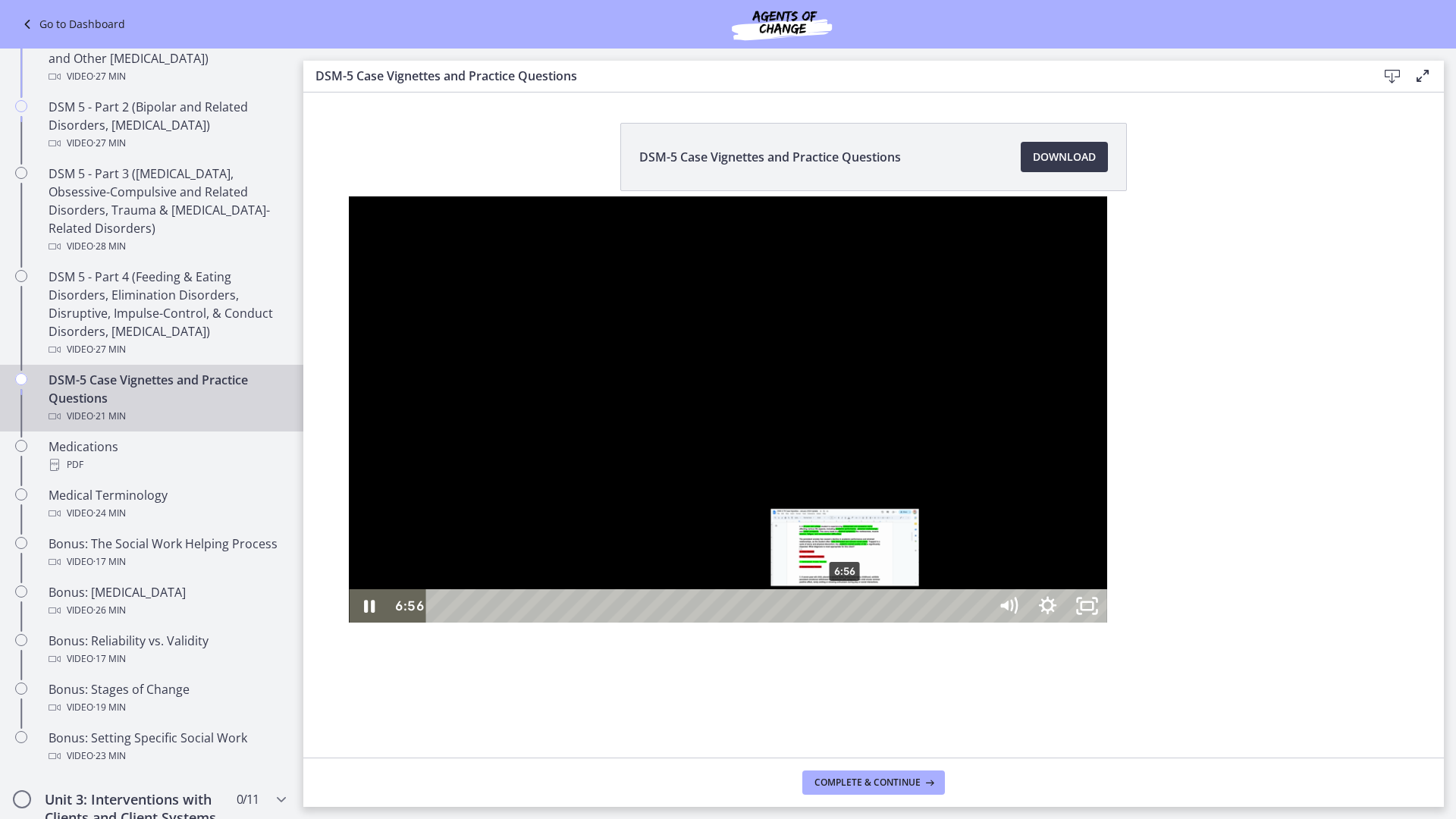 click on "6:56" at bounding box center (709, 606) 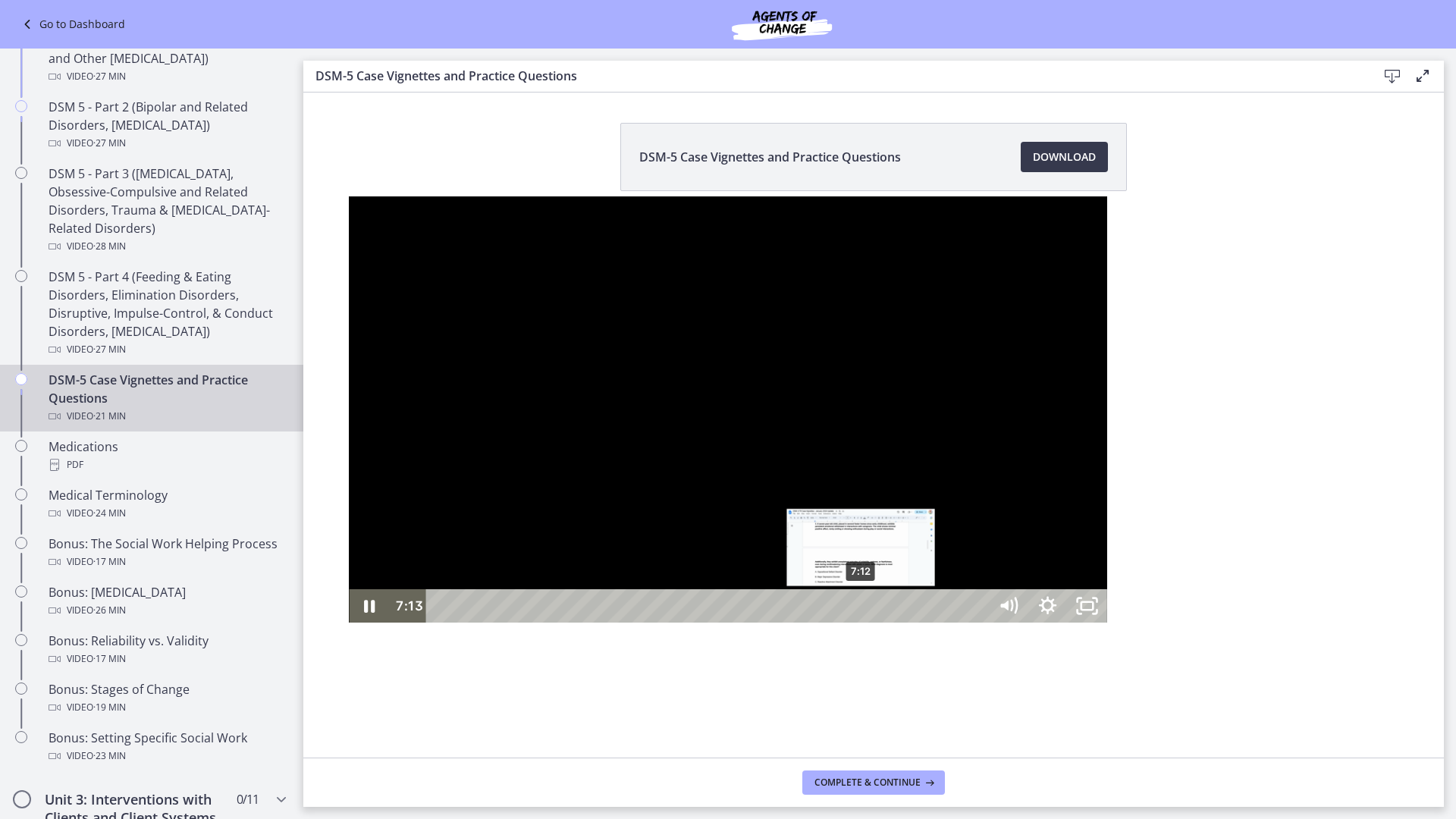 click on "7:12" at bounding box center (709, 606) 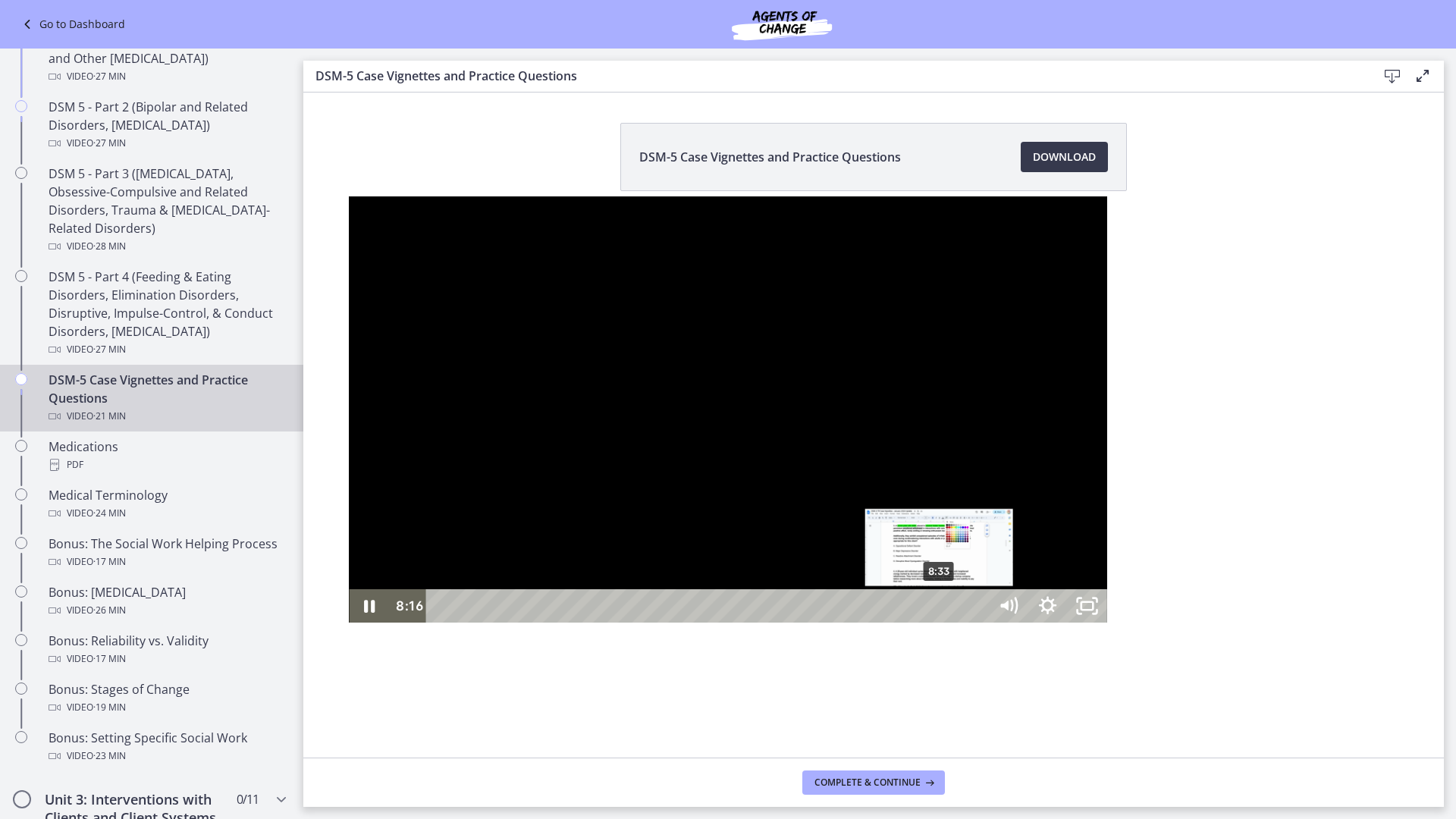 click on "8:33" at bounding box center (709, 606) 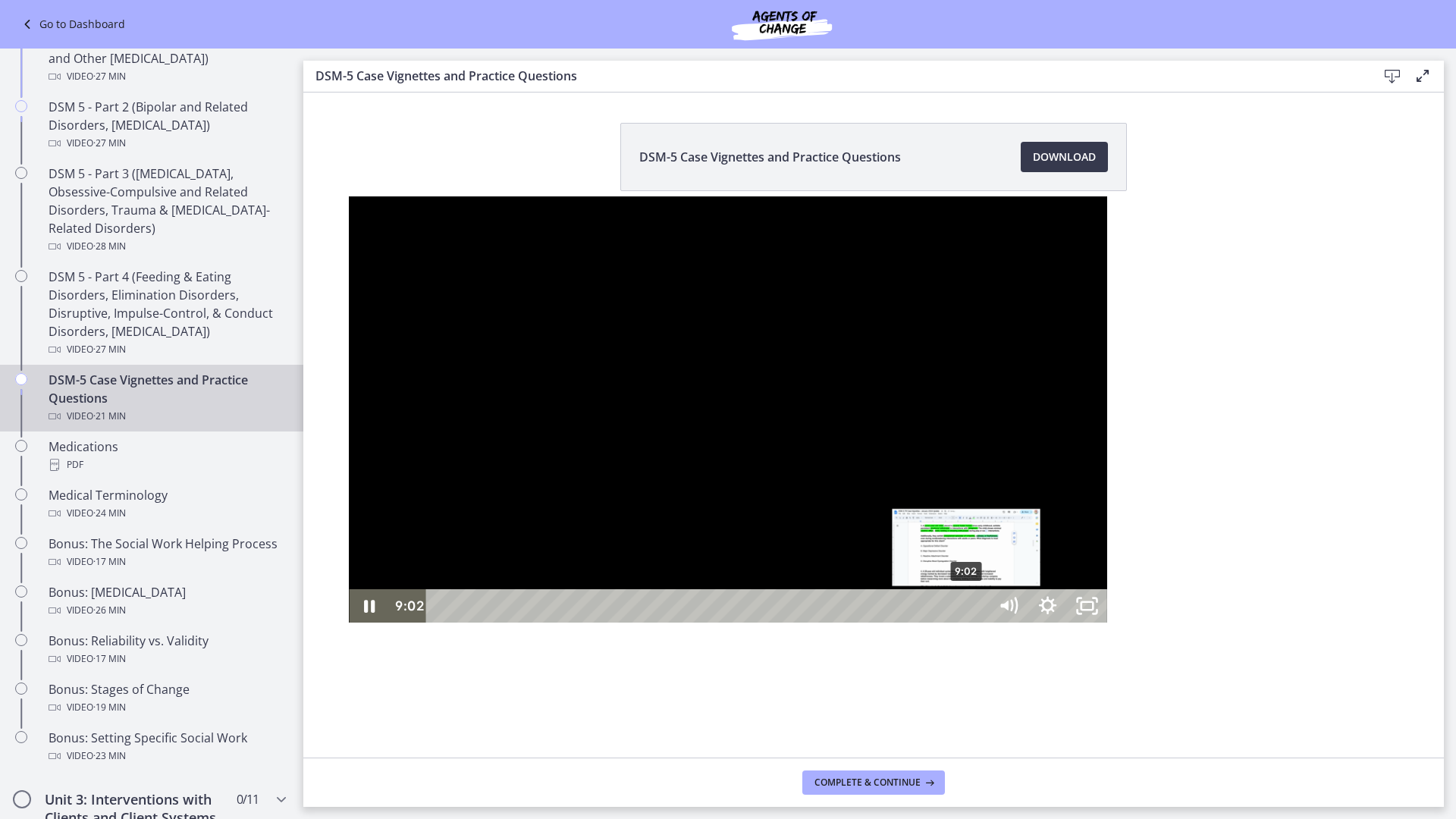click on "9:02" at bounding box center [709, 606] 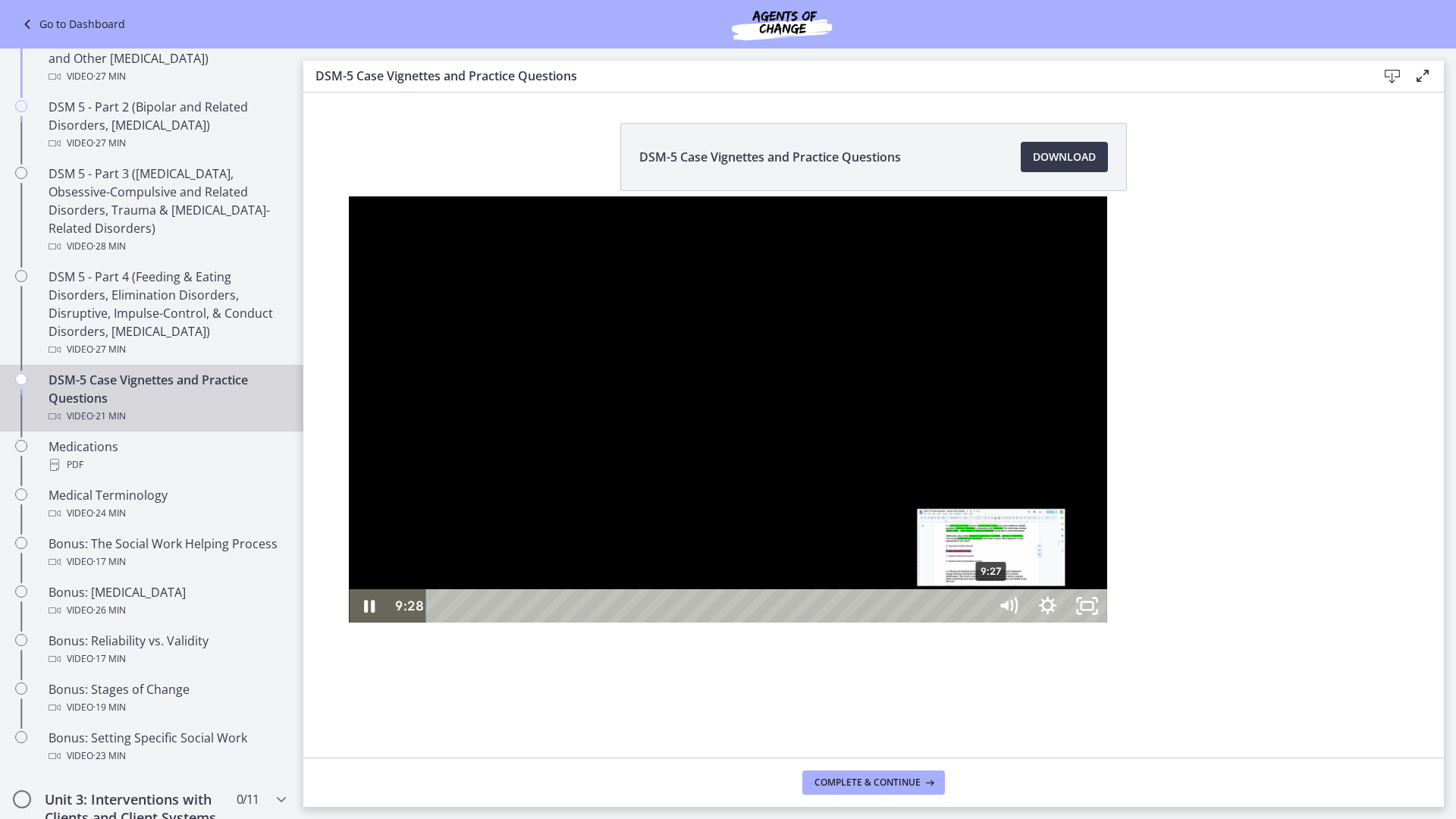 click on "9:27" at bounding box center (709, 606) 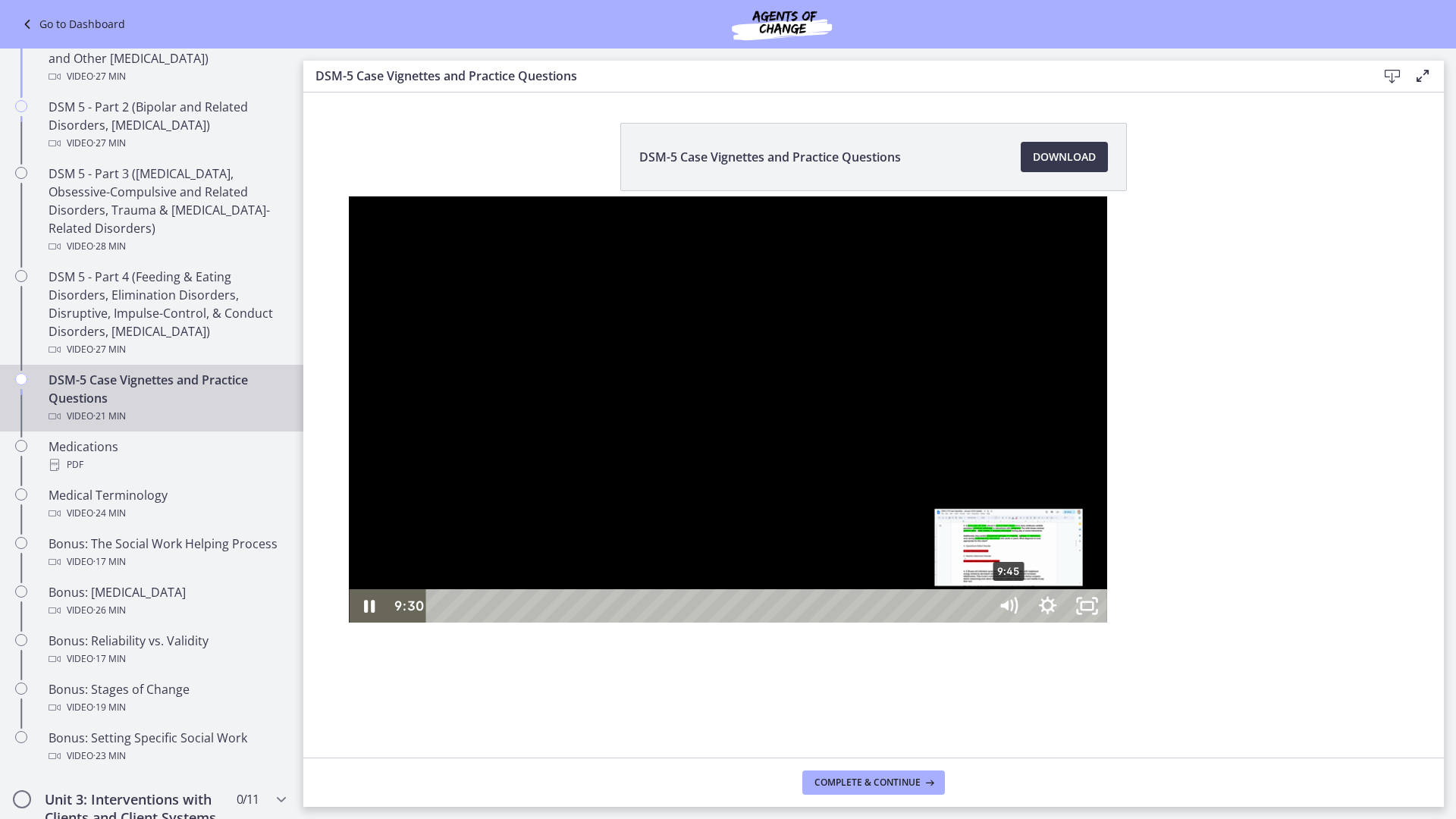 click on "9:45" at bounding box center [709, 606] 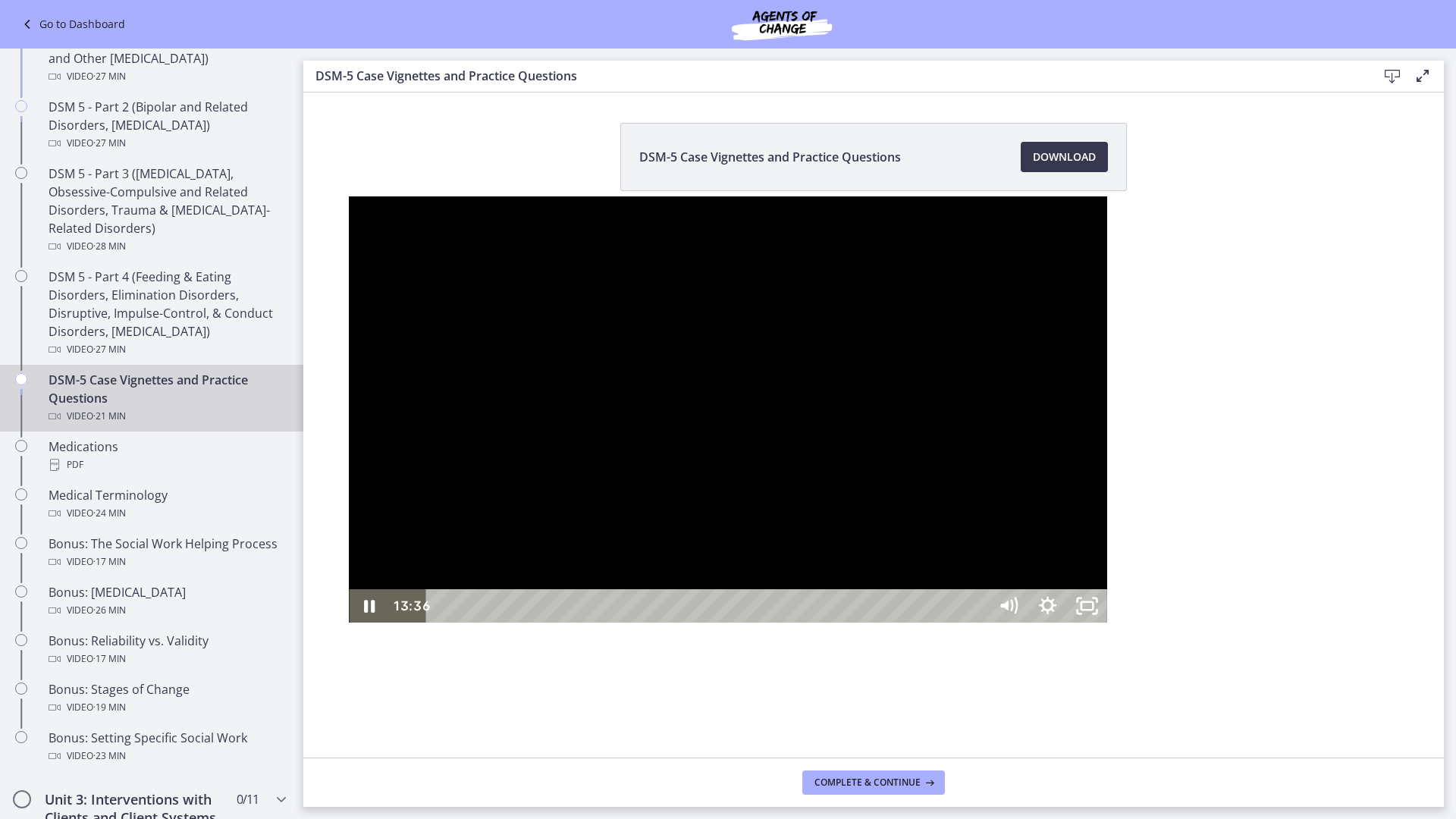 click on "13:36" at bounding box center (709, 606) 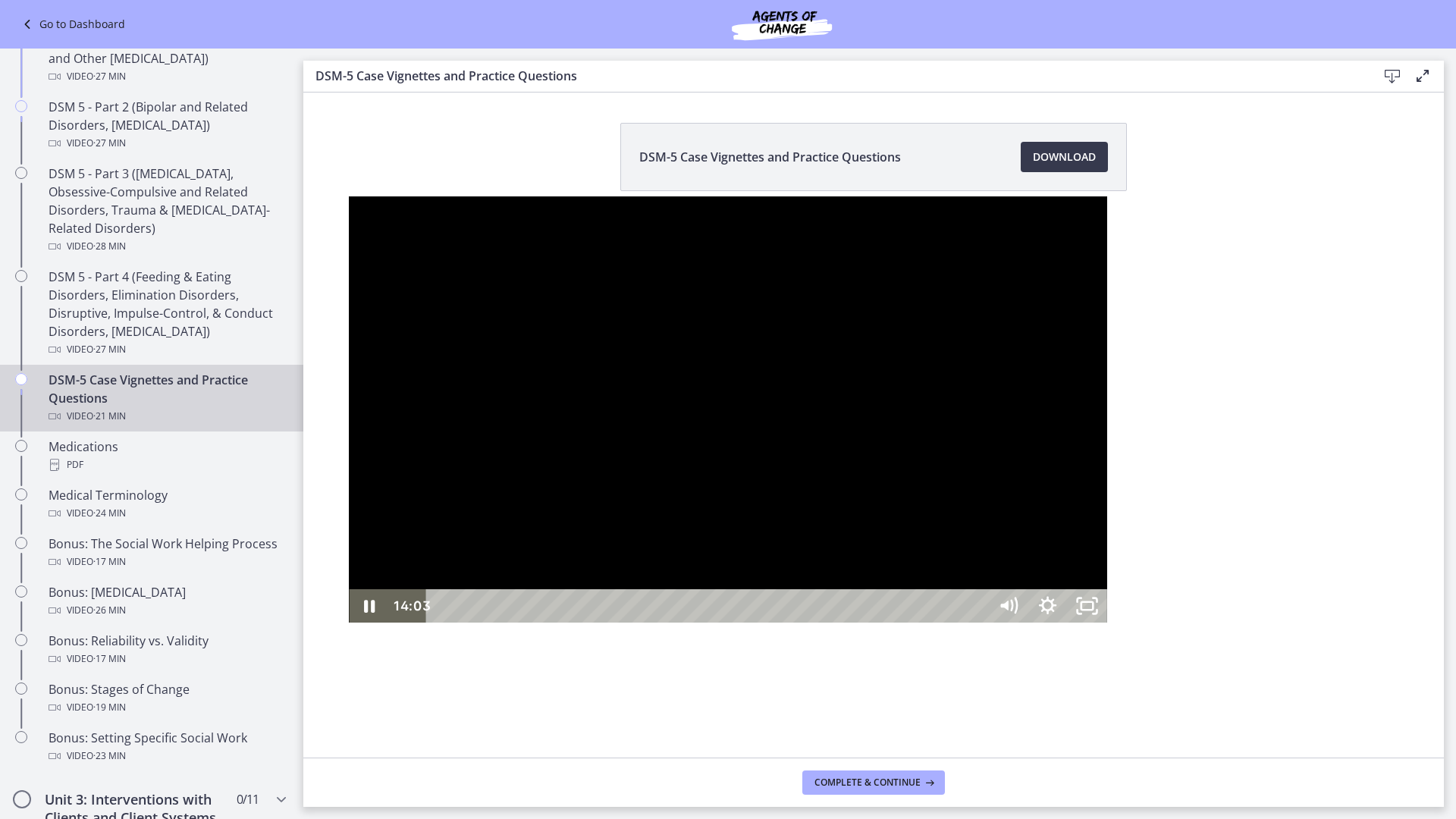click on "14:03" at bounding box center (709, 606) 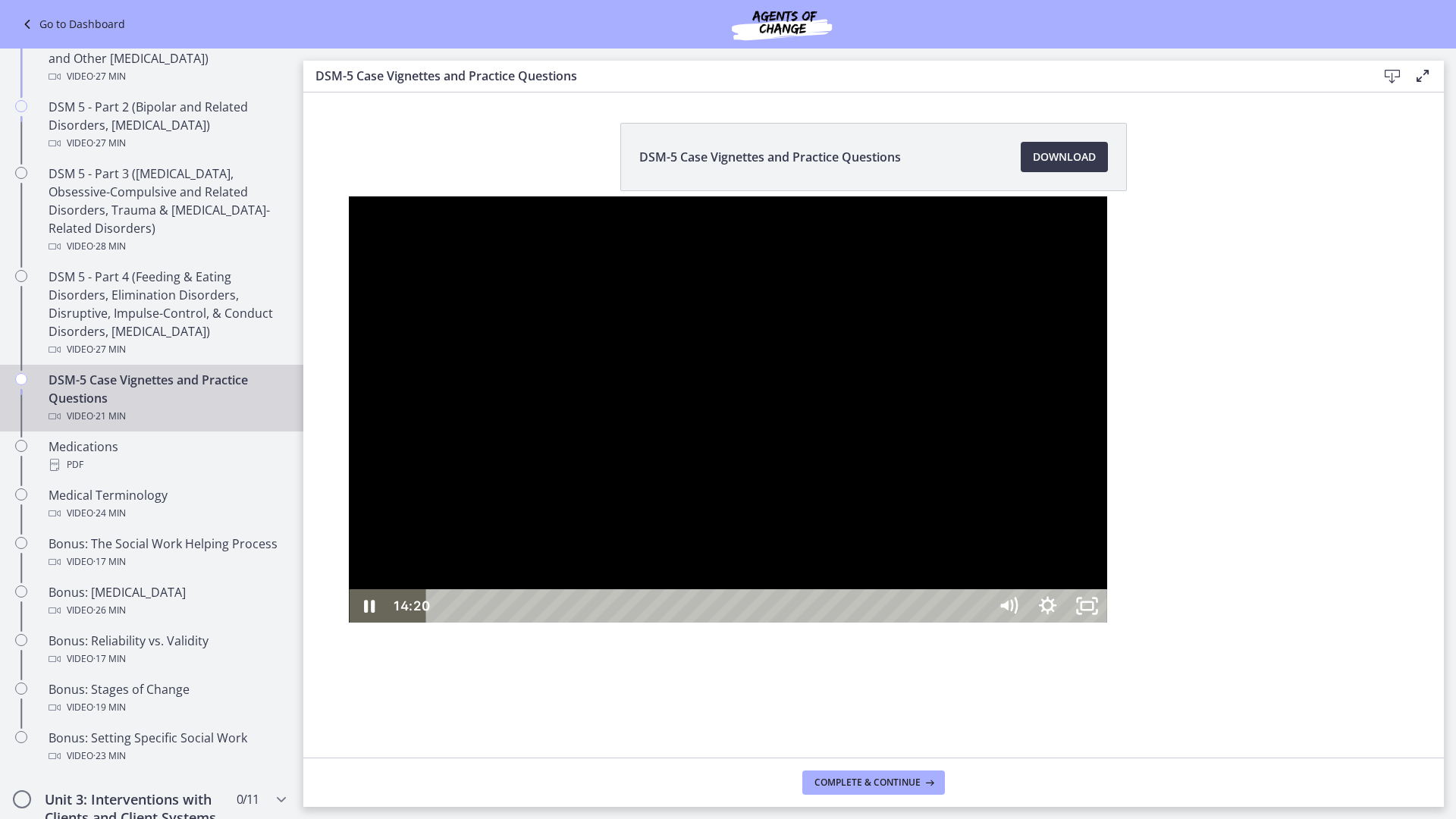 click on "14:19" at bounding box center [709, 606] 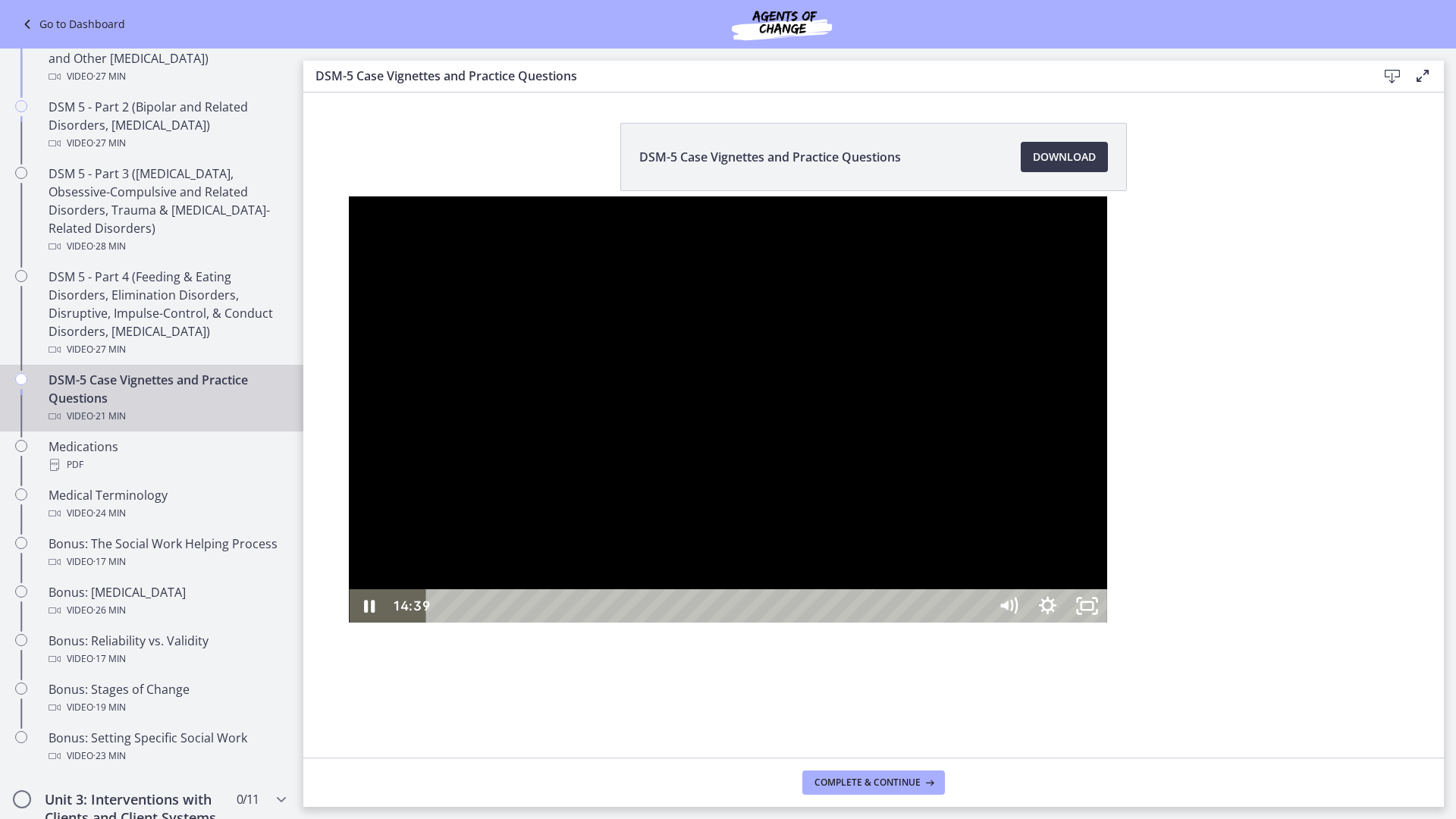 click on "14:39" at bounding box center (709, 606) 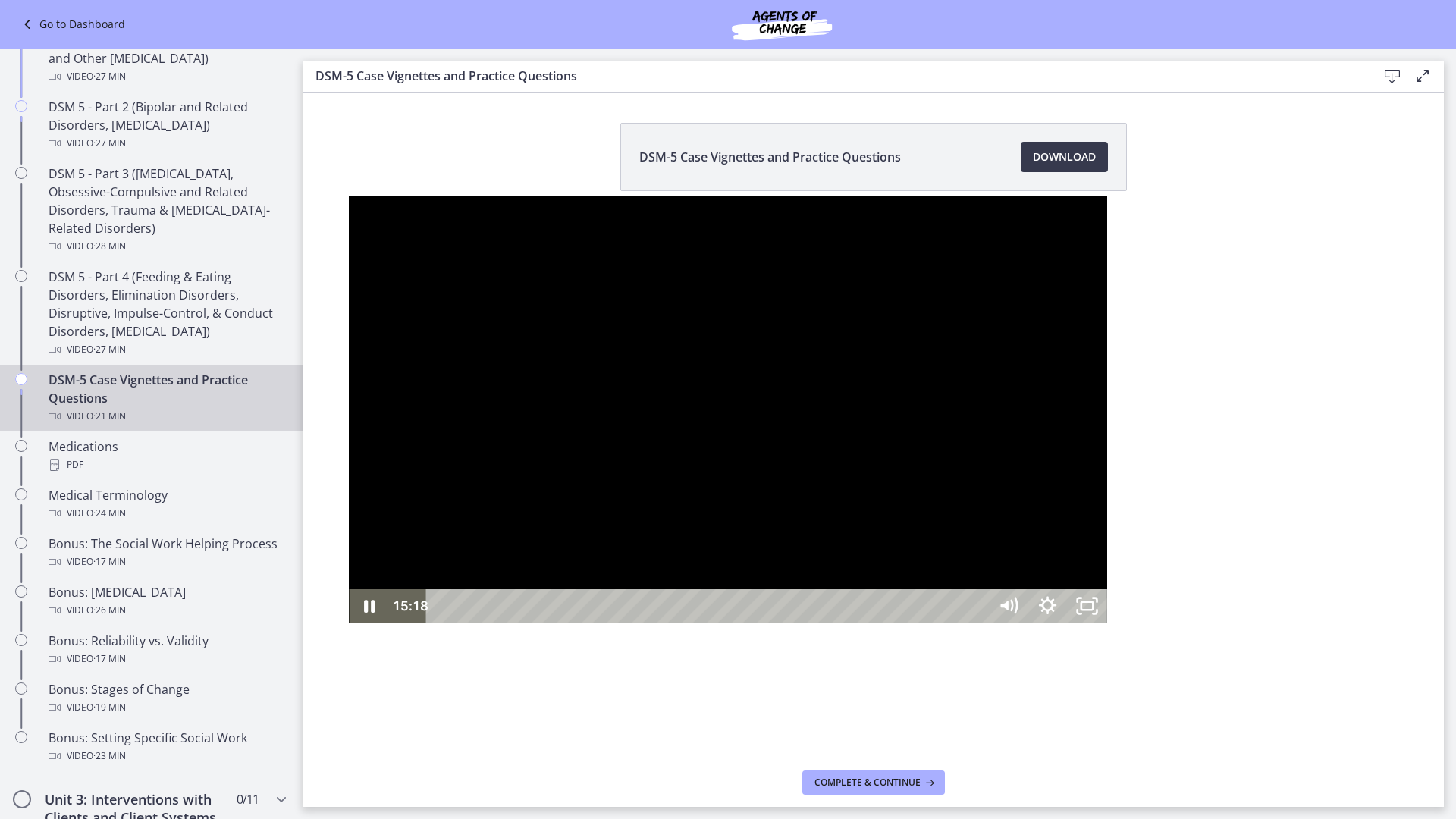 click on "15:34" at bounding box center (709, 606) 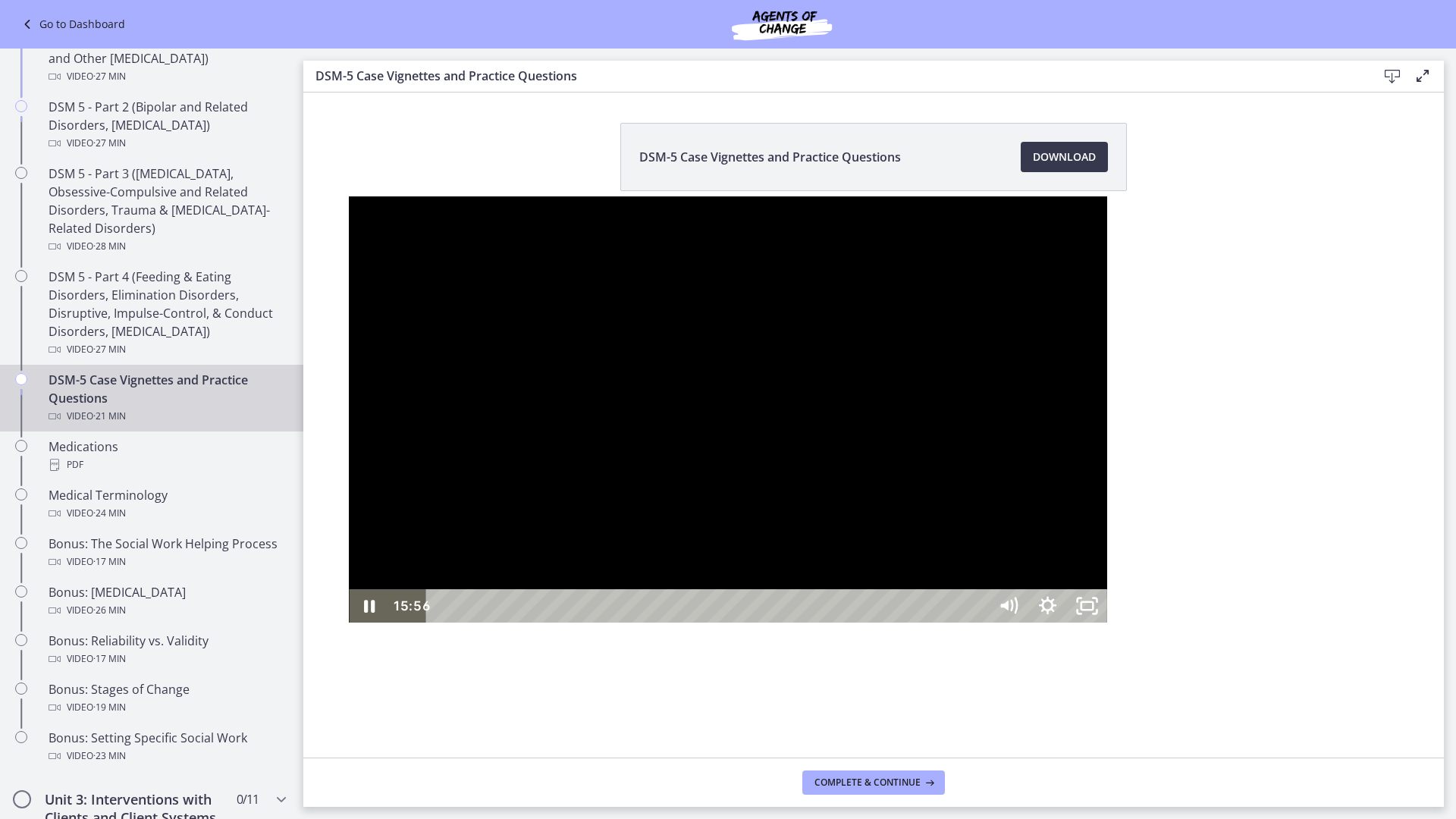 click on "15:56" at bounding box center [709, 606] 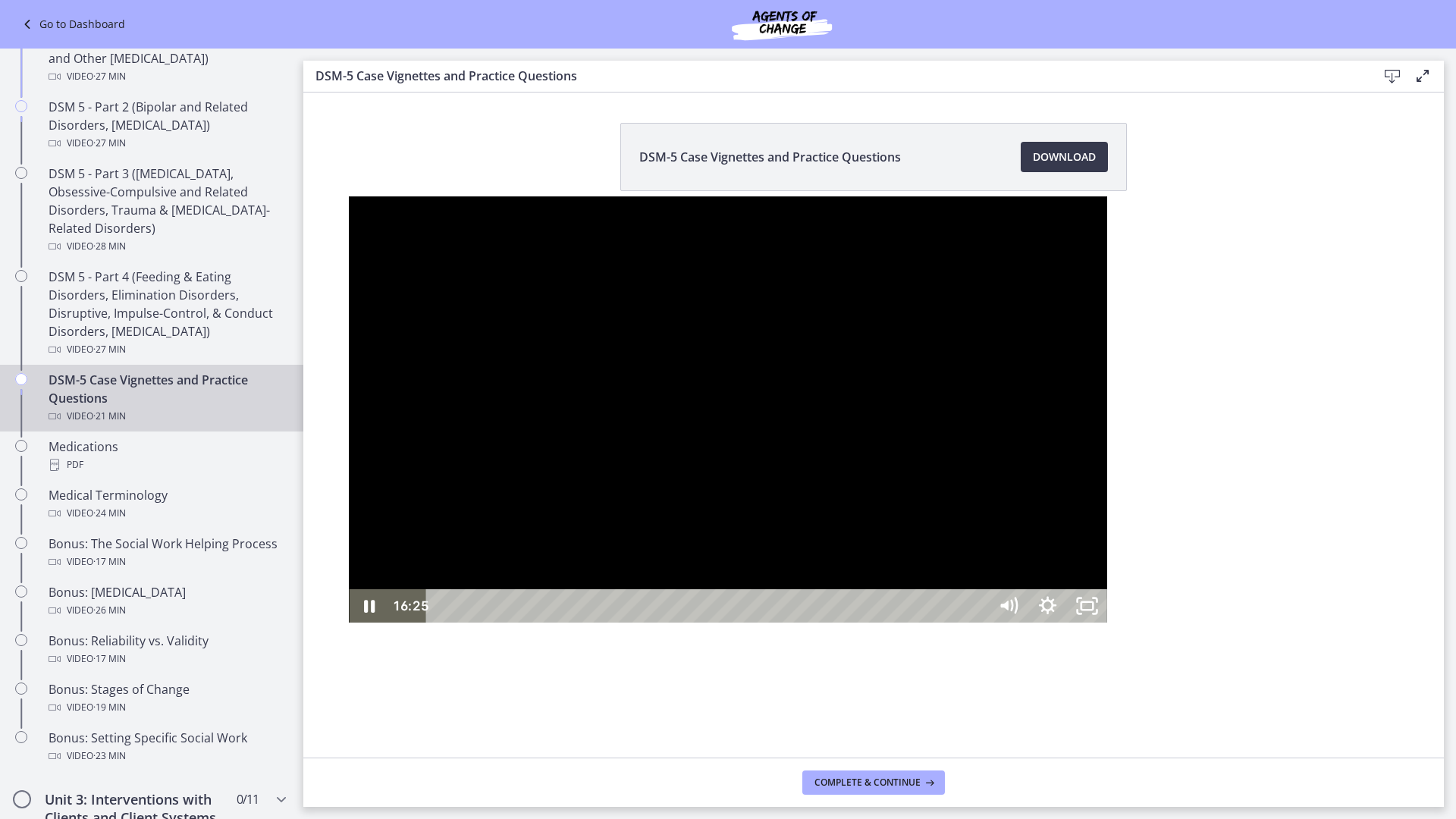 click on "16:53" at bounding box center [709, 606] 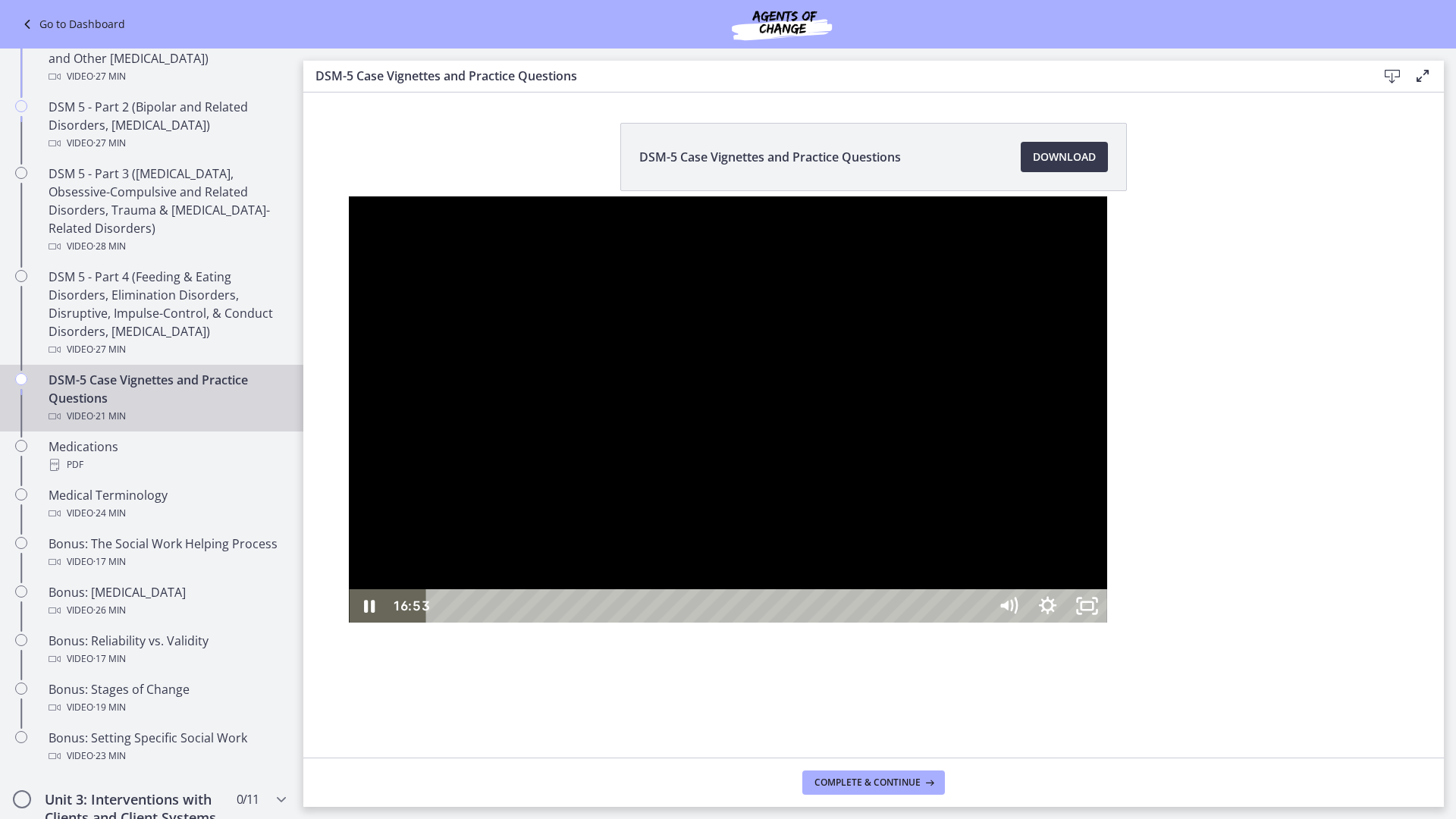 click on "17:12" at bounding box center [709, 606] 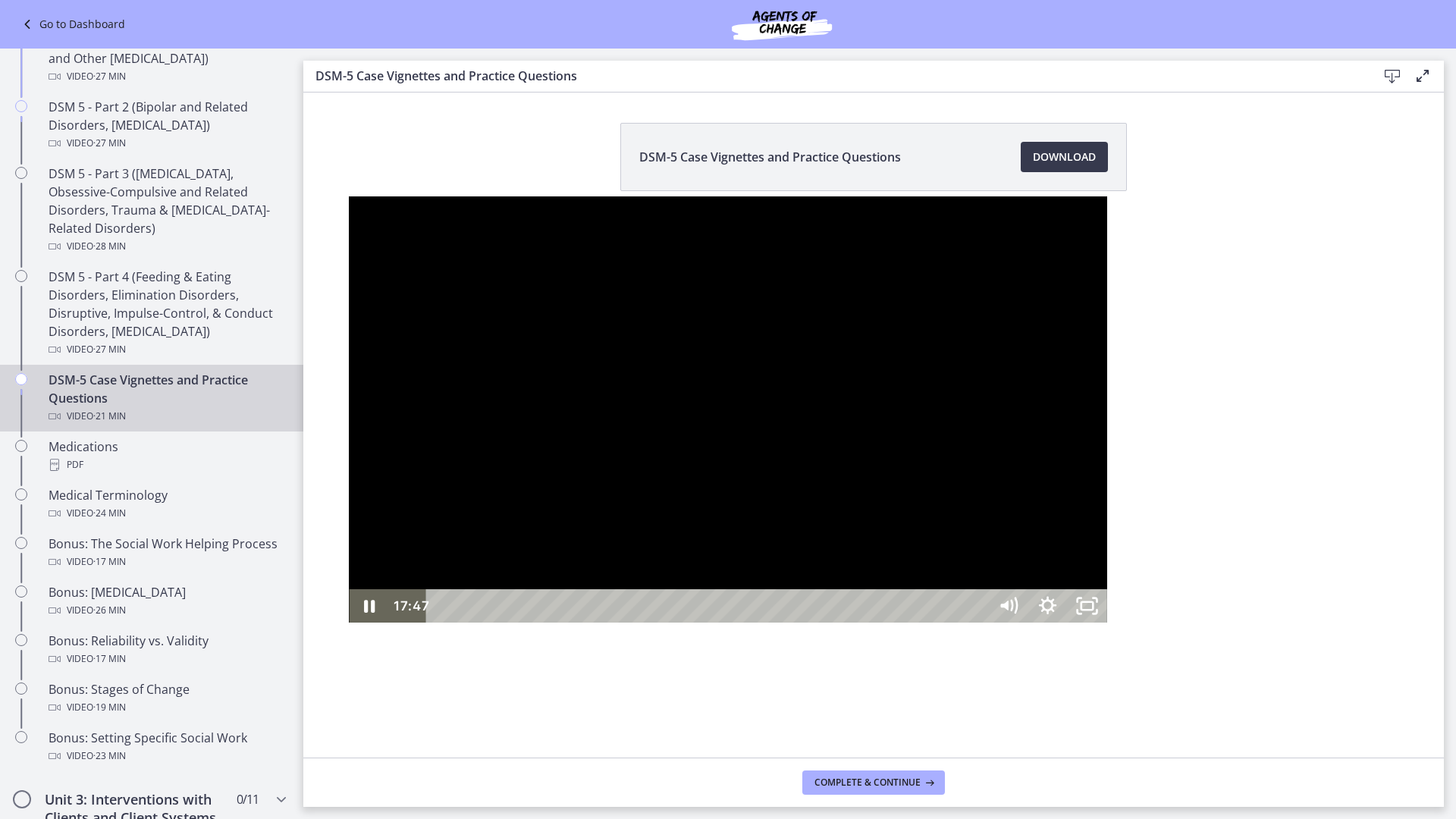 click on "17:47" at bounding box center [709, 606] 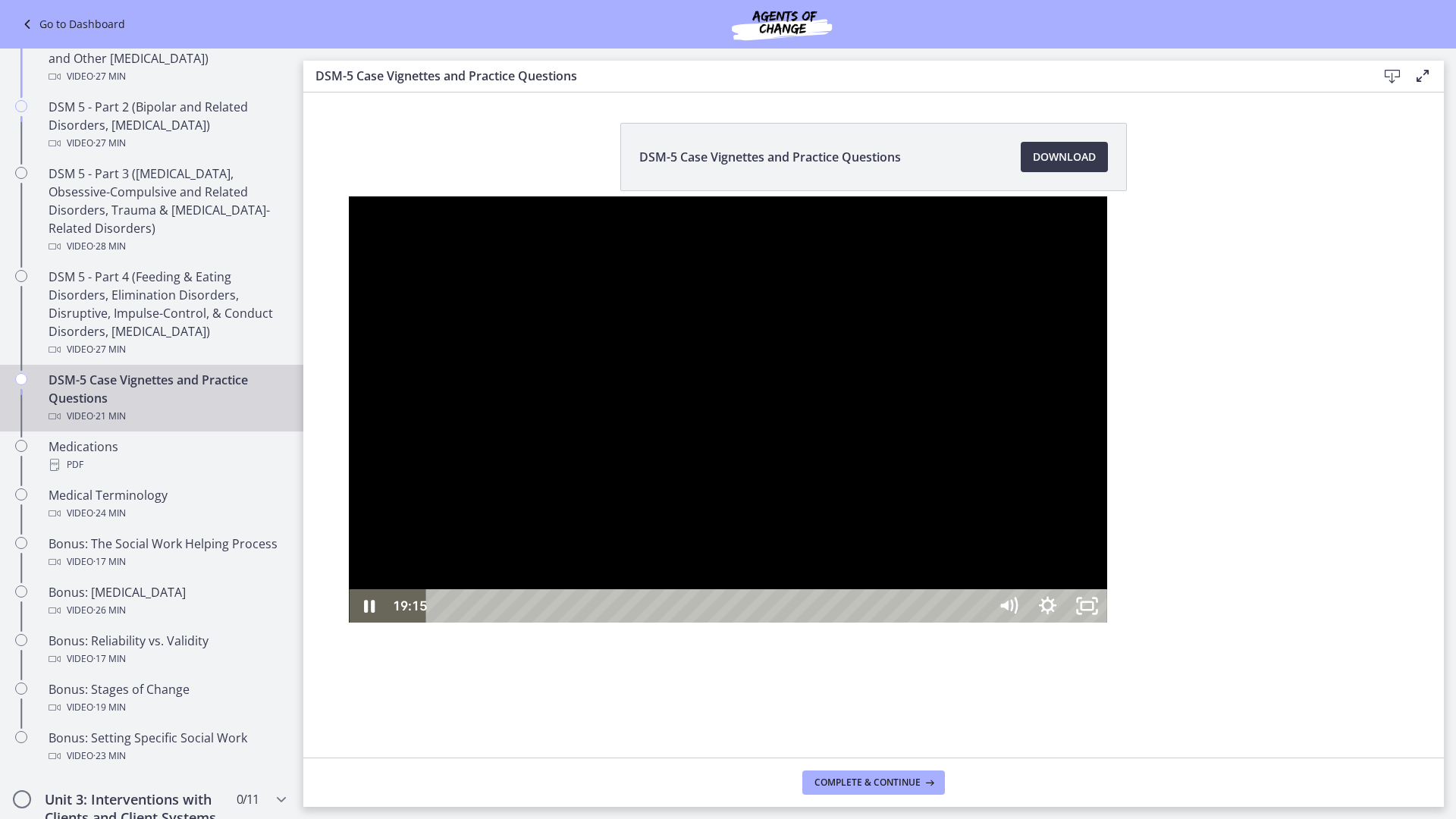click on "19:15" at bounding box center (709, 606) 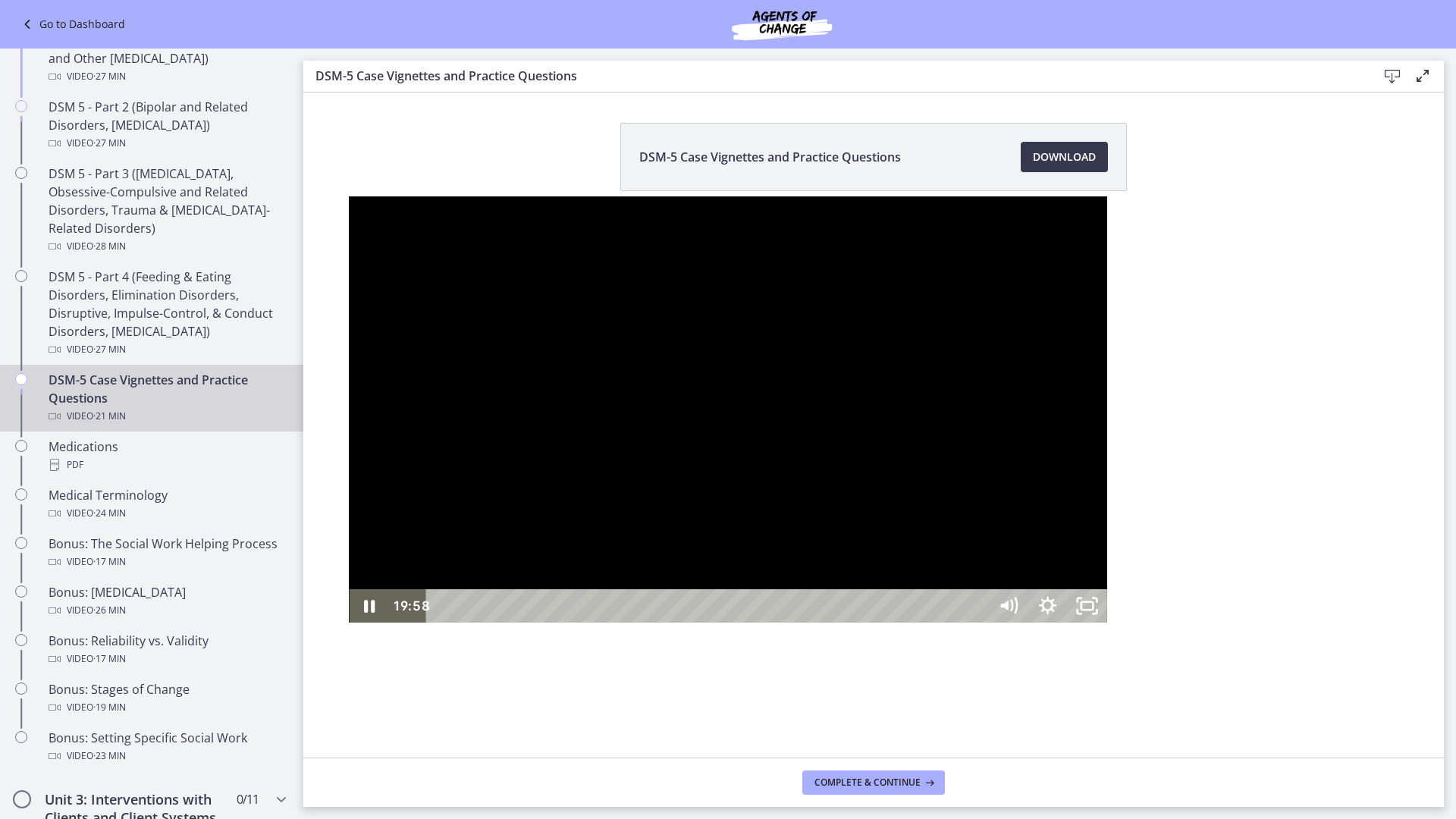 click on "19:58" at bounding box center (709, 606) 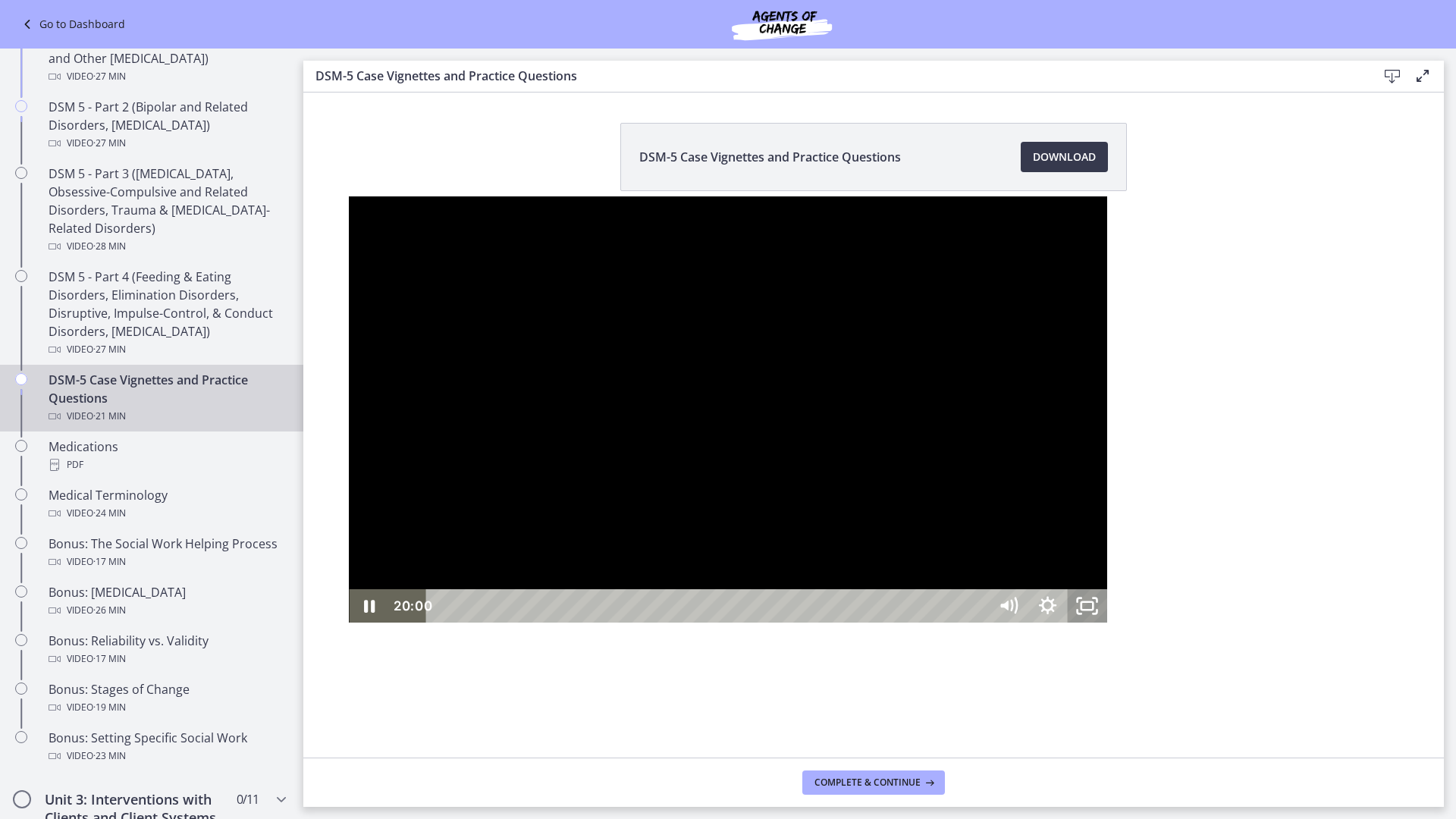 click 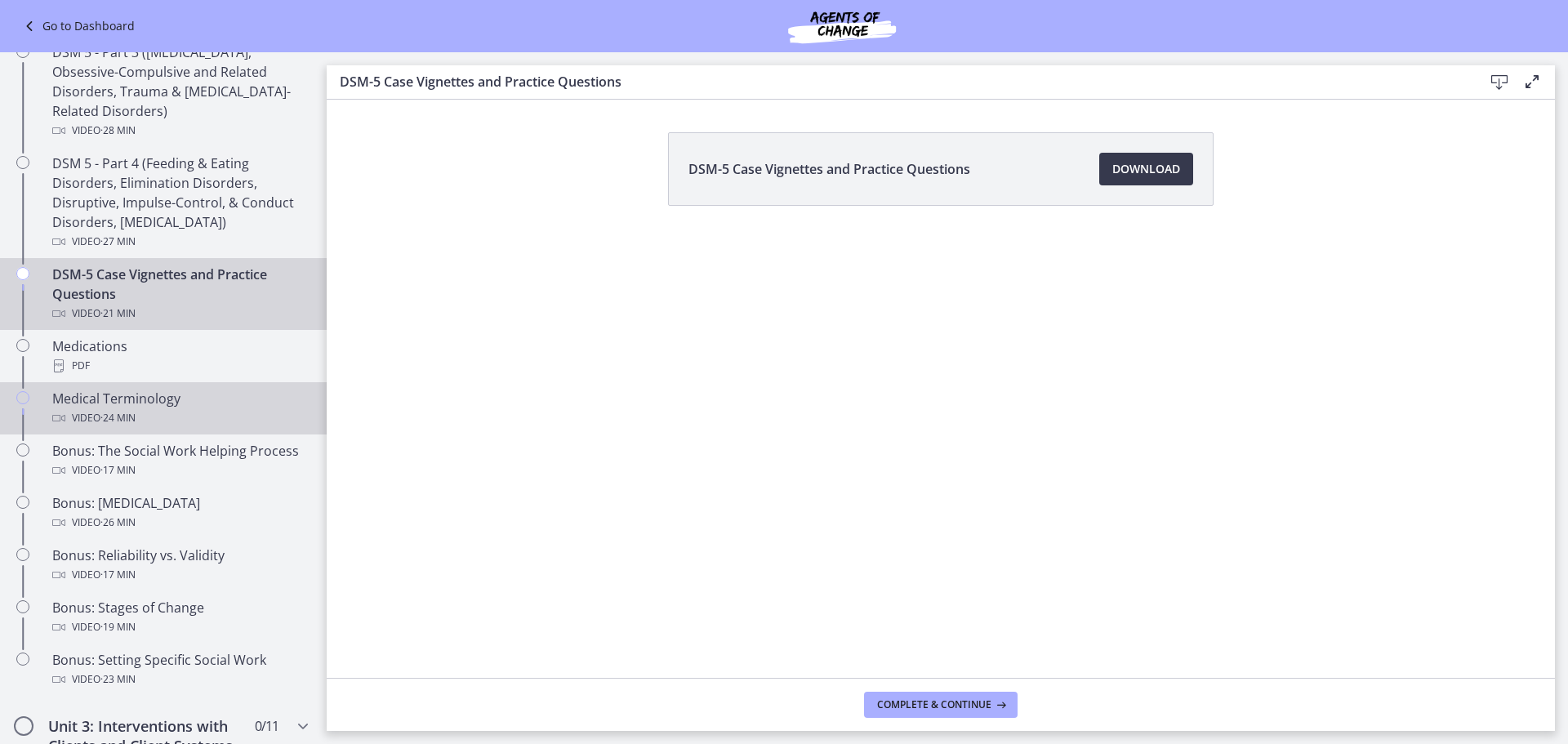 scroll, scrollTop: 934, scrollLeft: 0, axis: vertical 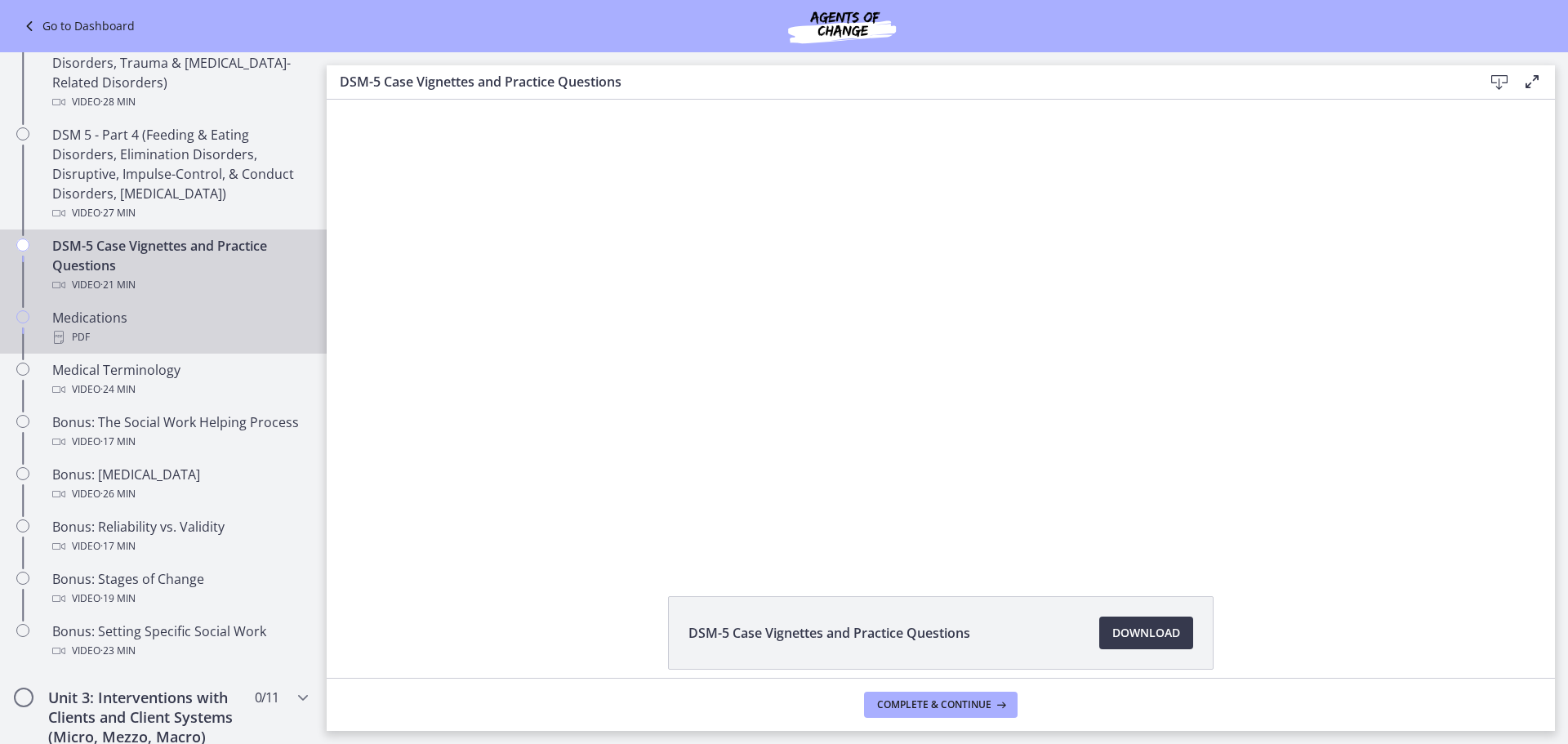 click on "Medications
PDF" at bounding box center [180, 327] 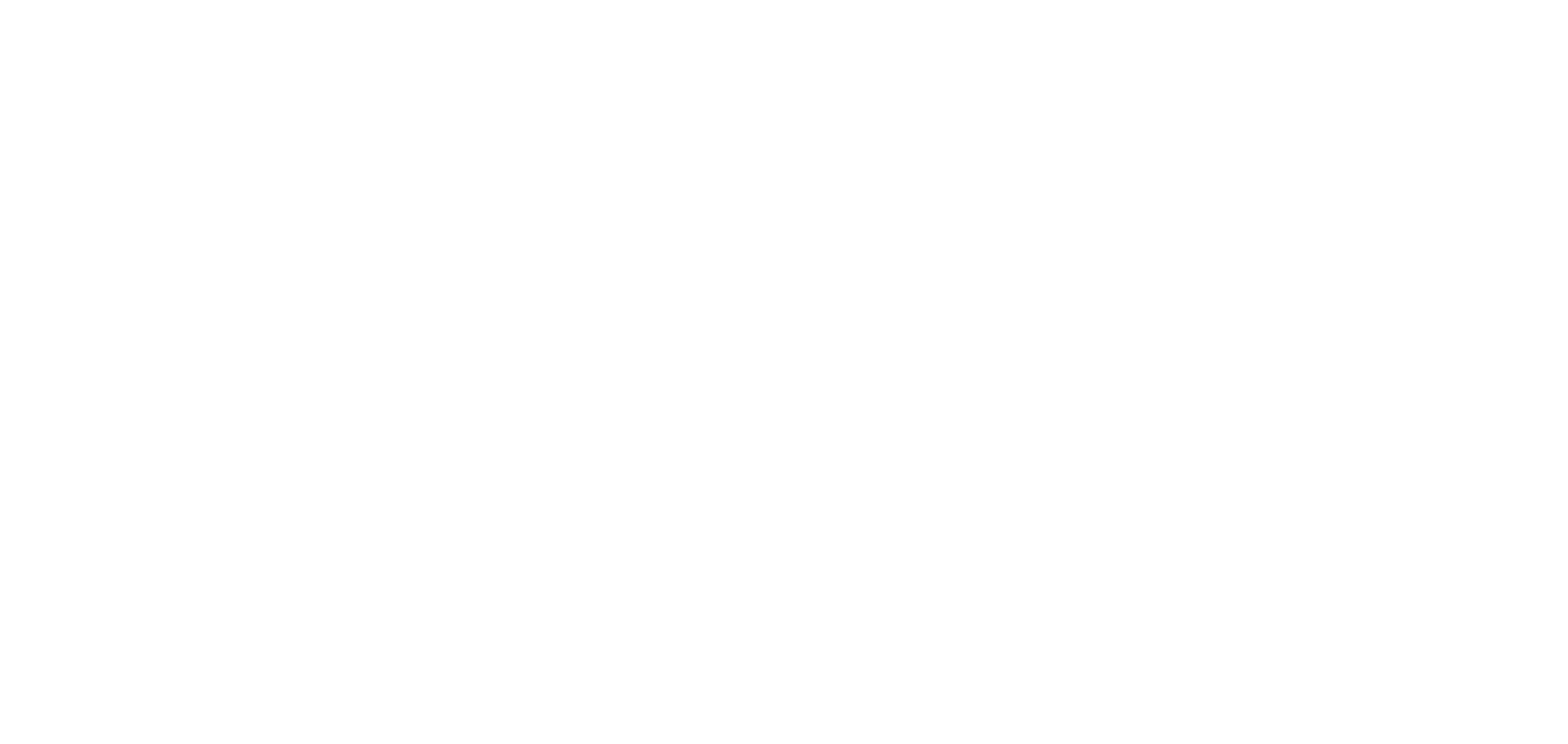 scroll, scrollTop: 0, scrollLeft: 0, axis: both 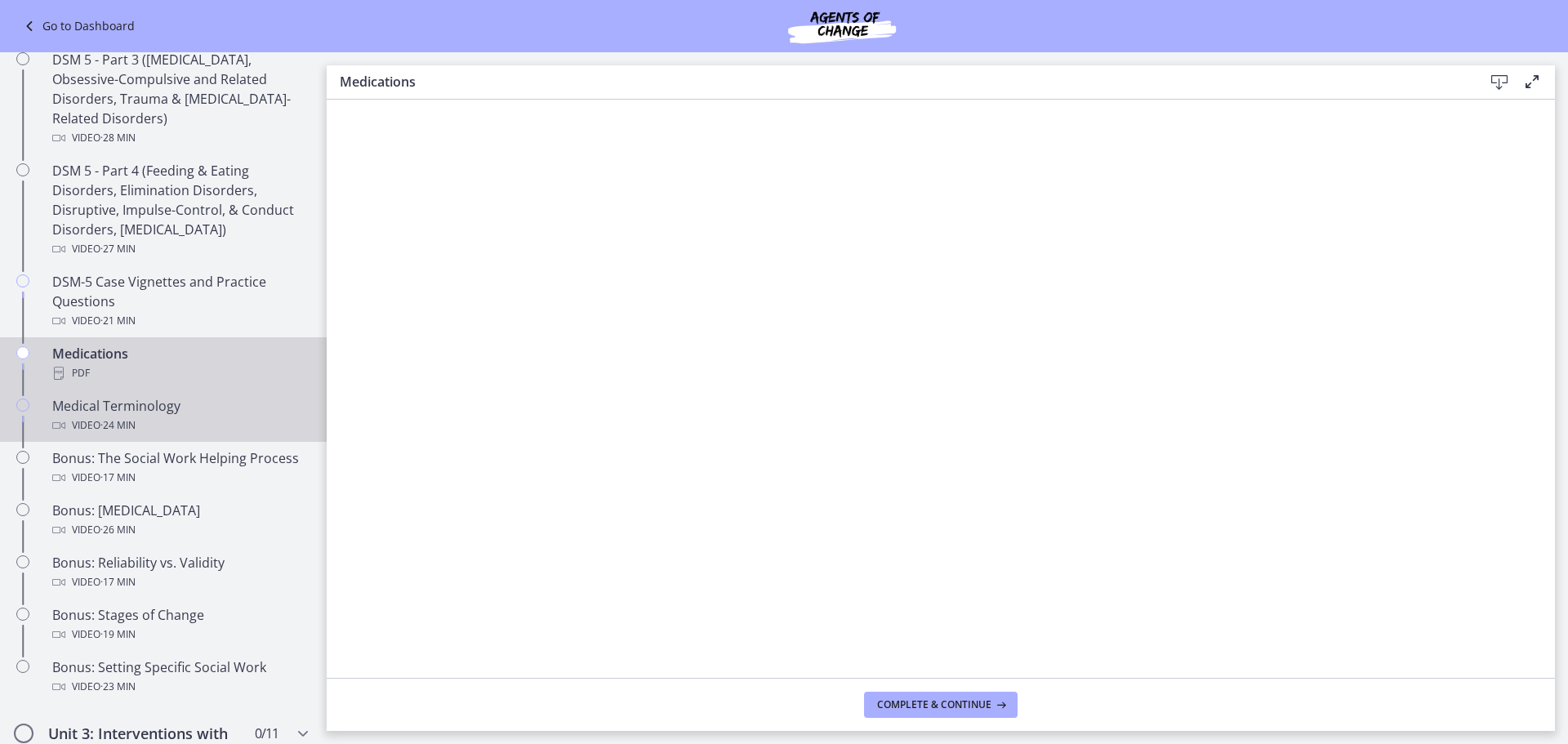 click on "Medical Terminology
Video
·  24 min" at bounding box center (180, 416) 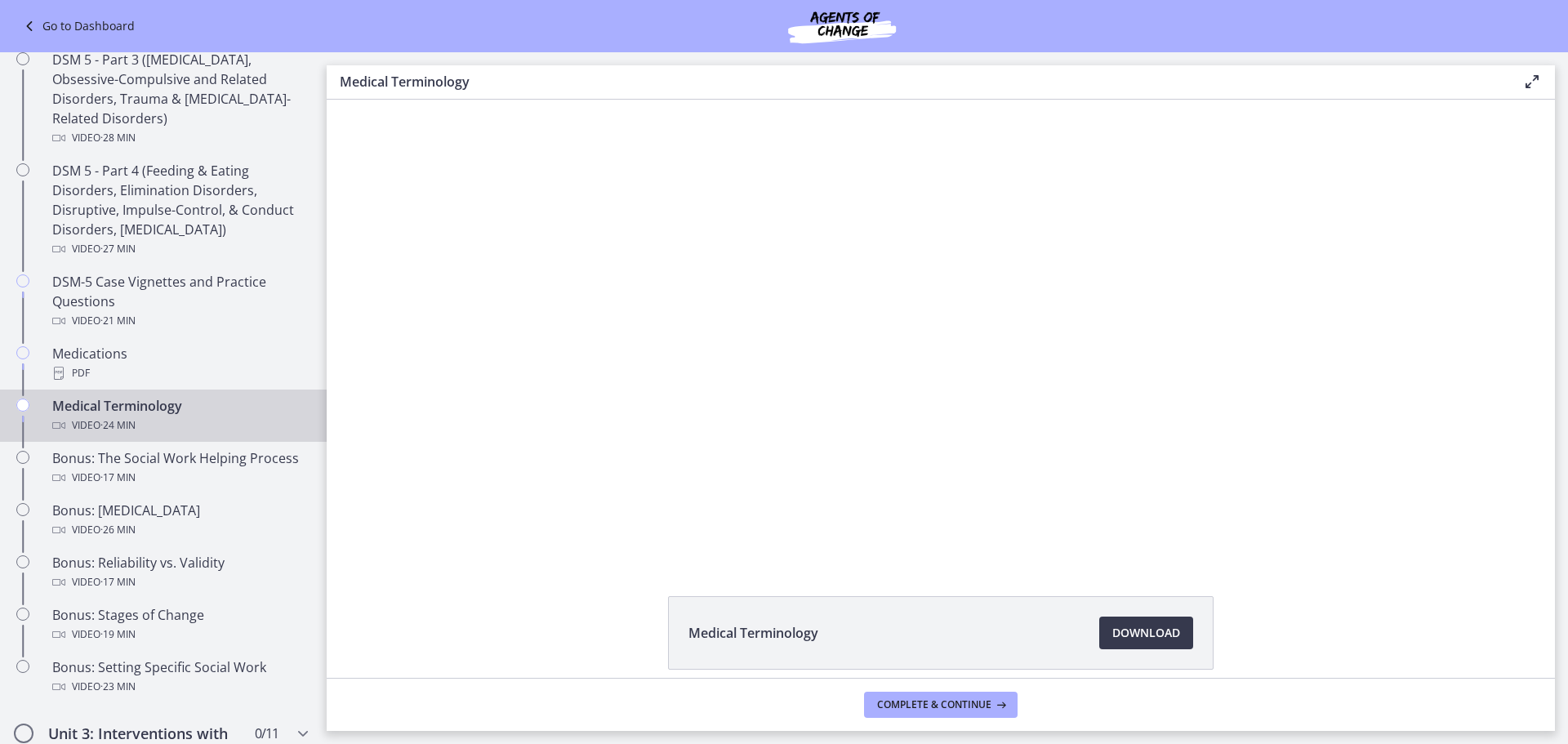 scroll, scrollTop: 0, scrollLeft: 0, axis: both 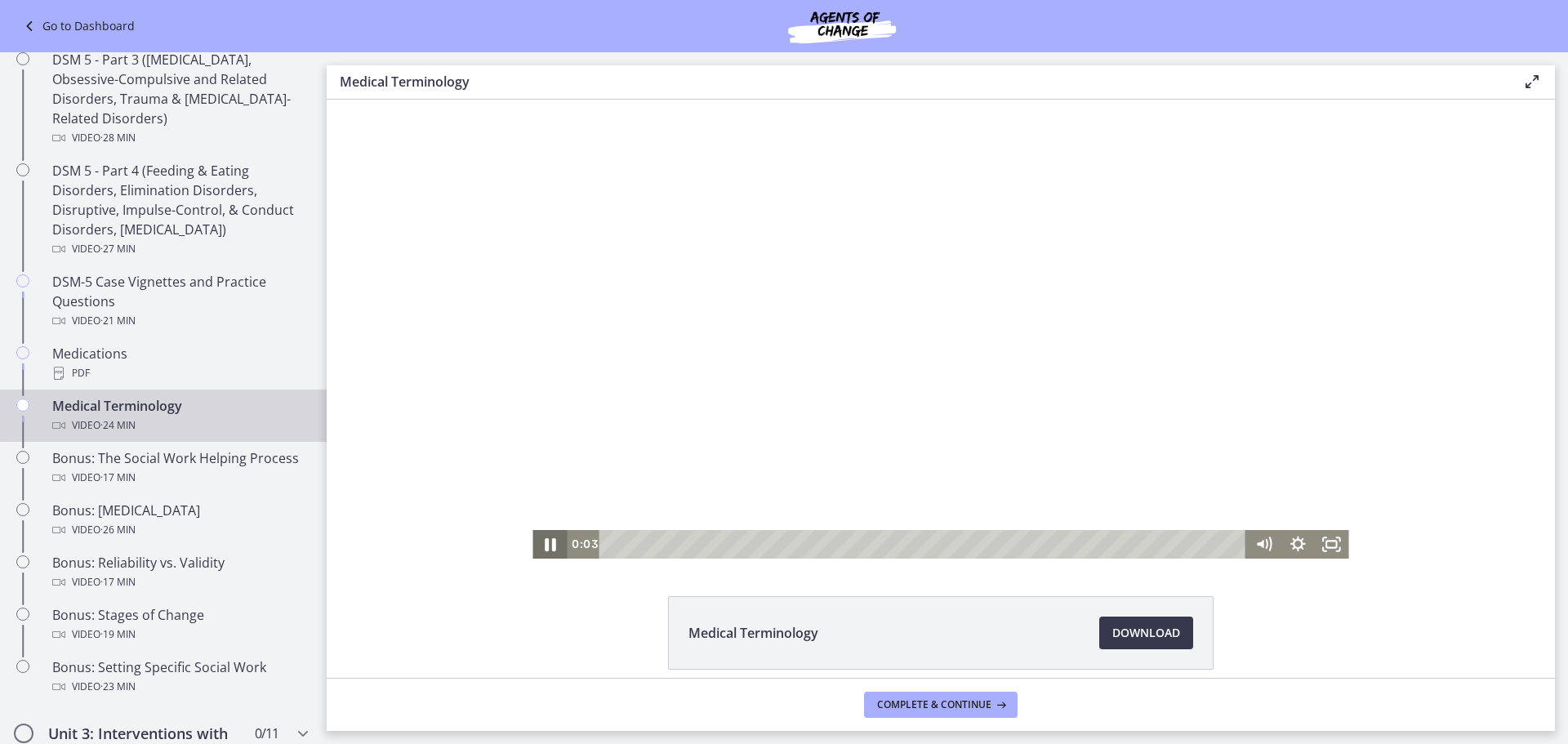 click 